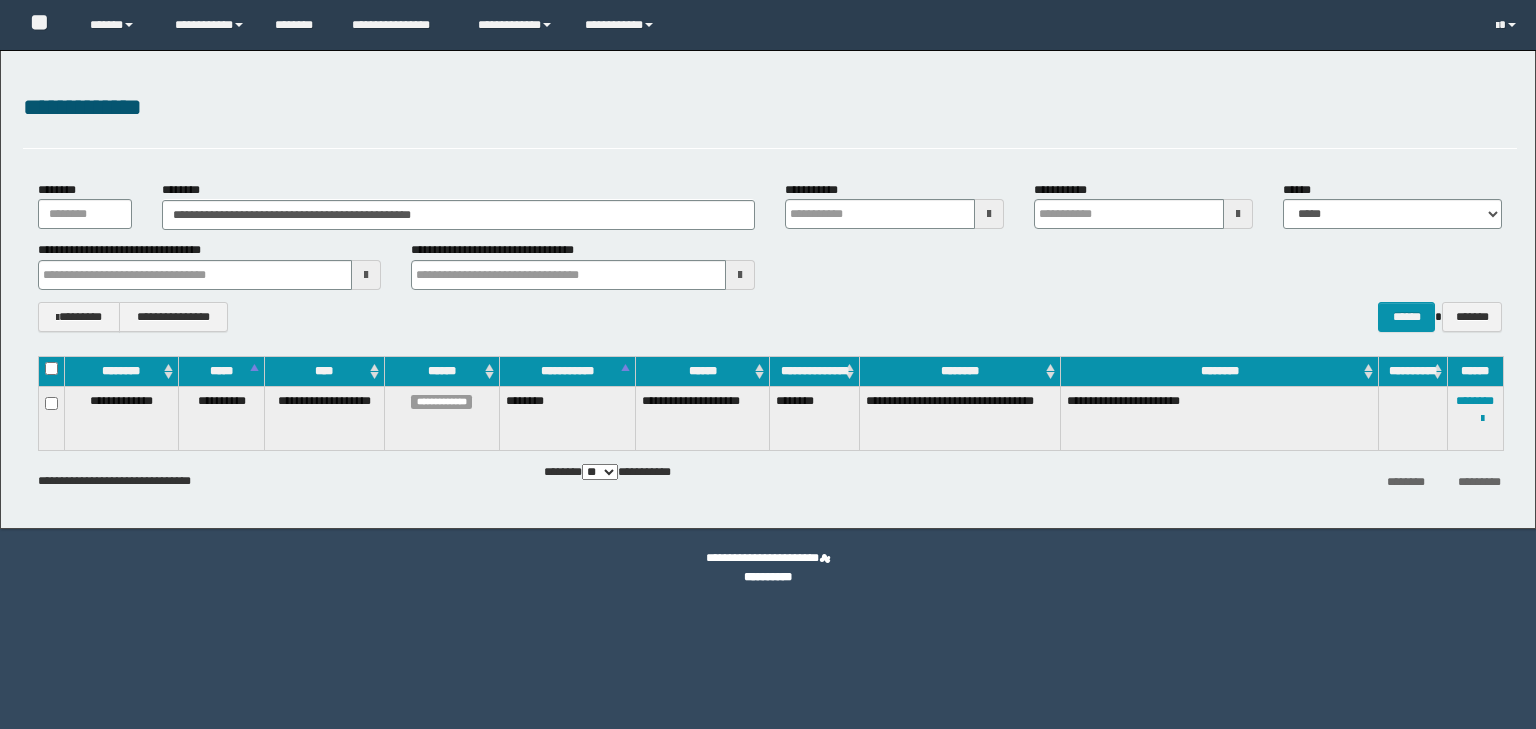 scroll, scrollTop: 0, scrollLeft: 0, axis: both 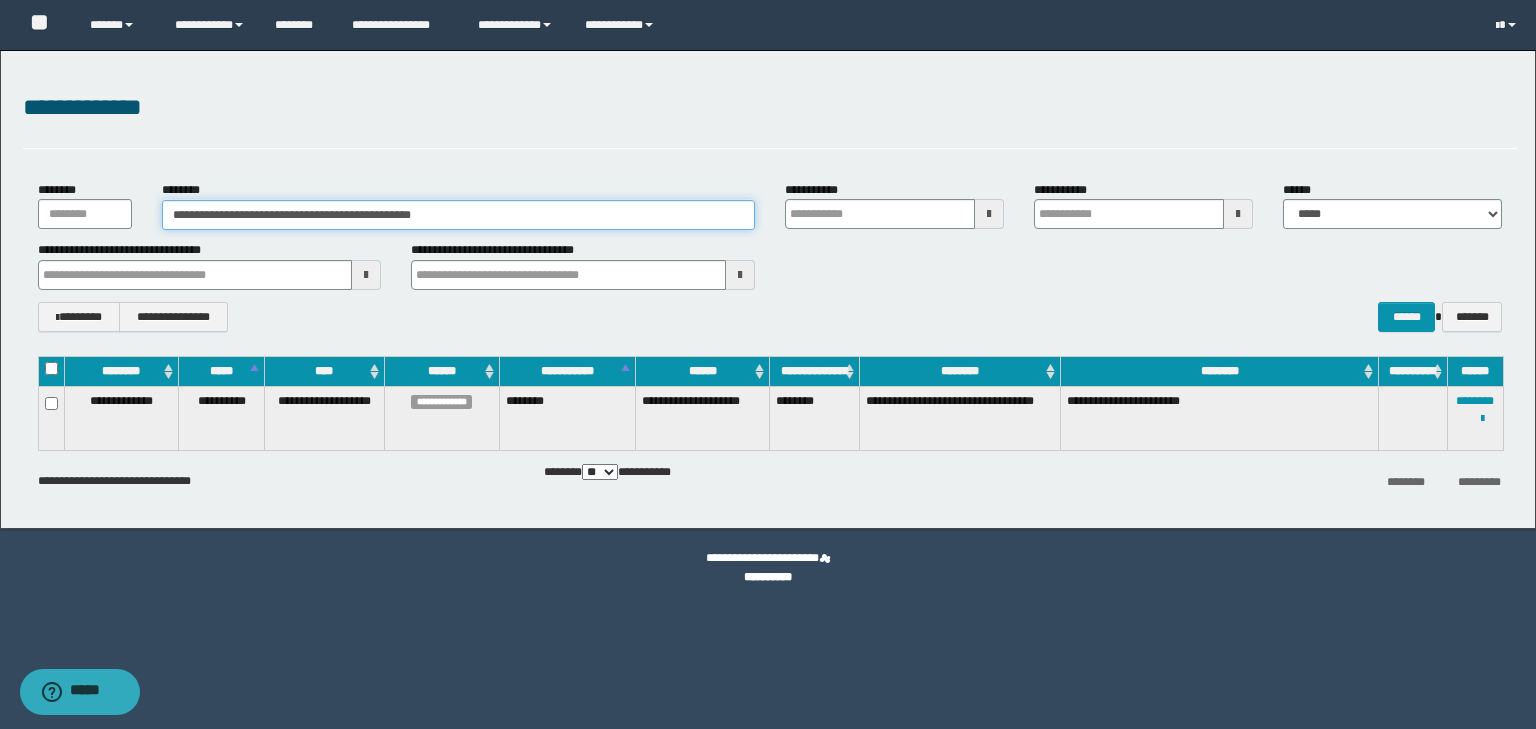click on "**********" at bounding box center [458, 215] 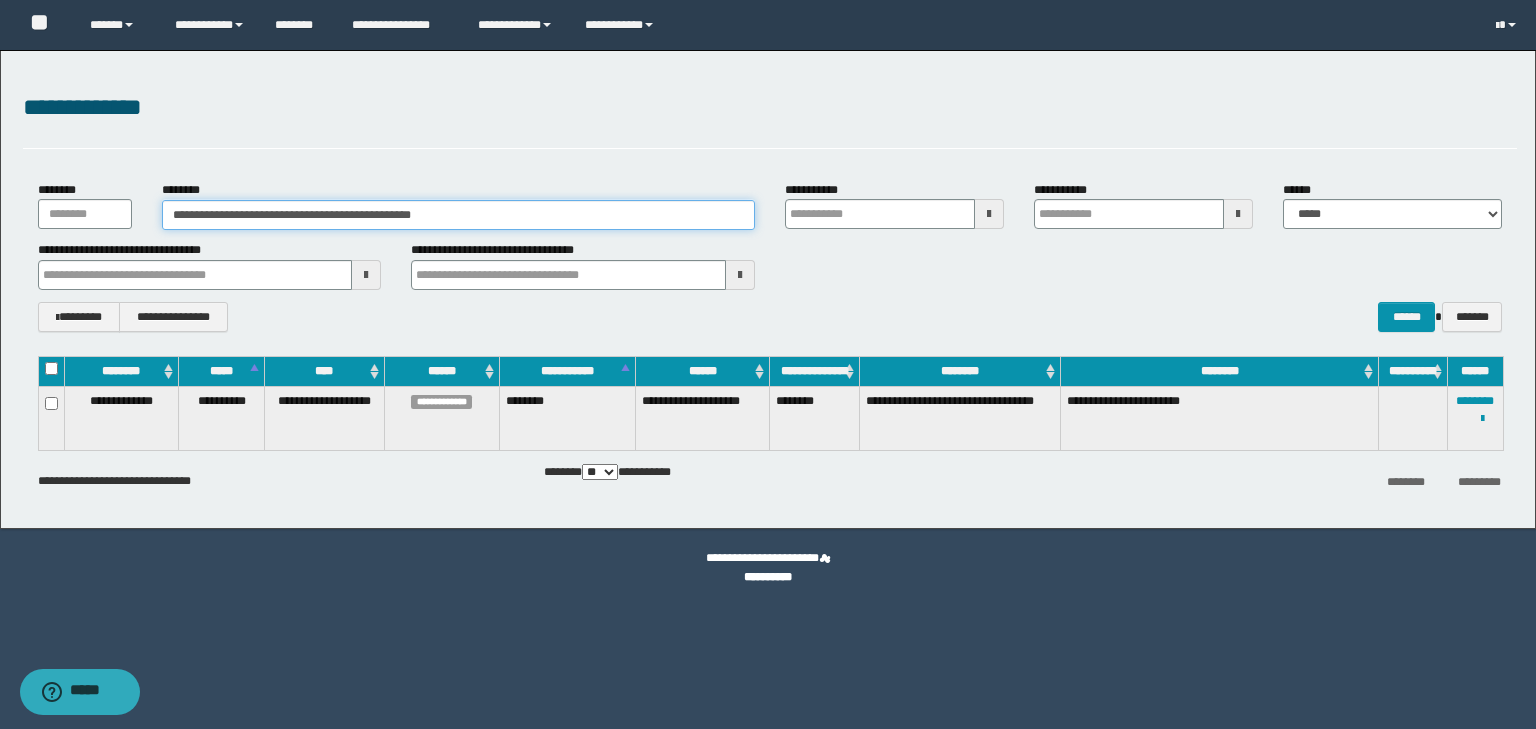 drag, startPoint x: 180, startPoint y: 226, endPoint x: 142, endPoint y: 226, distance: 38 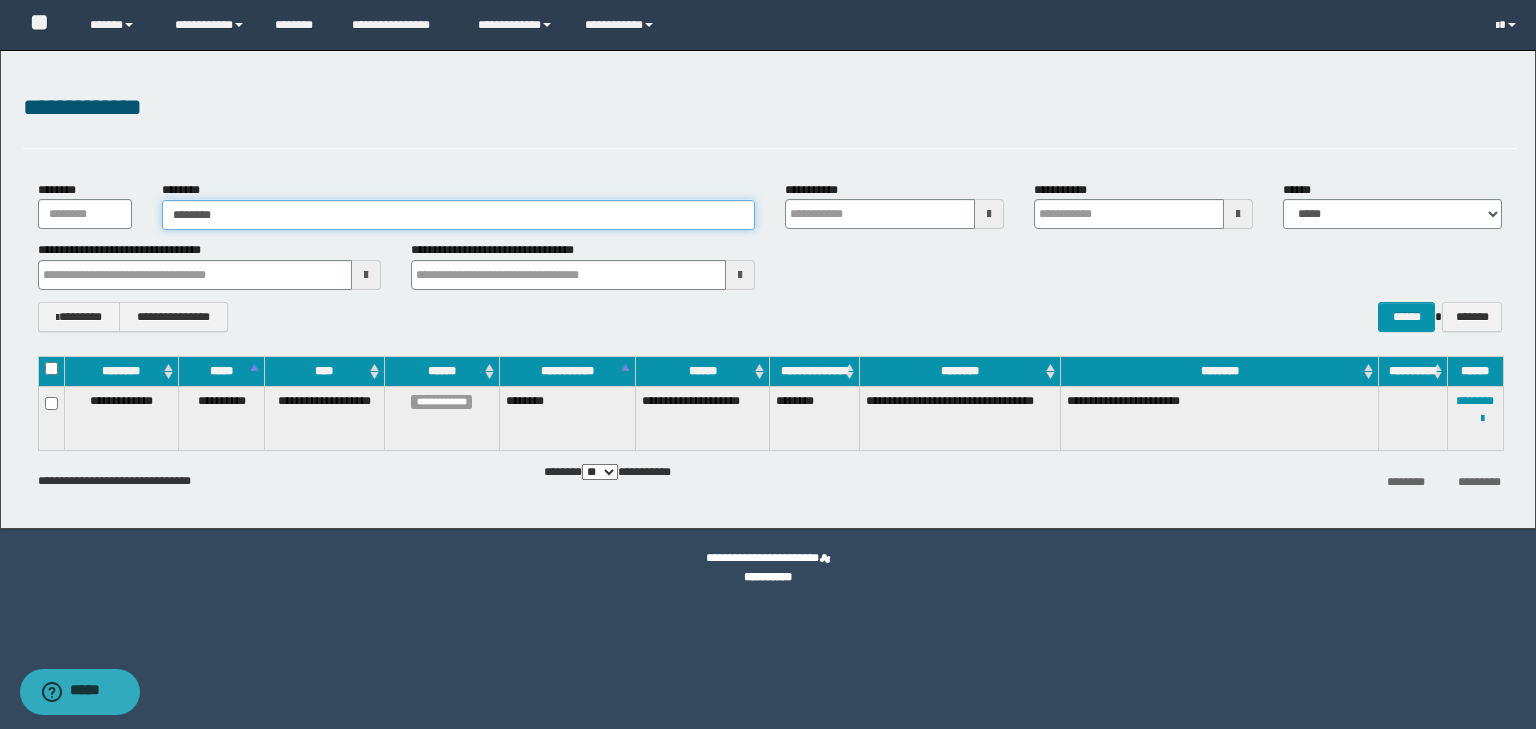 type on "********" 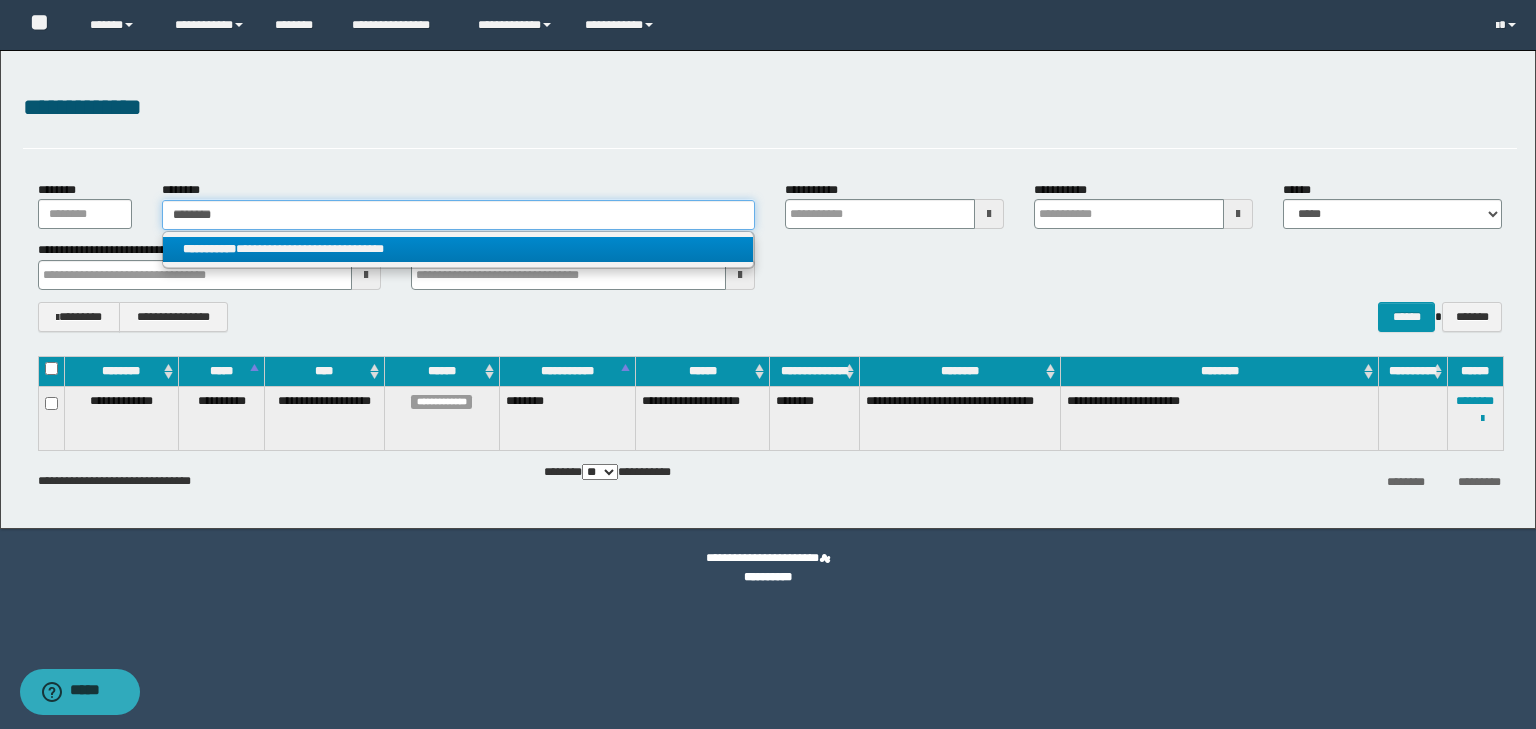type on "********" 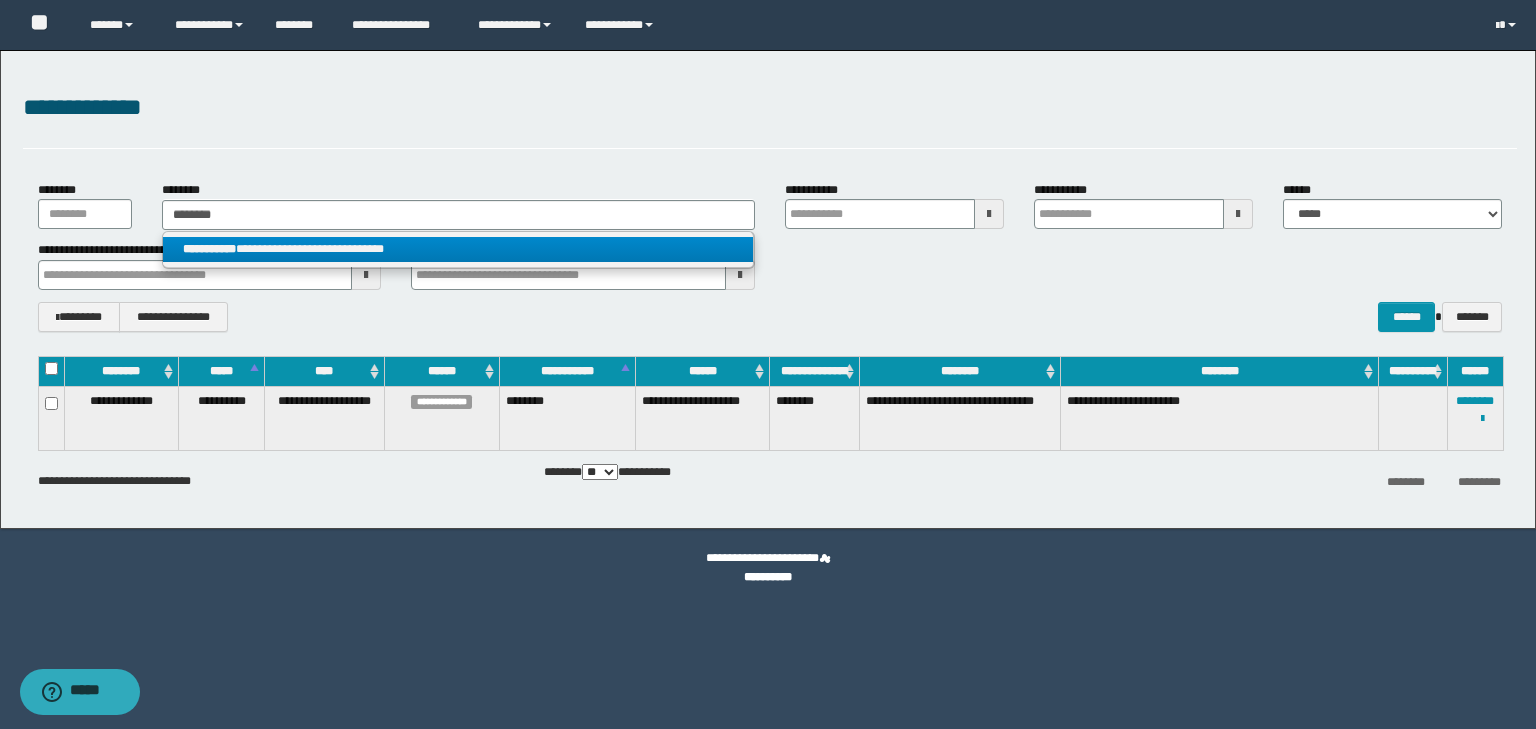 click on "**********" at bounding box center (458, 249) 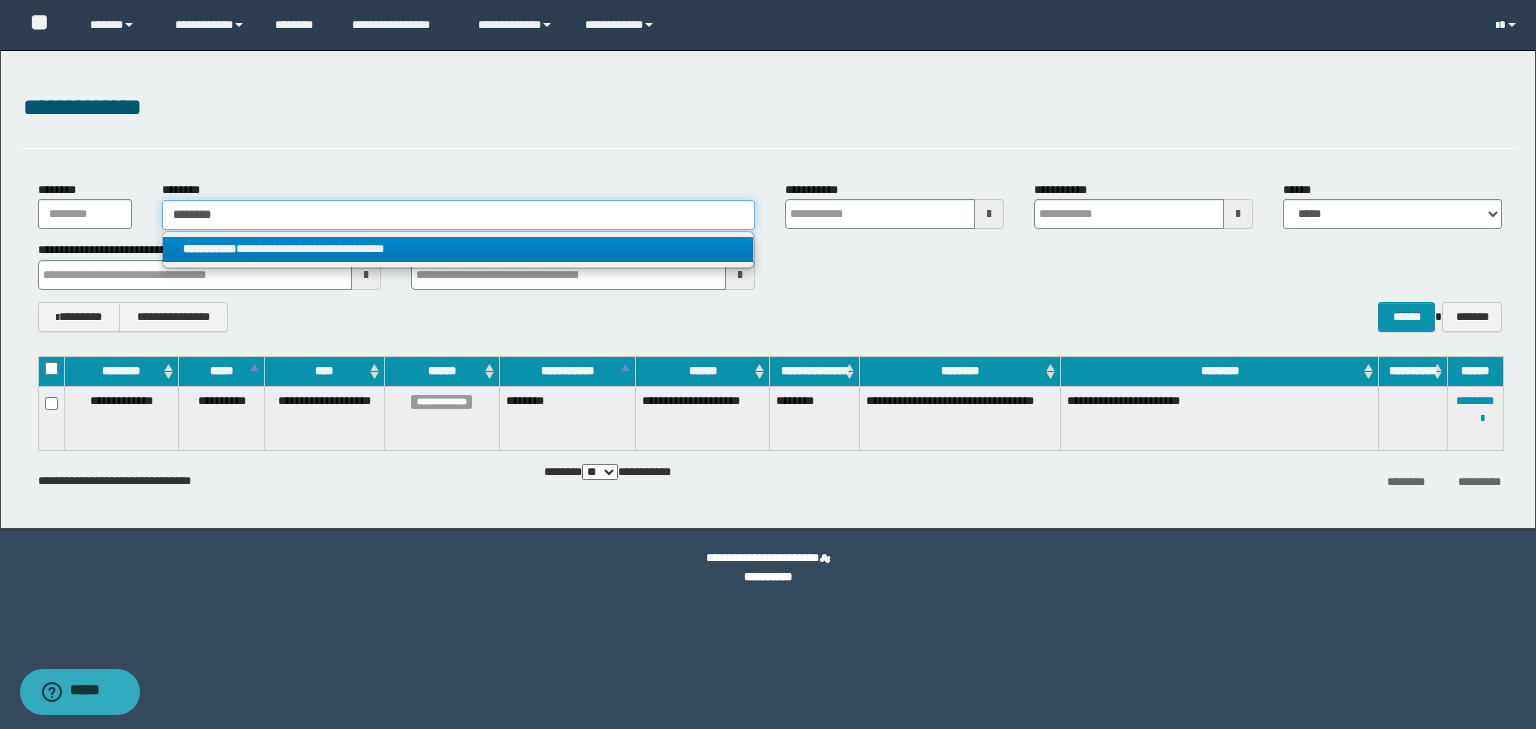 type 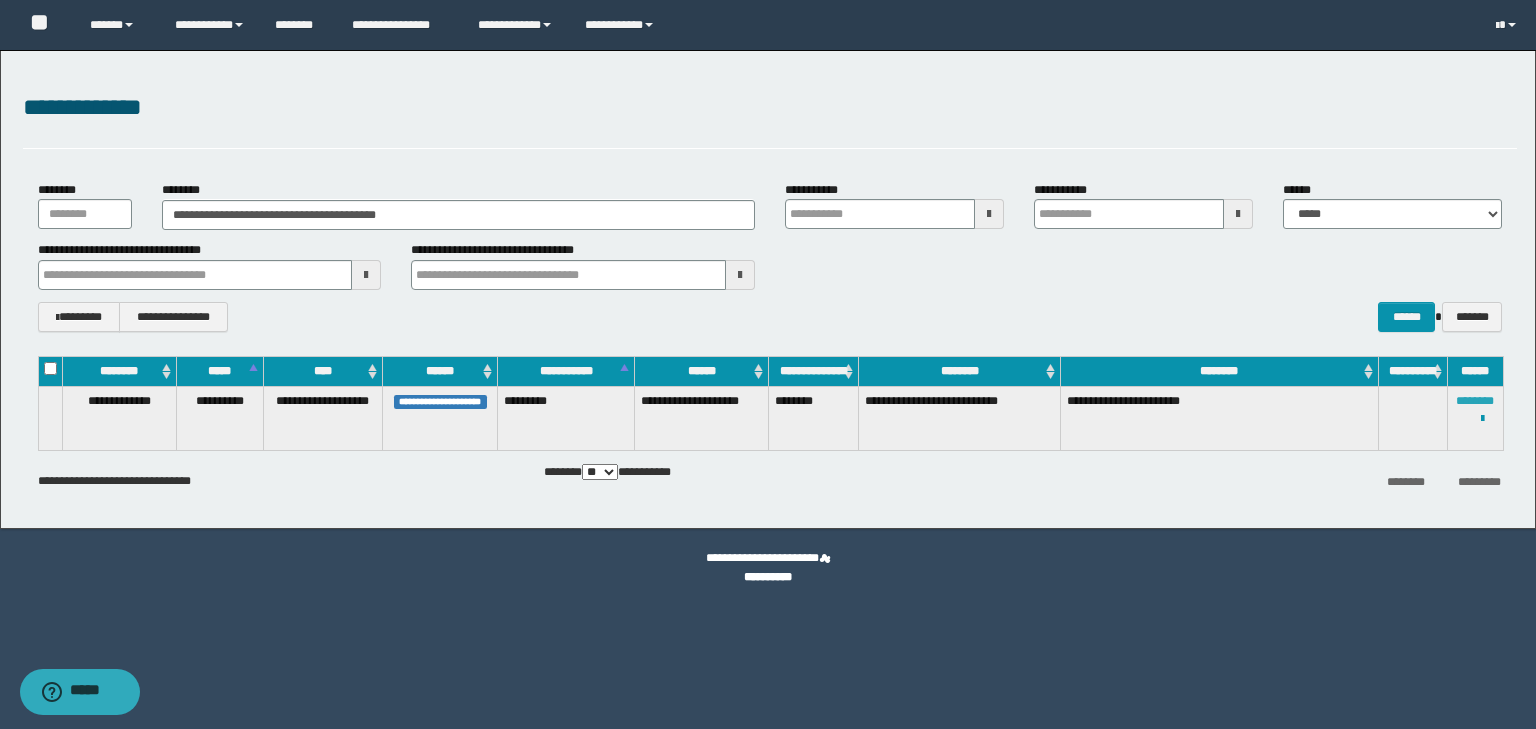 click on "********" at bounding box center [1475, 401] 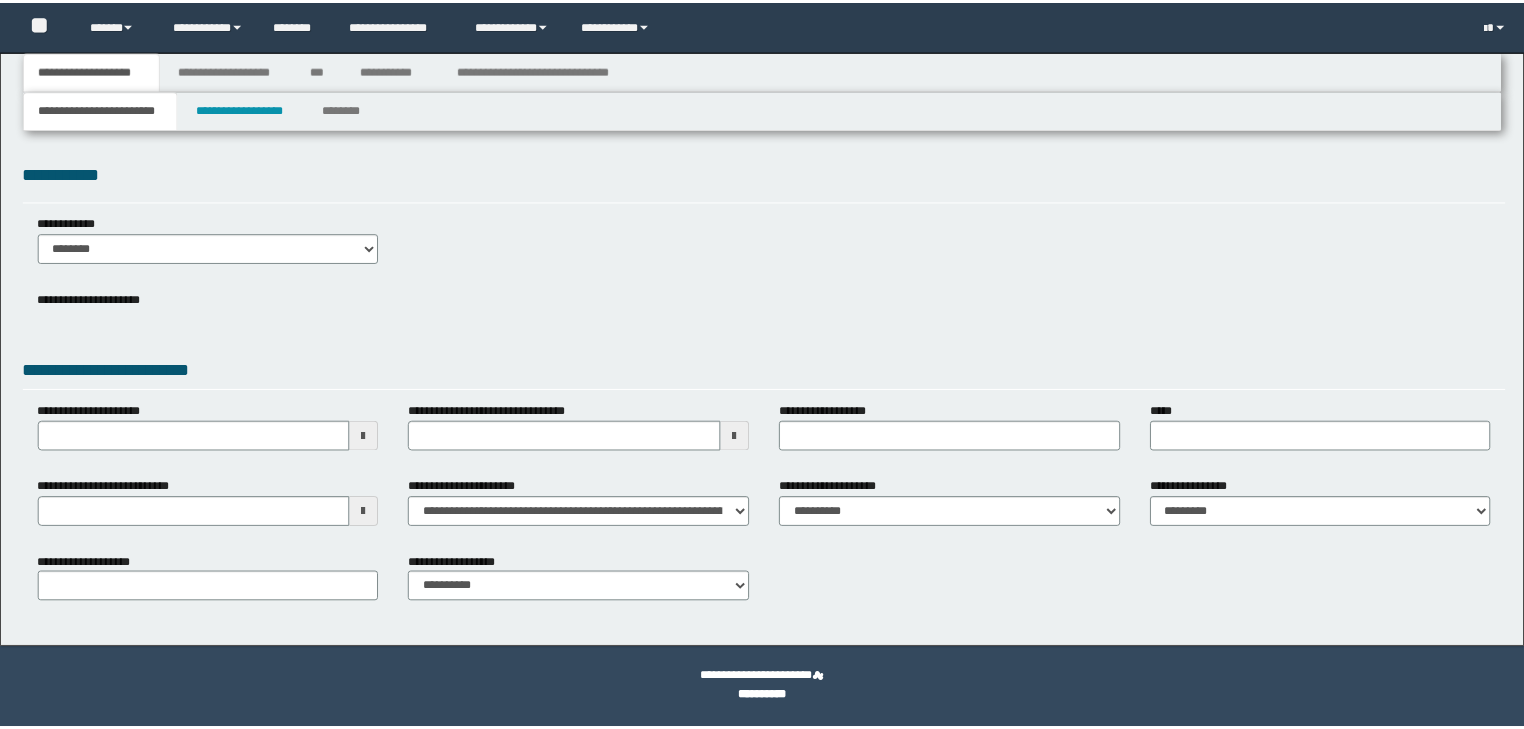 scroll, scrollTop: 0, scrollLeft: 0, axis: both 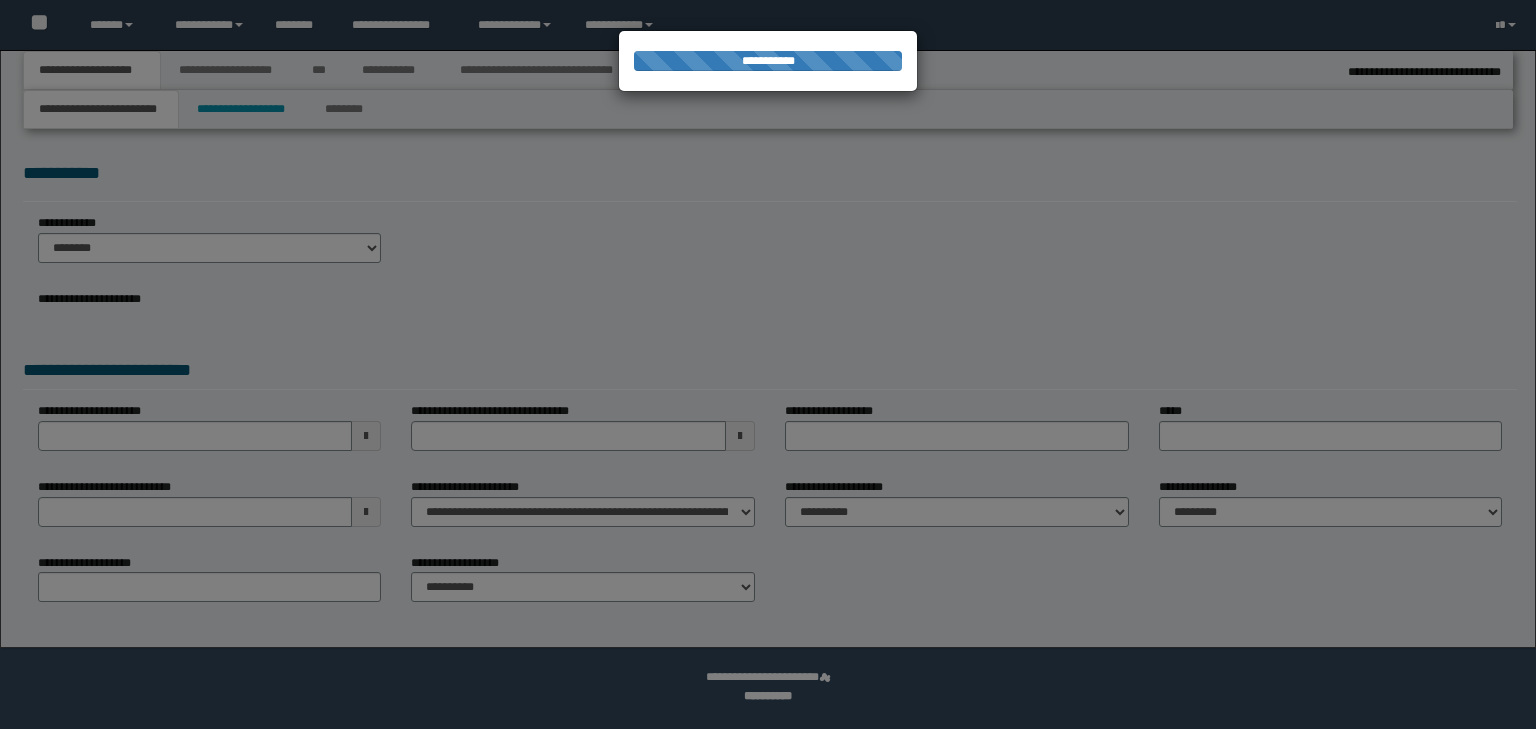 select on "*" 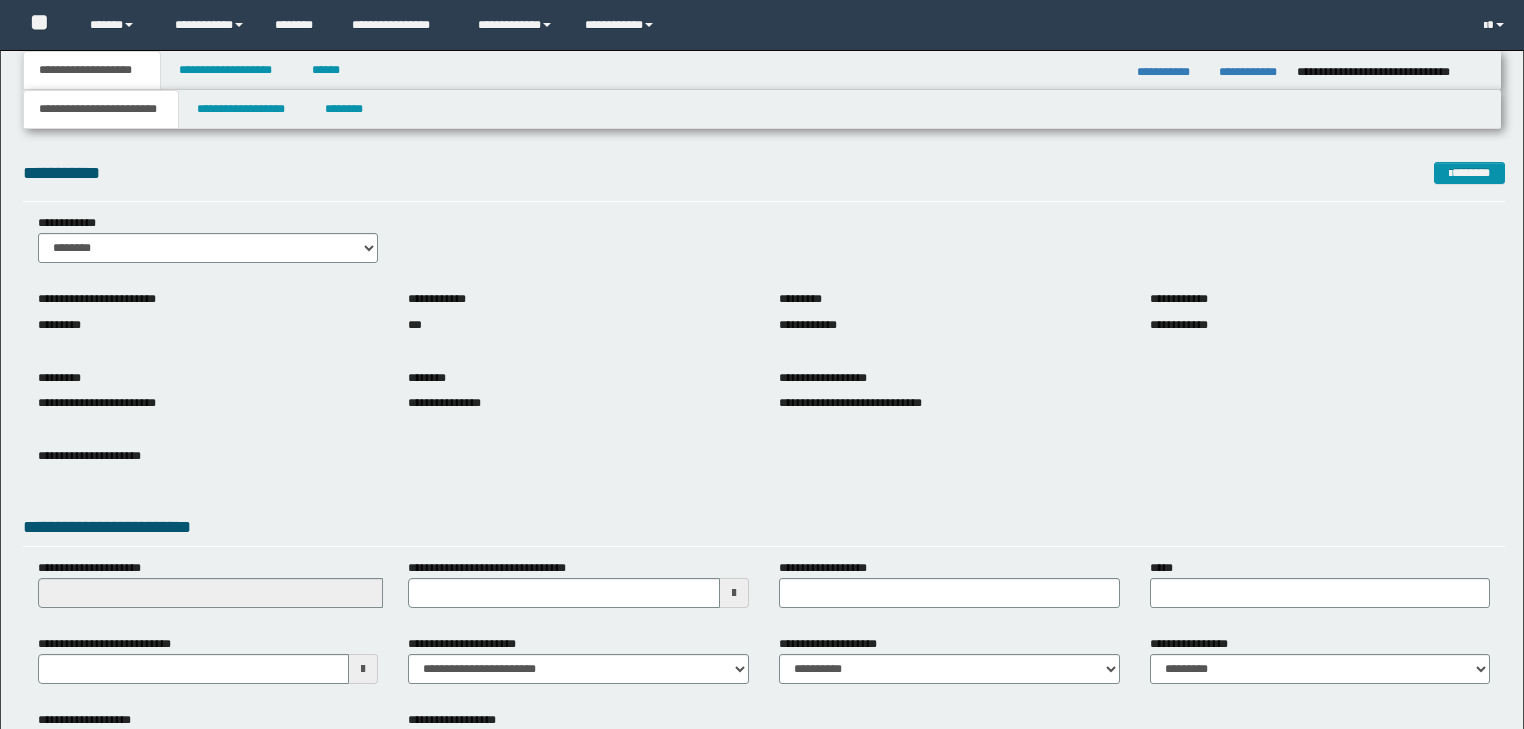 scroll, scrollTop: 0, scrollLeft: 0, axis: both 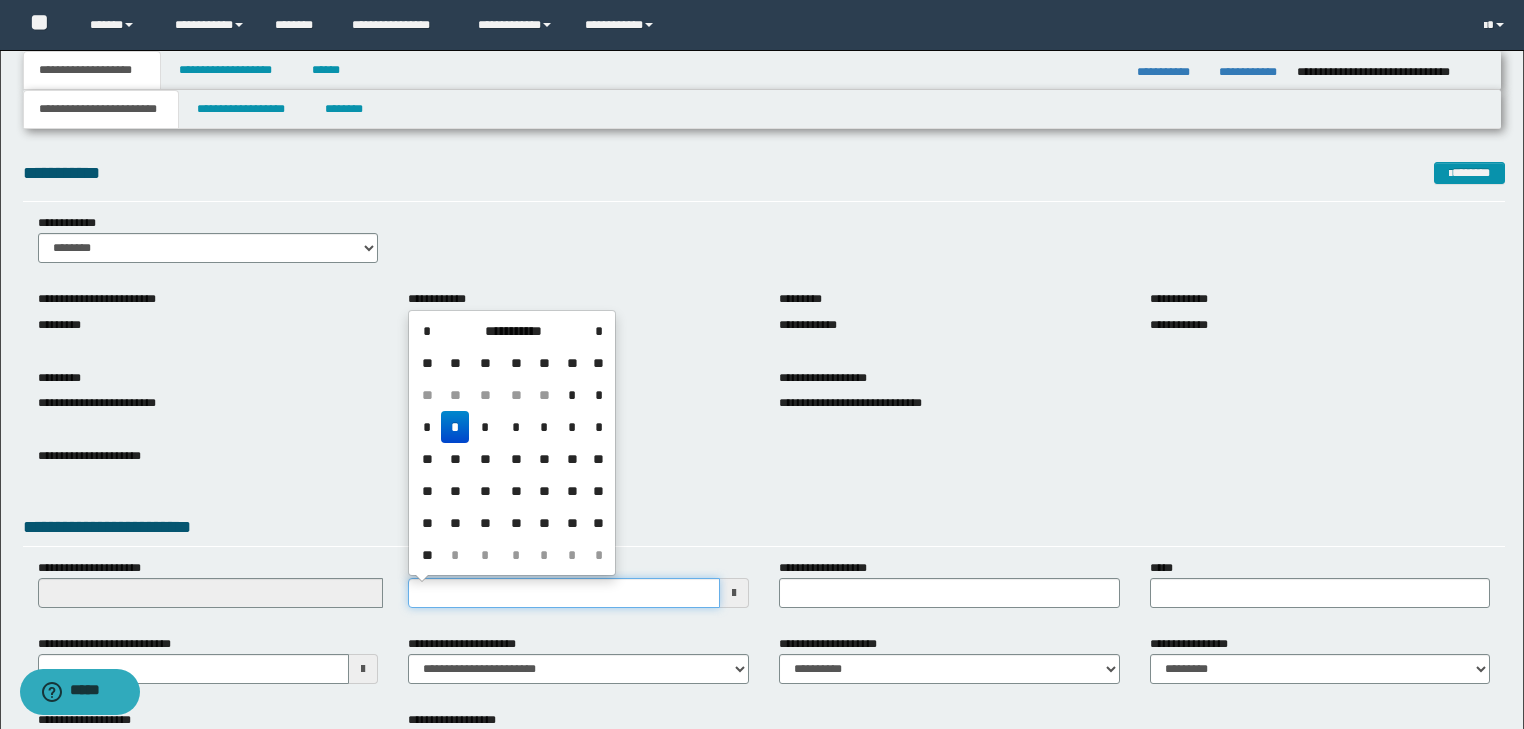 click on "**********" at bounding box center (564, 593) 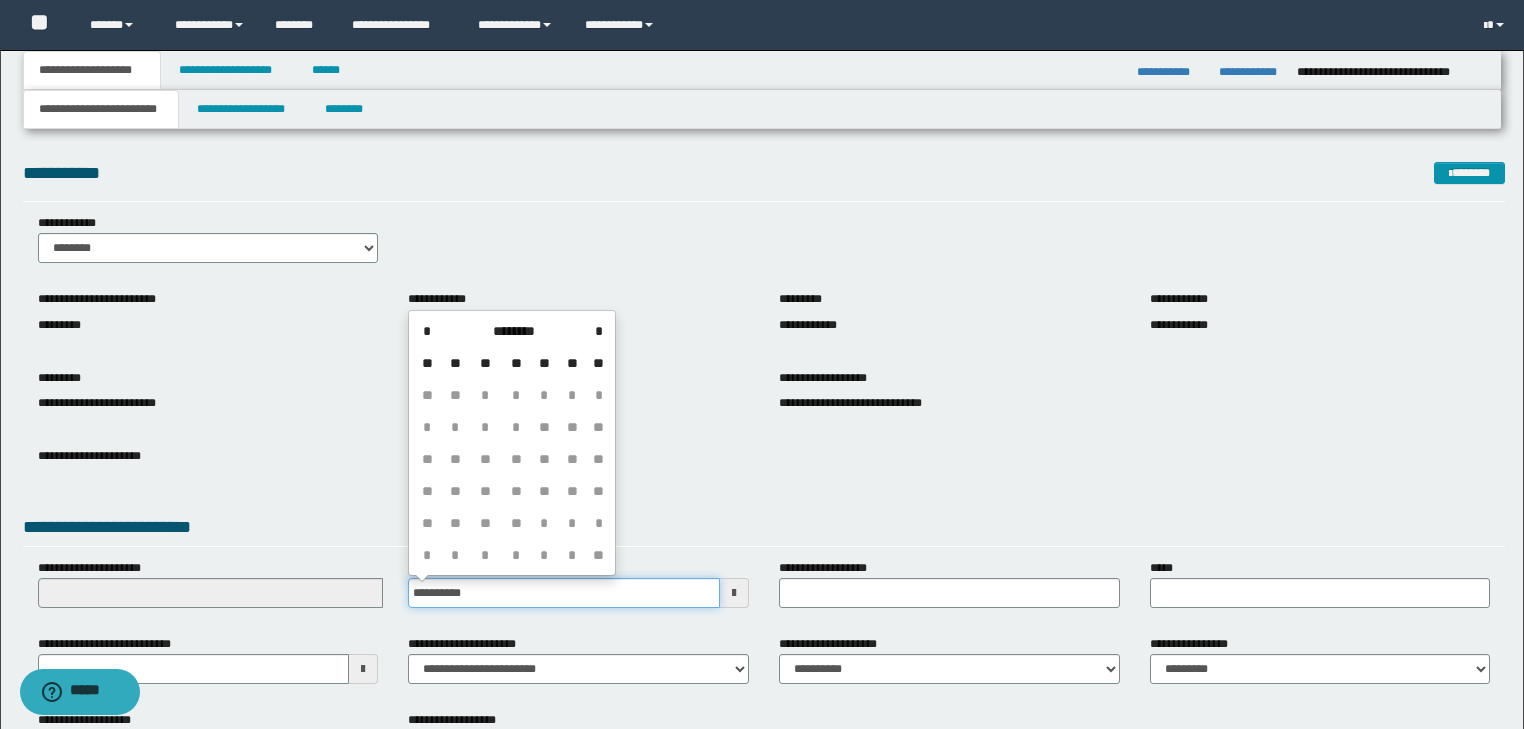 type on "**********" 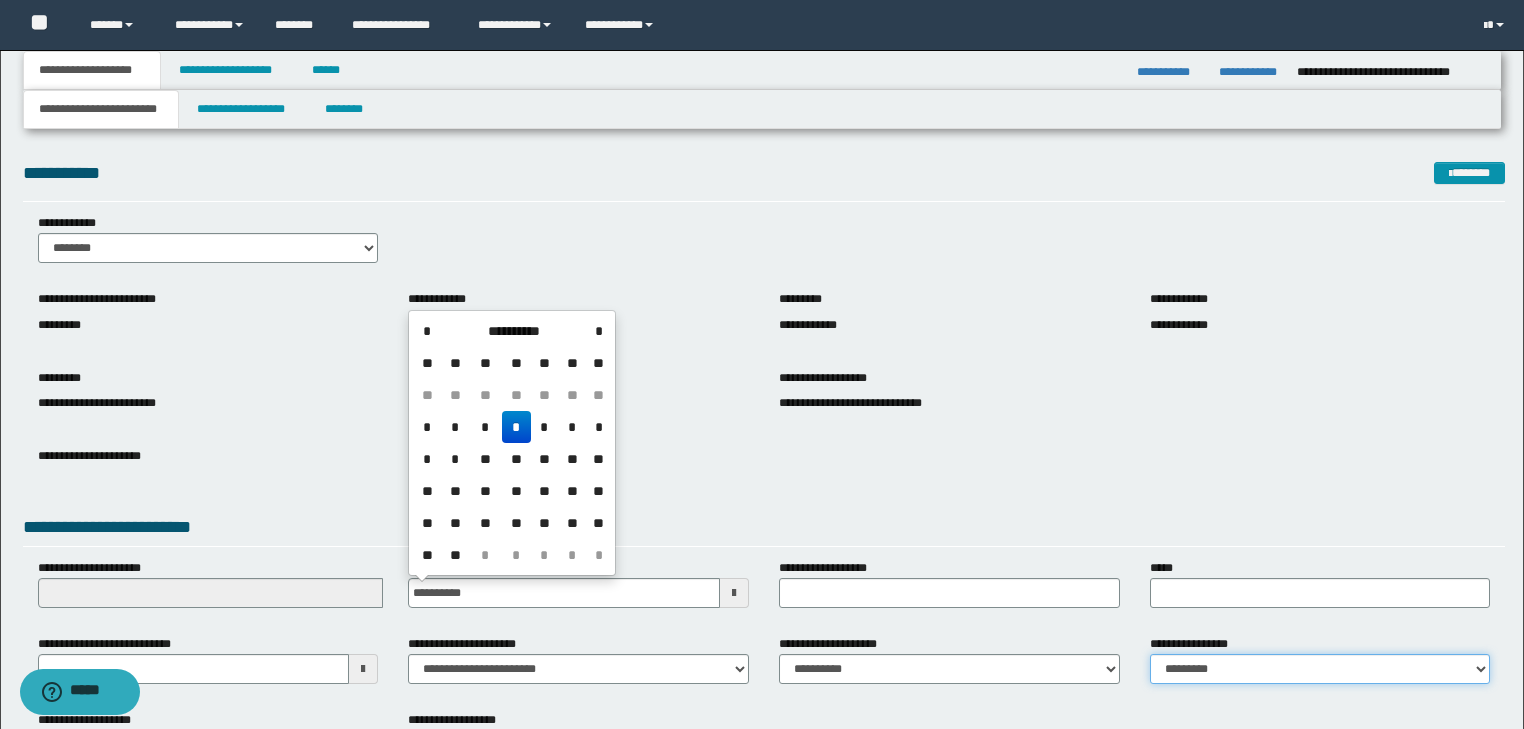 click on "**********" at bounding box center (1320, 669) 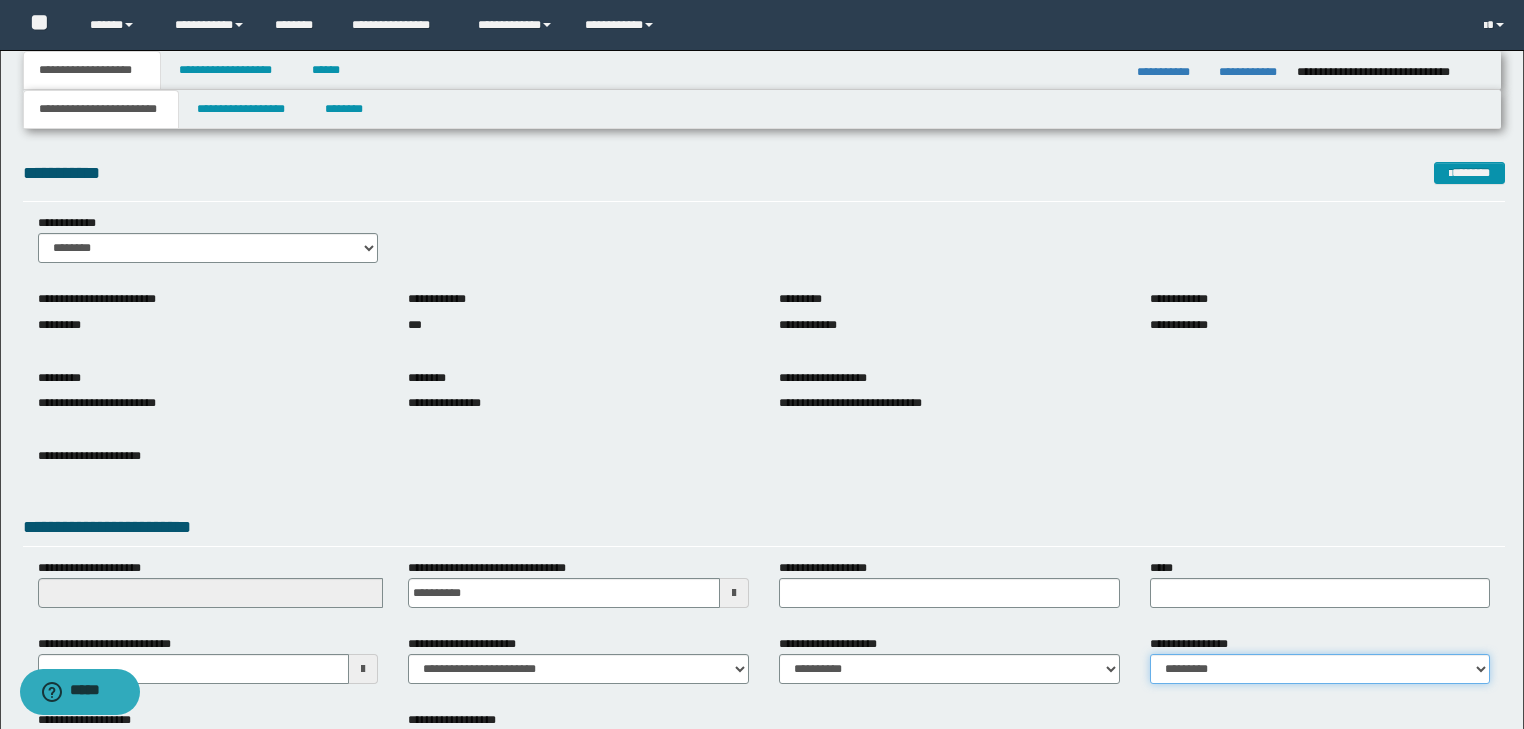 select on "*" 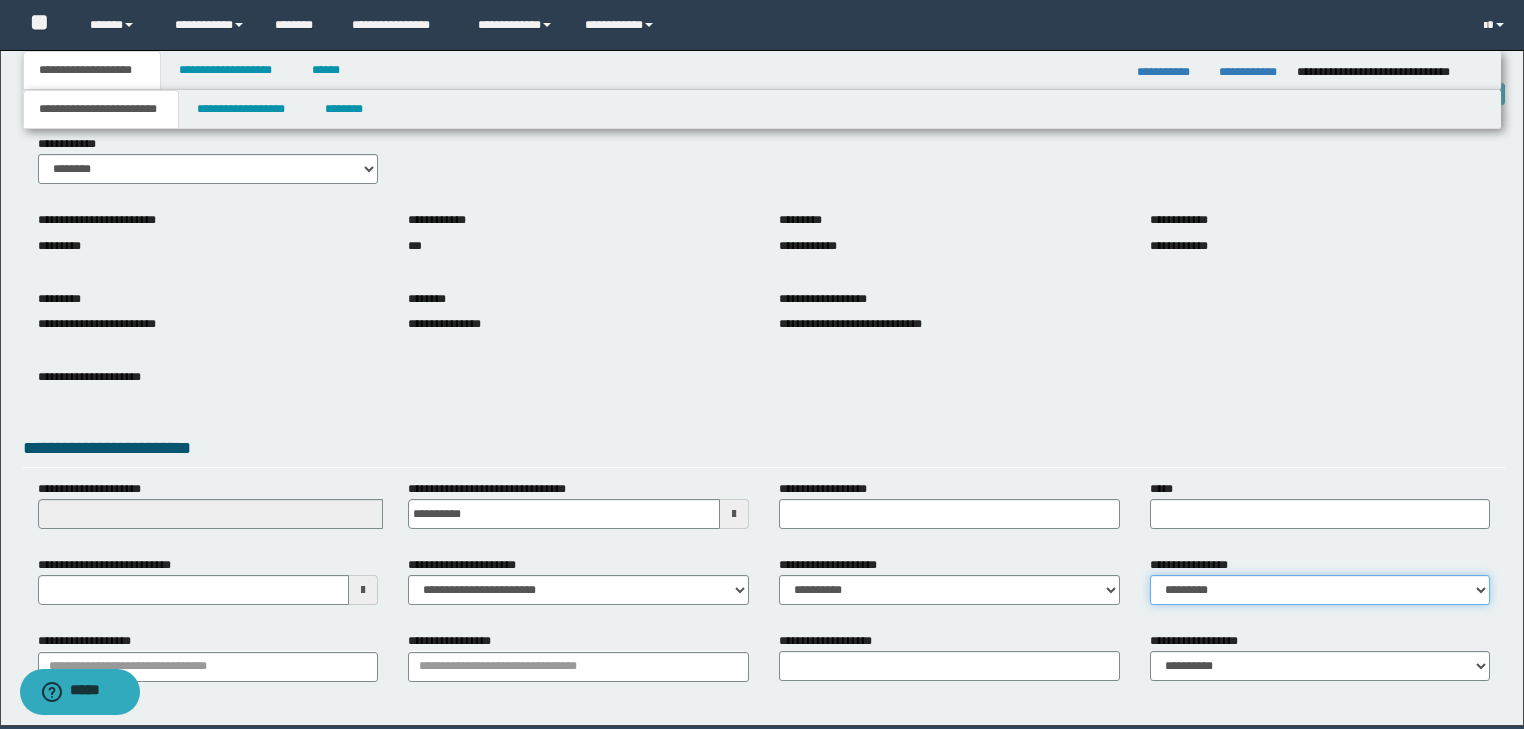 scroll, scrollTop: 154, scrollLeft: 0, axis: vertical 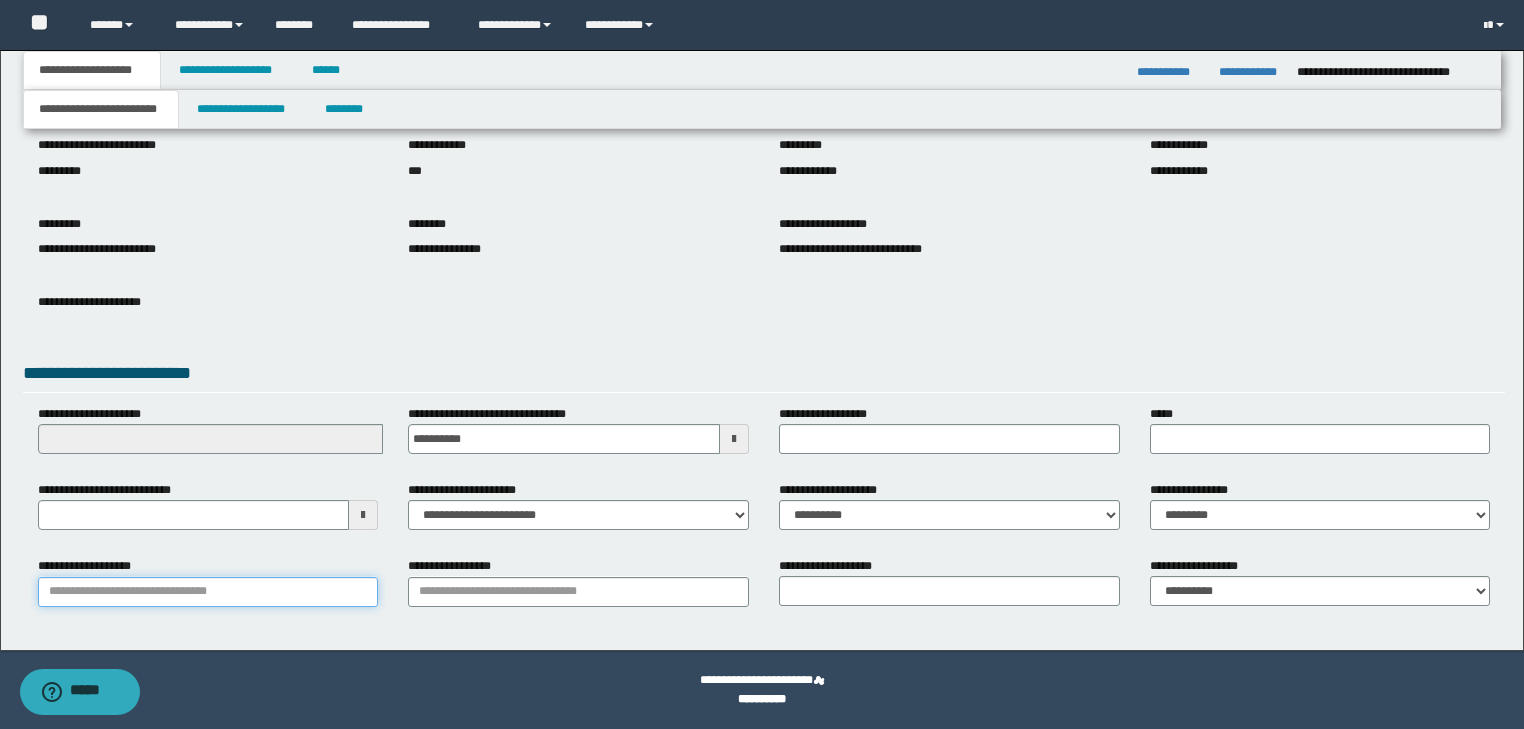 click on "**********" at bounding box center (208, 592) 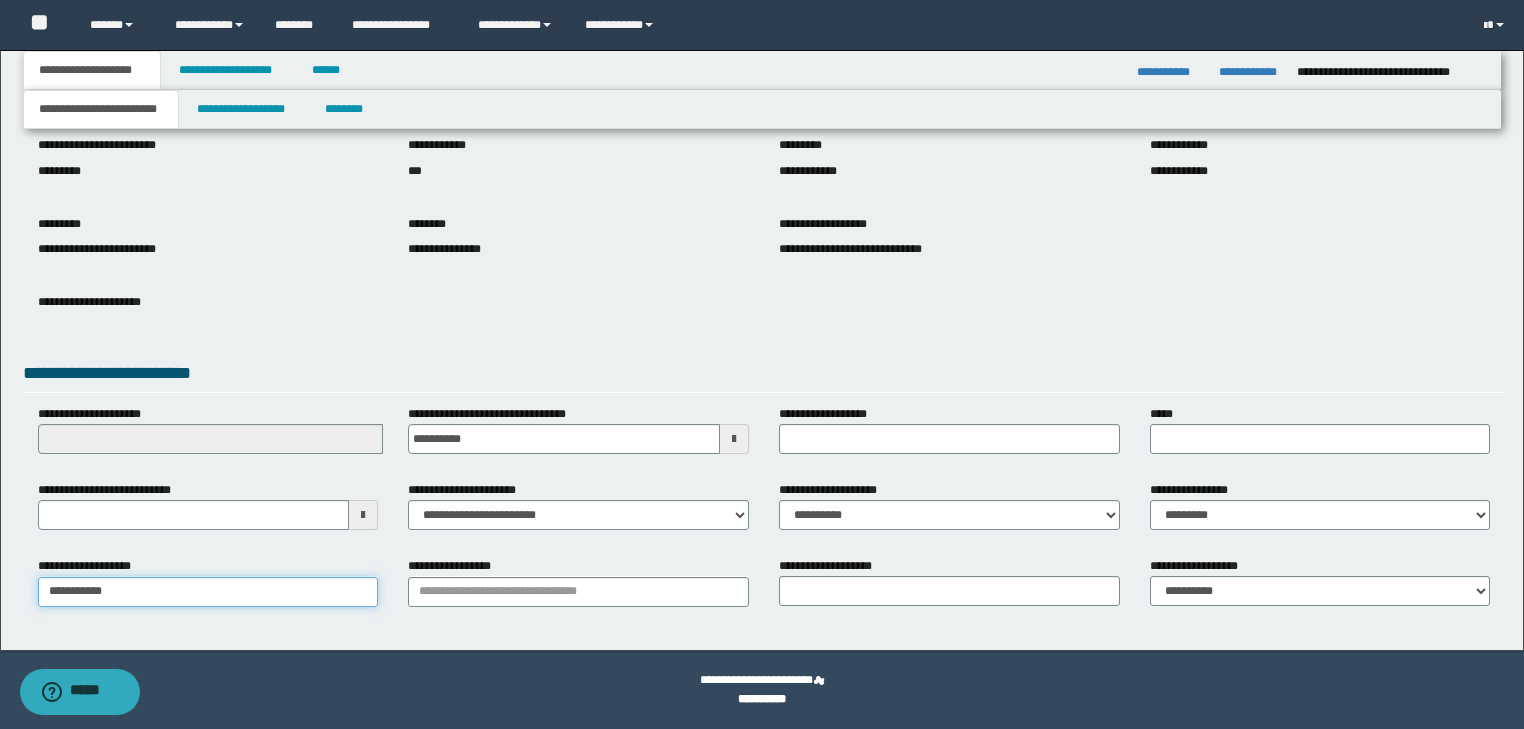 type on "**********" 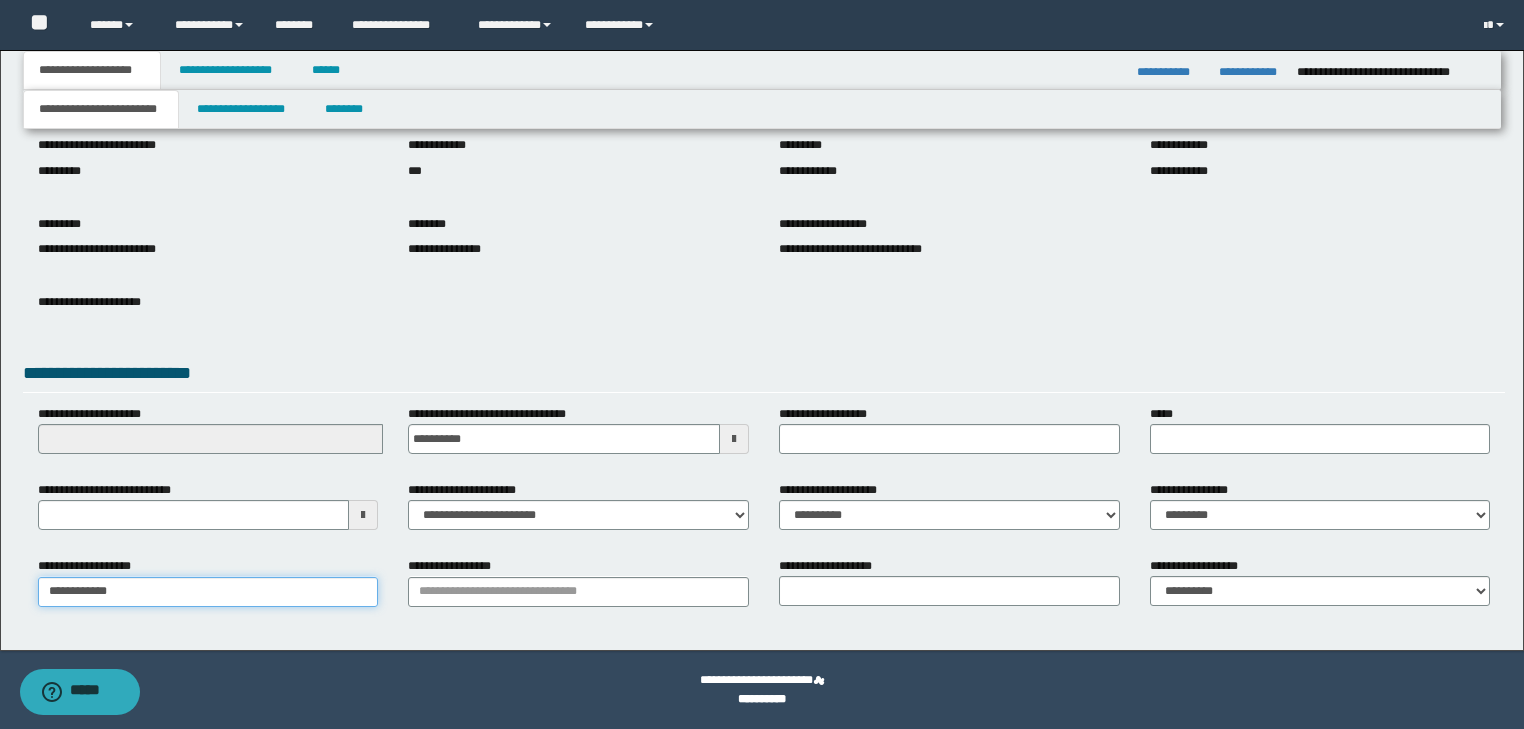 type on "**********" 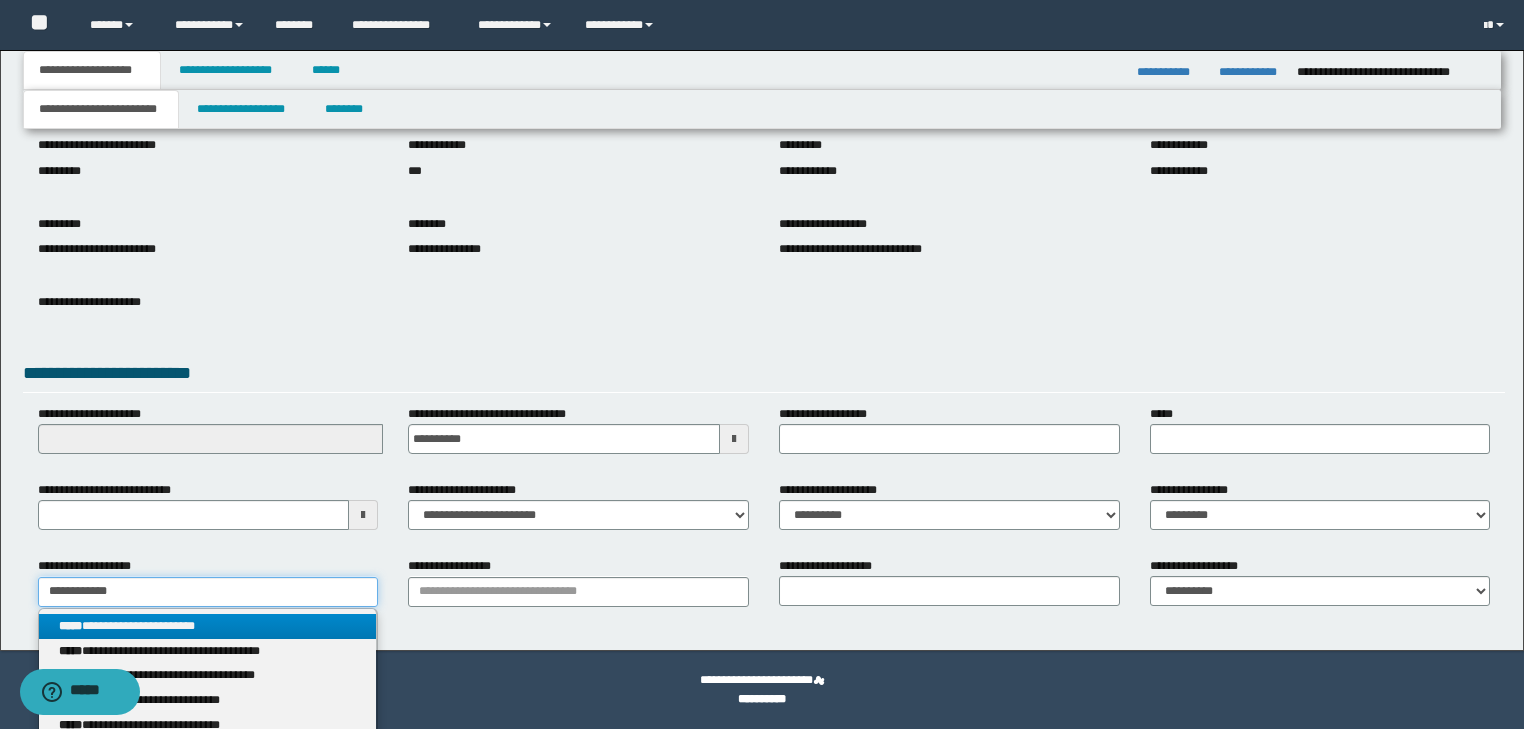 type on "**********" 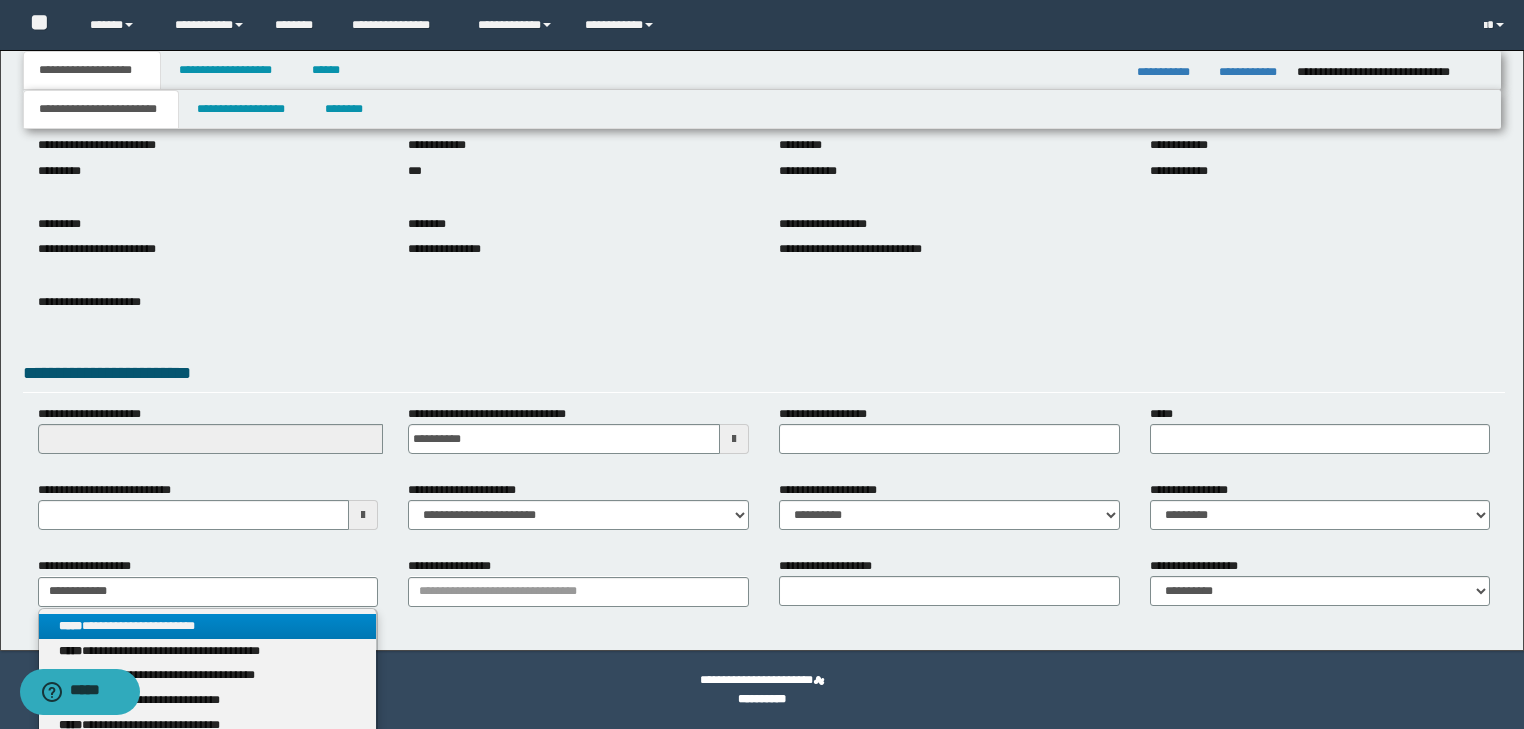 click on "**********" at bounding box center [208, 626] 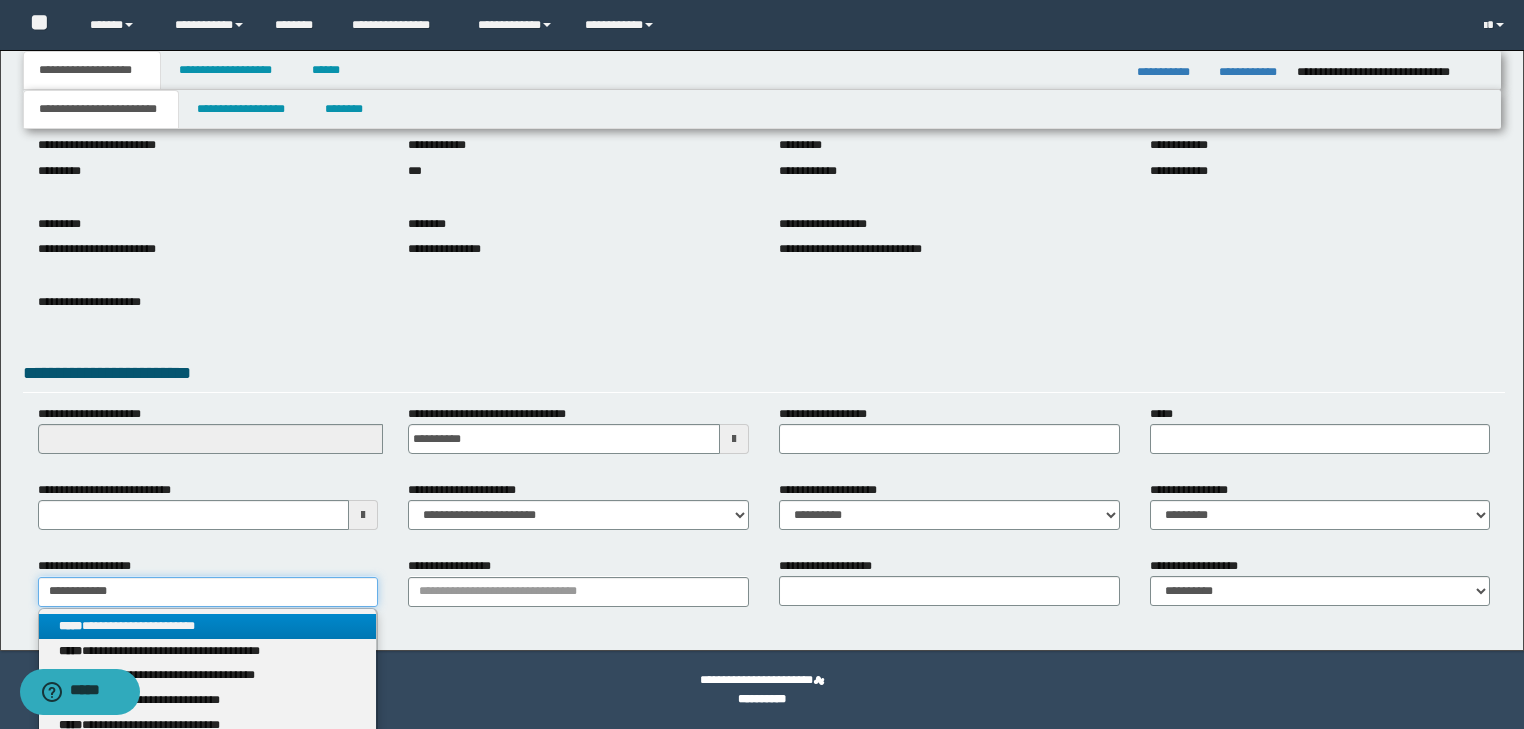 type 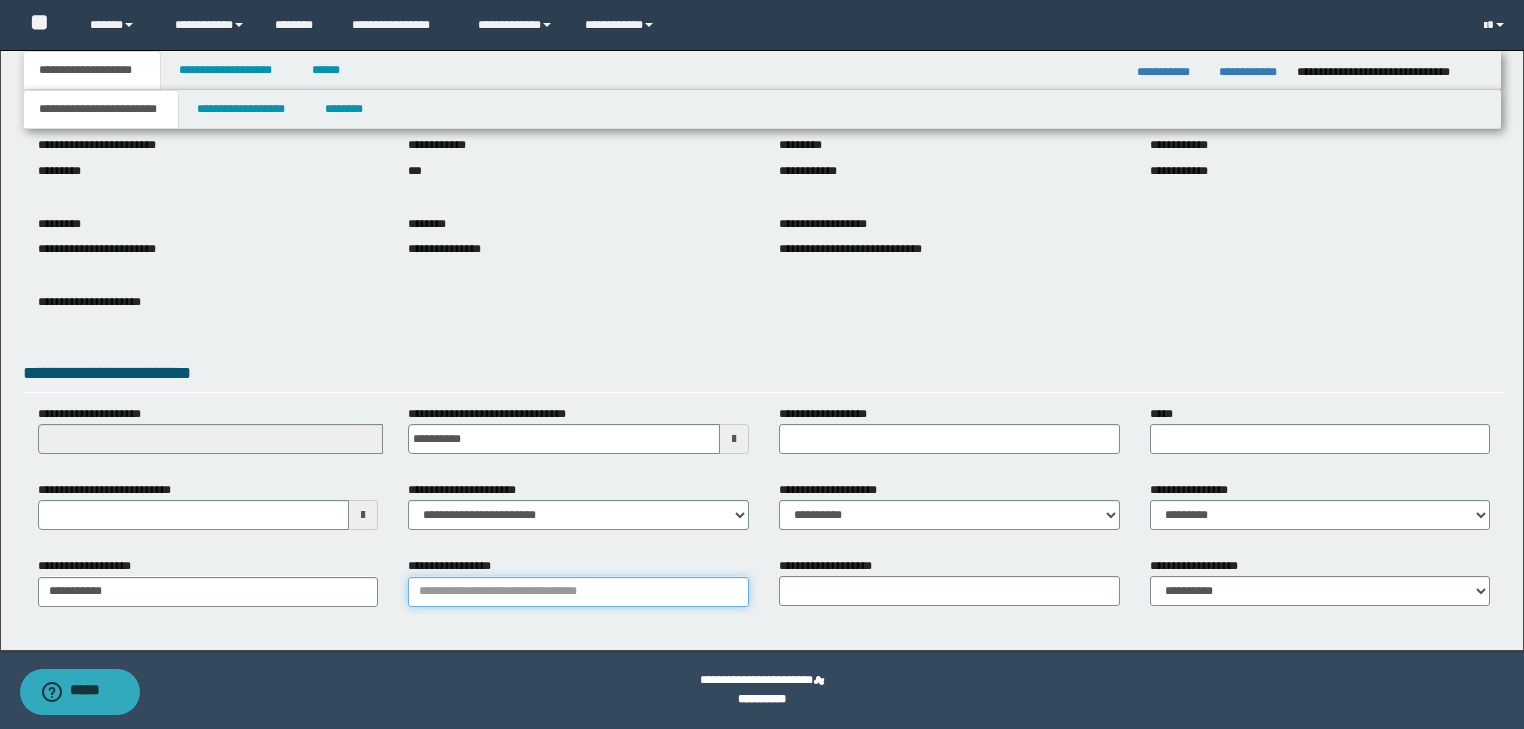 click on "**********" at bounding box center (578, 592) 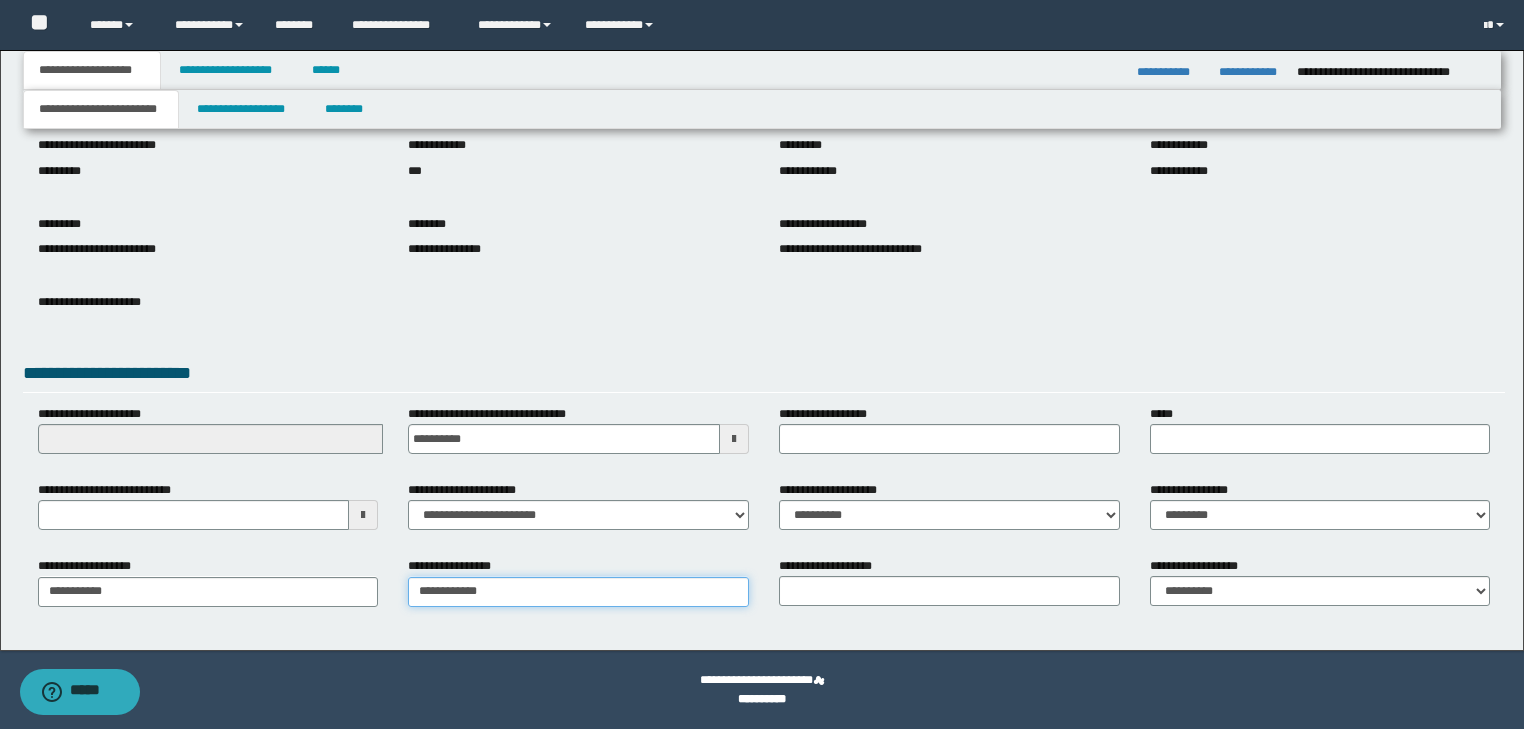 type on "**********" 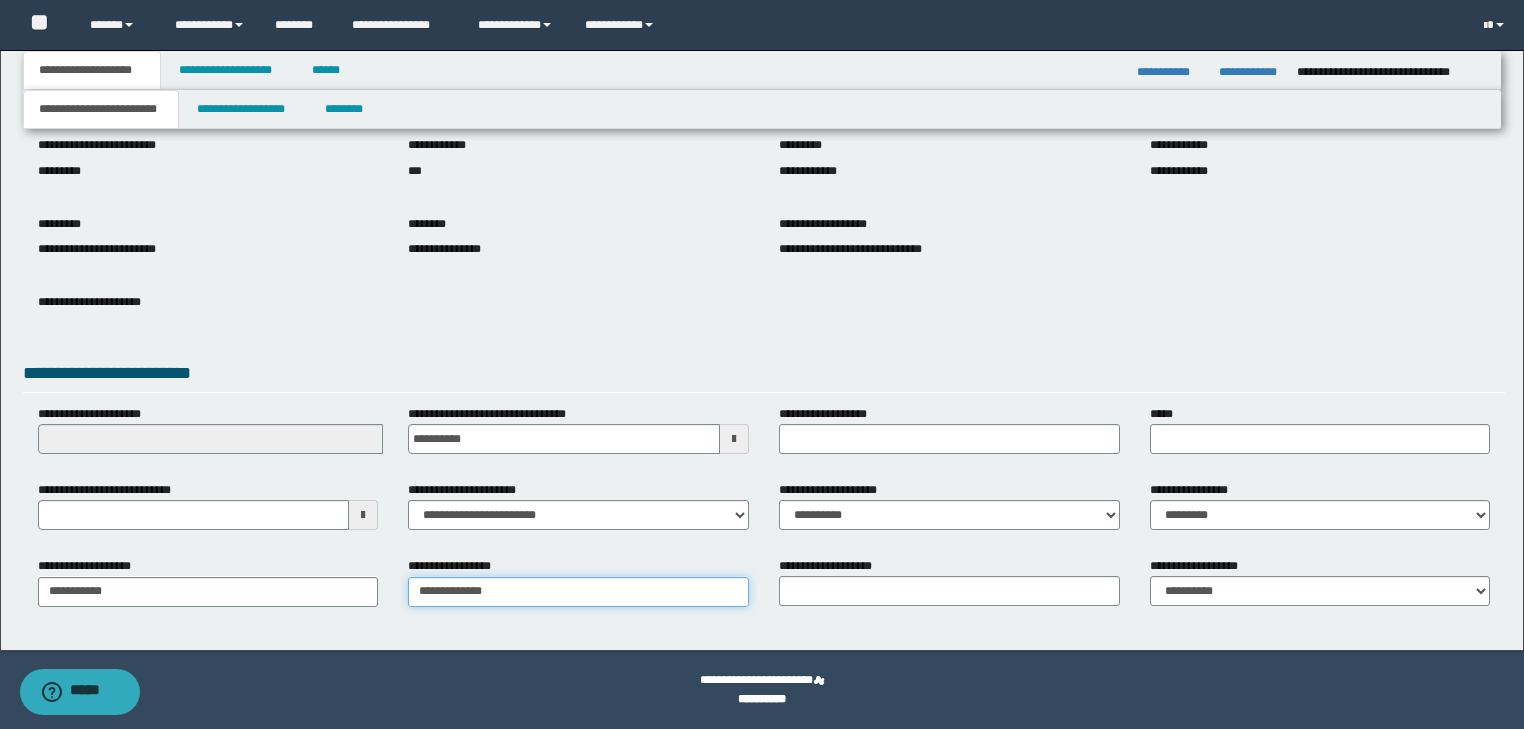 type on "**********" 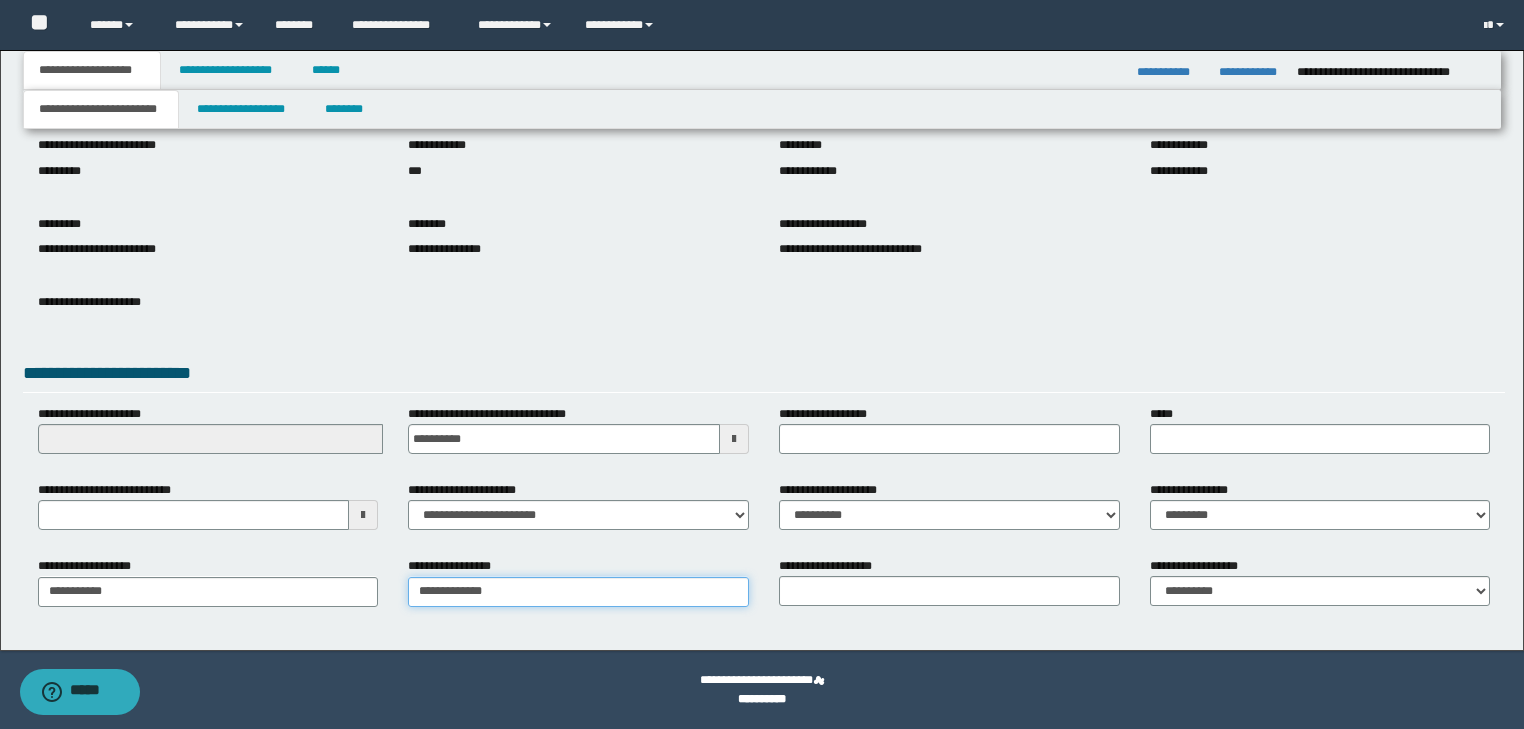 type on "**********" 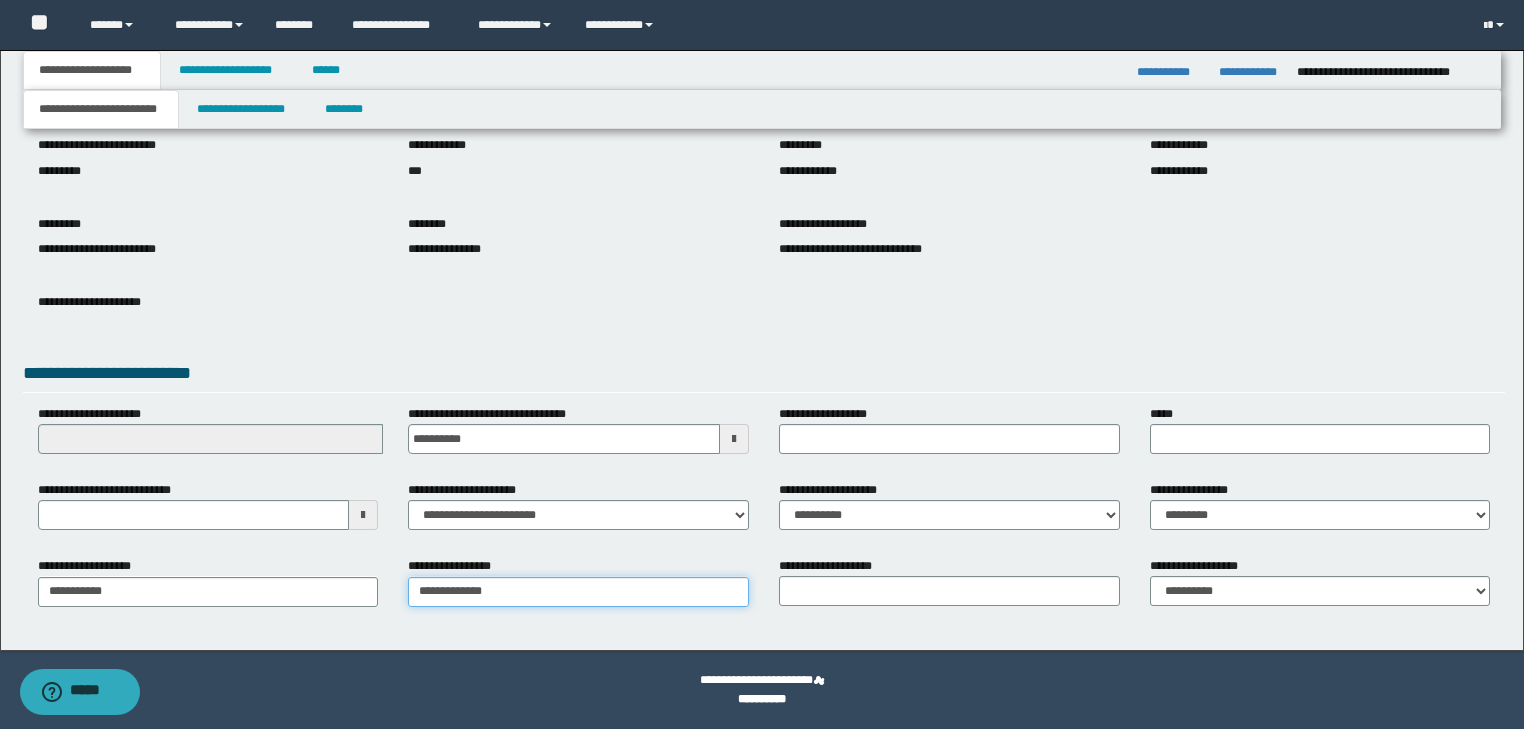 type on "**********" 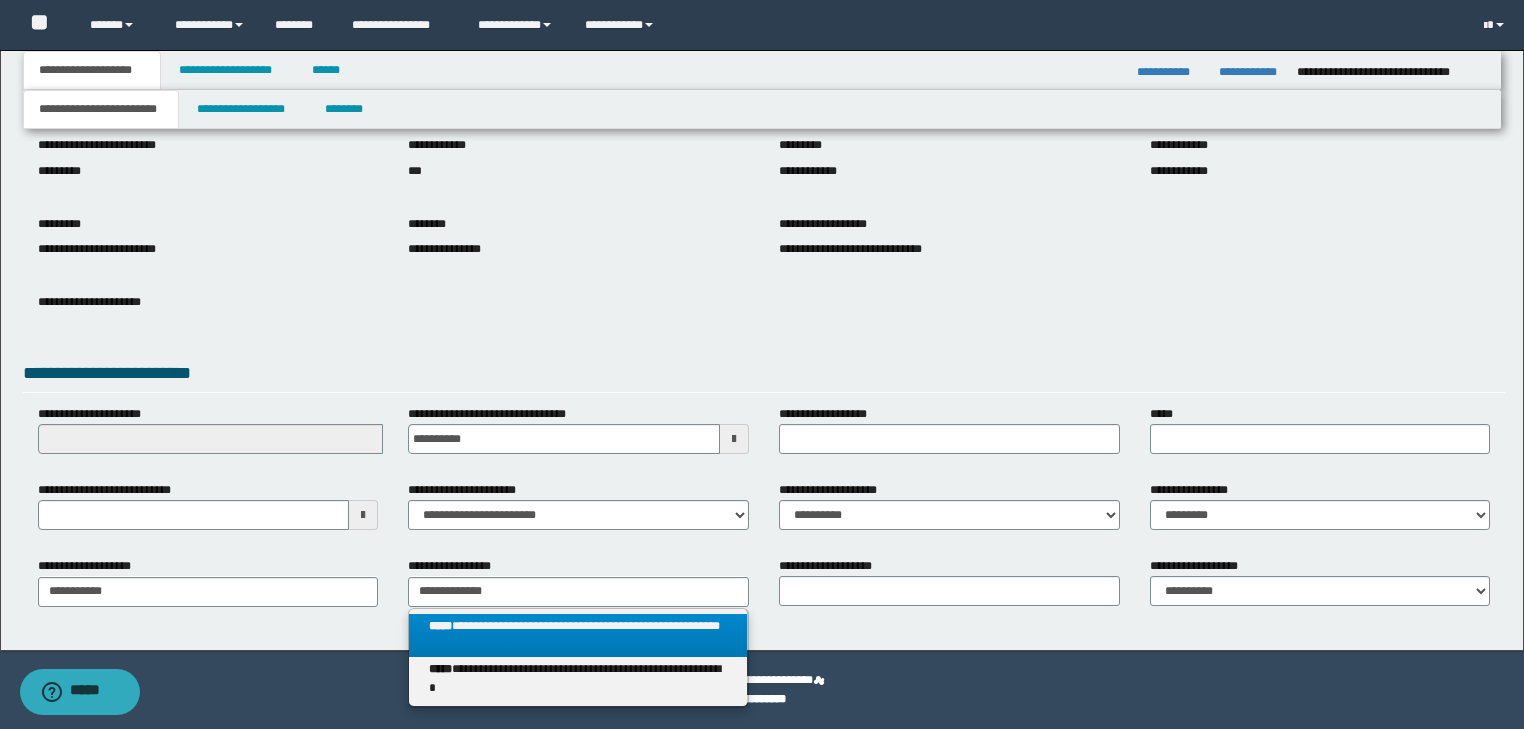 click on "**********" at bounding box center (578, 636) 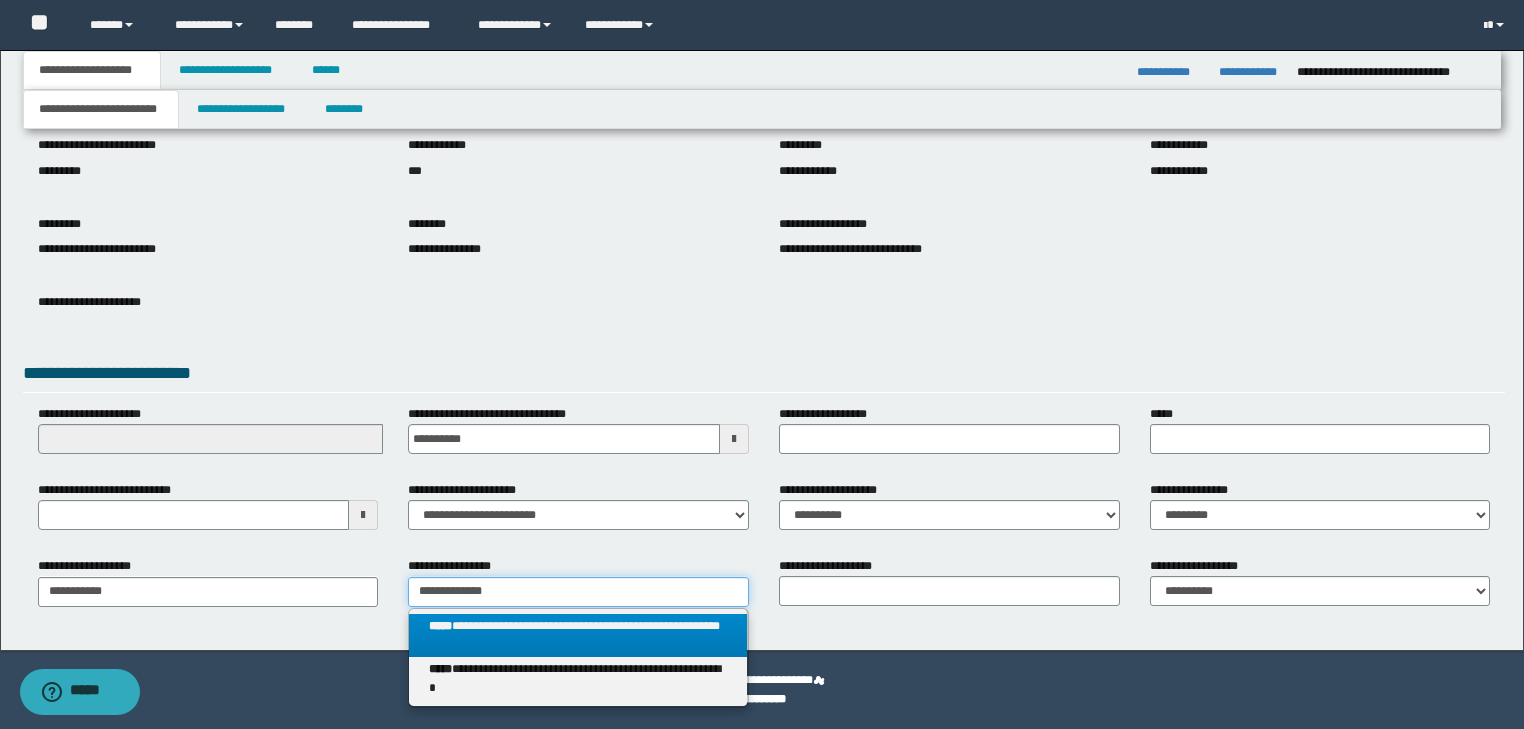 type 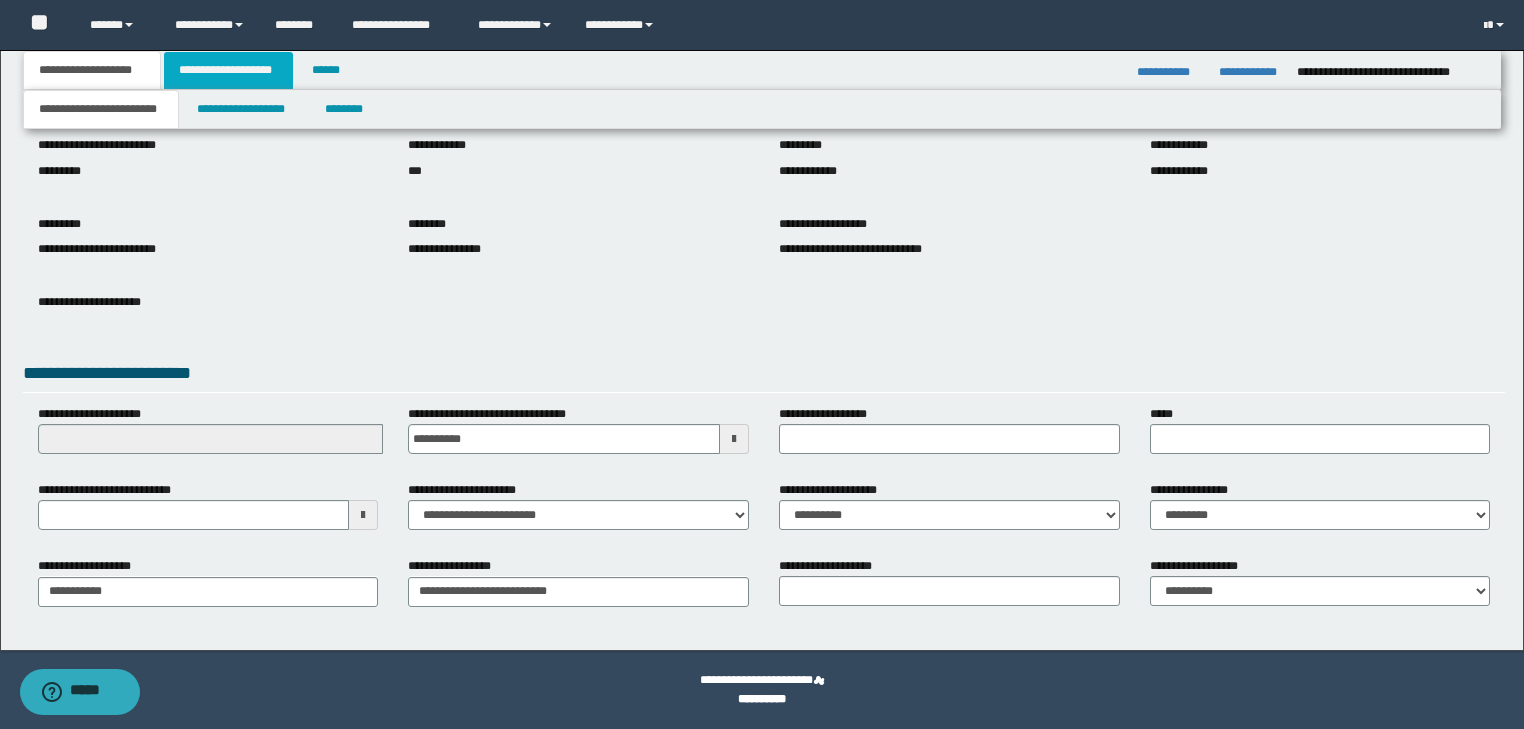 click on "**********" at bounding box center (228, 70) 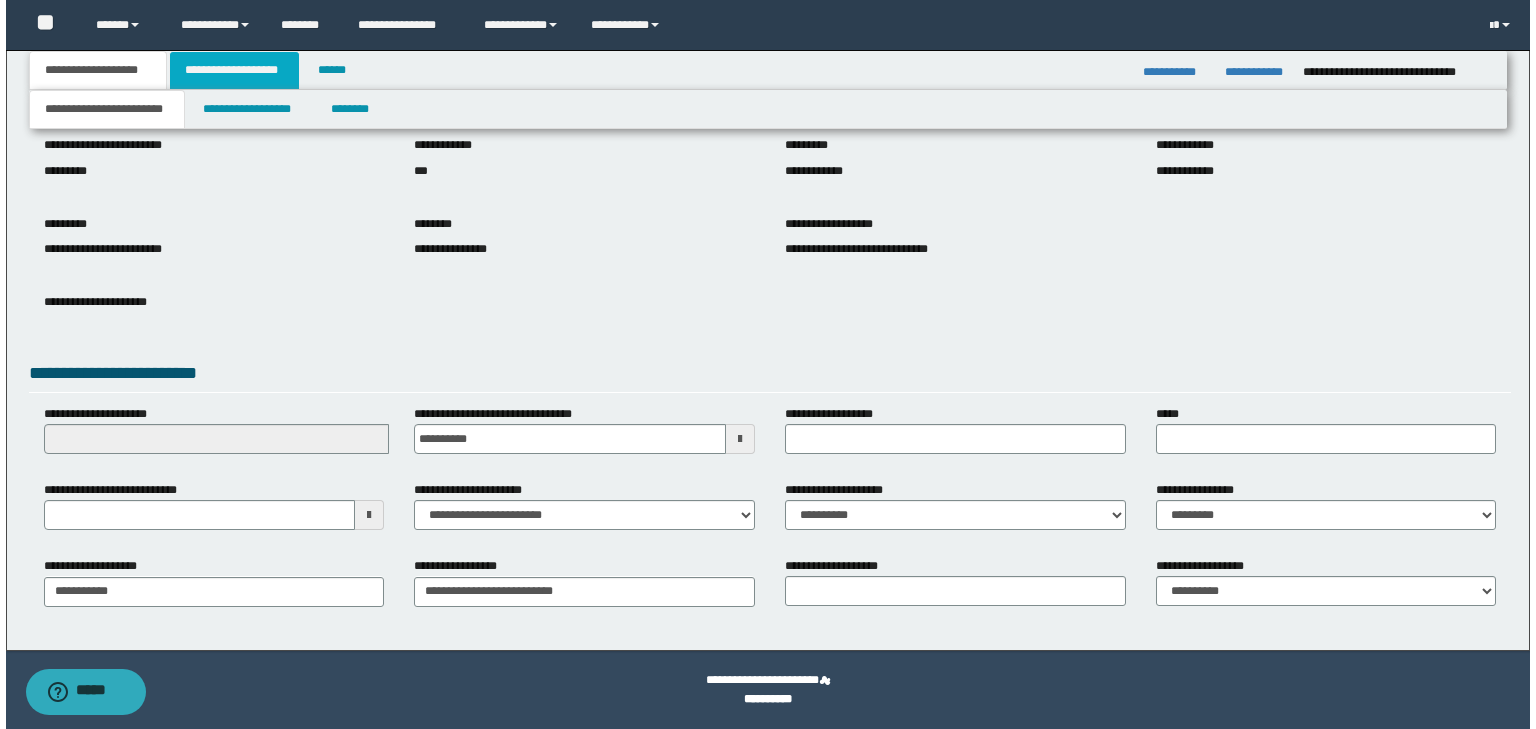scroll, scrollTop: 0, scrollLeft: 0, axis: both 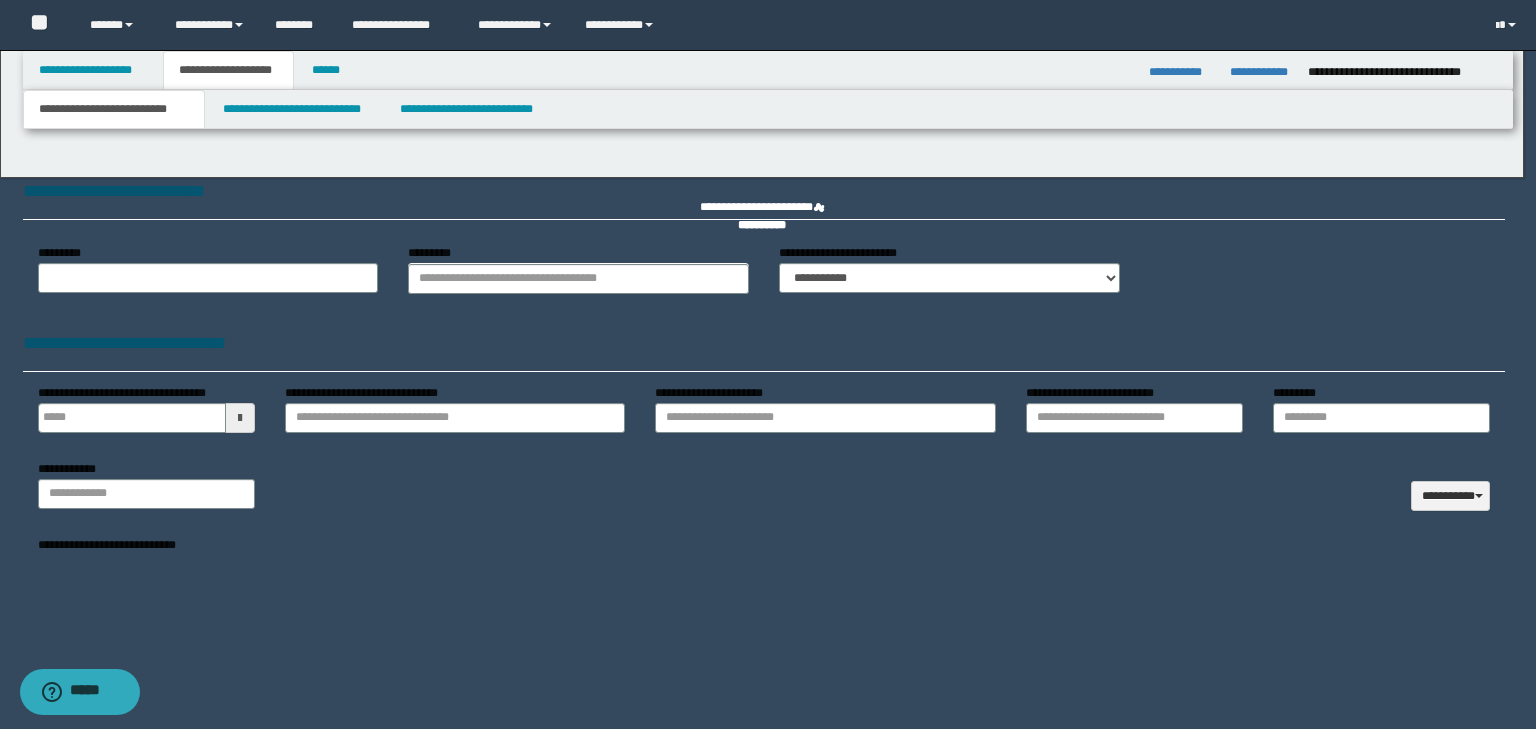 type 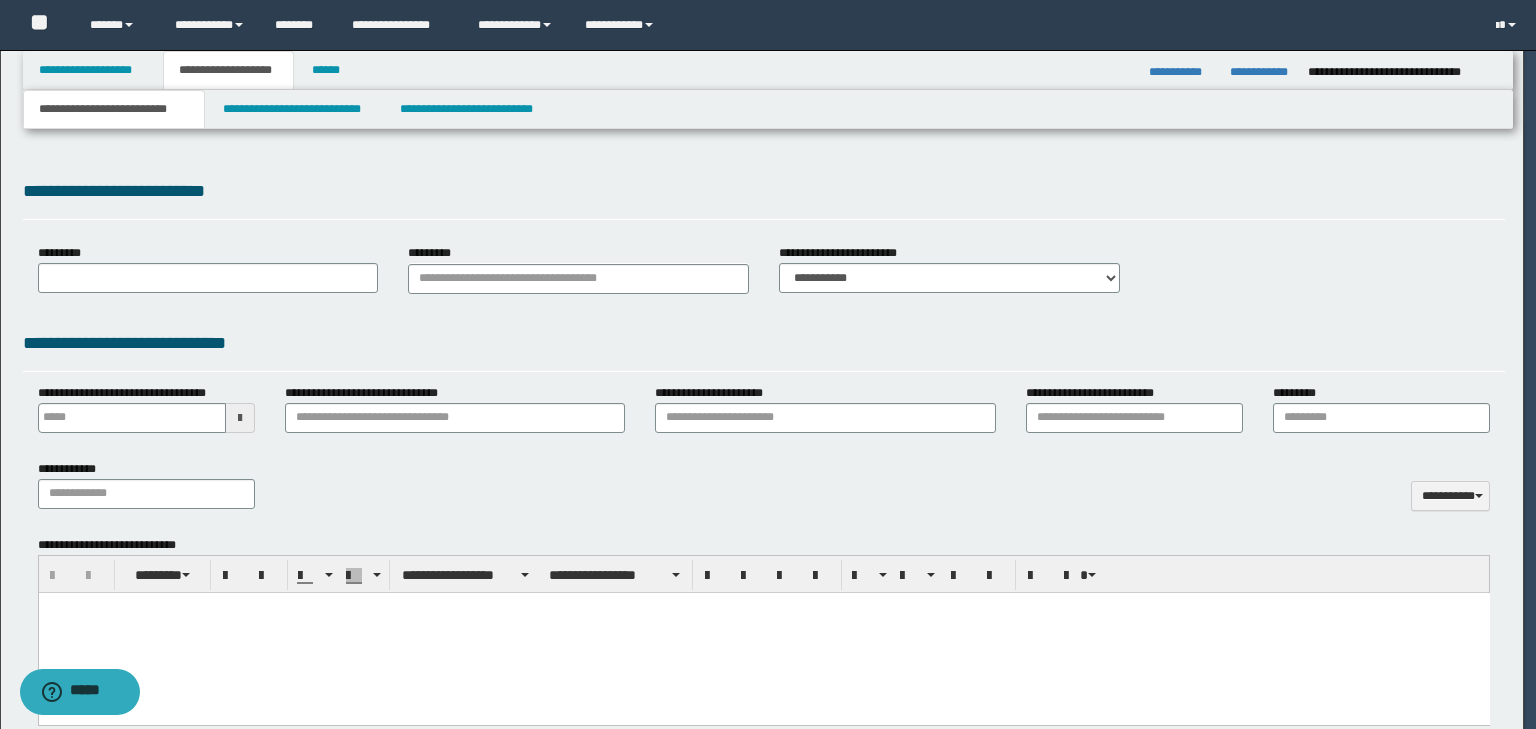 scroll, scrollTop: 0, scrollLeft: 0, axis: both 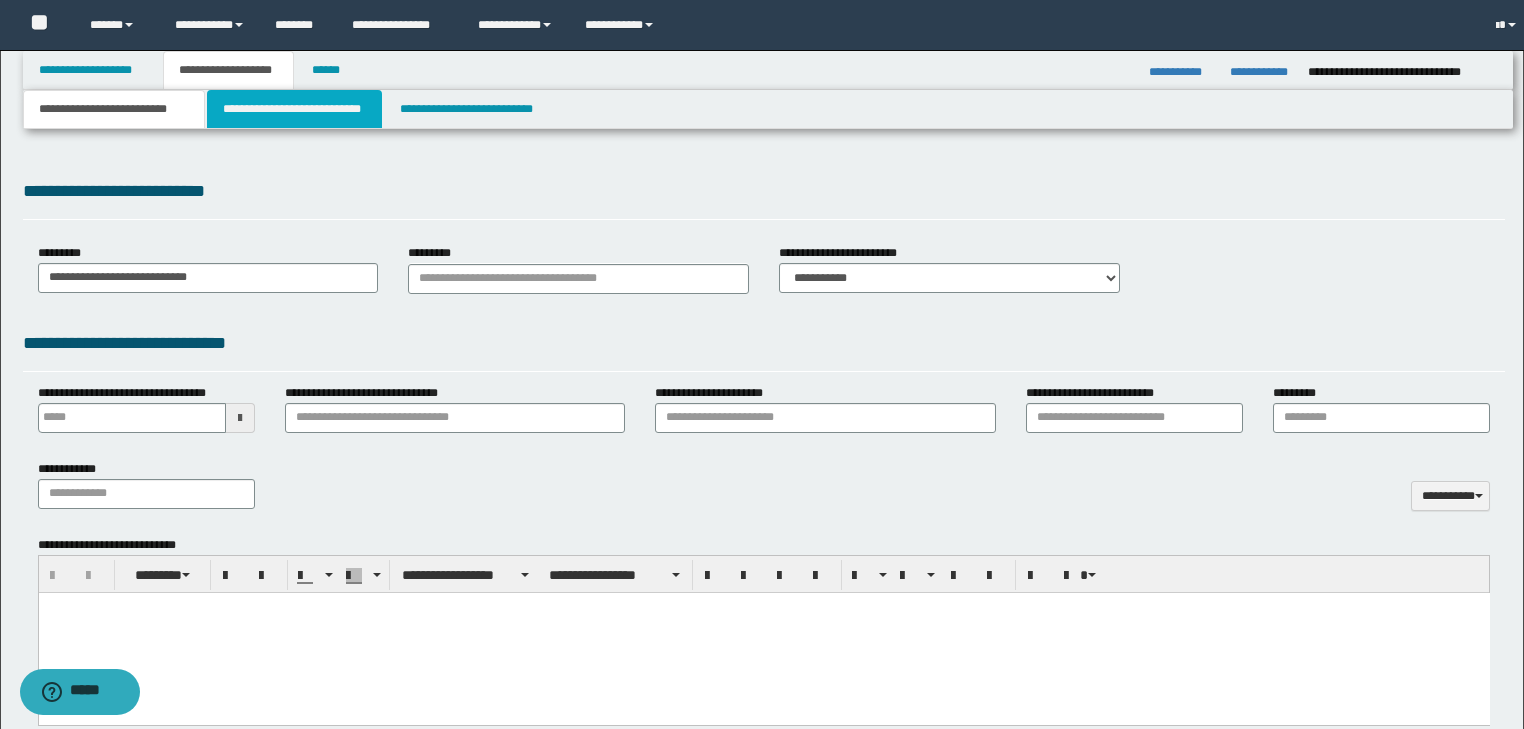 click on "**********" at bounding box center [294, 109] 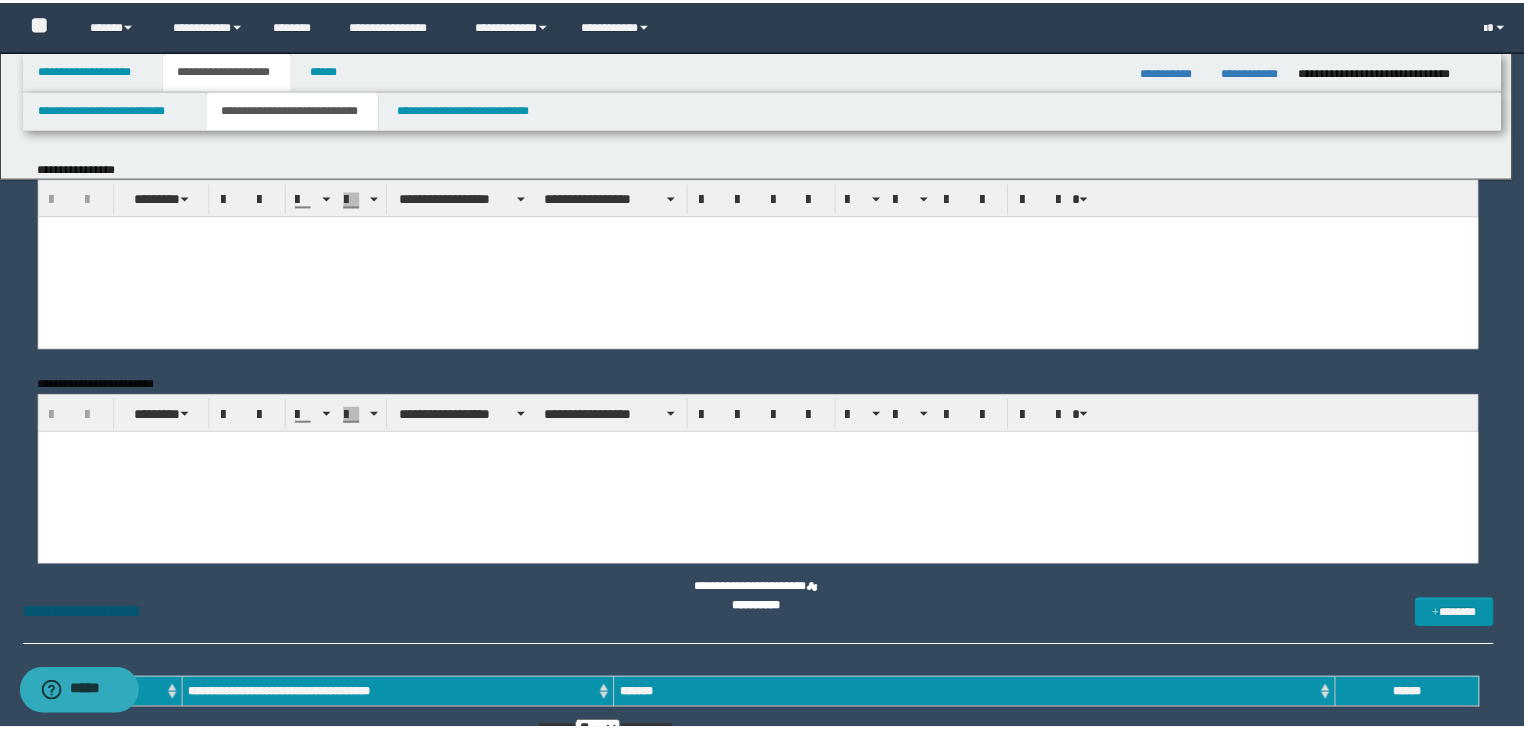 scroll, scrollTop: 0, scrollLeft: 0, axis: both 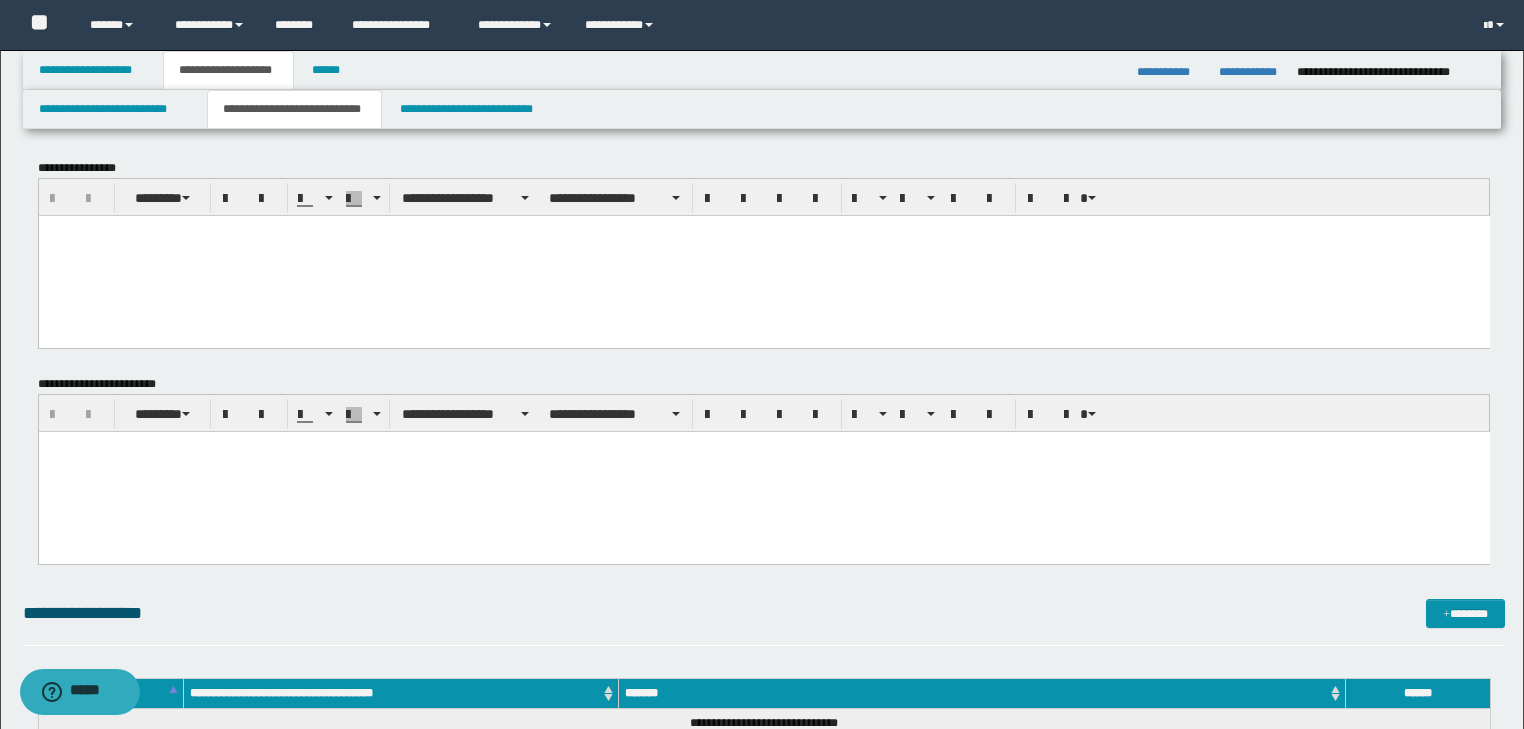 click at bounding box center (763, 255) 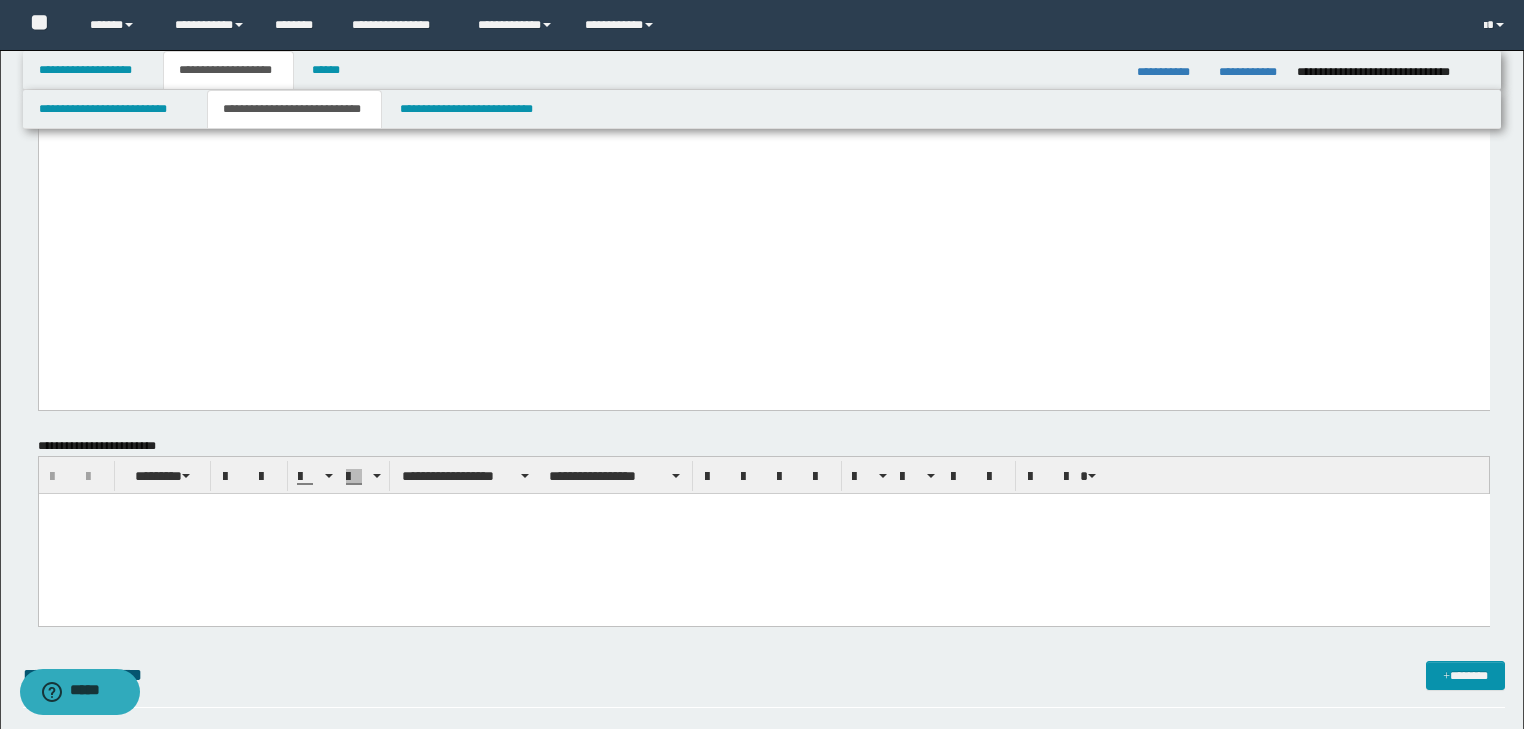 drag, startPoint x: 46, startPoint y: -1633, endPoint x: 508, endPoint y: 594, distance: 2274.417 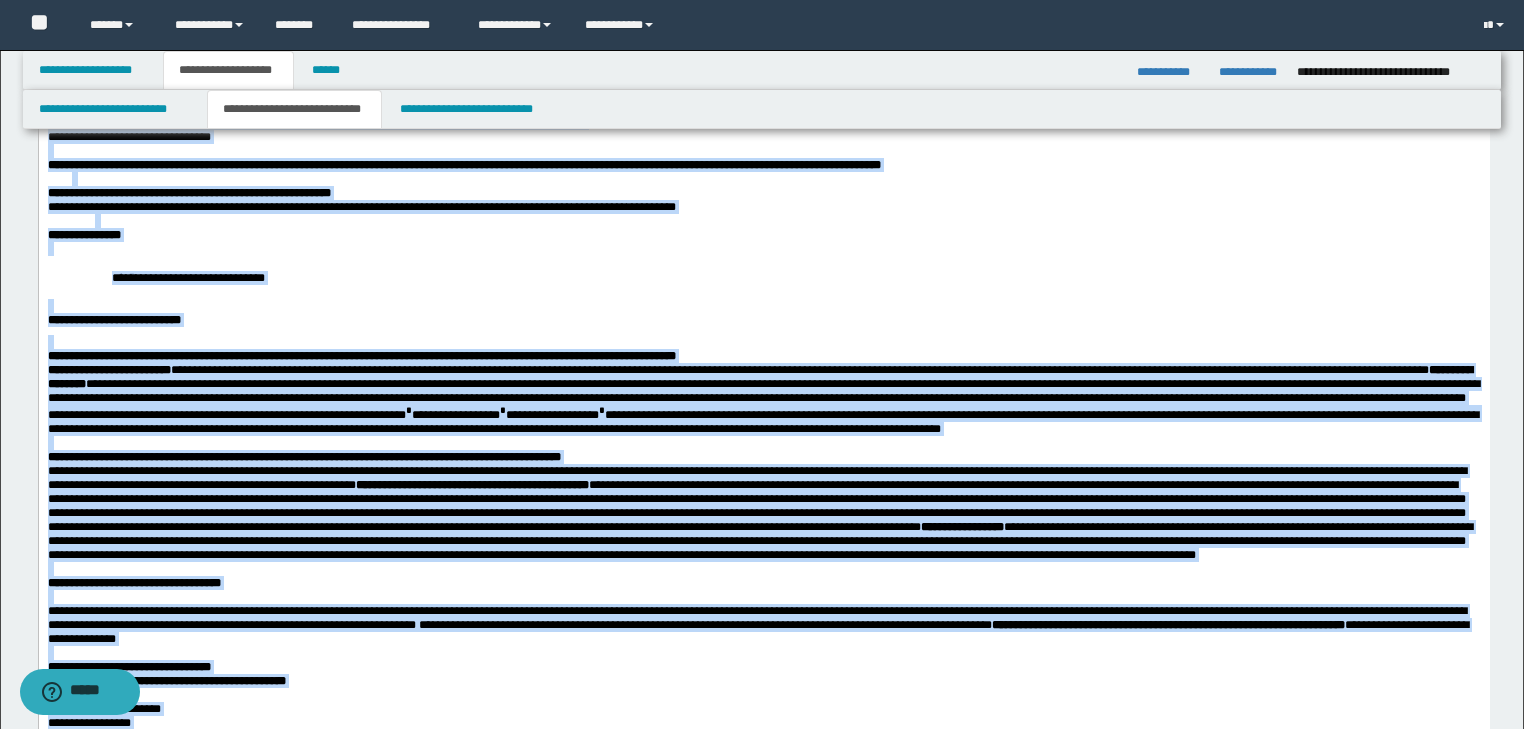 scroll, scrollTop: 0, scrollLeft: 0, axis: both 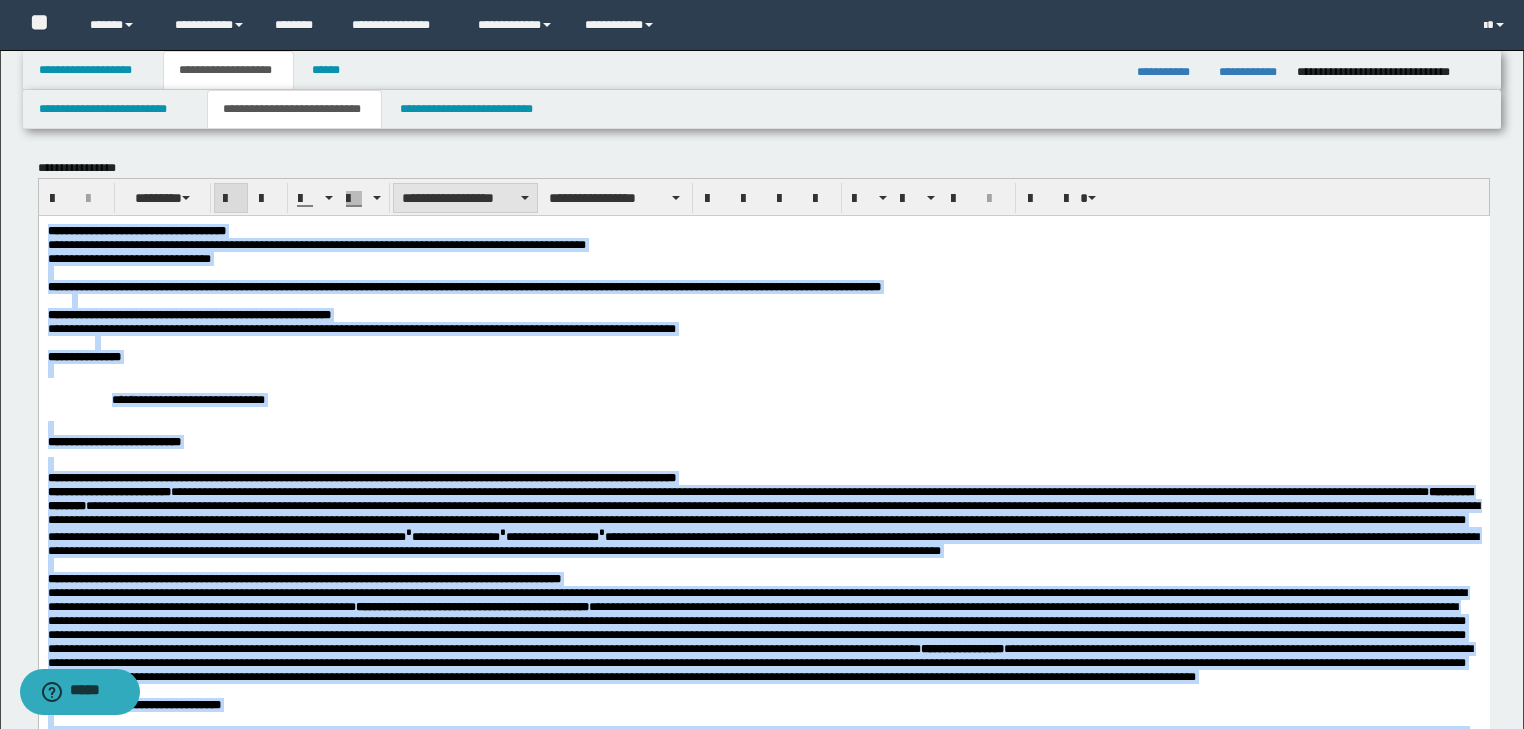 click on "**********" at bounding box center [465, 198] 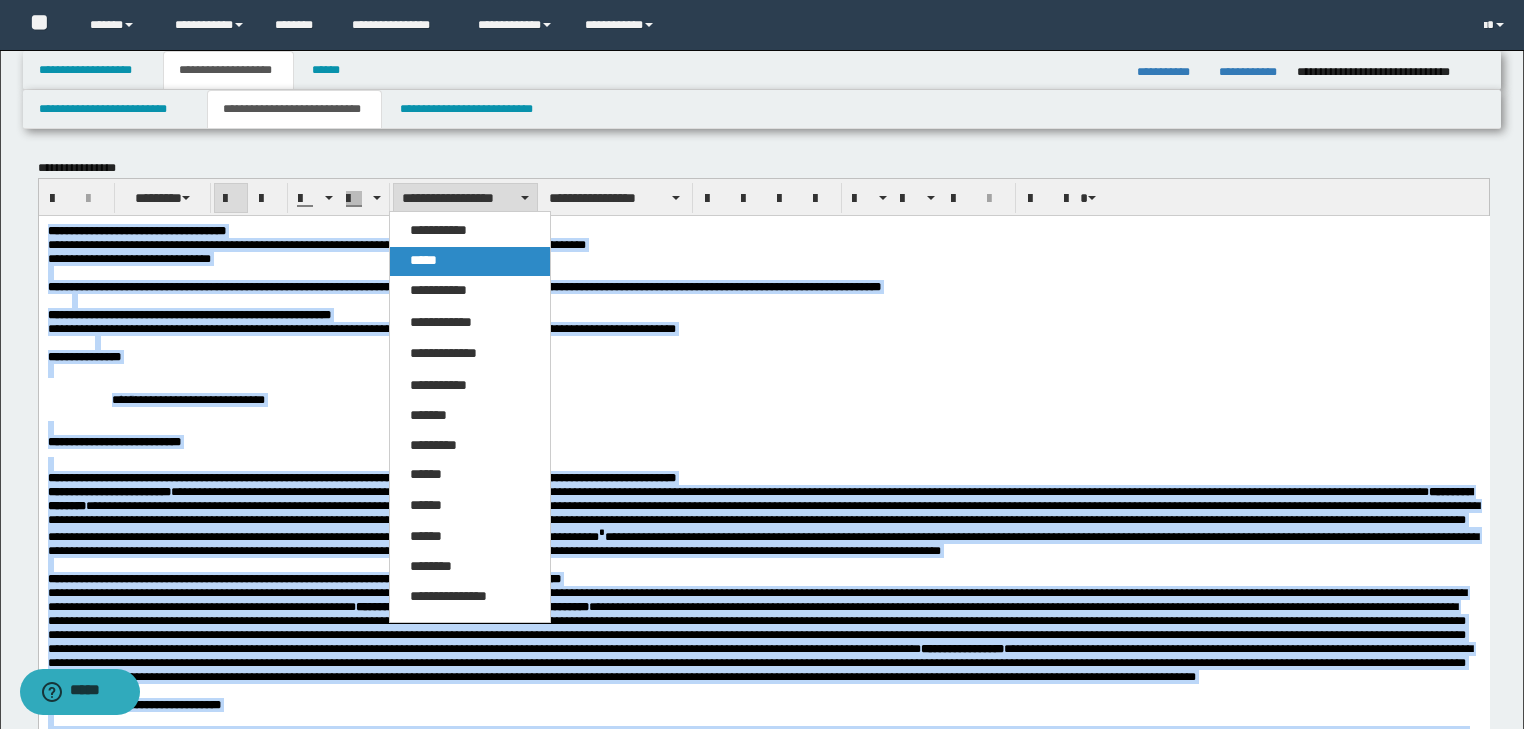 click on "*****" at bounding box center (470, 261) 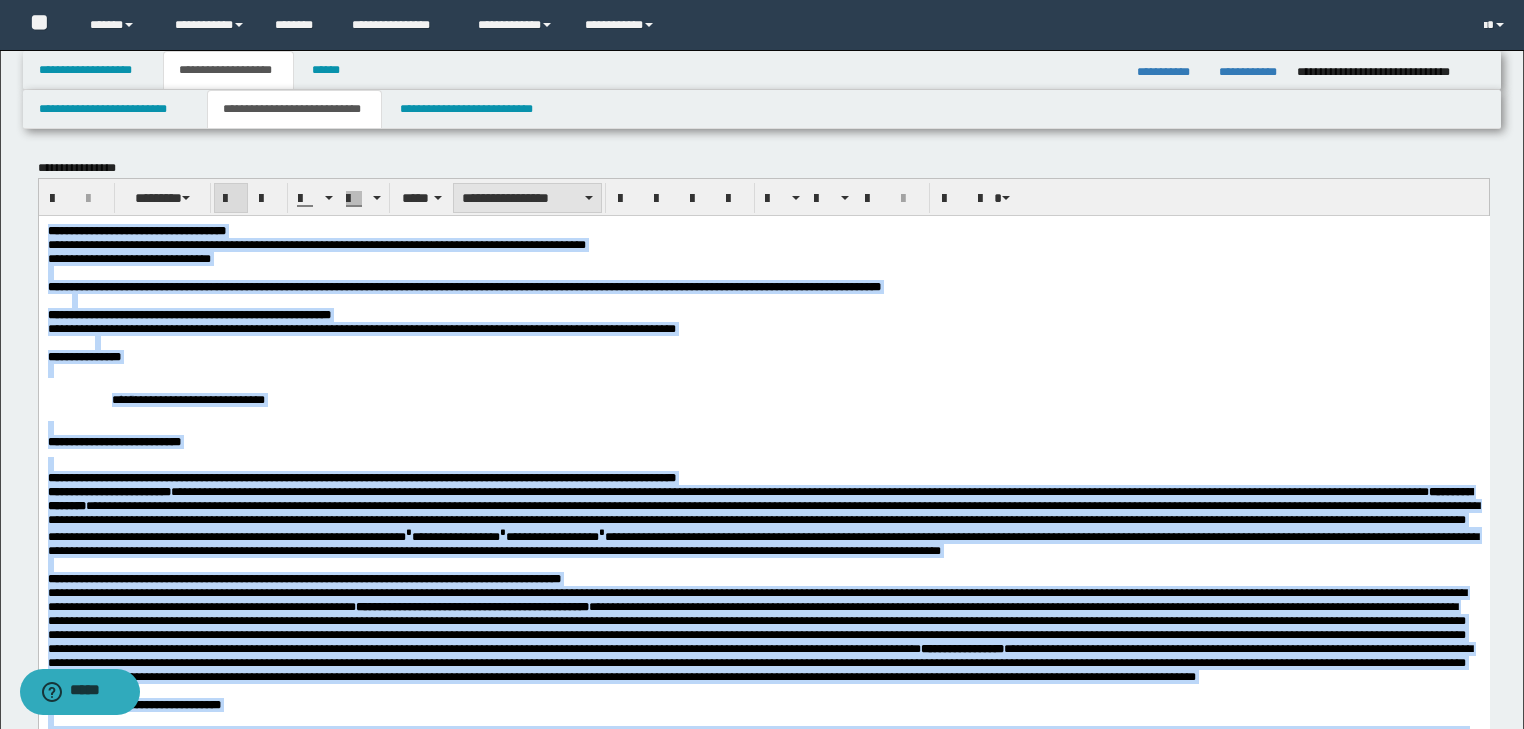 click on "**********" at bounding box center [527, 198] 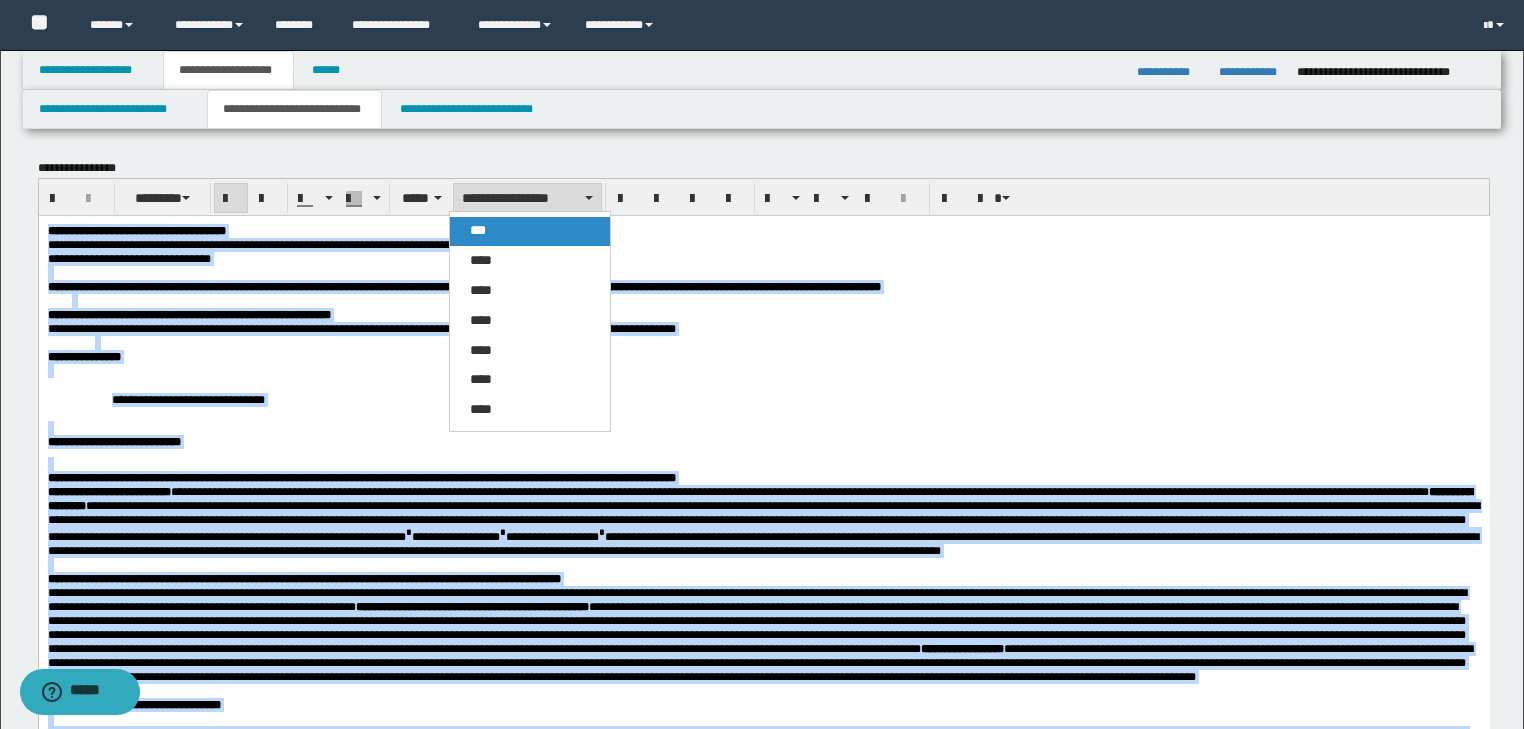 drag, startPoint x: 526, startPoint y: 224, endPoint x: 508, endPoint y: 1, distance: 223.72528 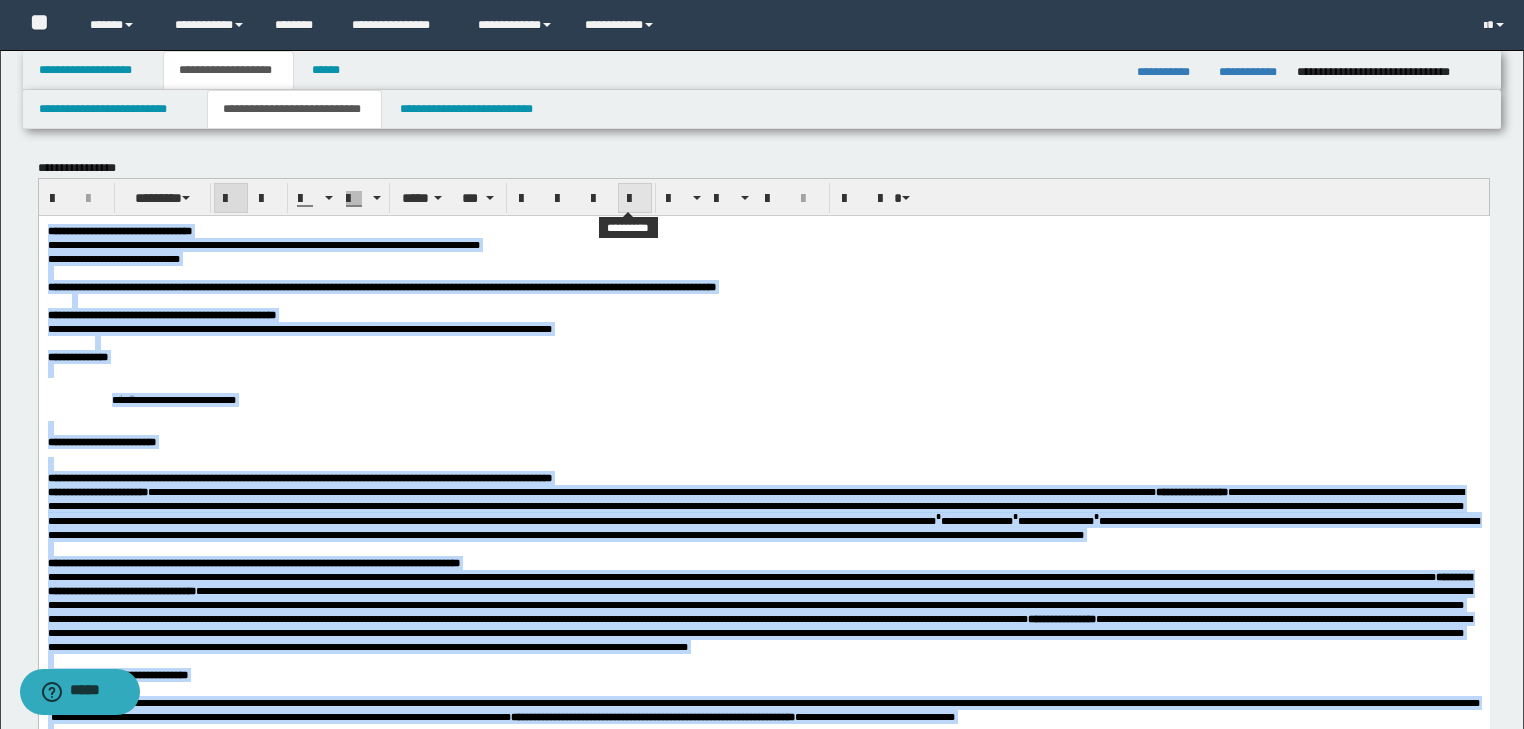 click at bounding box center (635, 199) 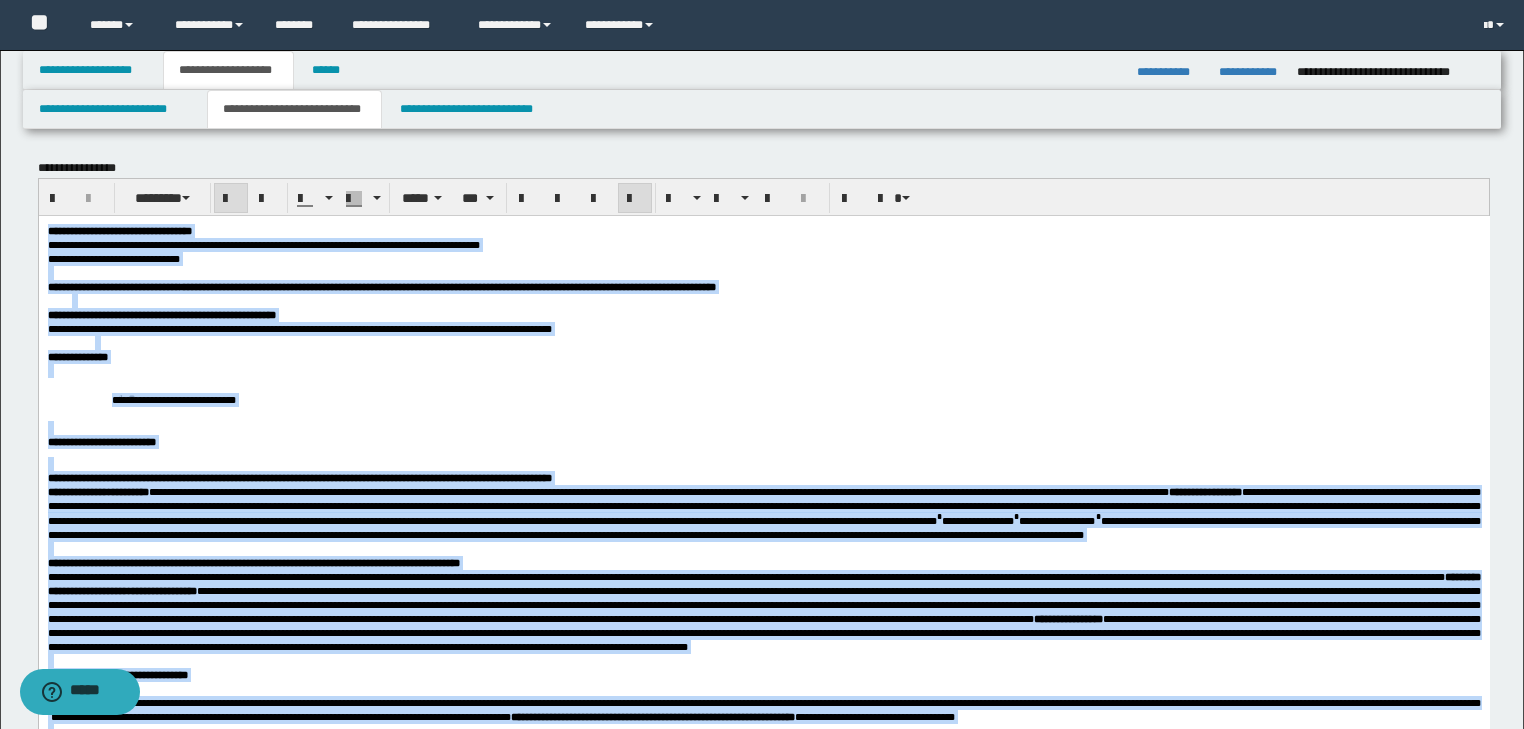 click at bounding box center (787, 342) 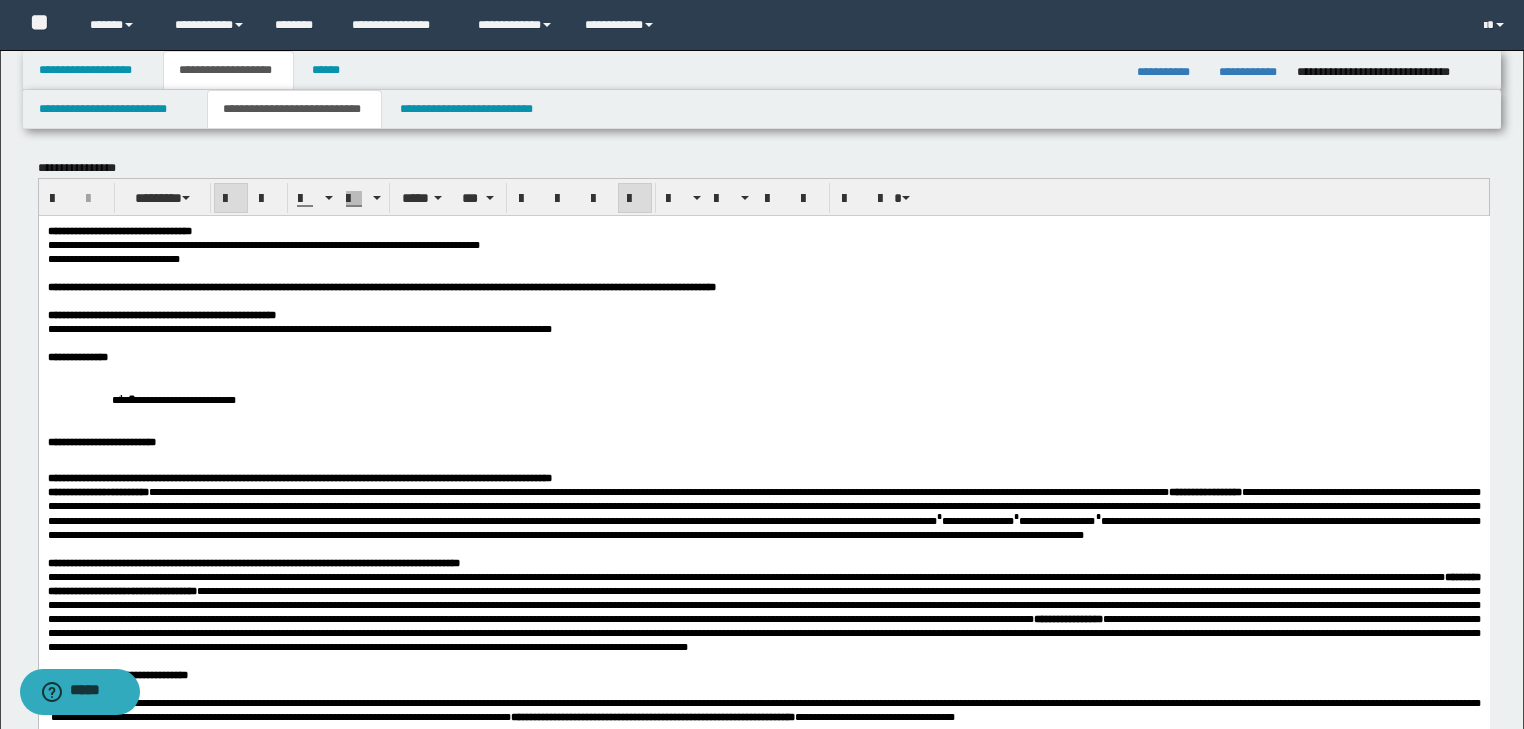 click on "**********" at bounding box center [763, 356] 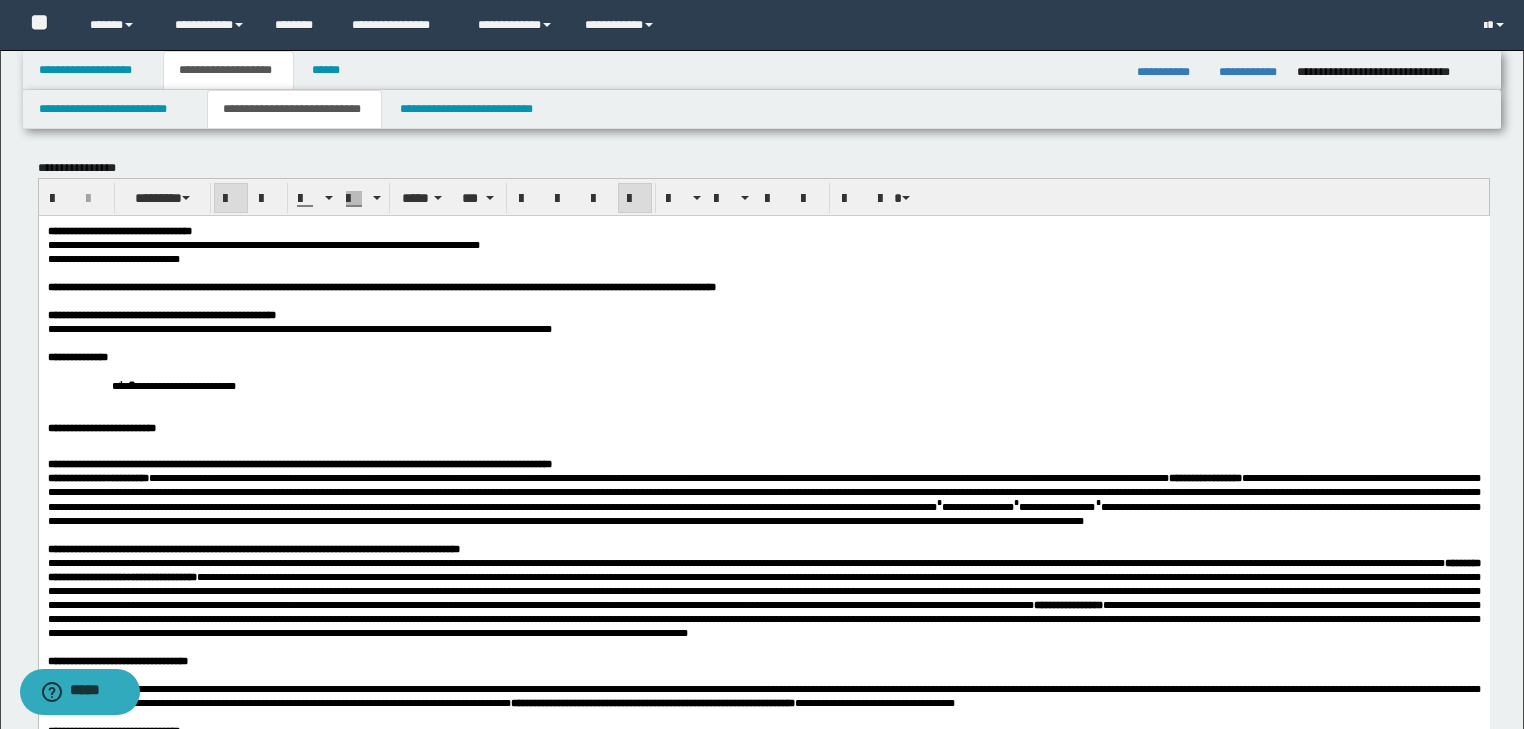click on "**********" at bounding box center (763, 384) 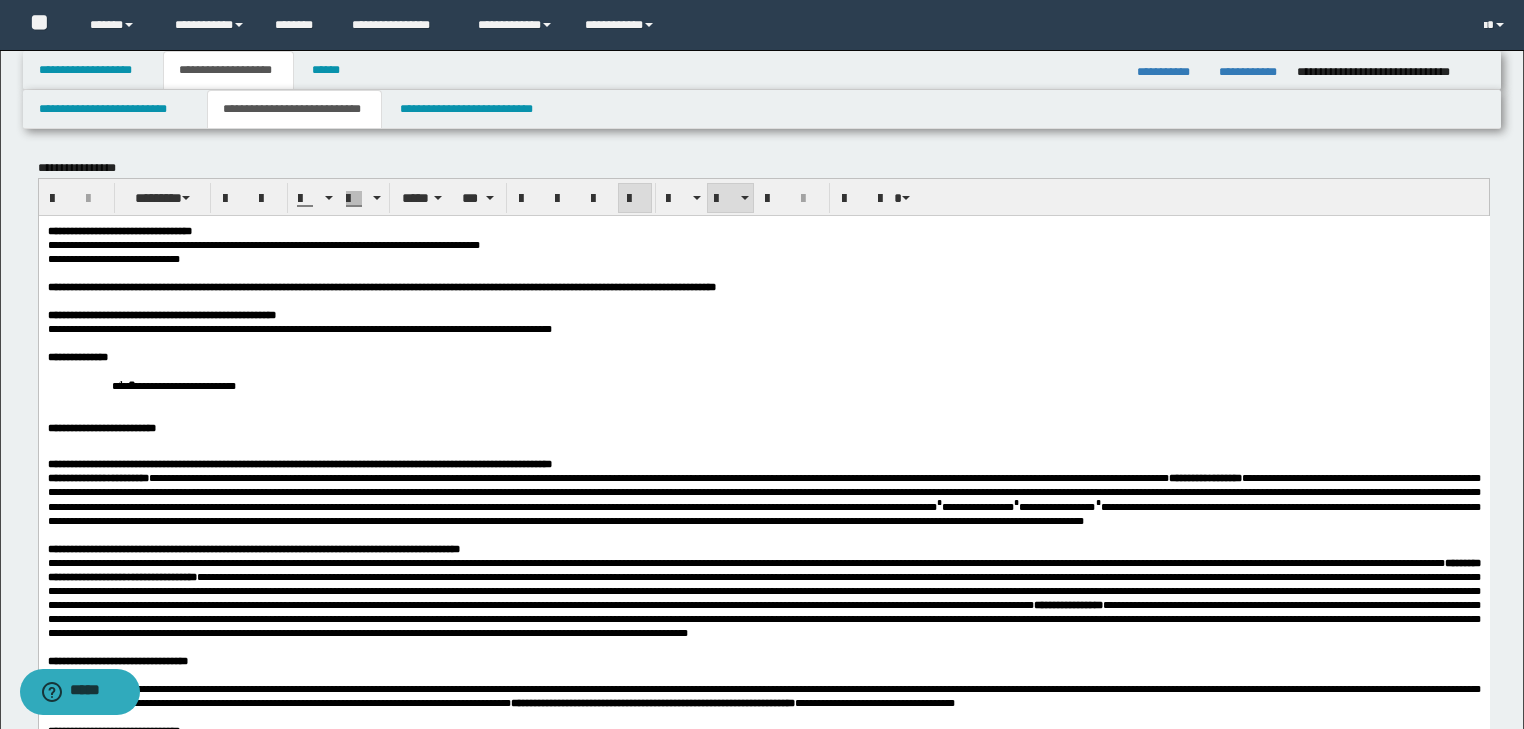 click on "**********" at bounding box center [807, 384] 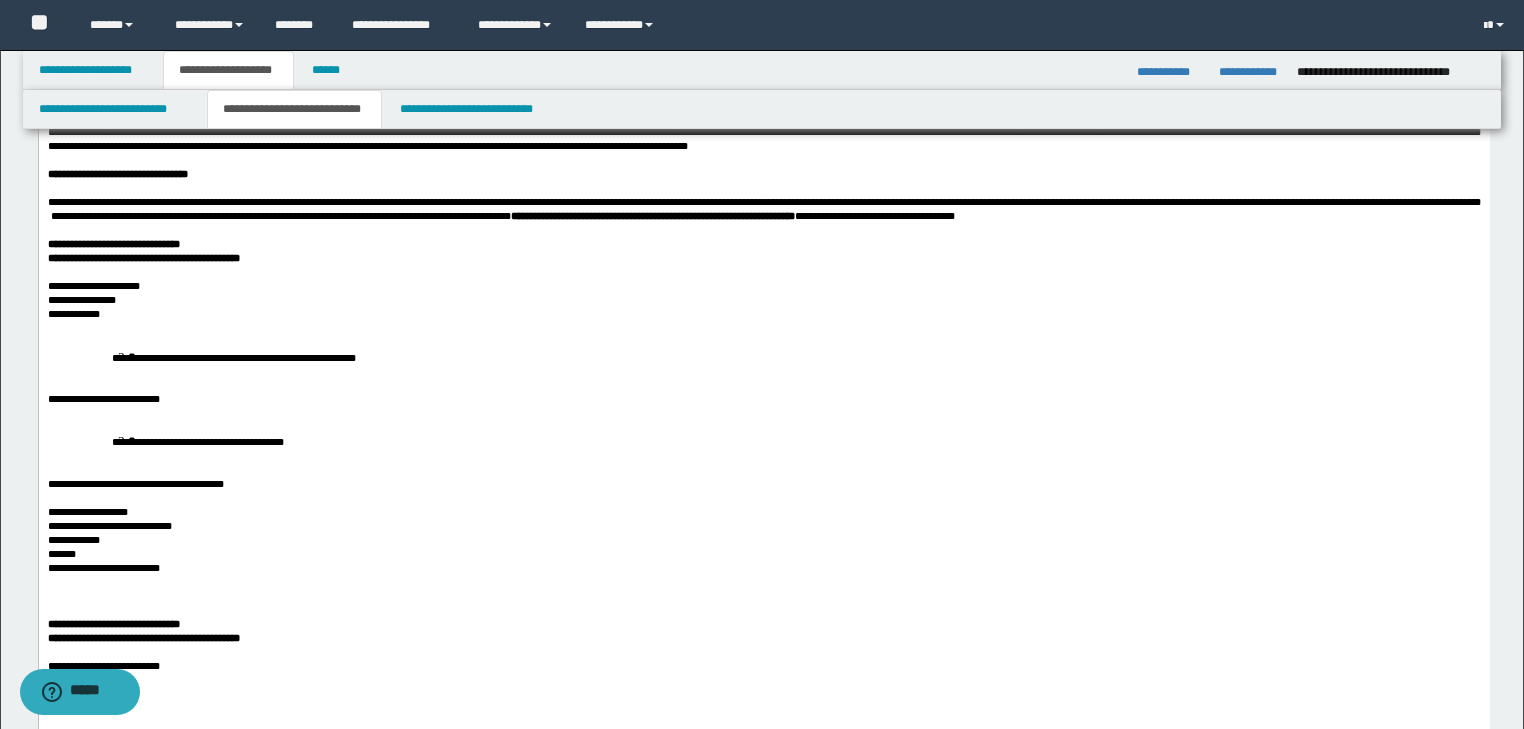 scroll, scrollTop: 480, scrollLeft: 0, axis: vertical 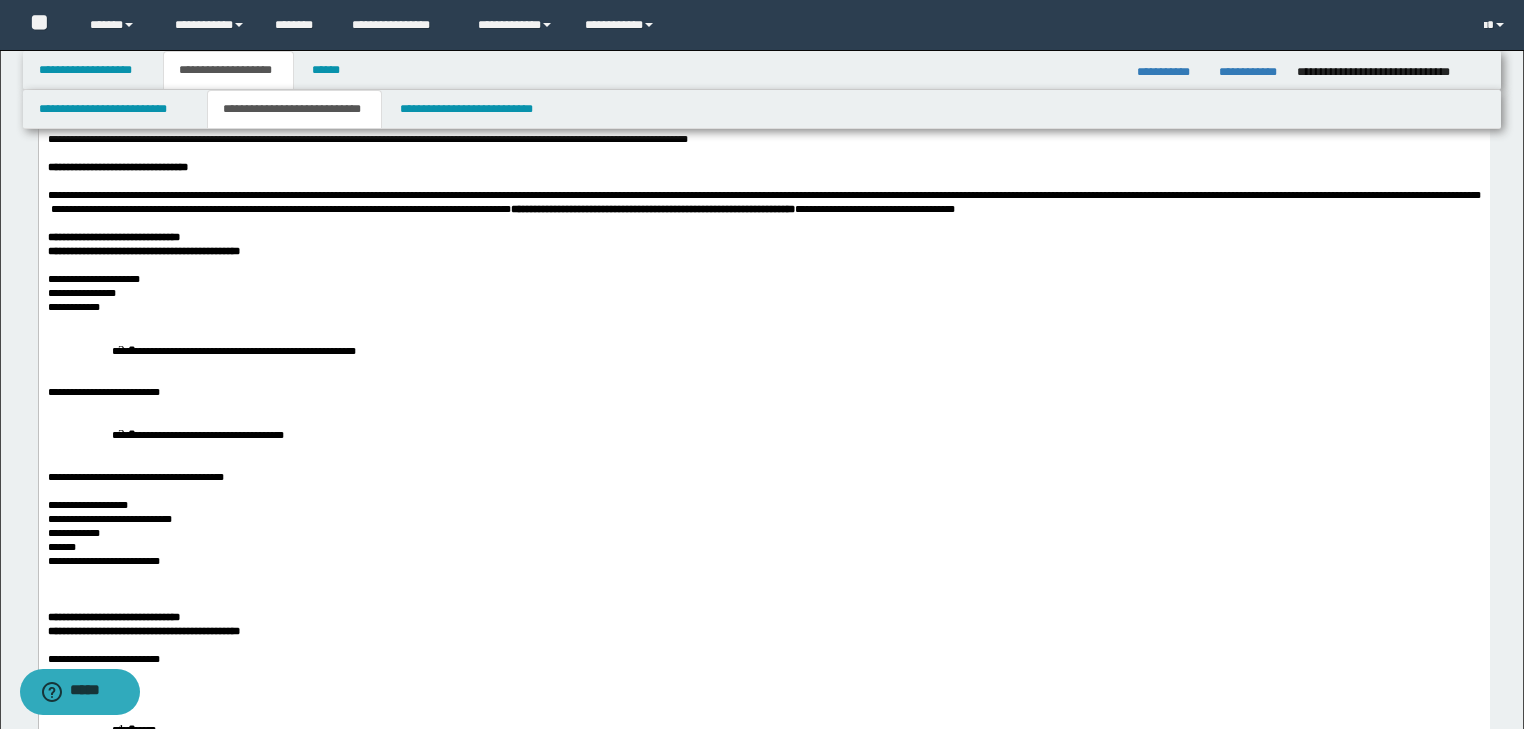 click on "**********" at bounding box center [763, 293] 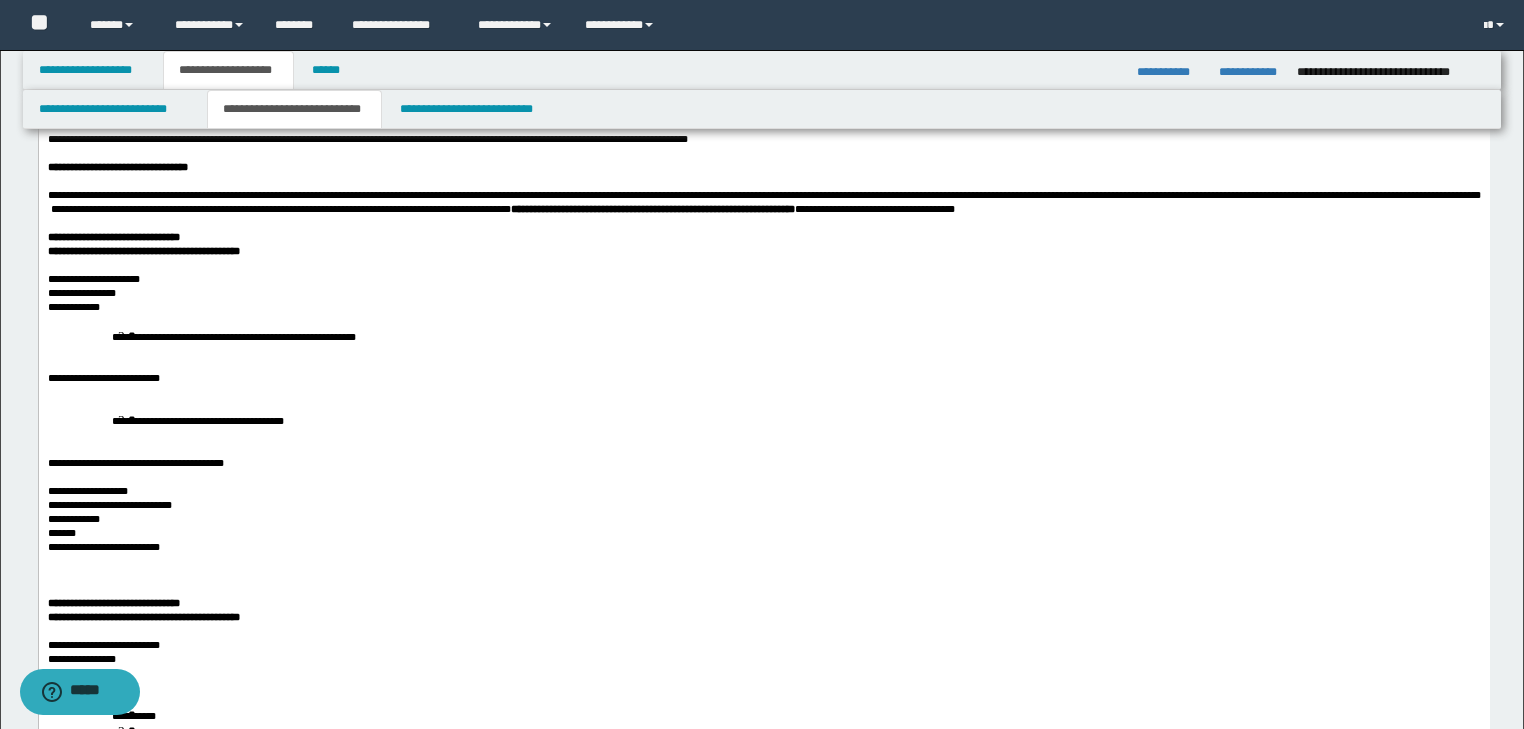 click on "**********" at bounding box center (763, 336) 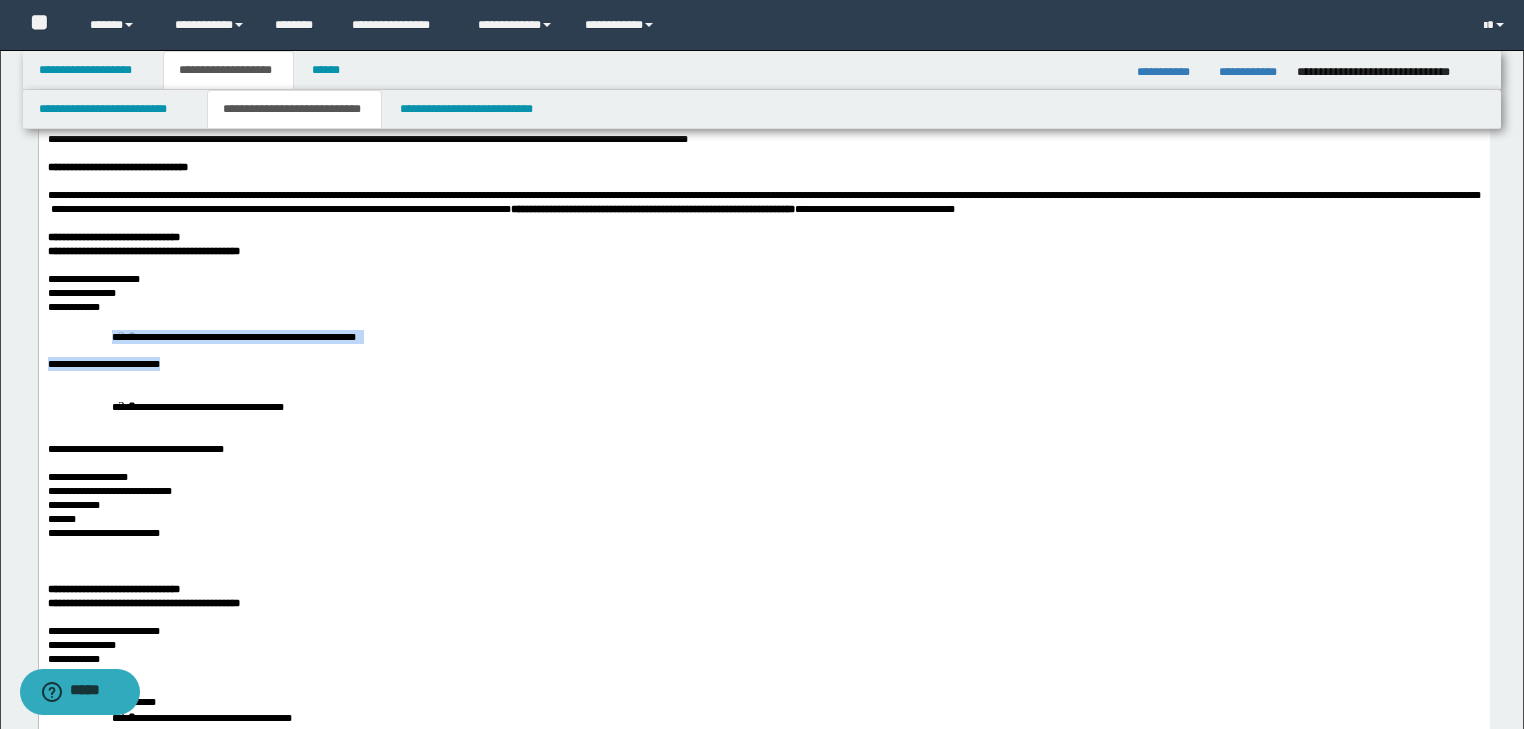 drag, startPoint x: 118, startPoint y: 454, endPoint x: 375, endPoint y: 454, distance: 257 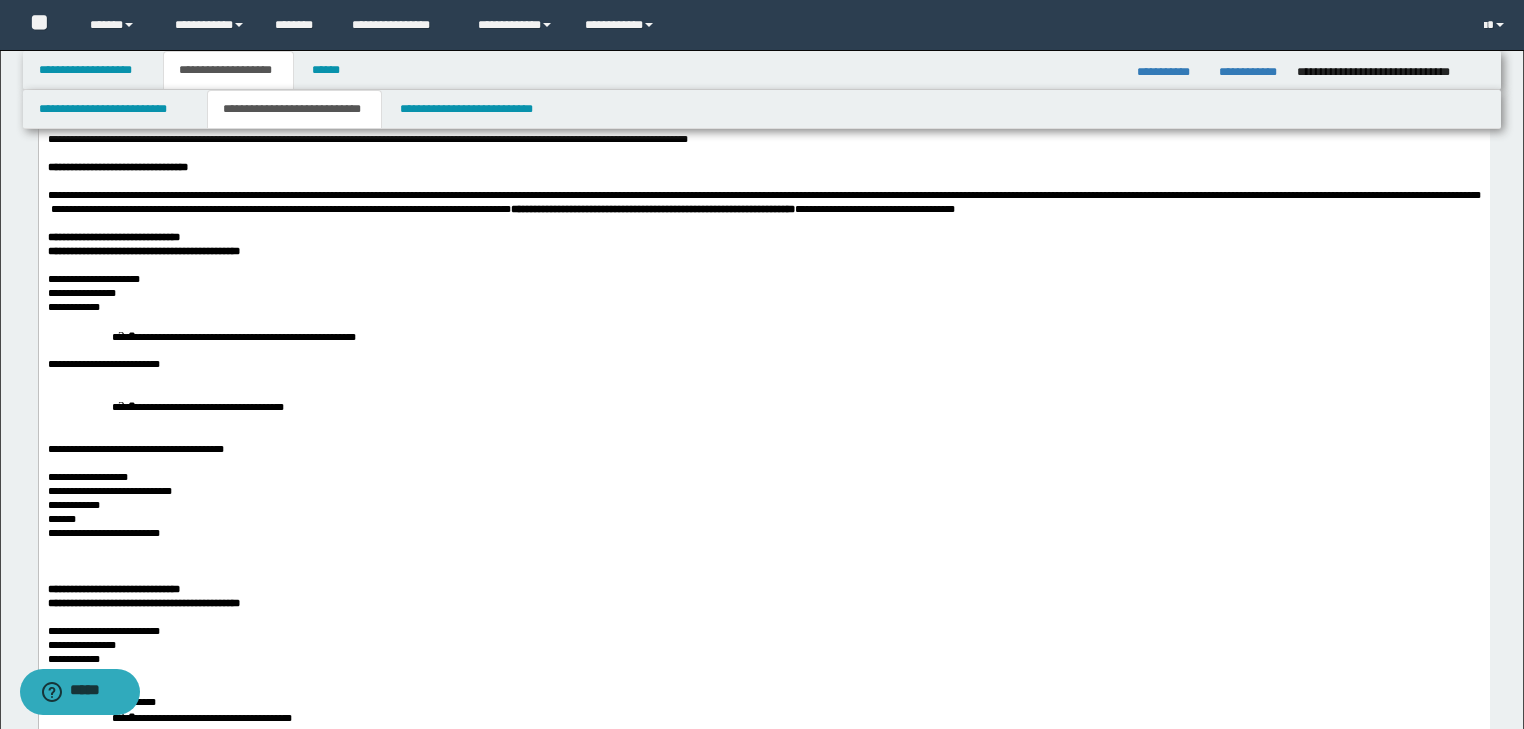 click on "**********" at bounding box center [233, 337] 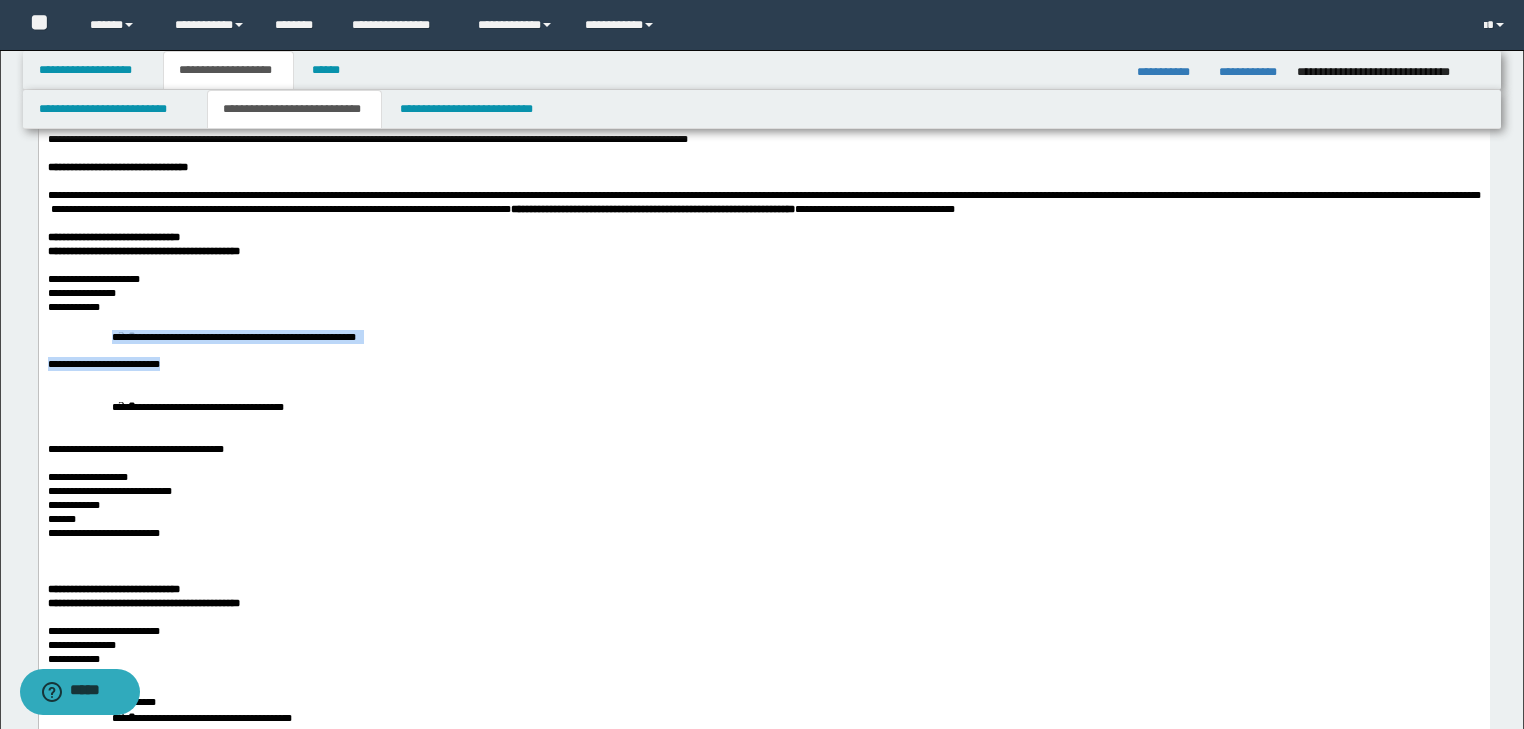 drag, startPoint x: 116, startPoint y: 452, endPoint x: 346, endPoint y: 452, distance: 230 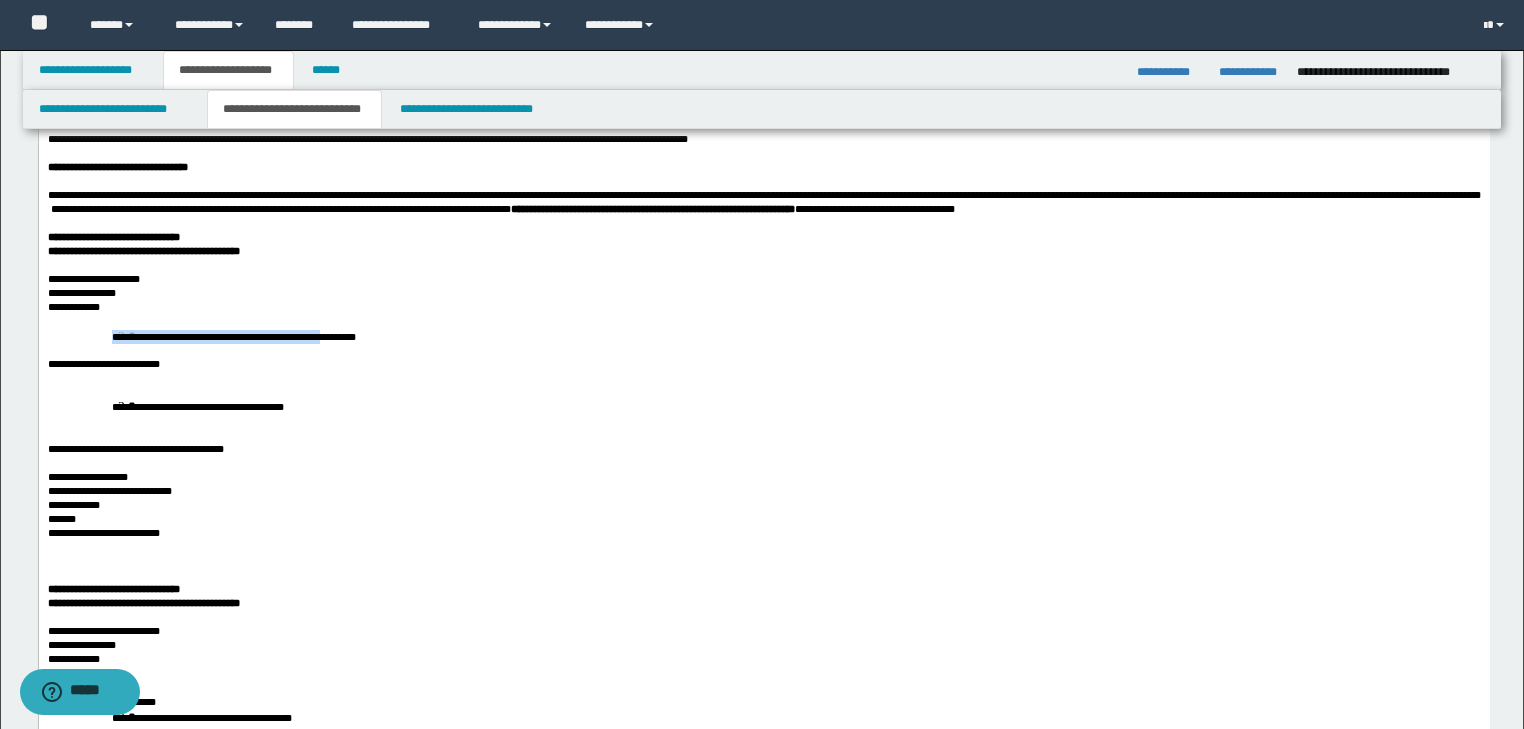 click on "**********" at bounding box center (233, 337) 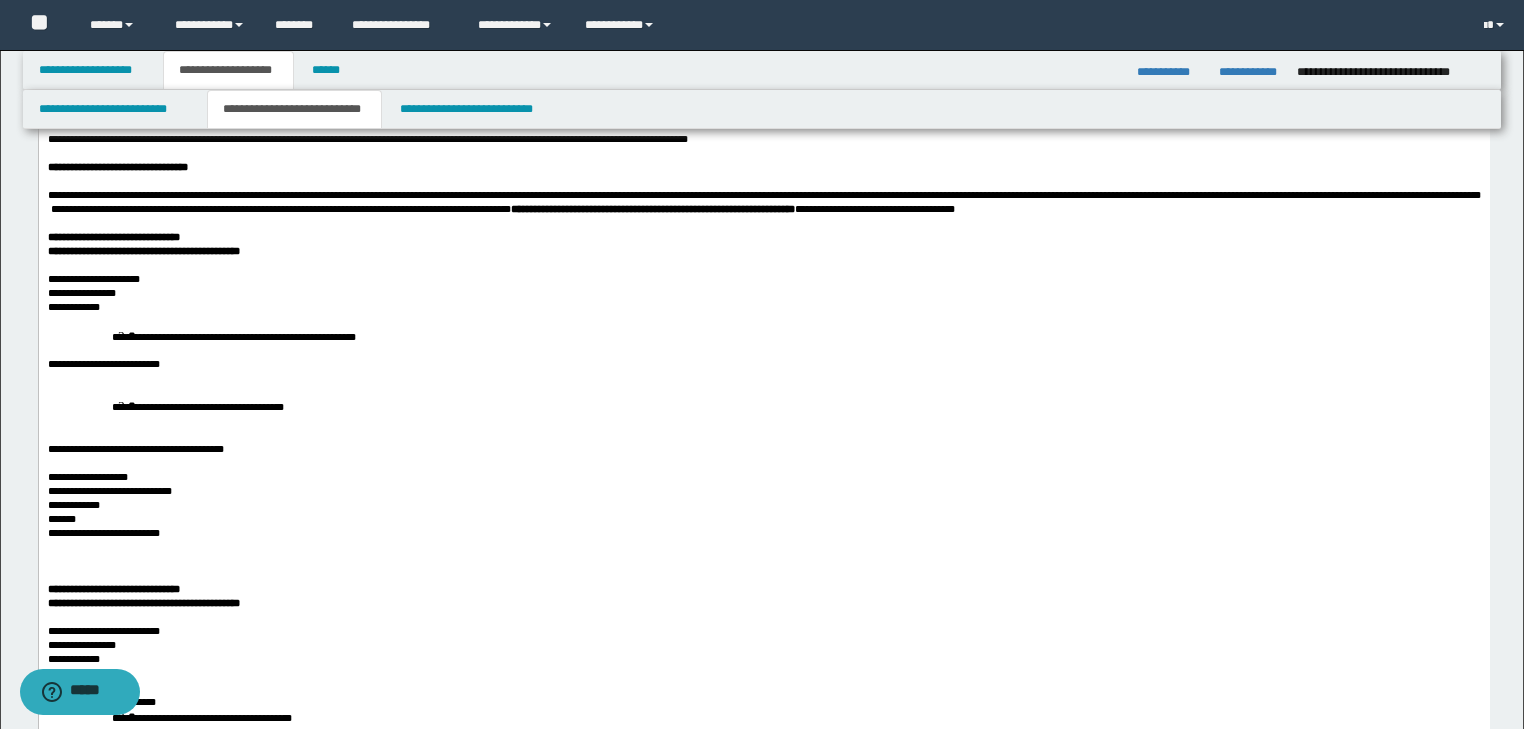 click on "**********" at bounding box center (233, 337) 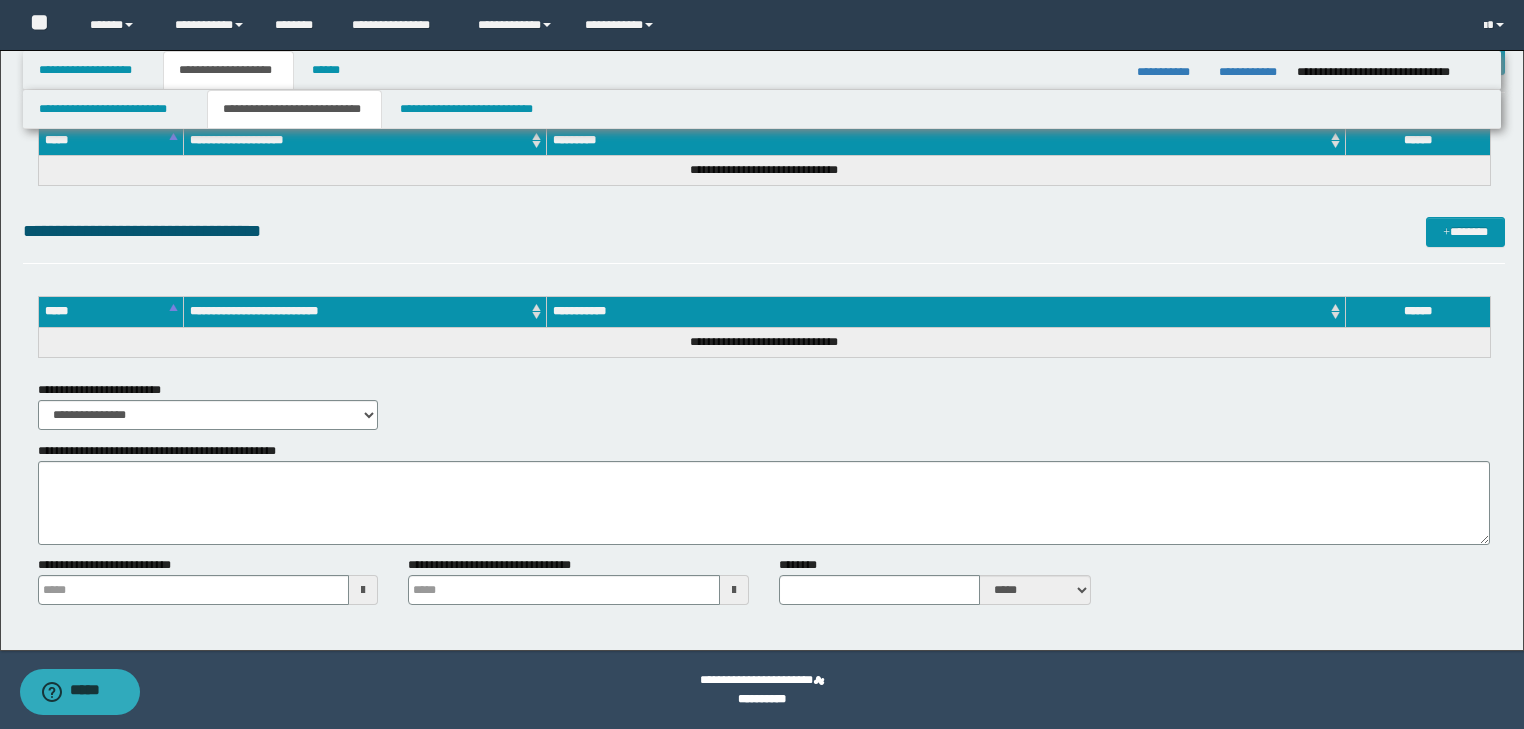 drag, startPoint x: 49, startPoint y: -1979, endPoint x: 299, endPoint y: 754, distance: 2744.4104 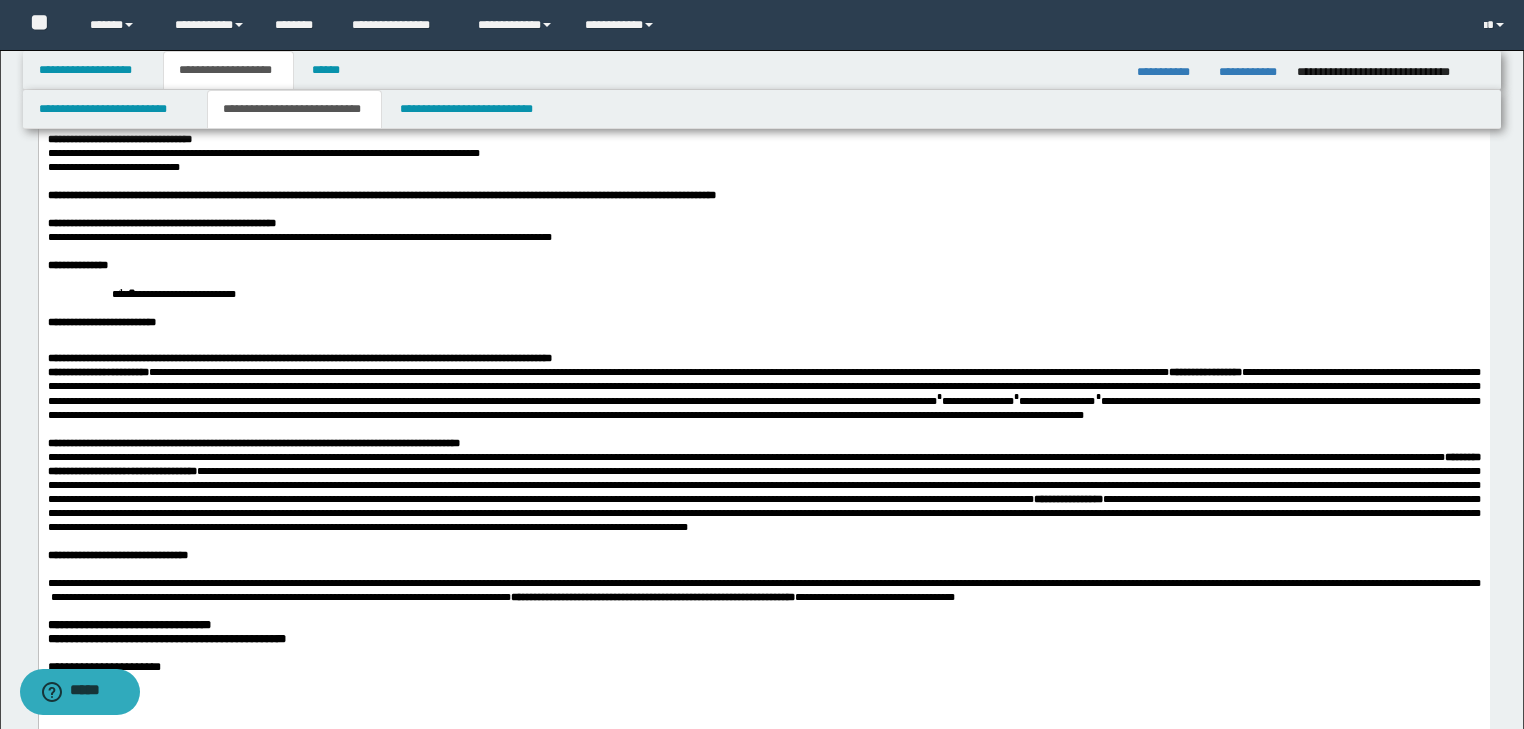 scroll, scrollTop: 492, scrollLeft: 0, axis: vertical 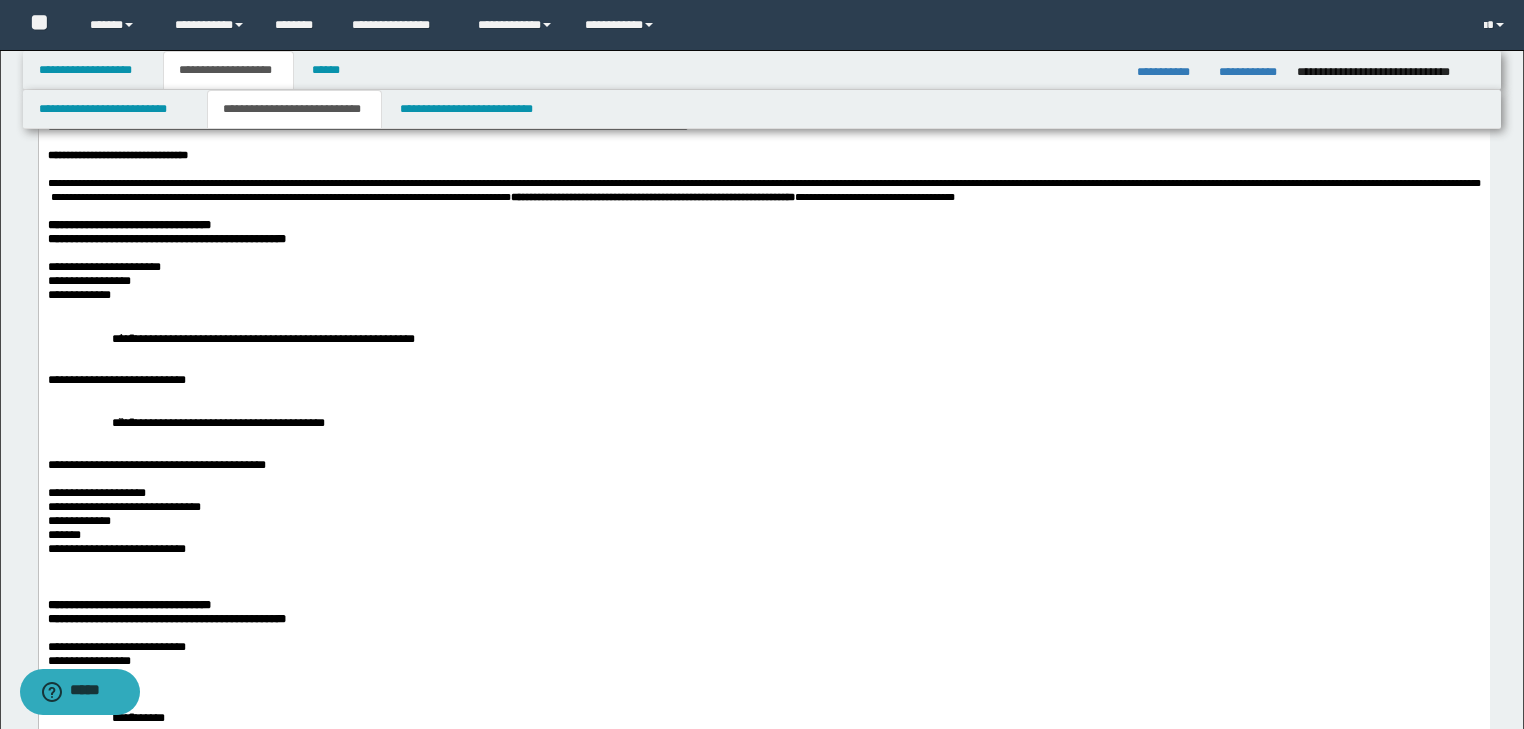 click on "**********" at bounding box center [763, 338] 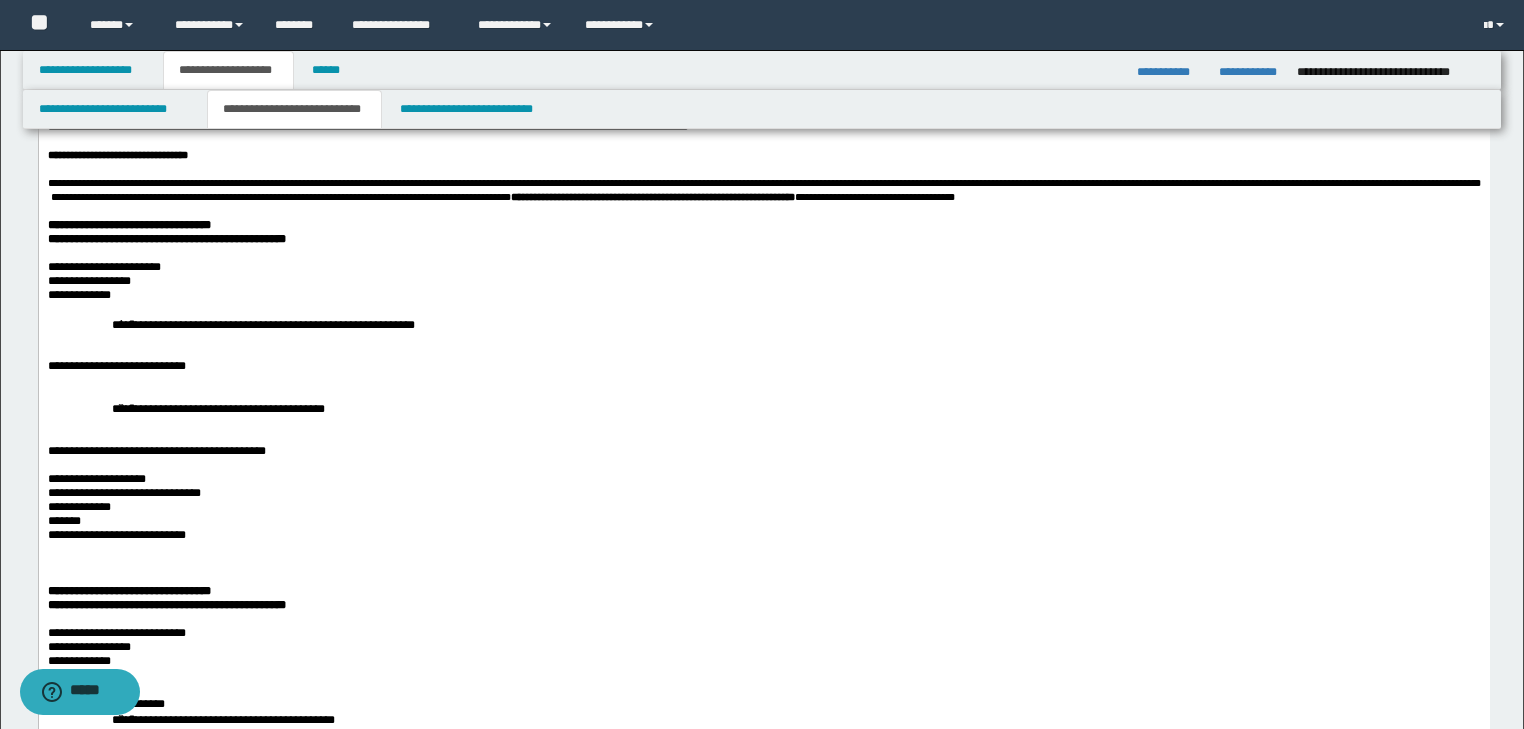 click on "**********" at bounding box center [763, 592] 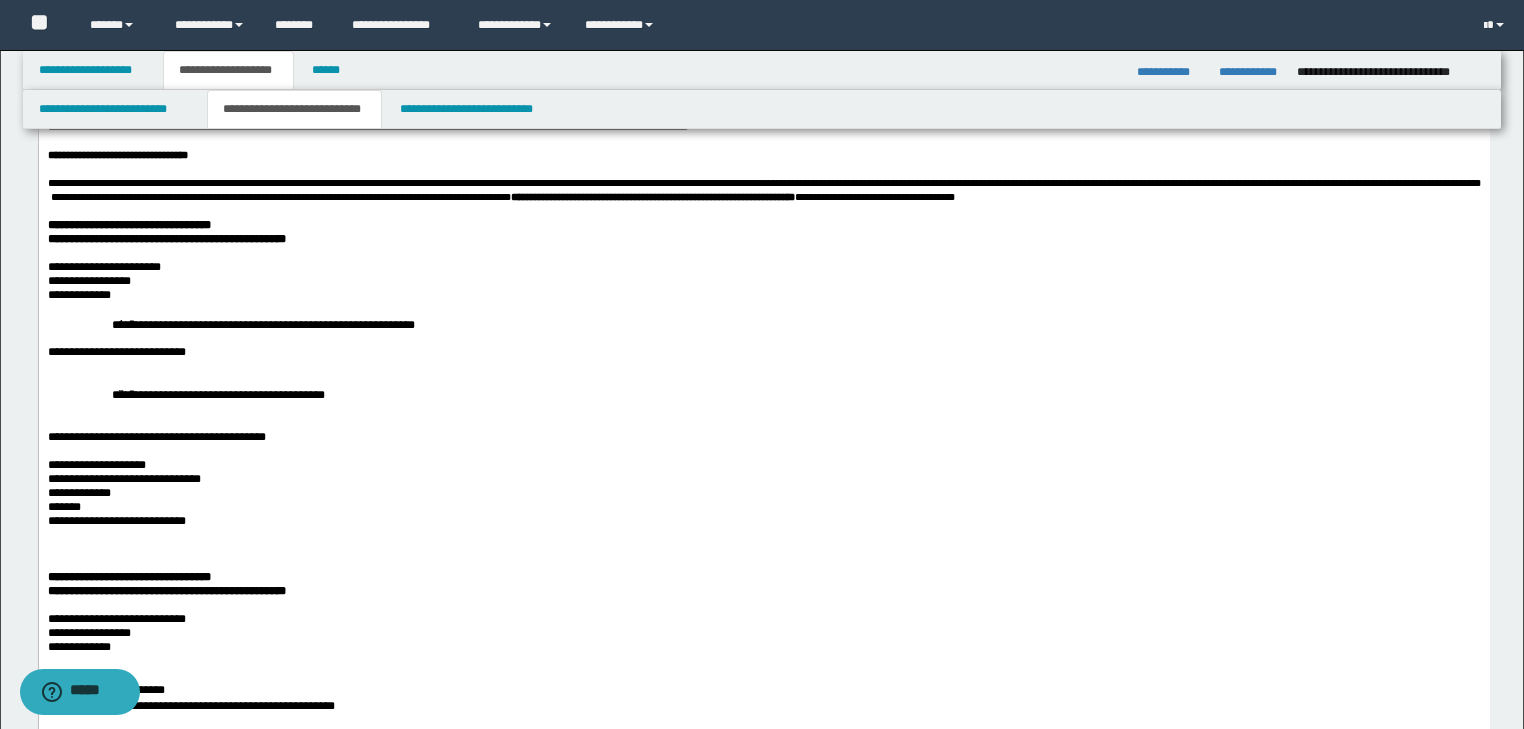 click on "**********" at bounding box center [763, 585] 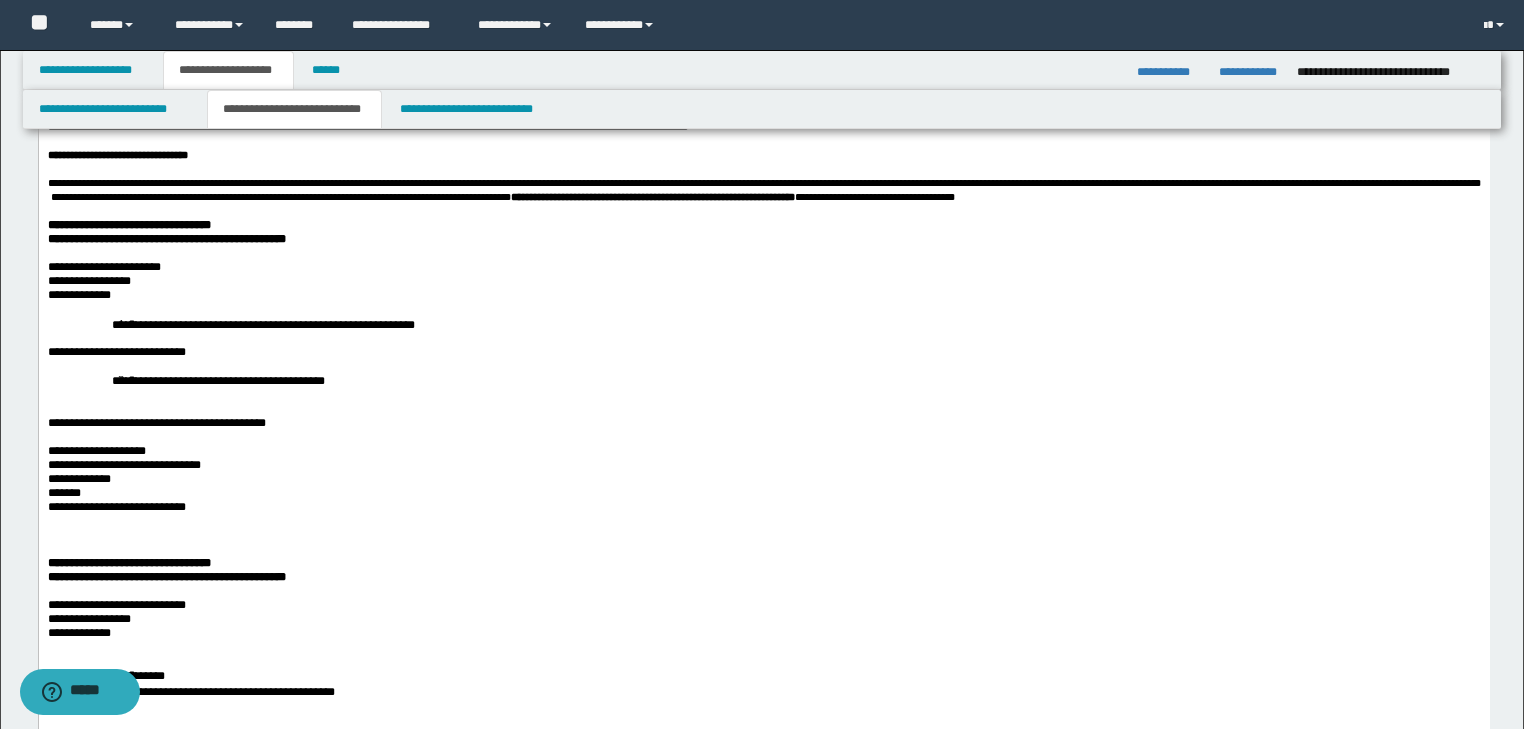 click on "**********" at bounding box center [763, 380] 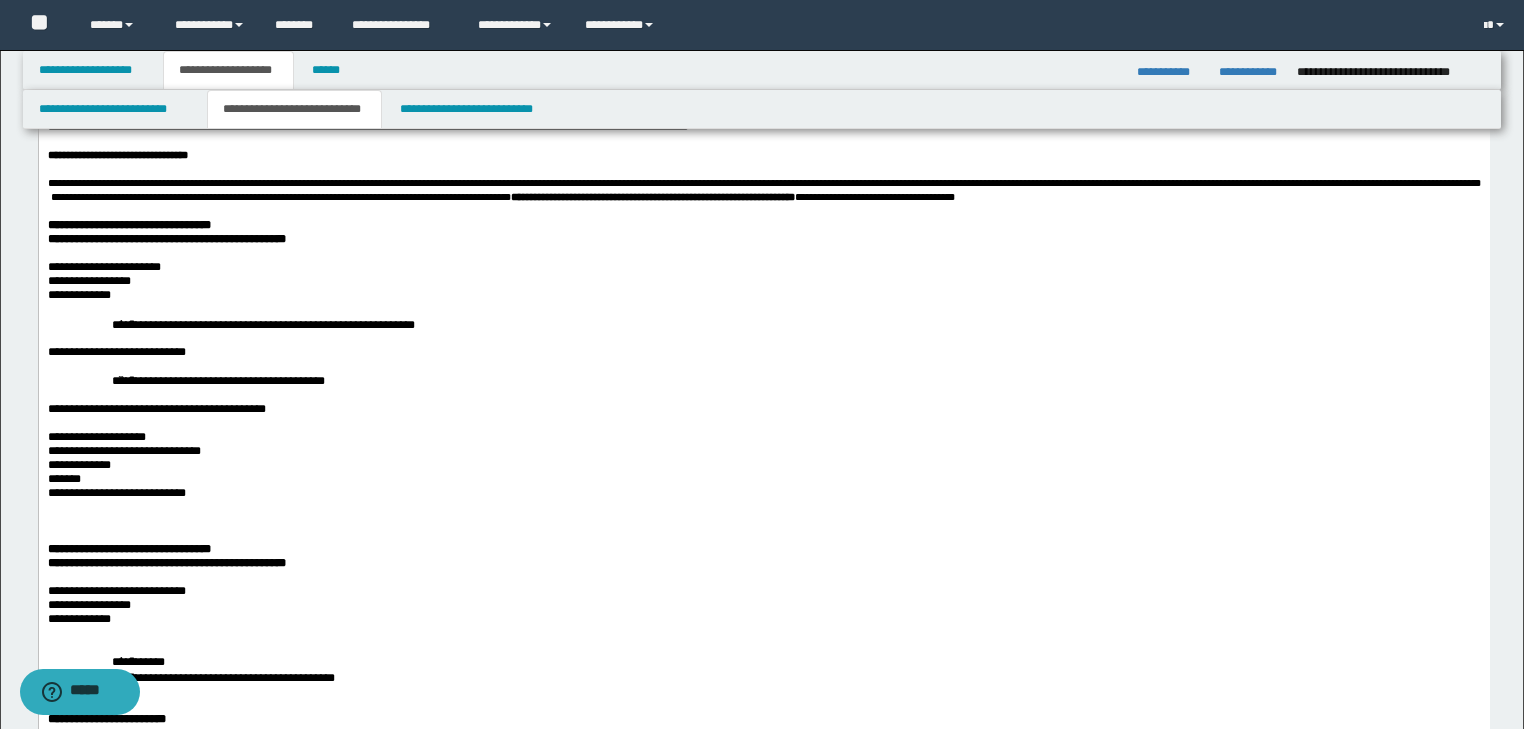 click at bounding box center (763, 423) 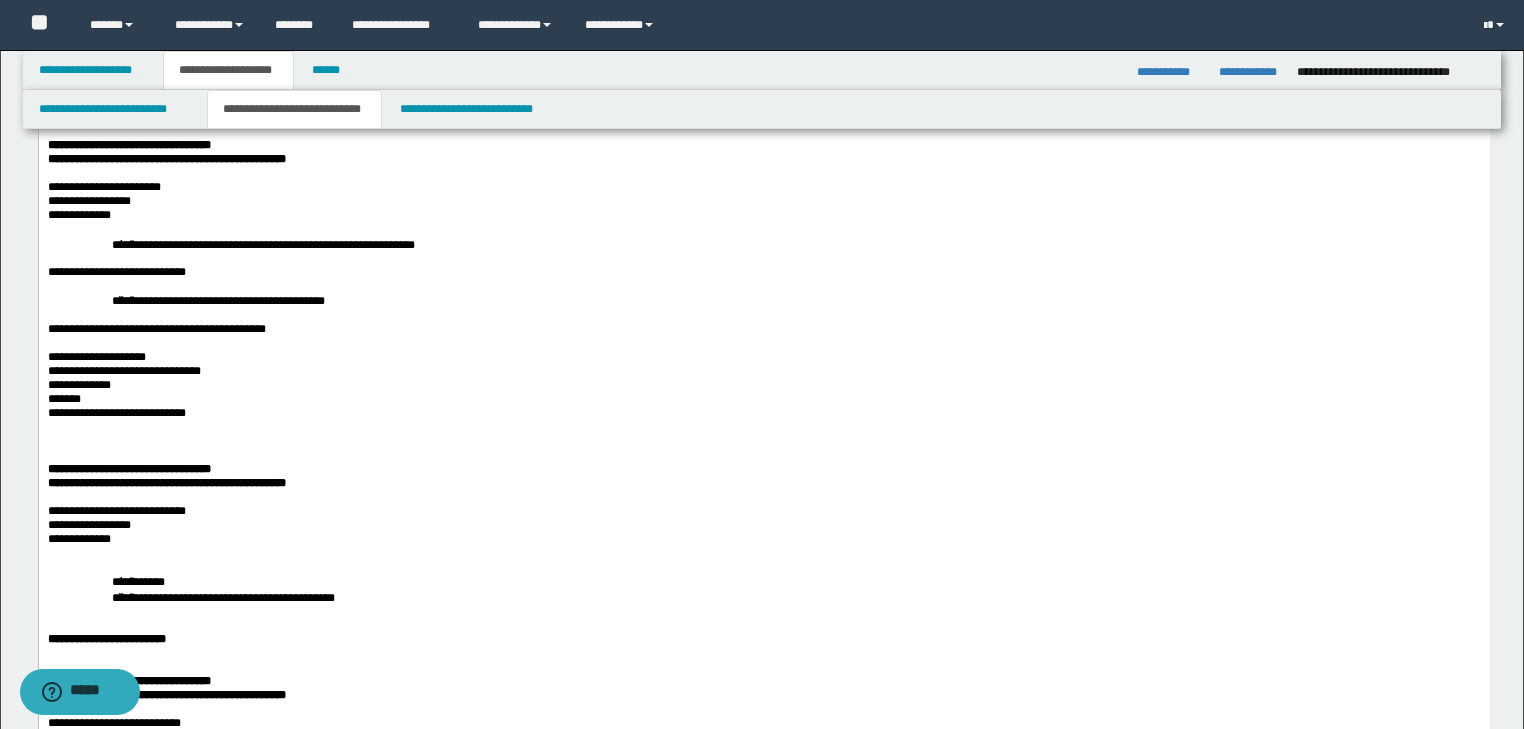 click at bounding box center (763, 343) 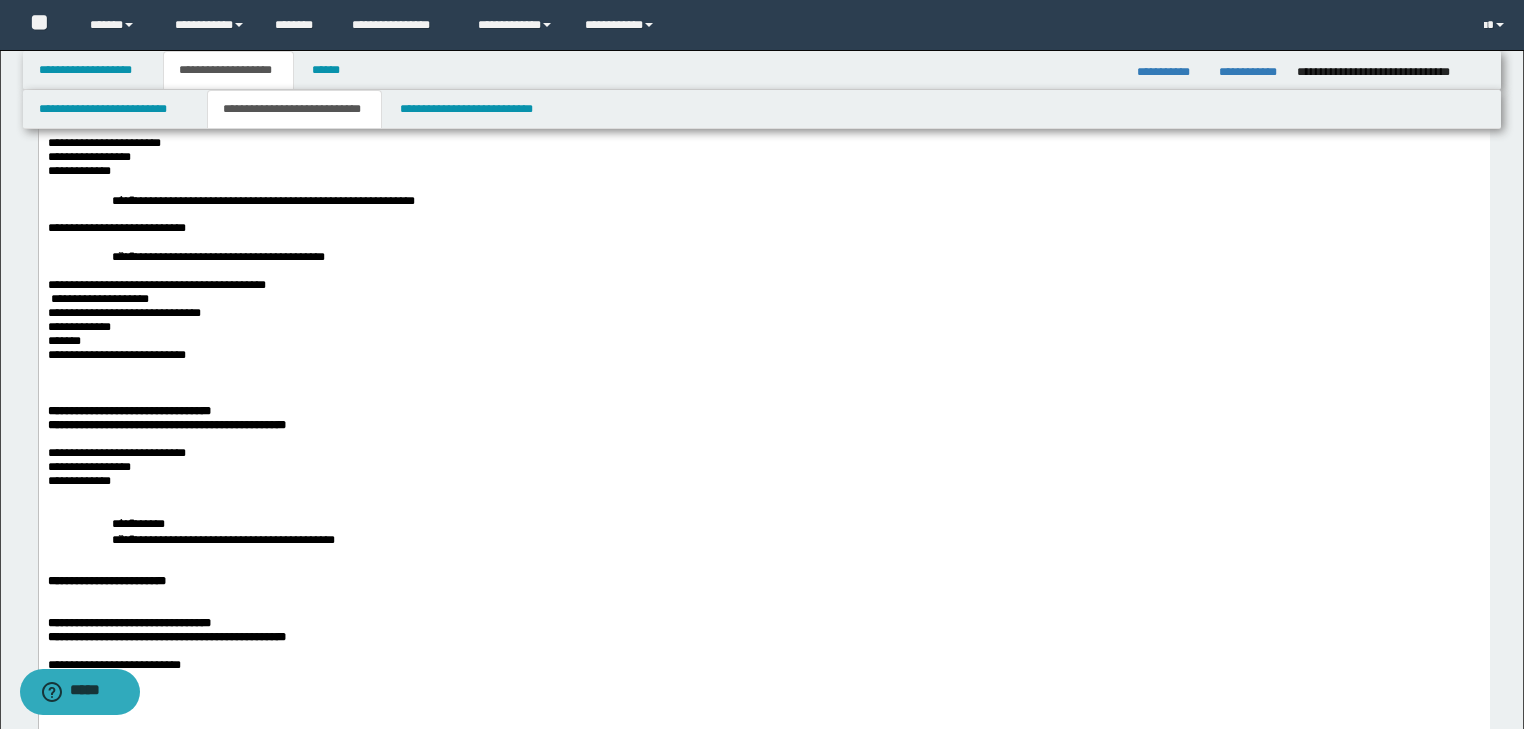 scroll, scrollTop: 652, scrollLeft: 0, axis: vertical 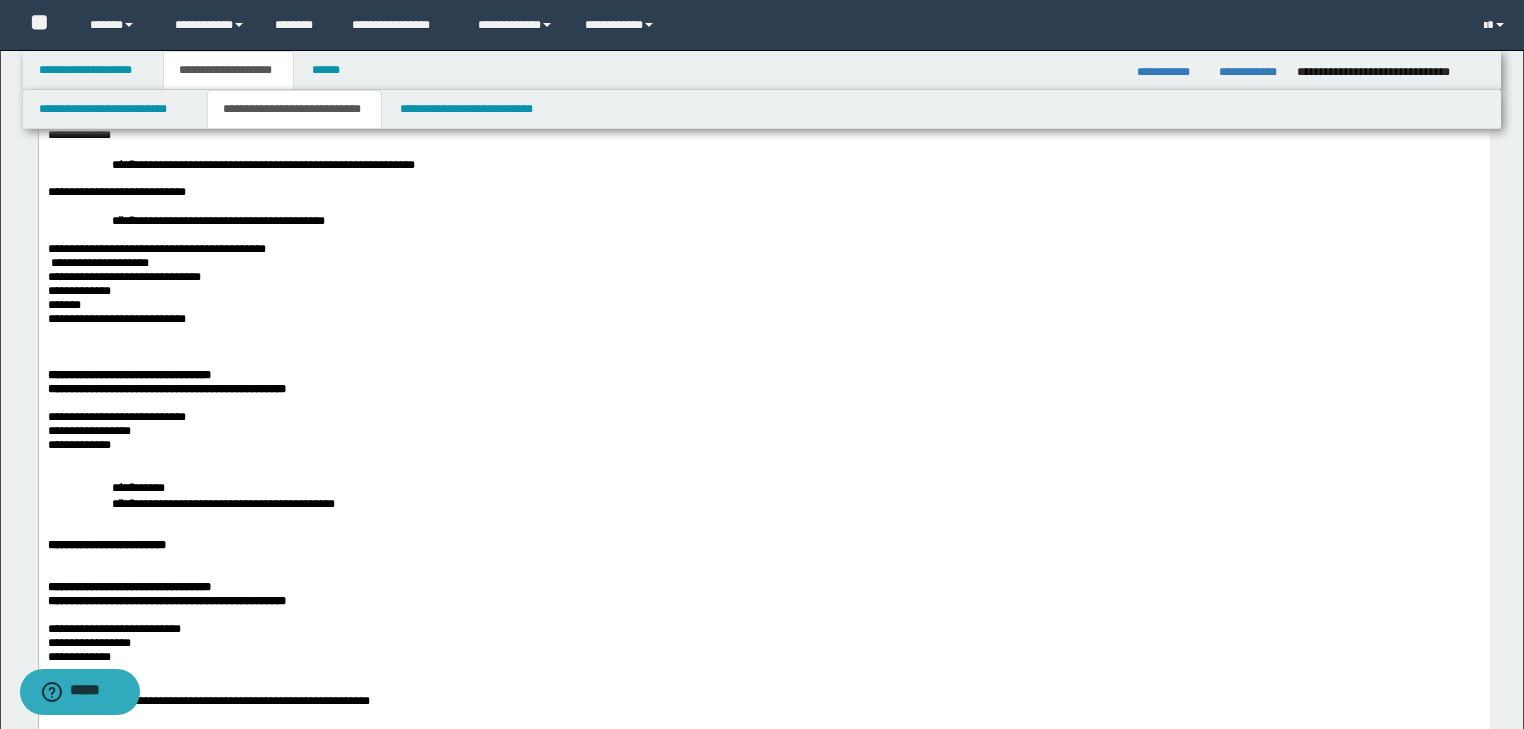 click on "**********" at bounding box center [763, 319] 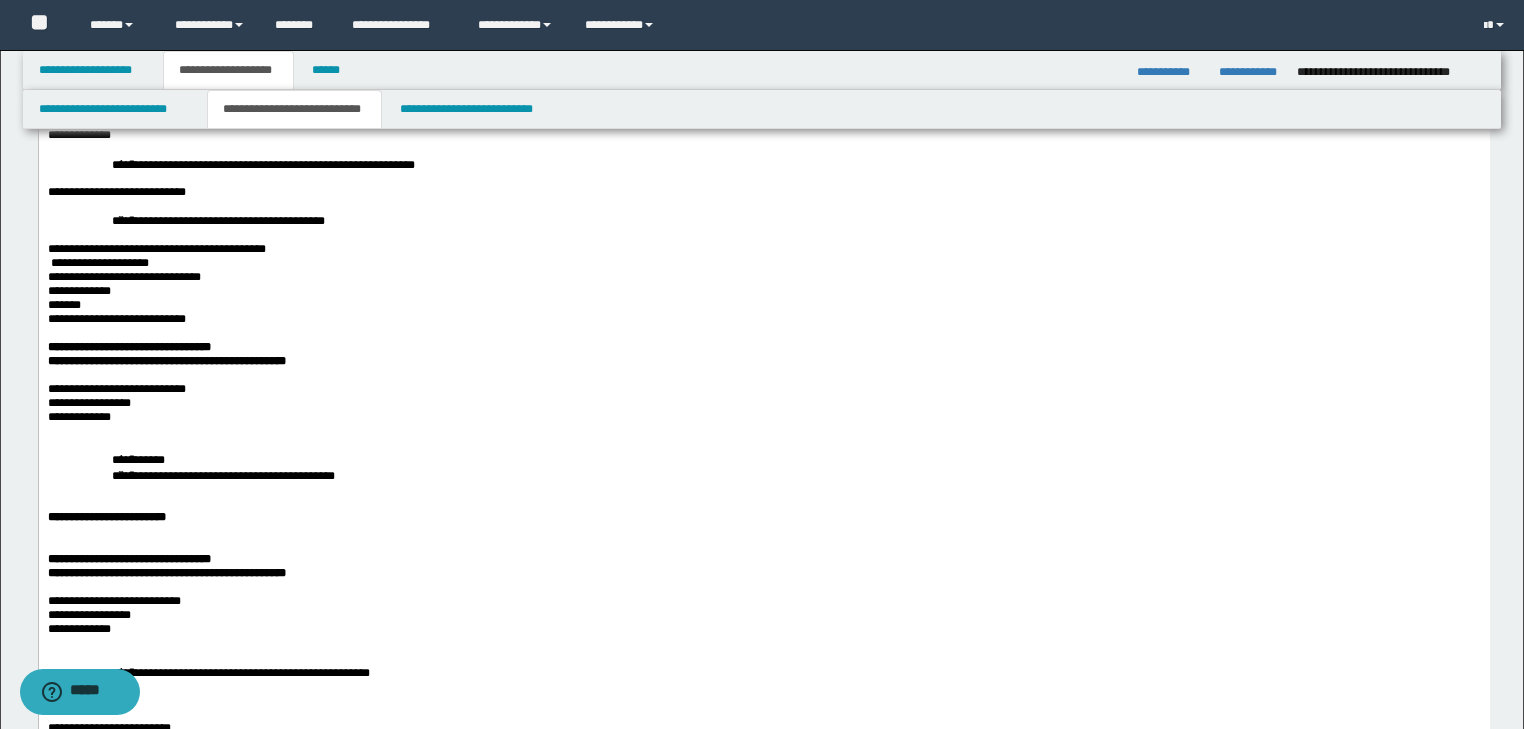 click on "**********" at bounding box center (763, 403) 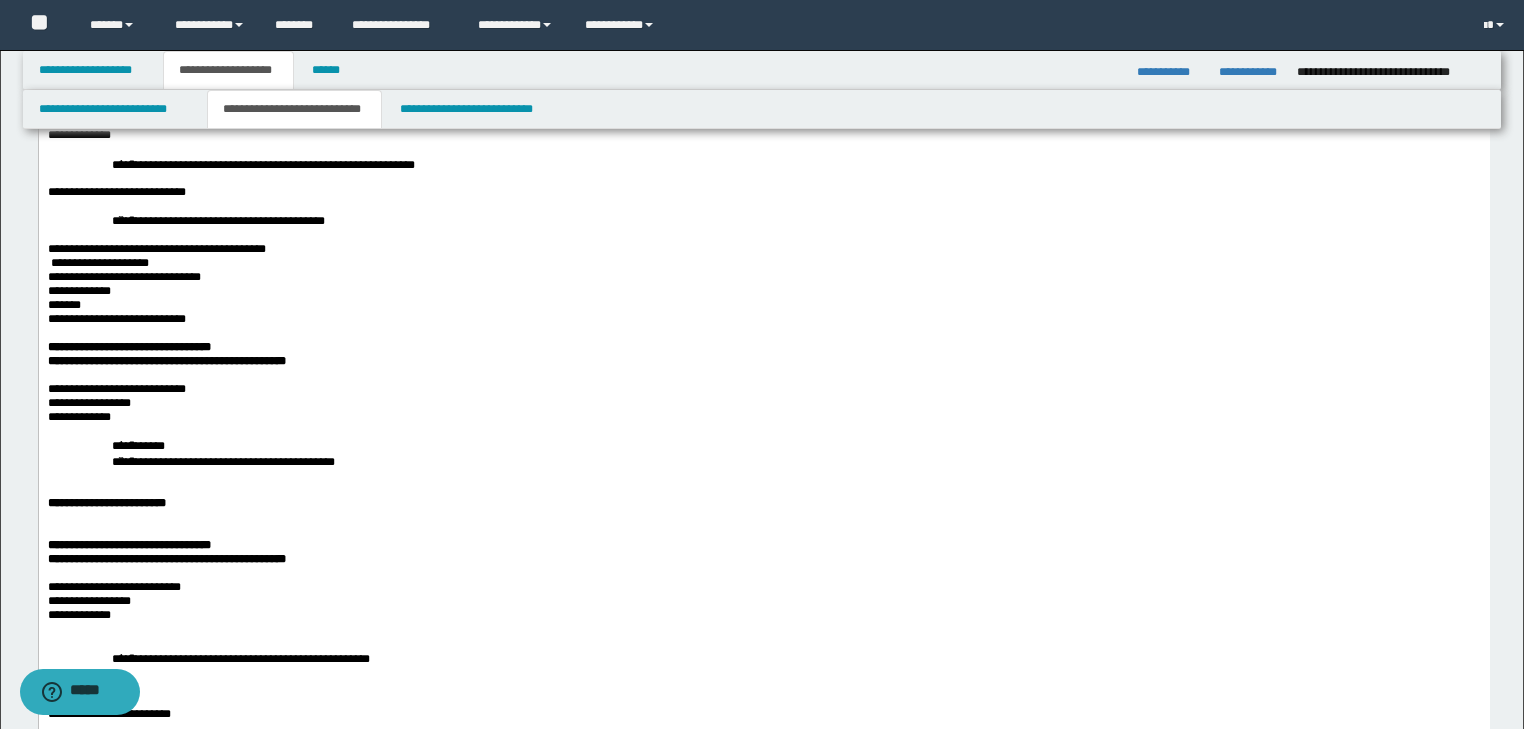click on "**********" at bounding box center (763, 383) 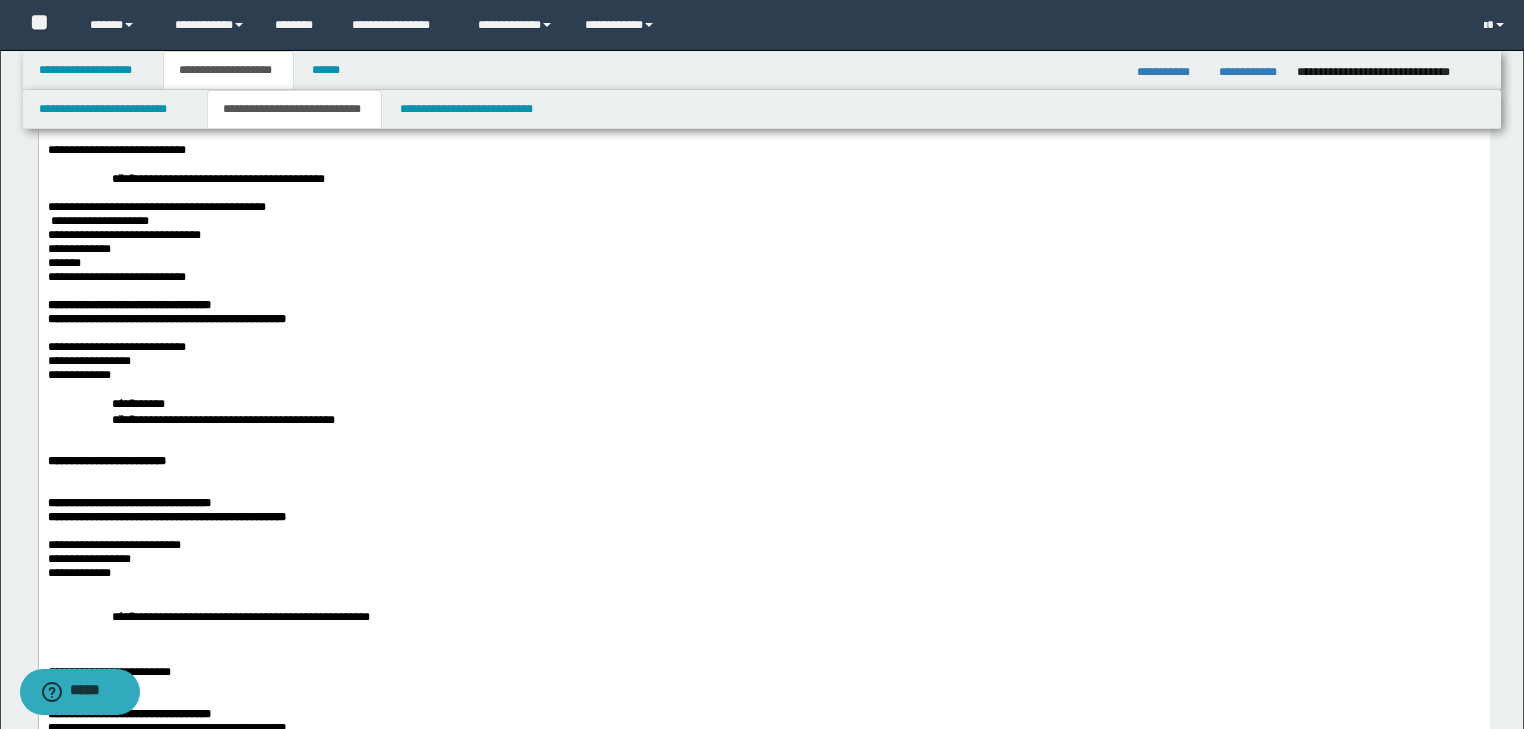 scroll, scrollTop: 732, scrollLeft: 0, axis: vertical 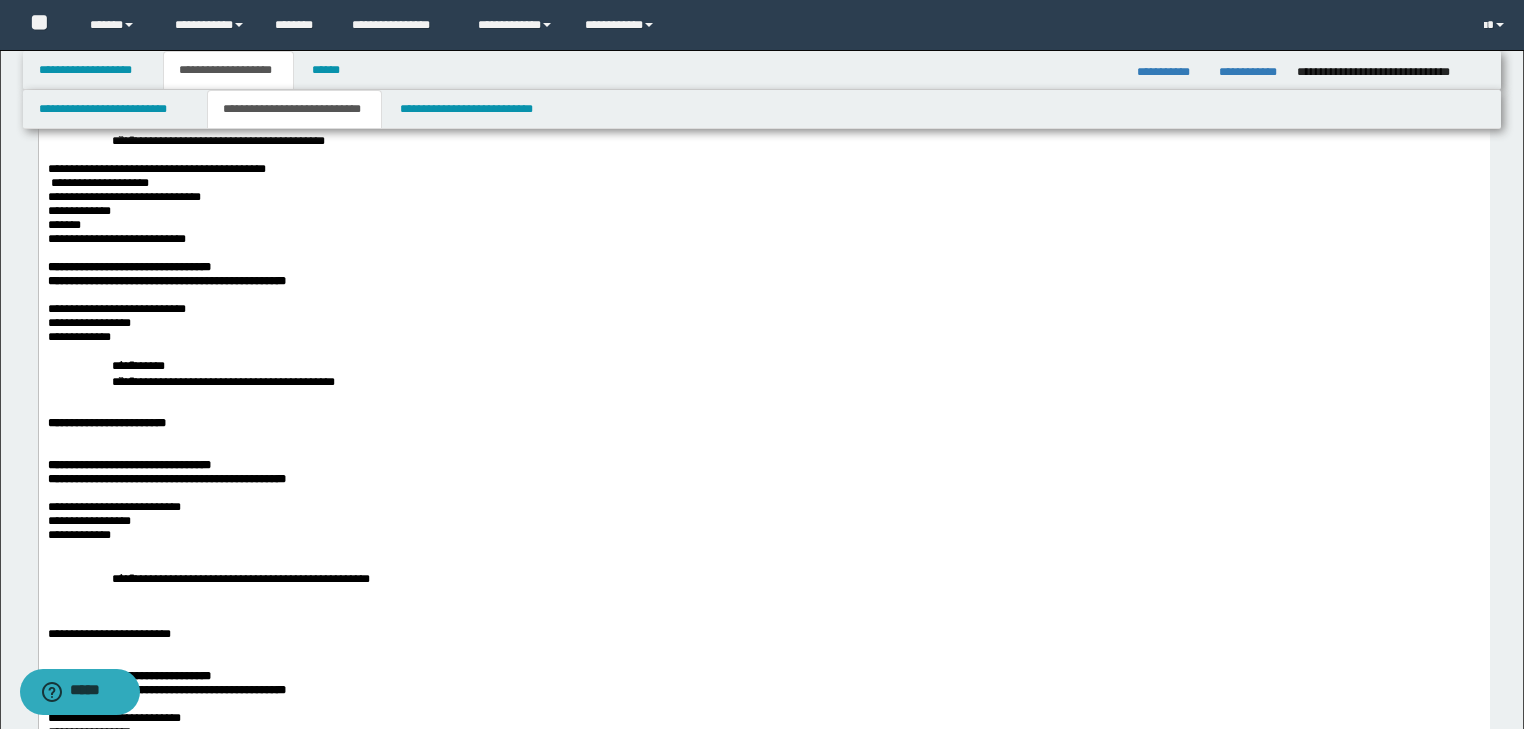 click on "**********" at bounding box center (807, 381) 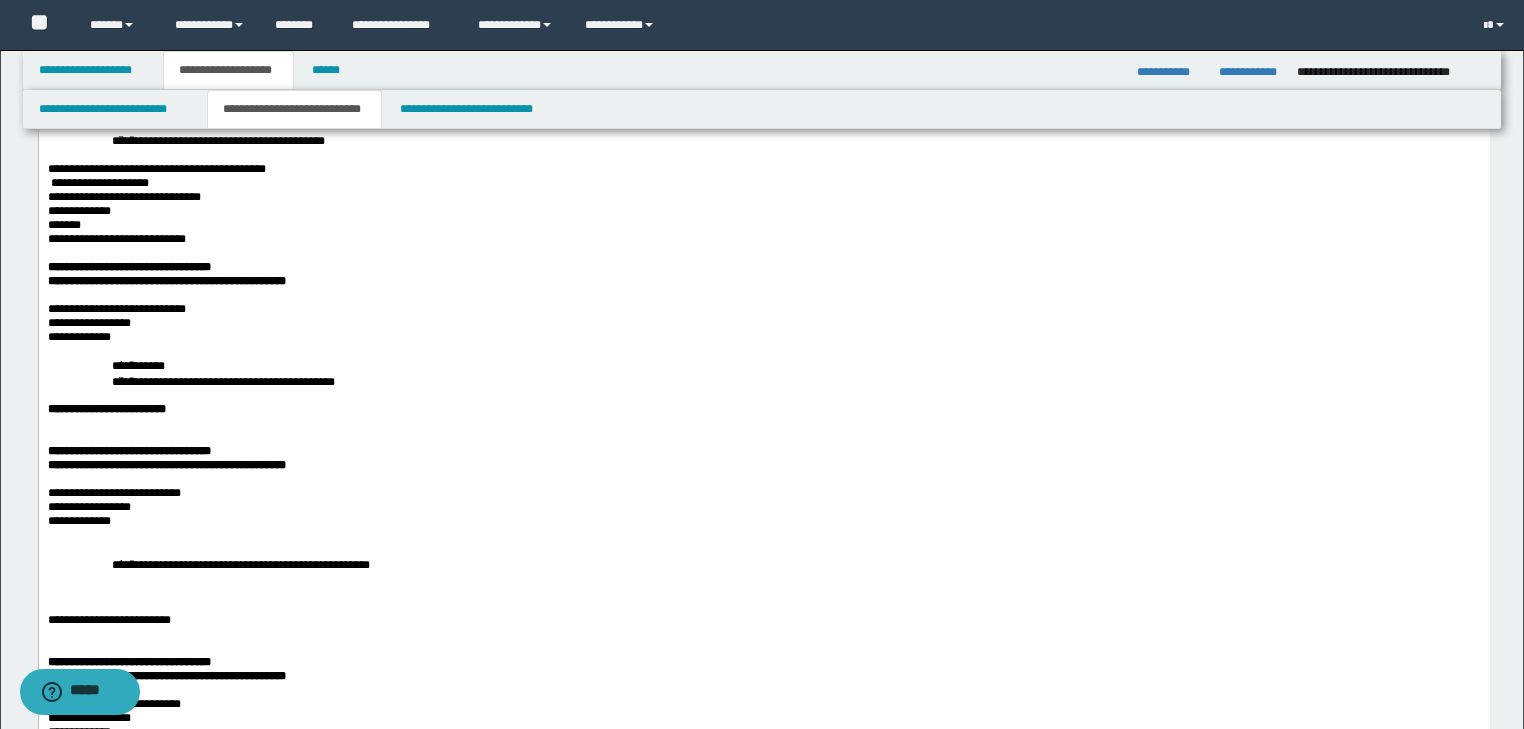 click at bounding box center [763, 423] 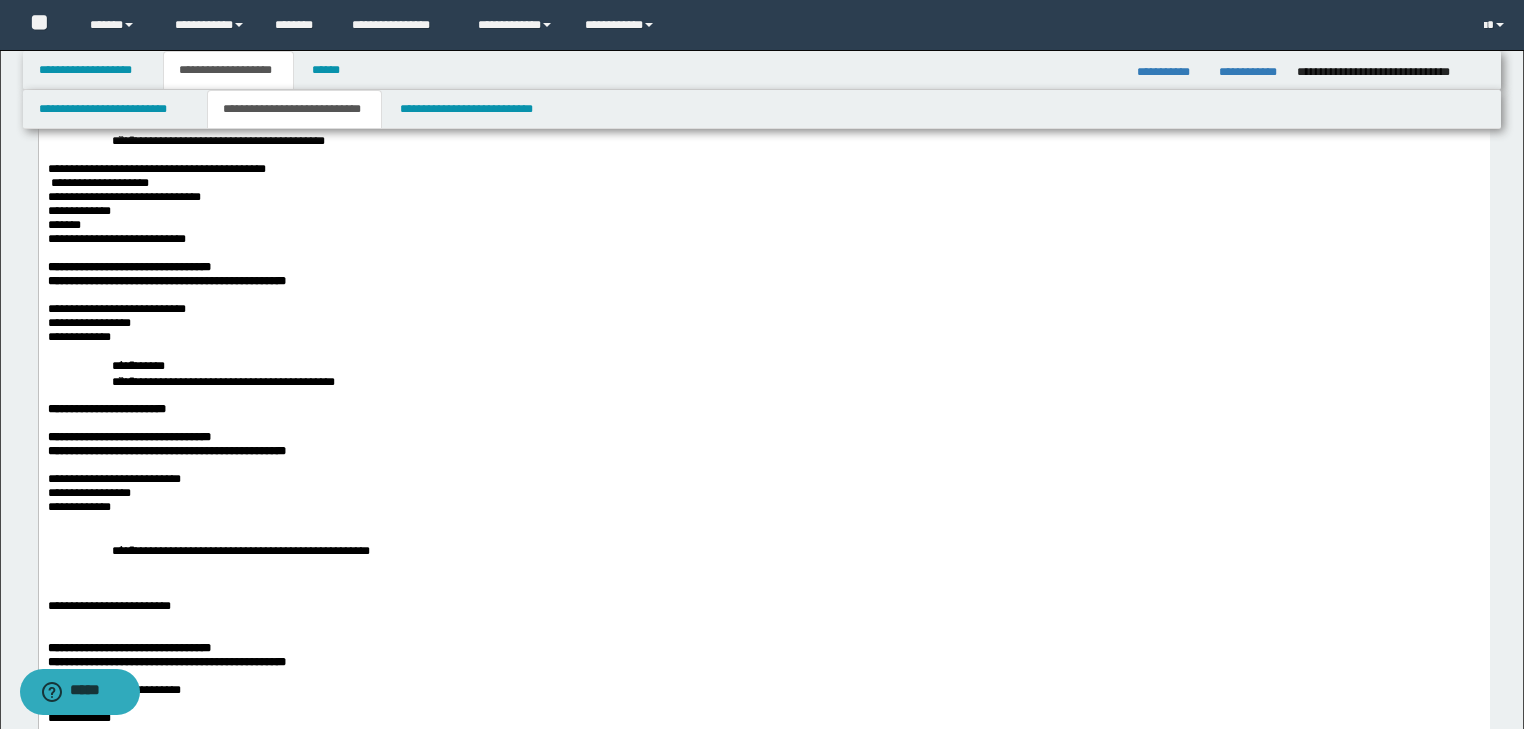 scroll, scrollTop: 892, scrollLeft: 0, axis: vertical 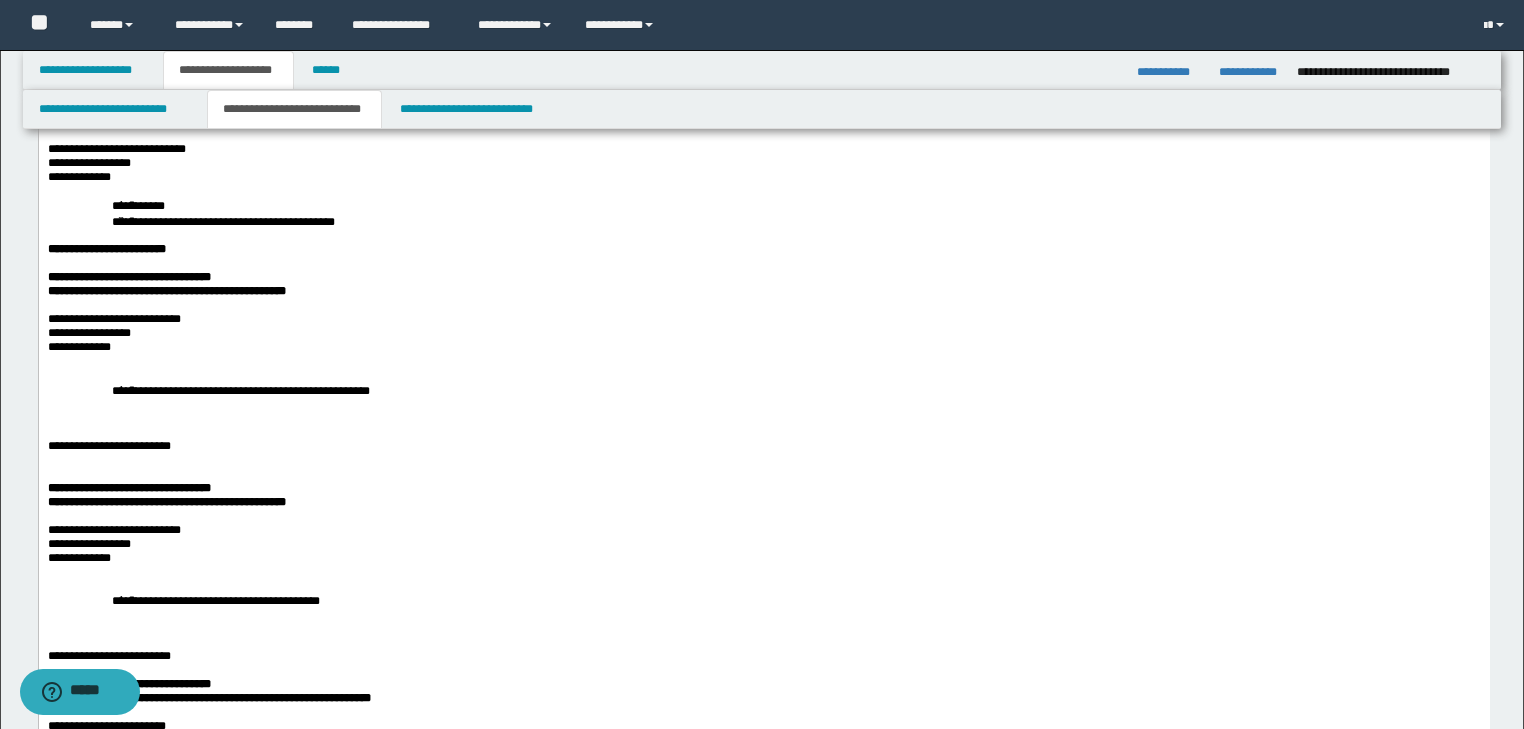 click on "**********" at bounding box center [763, 347] 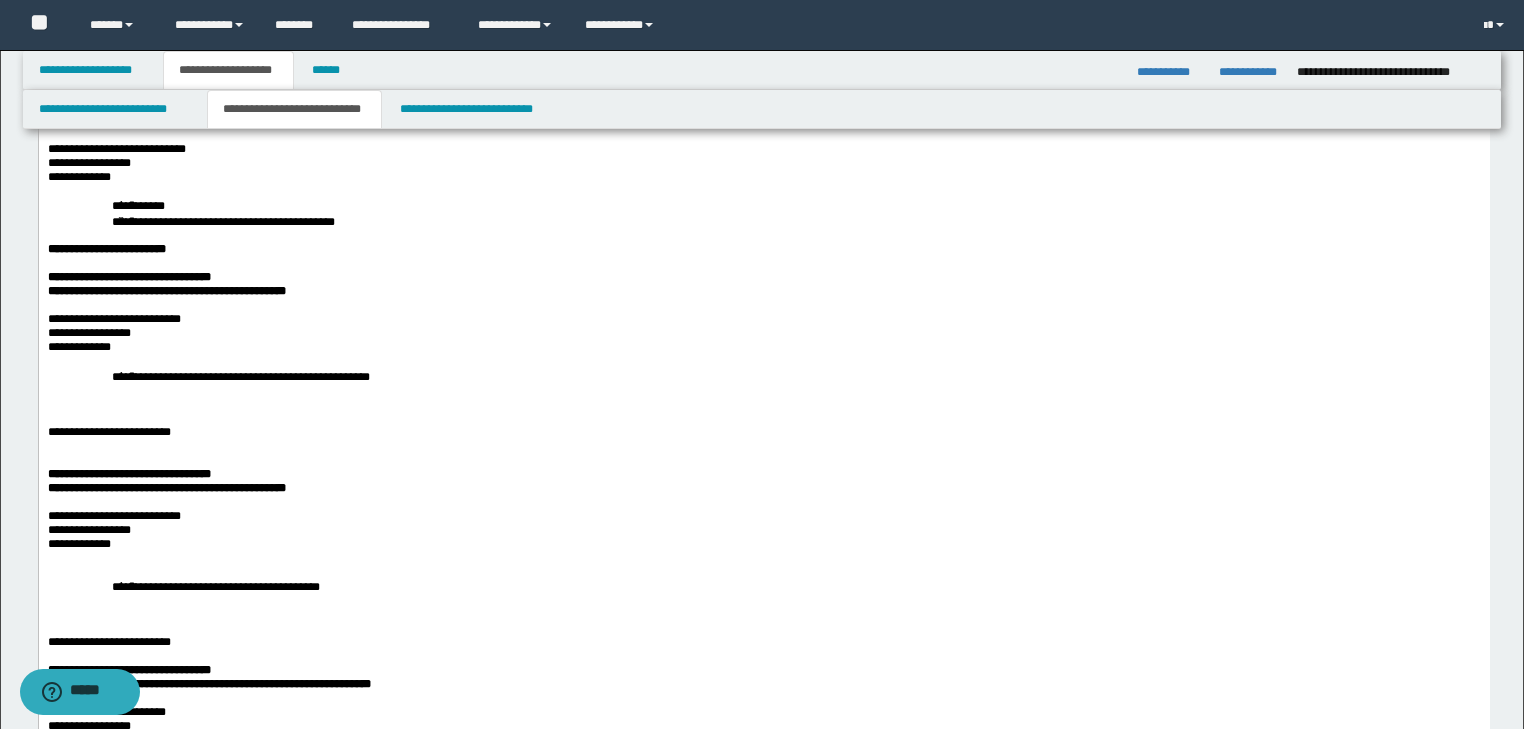 click on "**********" at bounding box center [763, 376] 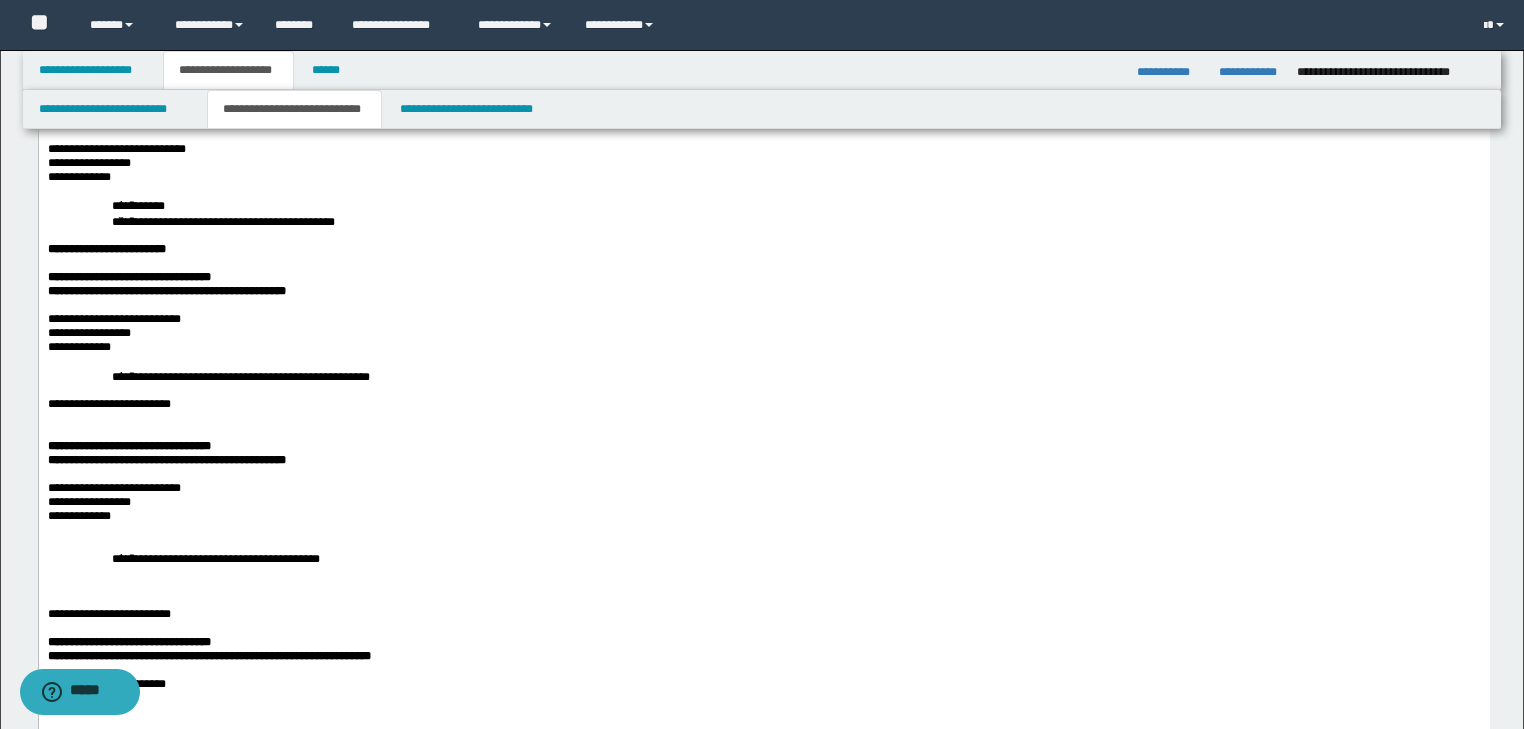 click on "**********" at bounding box center [763, 404] 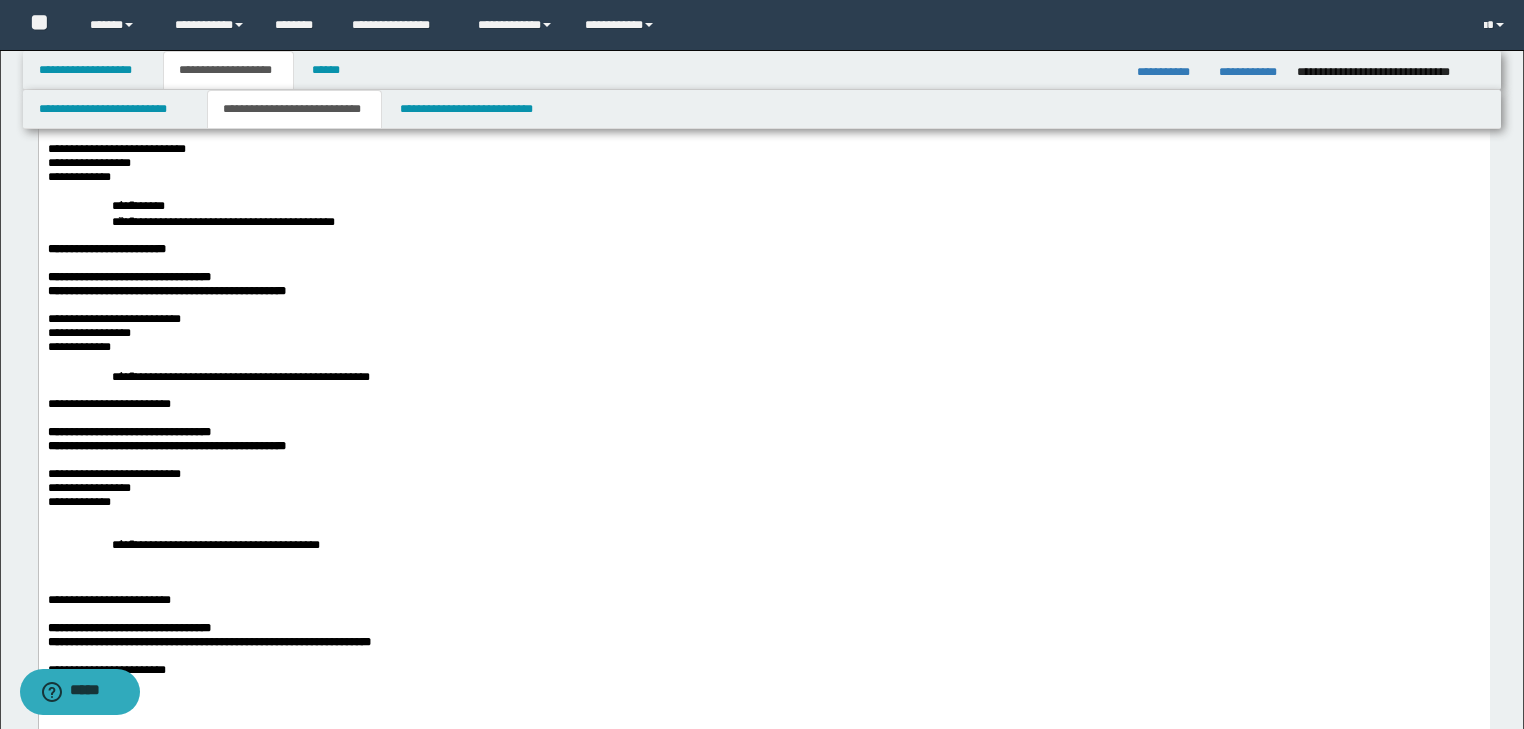 scroll, scrollTop: 1132, scrollLeft: 0, axis: vertical 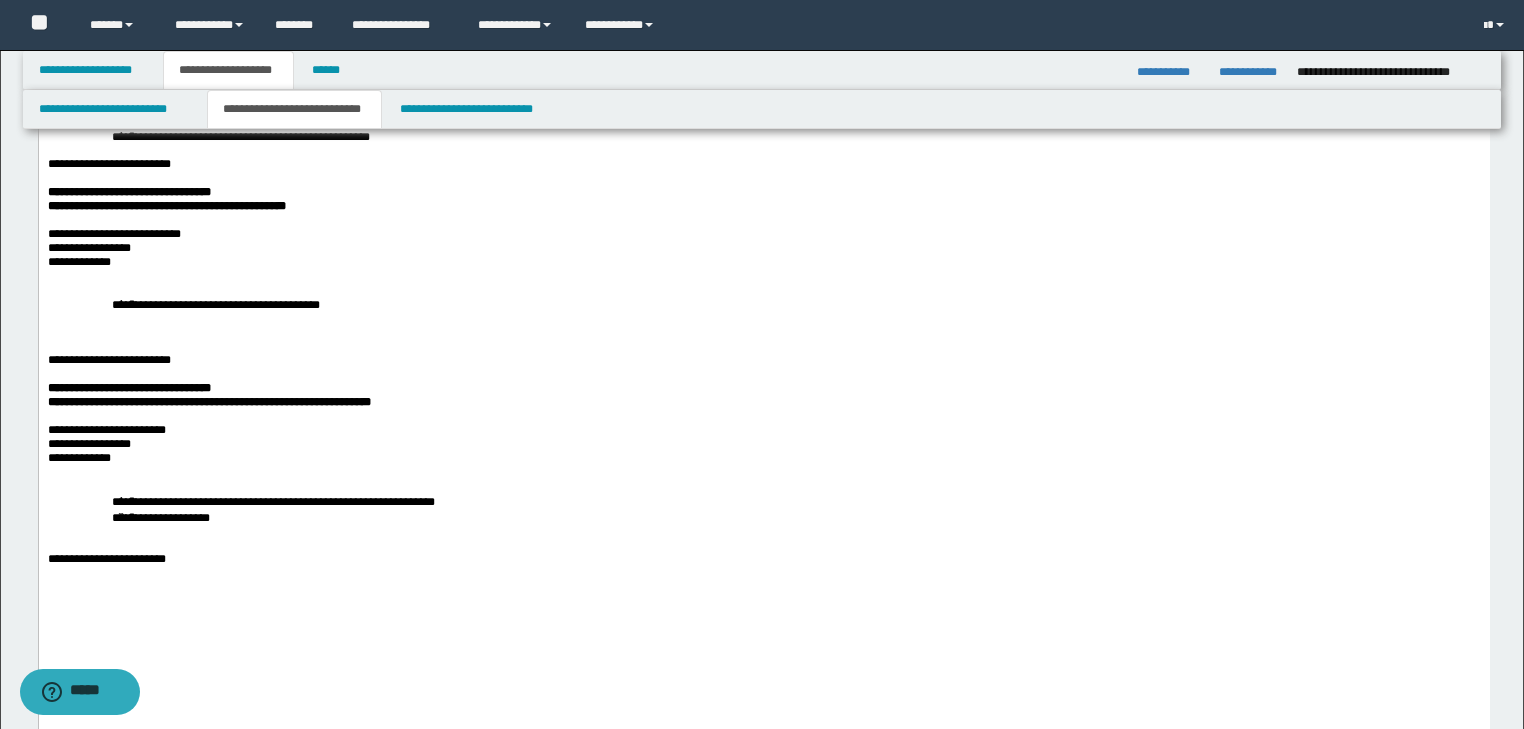 click on "**********" at bounding box center (763, 262) 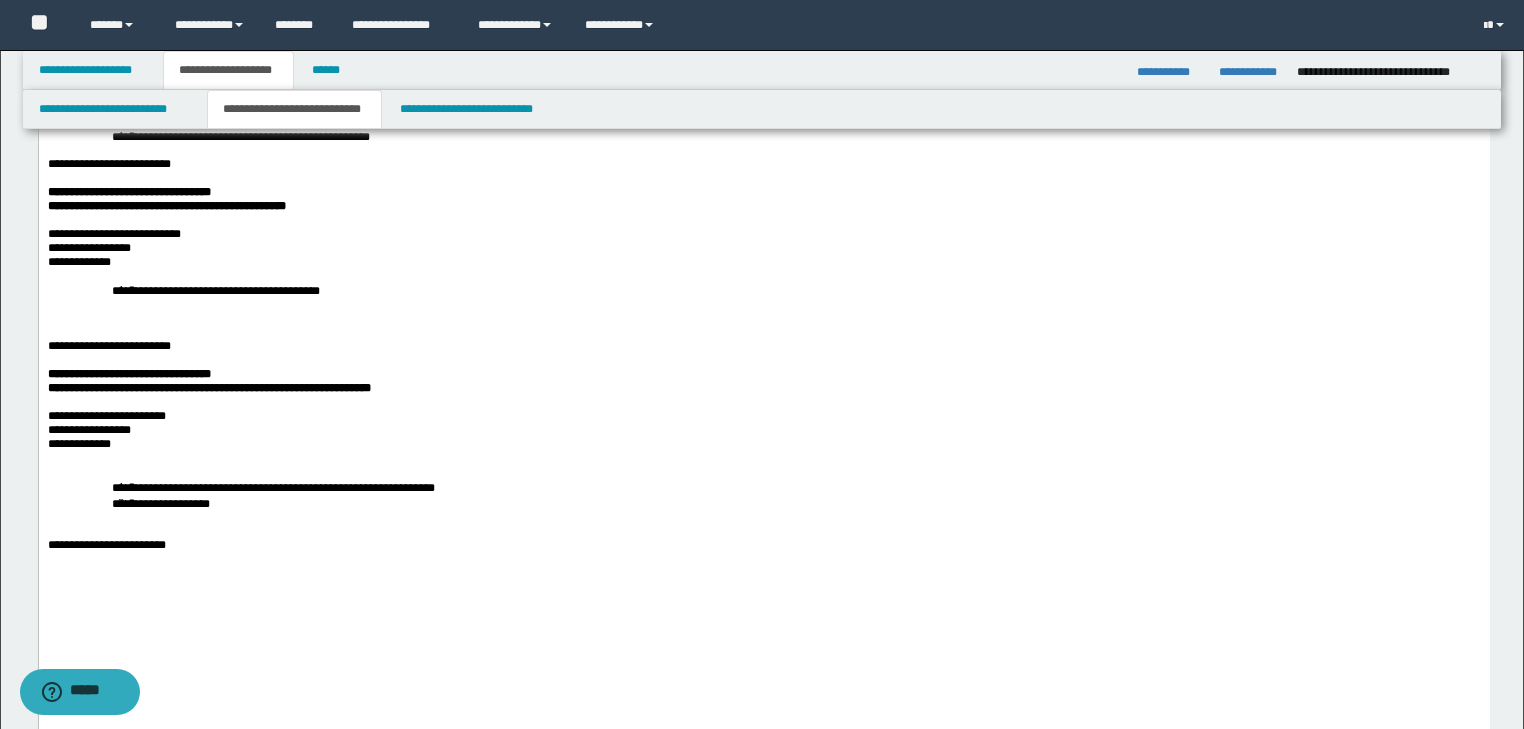 click on "**********" at bounding box center [763, 290] 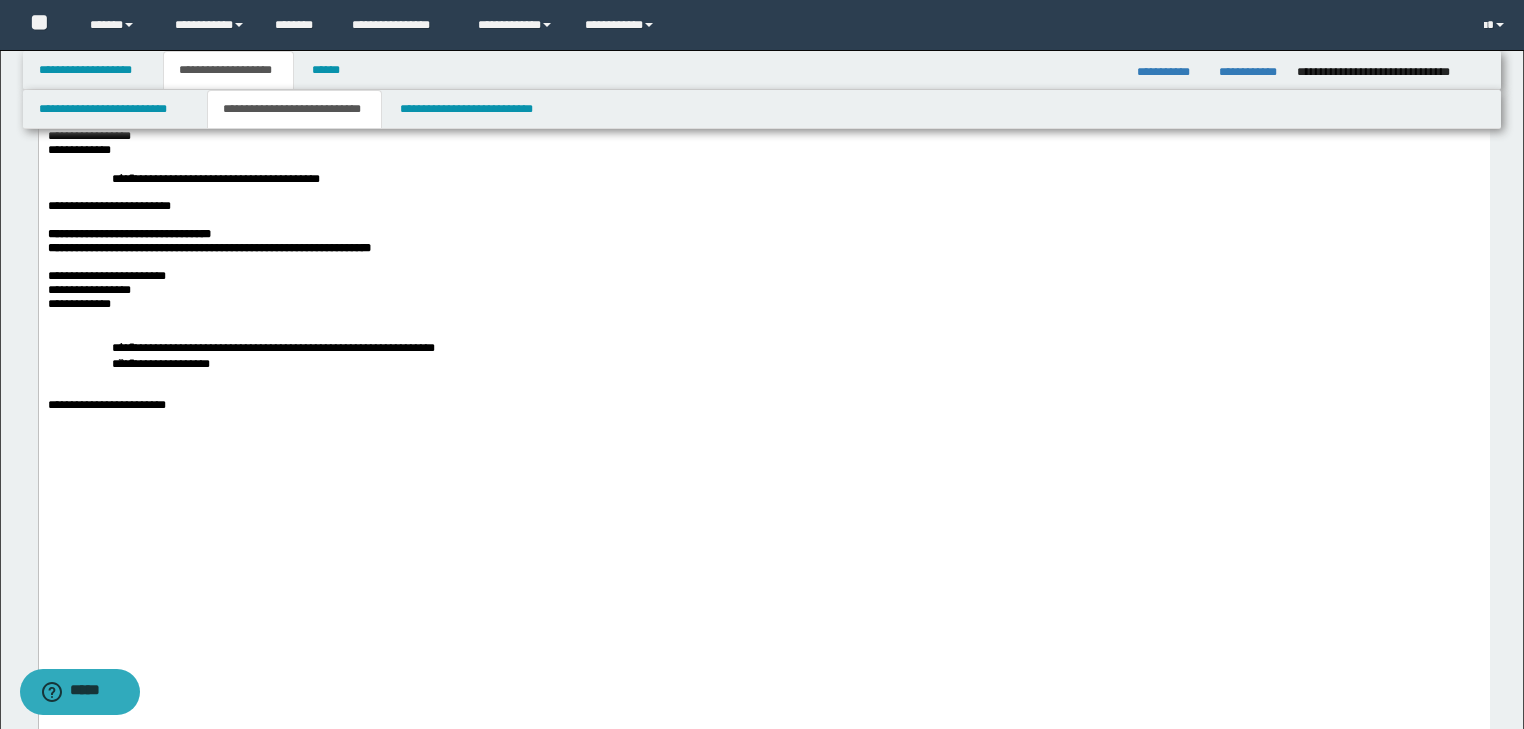 scroll, scrollTop: 1372, scrollLeft: 0, axis: vertical 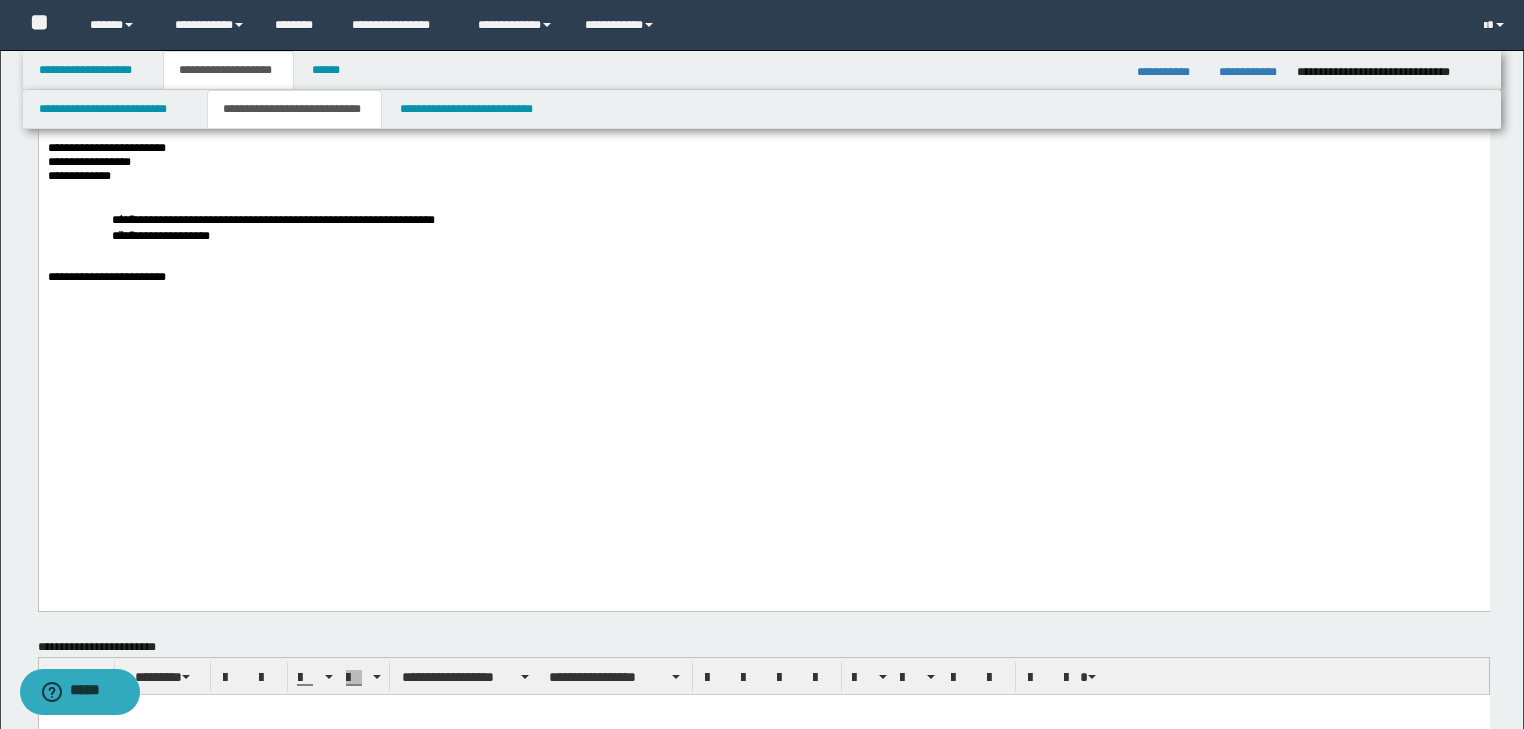 click at bounding box center [763, 190] 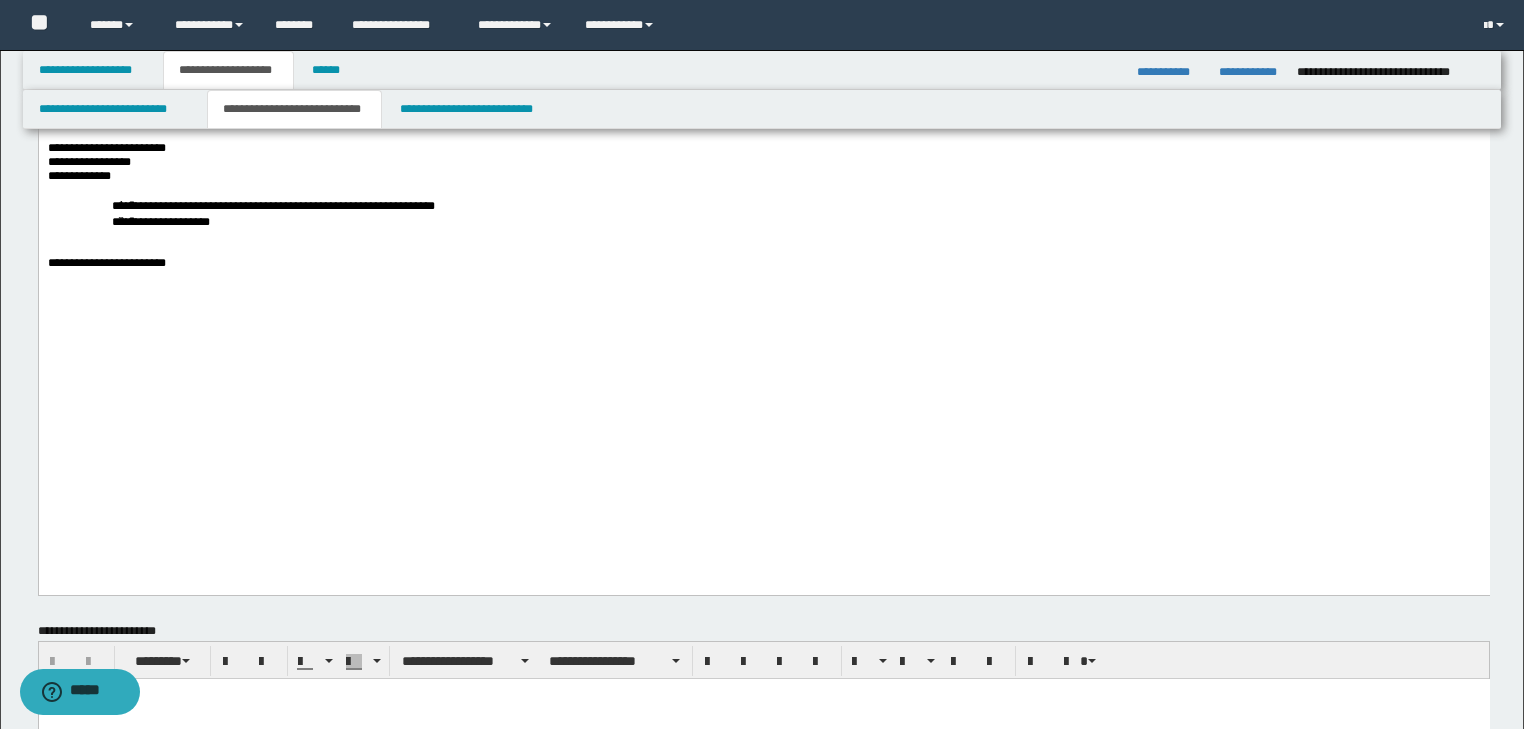 click on "**********" at bounding box center [807, 221] 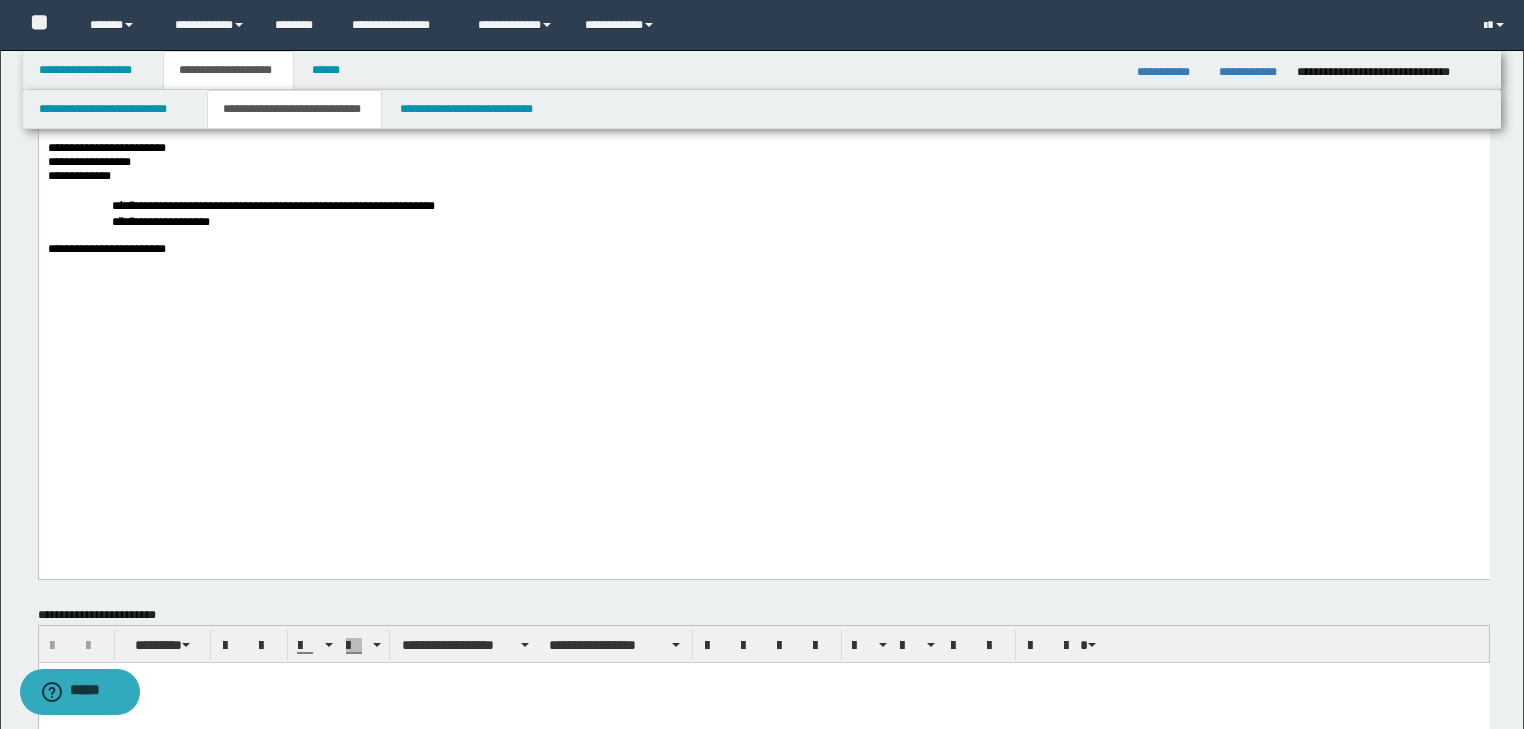 click on "**********" at bounding box center (763, 249) 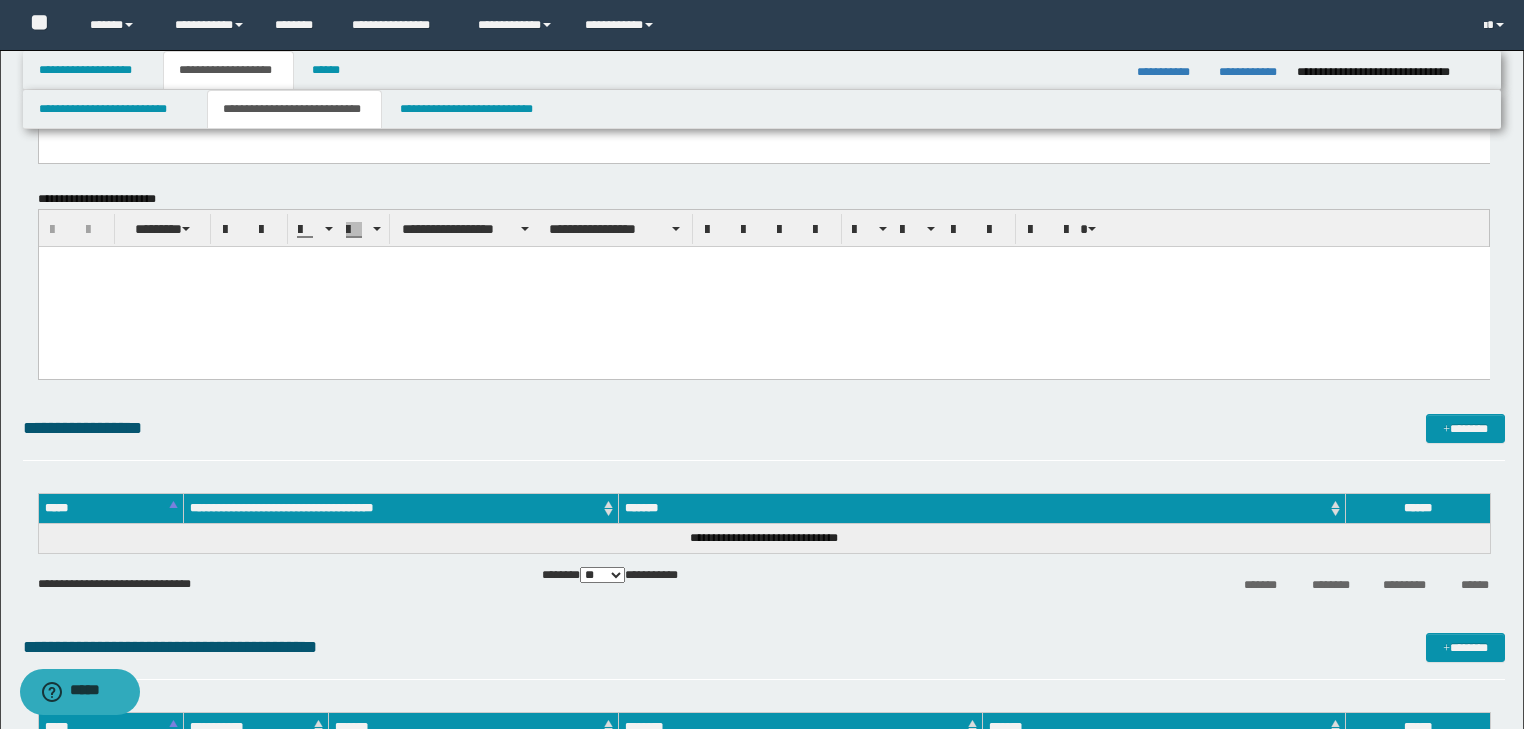 scroll, scrollTop: 1772, scrollLeft: 0, axis: vertical 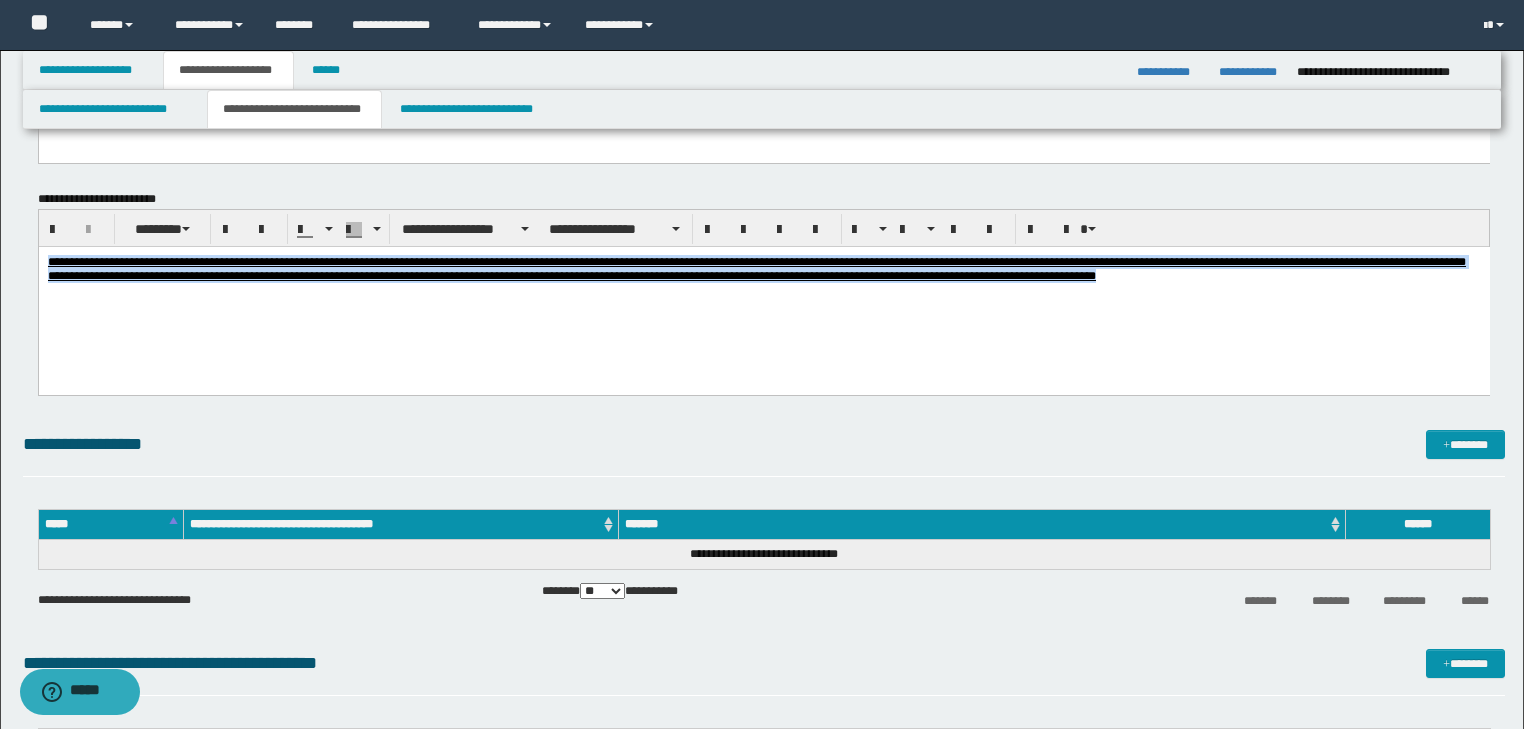 drag, startPoint x: 48, startPoint y: 261, endPoint x: 1123, endPoint y: 360, distance: 1079.549 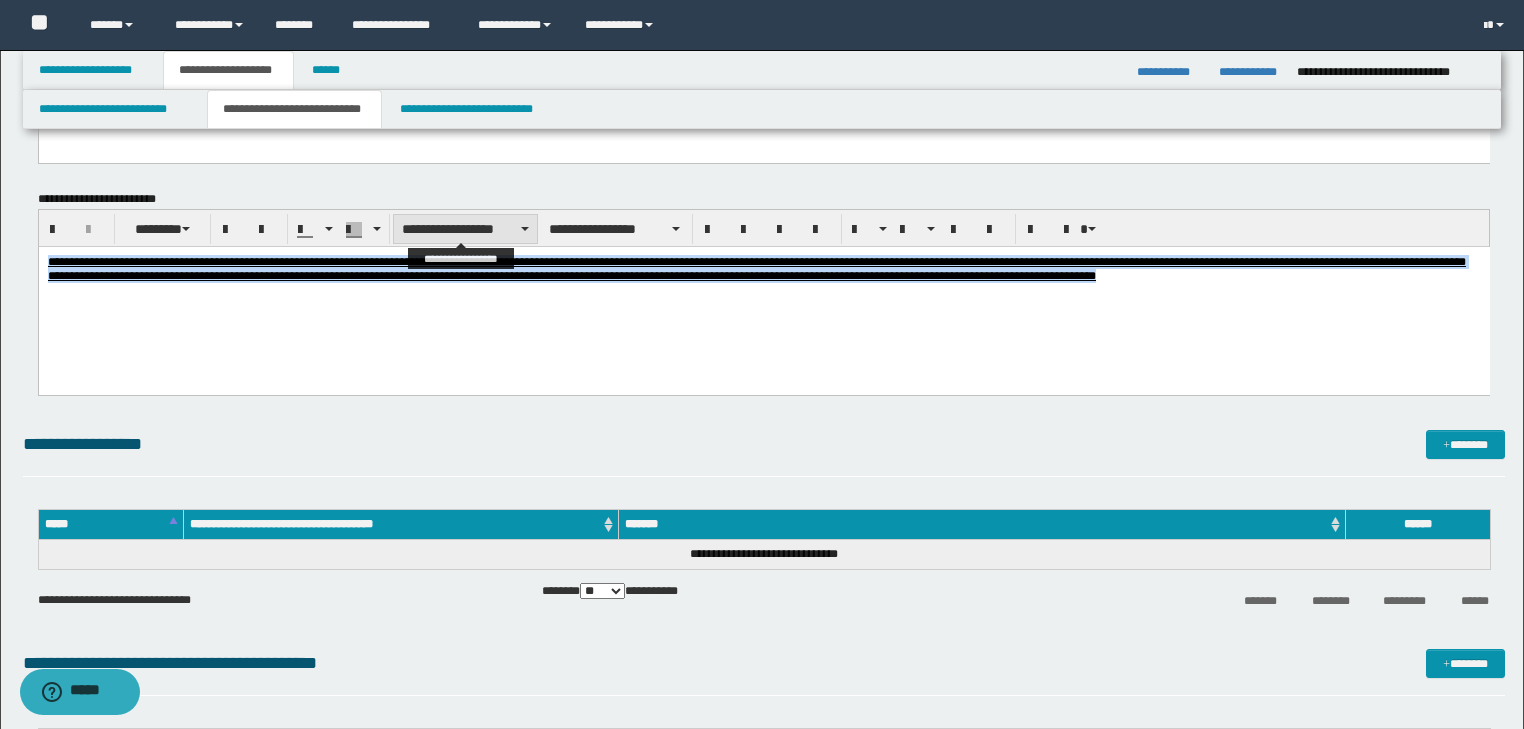 click on "**********" at bounding box center (465, 229) 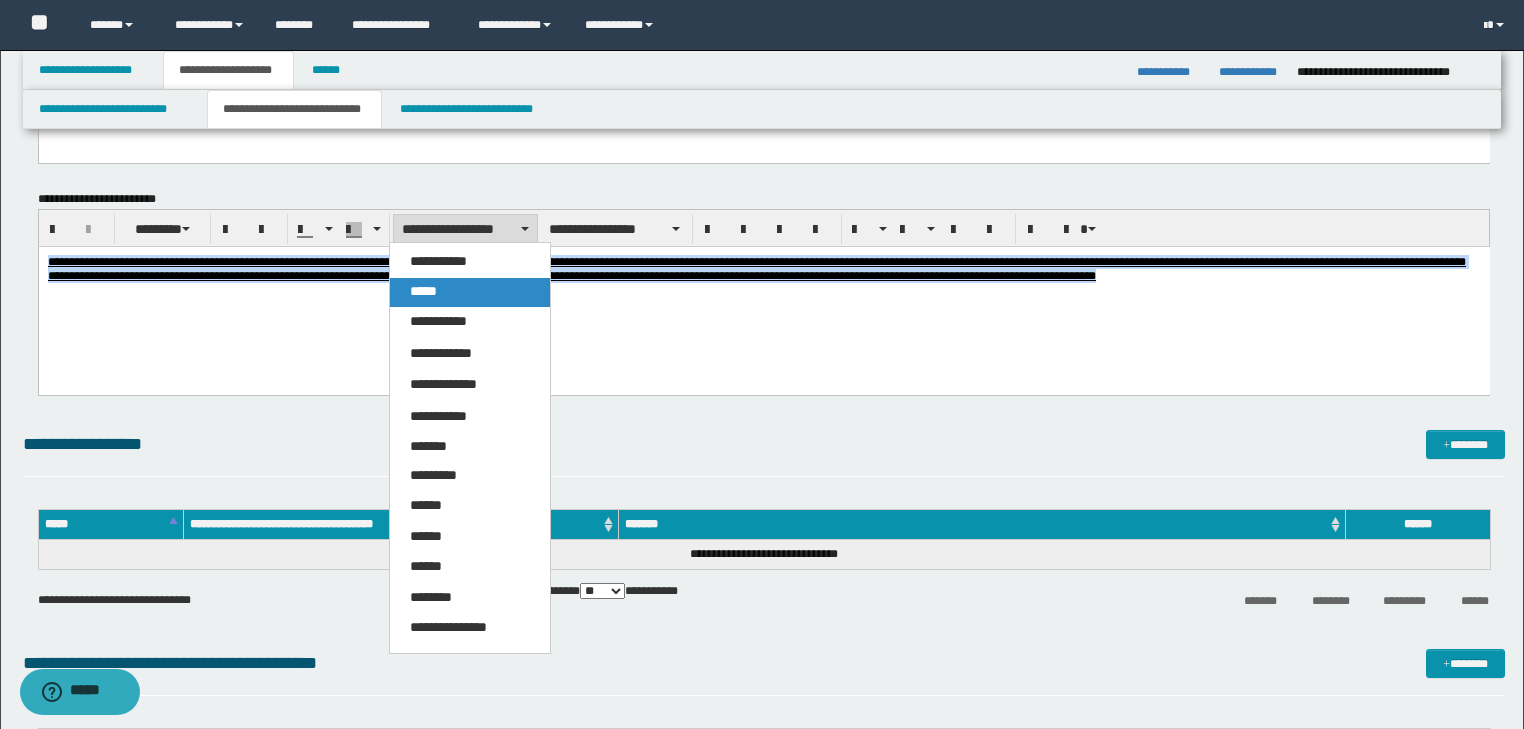 drag, startPoint x: 428, startPoint y: 287, endPoint x: 433, endPoint y: 3, distance: 284.044 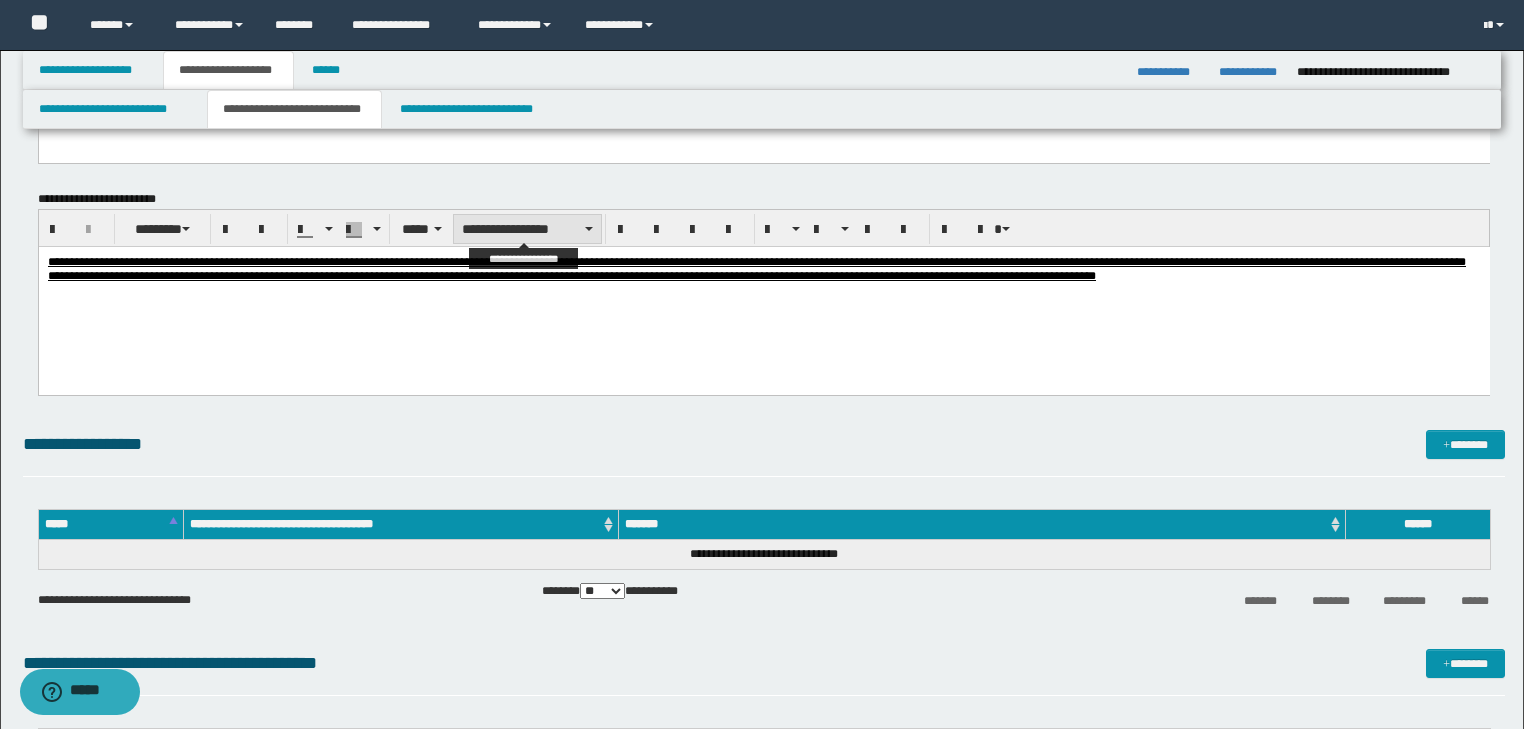 click on "**********" at bounding box center (527, 229) 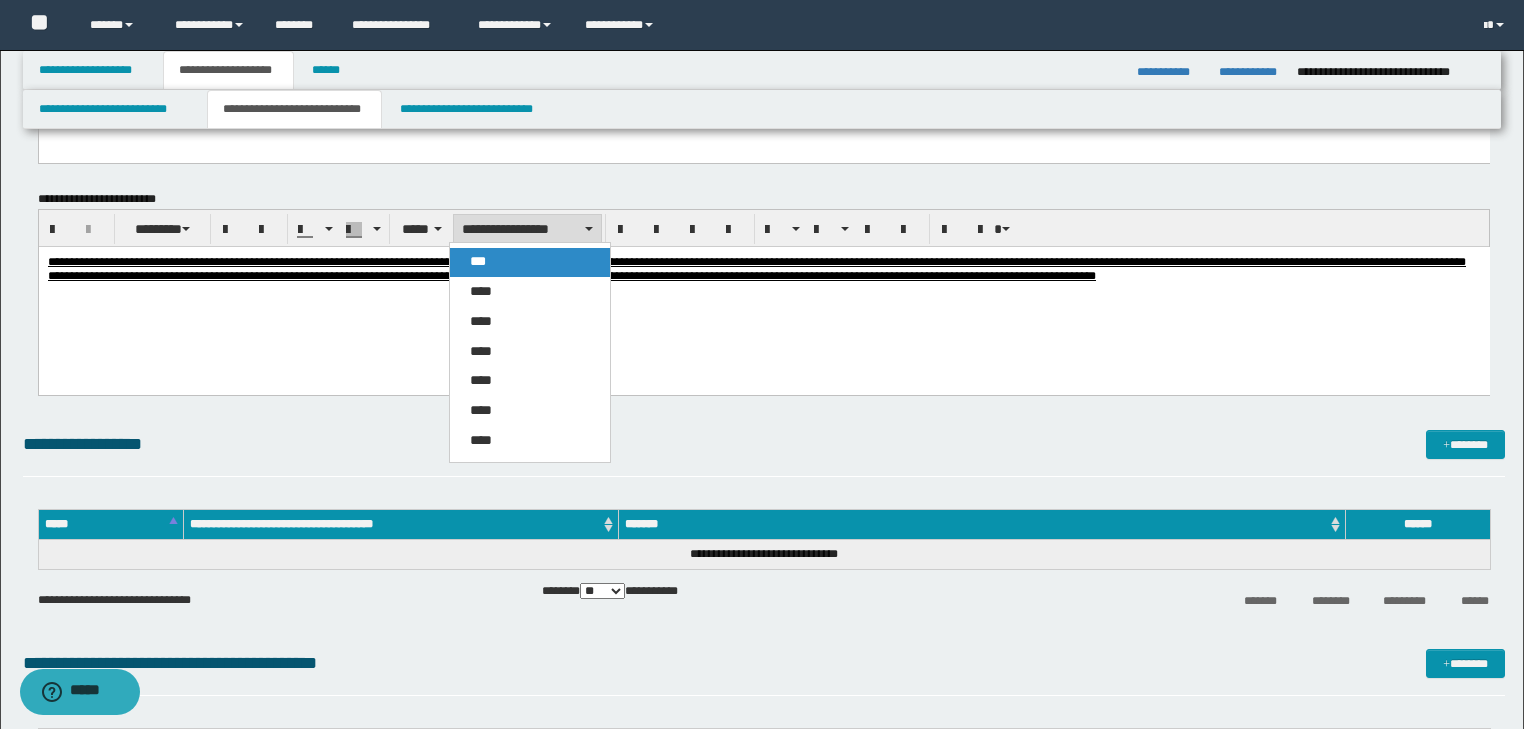click on "***" at bounding box center (478, 261) 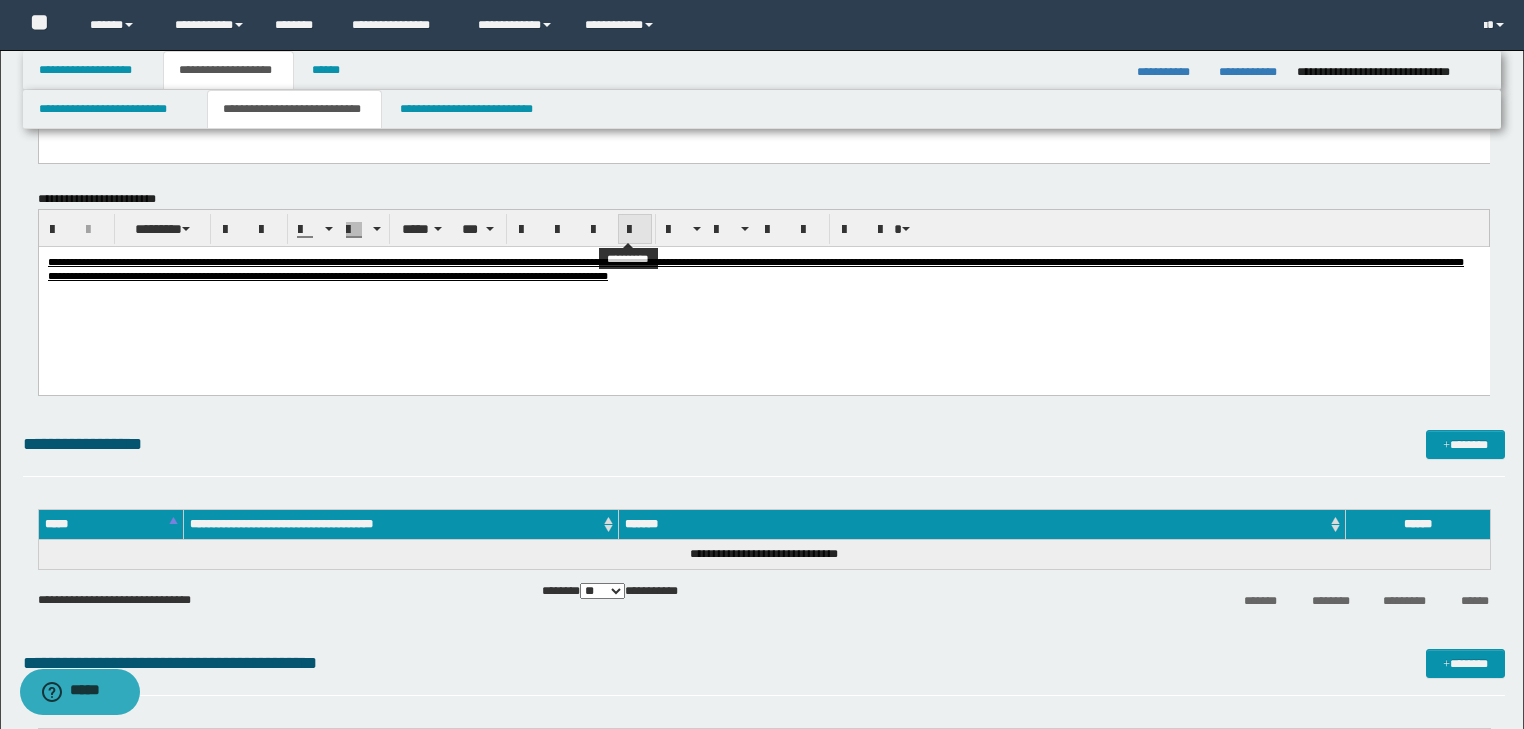 click at bounding box center [635, 230] 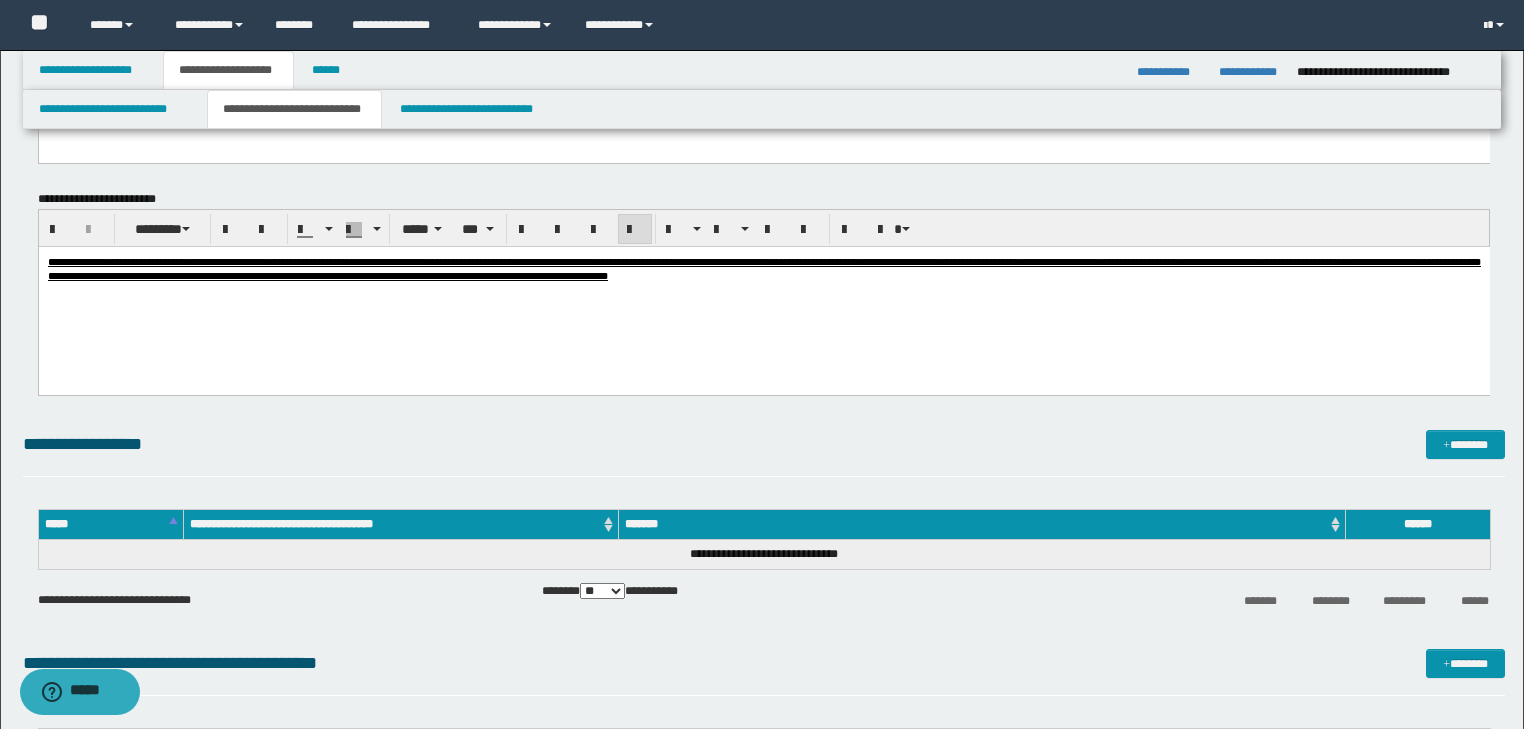 click on "**********" at bounding box center (763, 293) 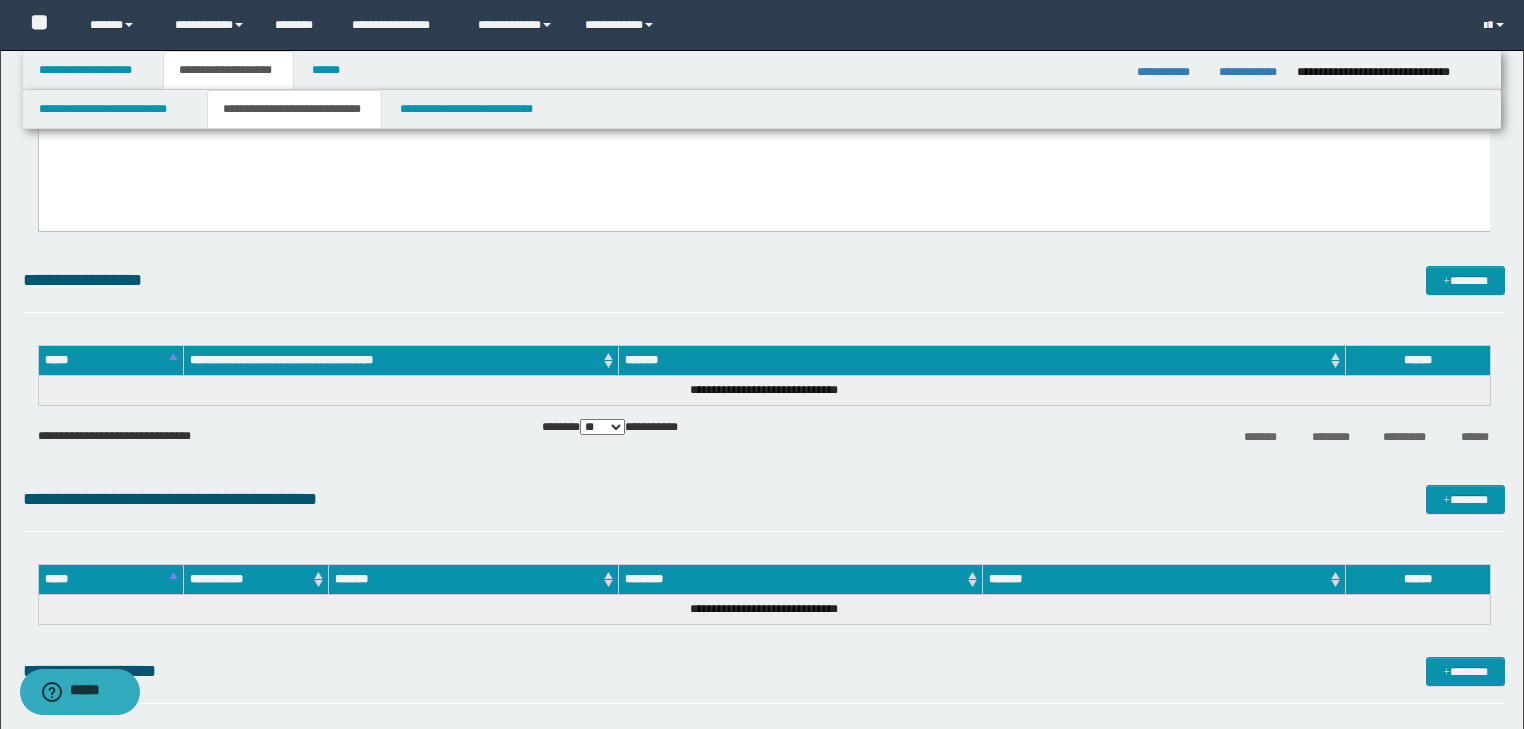 scroll, scrollTop: 1932, scrollLeft: 0, axis: vertical 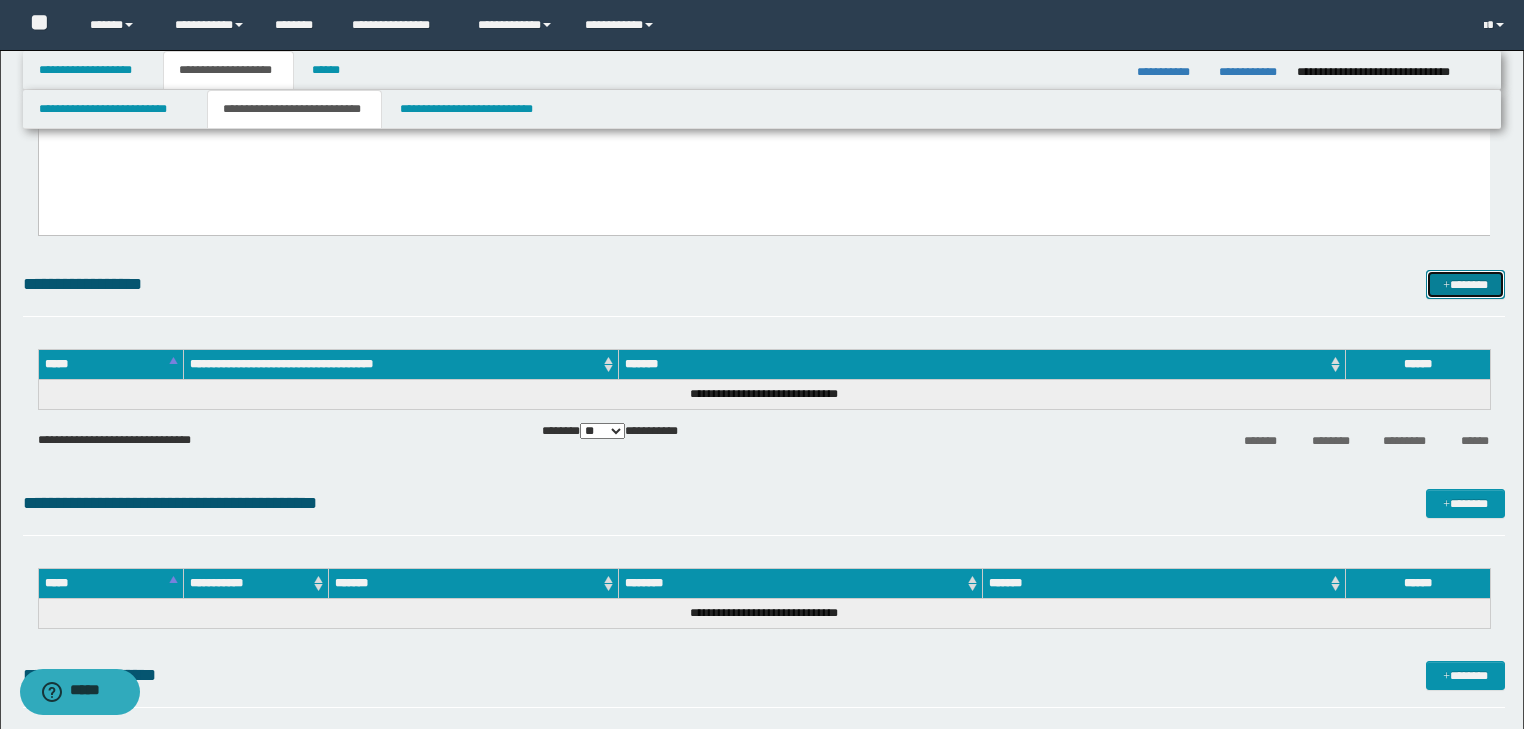 click on "*******" at bounding box center [1465, 285] 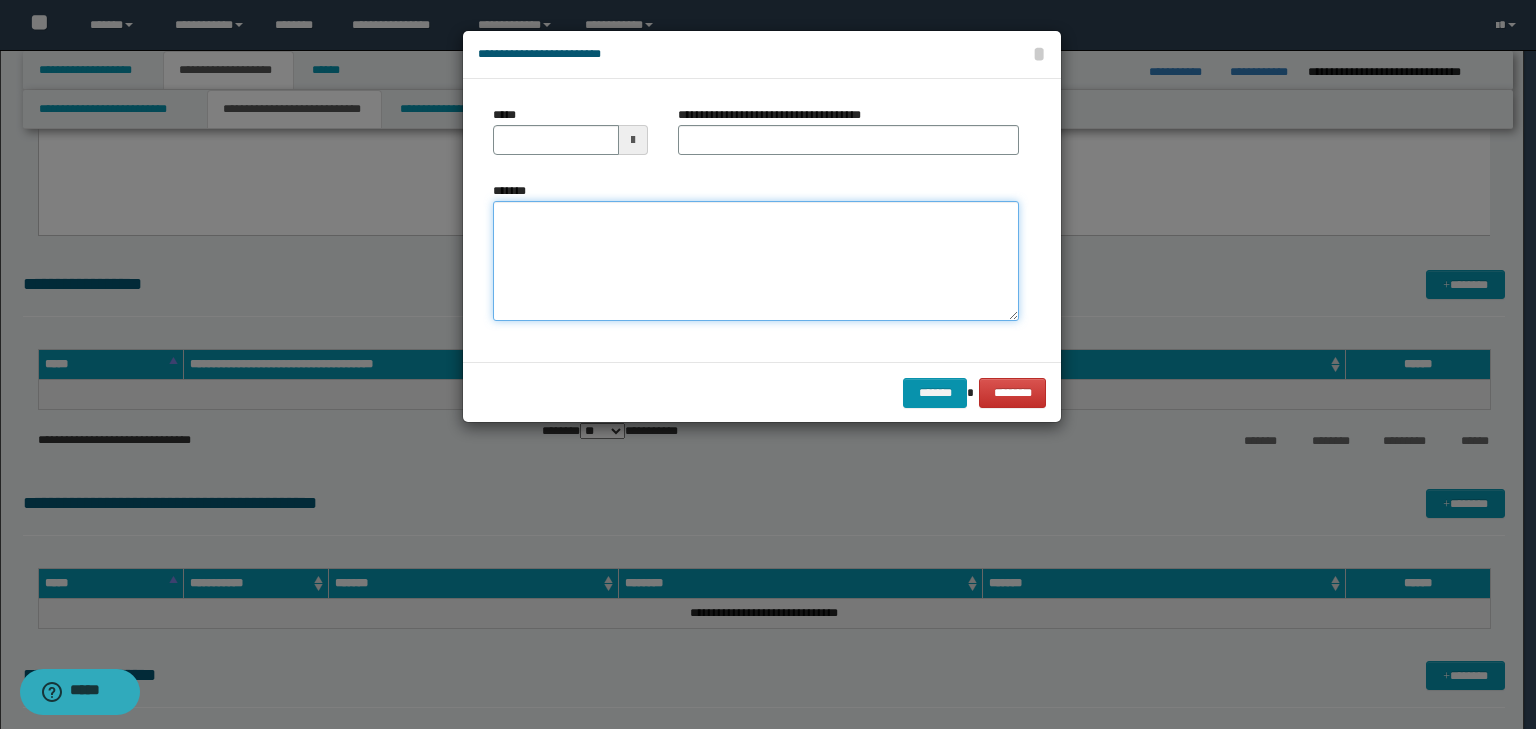 click on "*******" at bounding box center [756, 261] 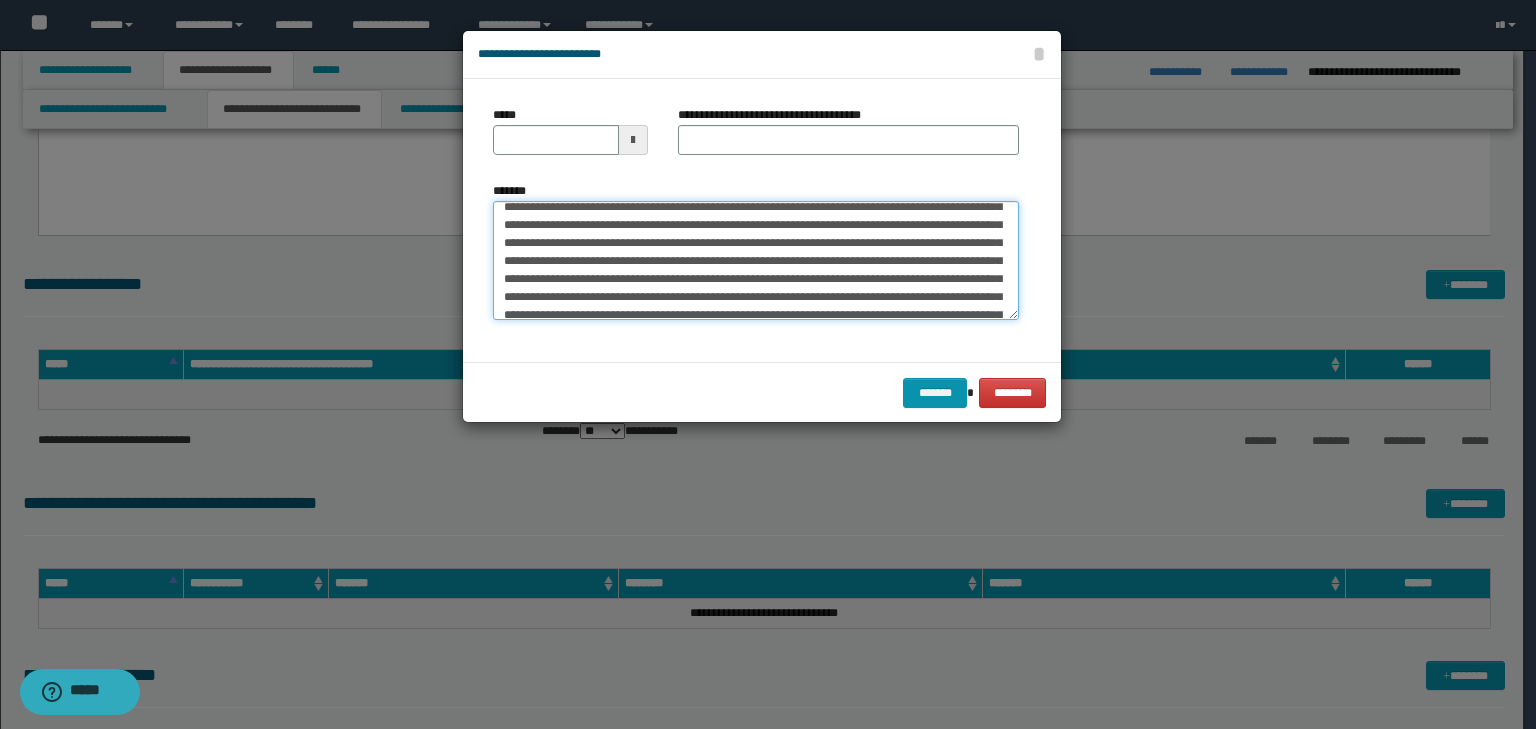 scroll, scrollTop: 0, scrollLeft: 0, axis: both 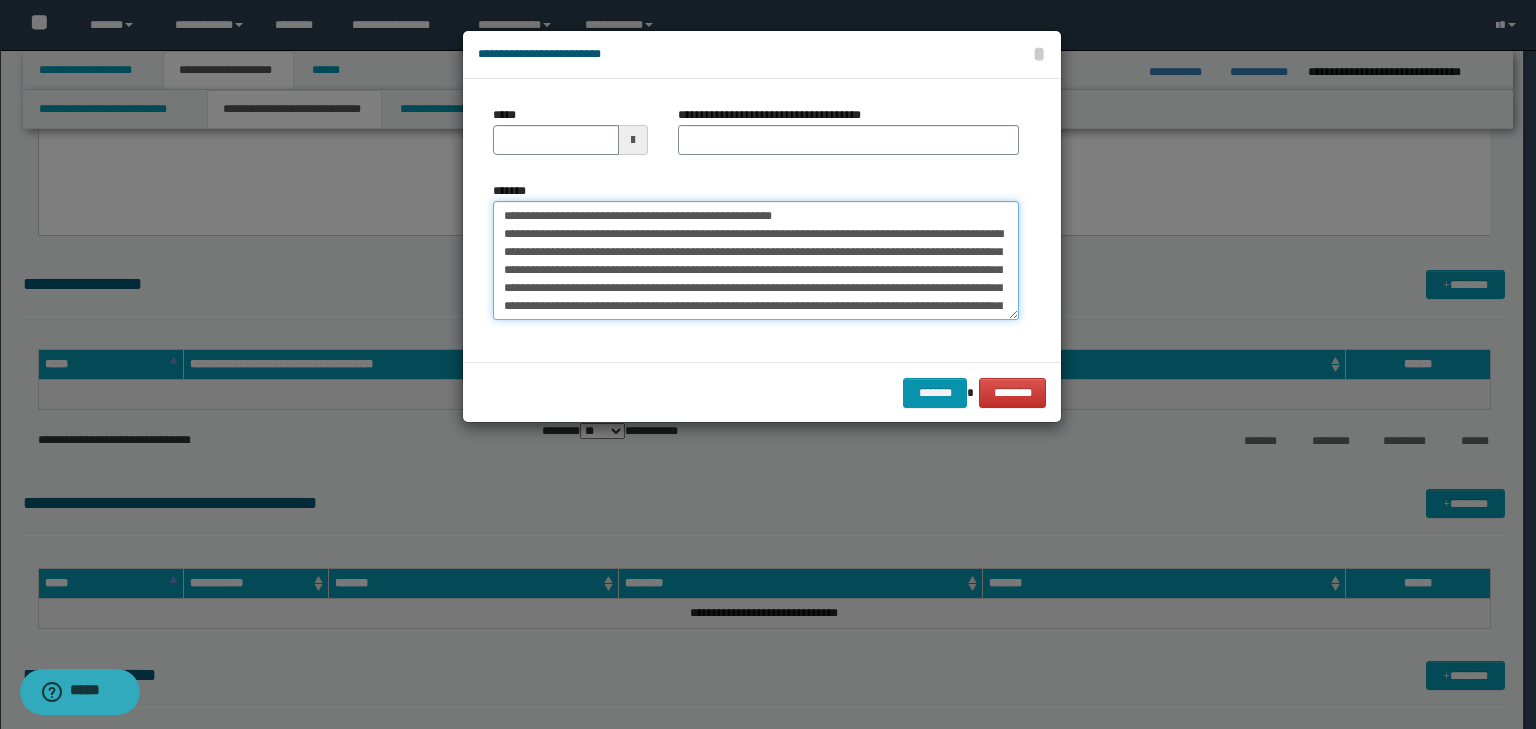 drag, startPoint x: 562, startPoint y: 216, endPoint x: 436, endPoint y: 187, distance: 129.29424 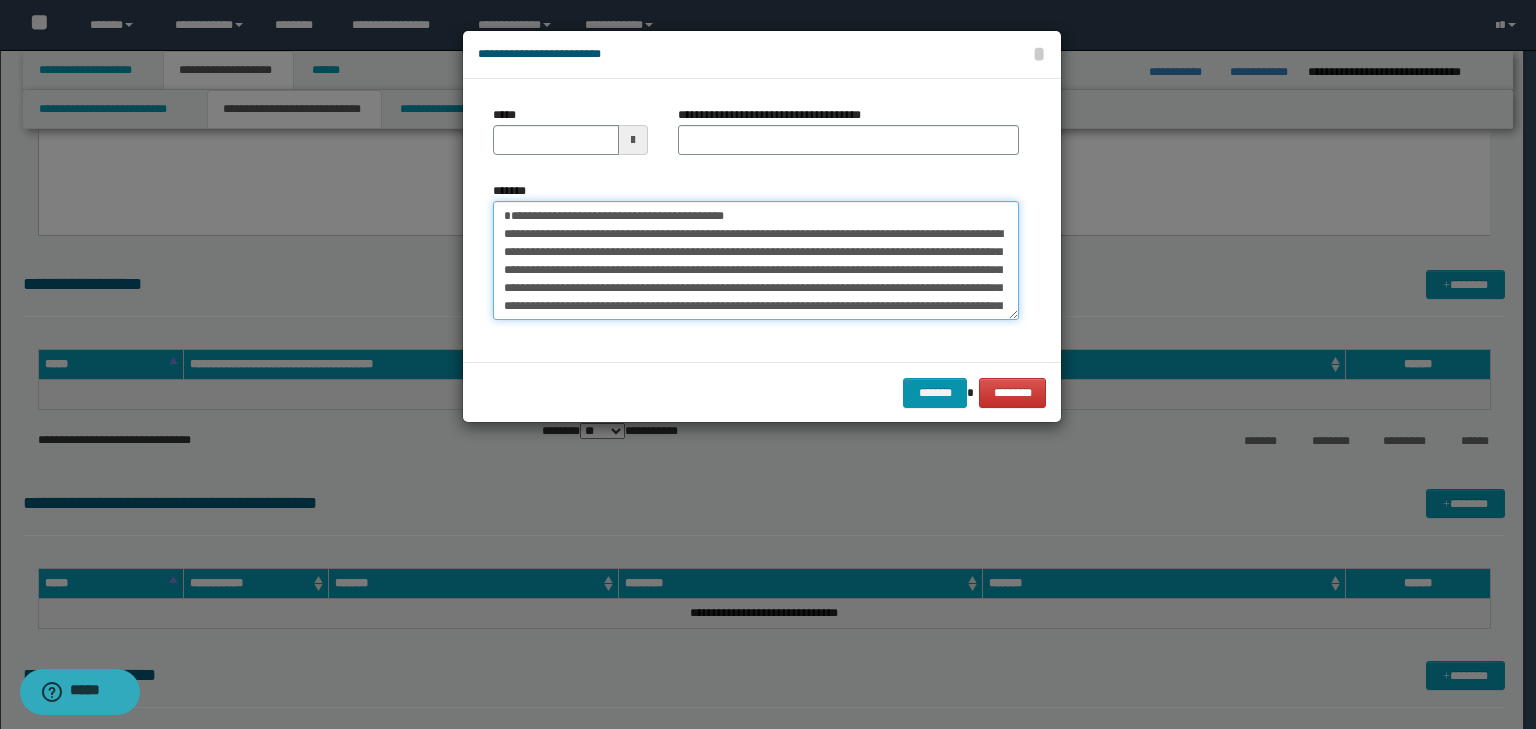 type 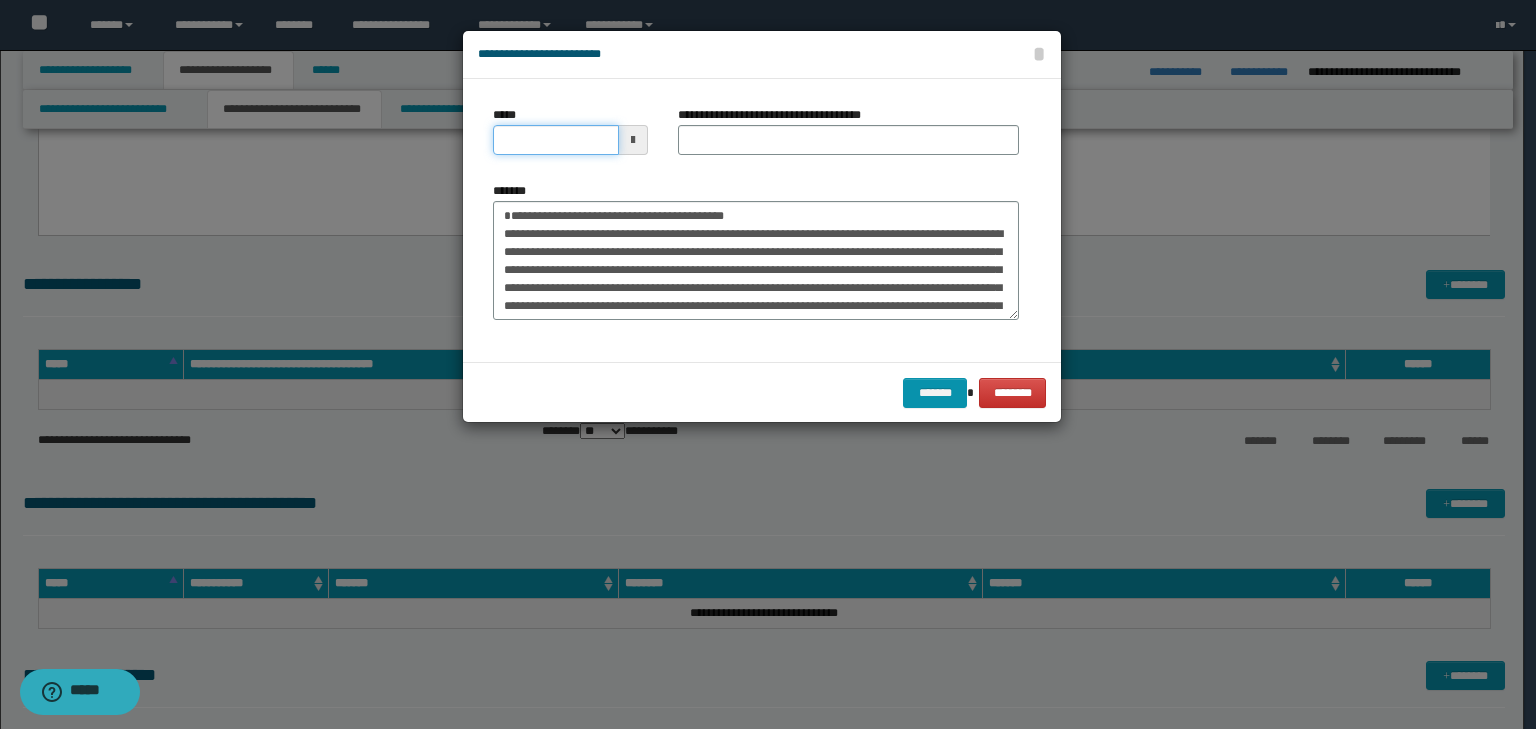 click on "*****" at bounding box center [556, 140] 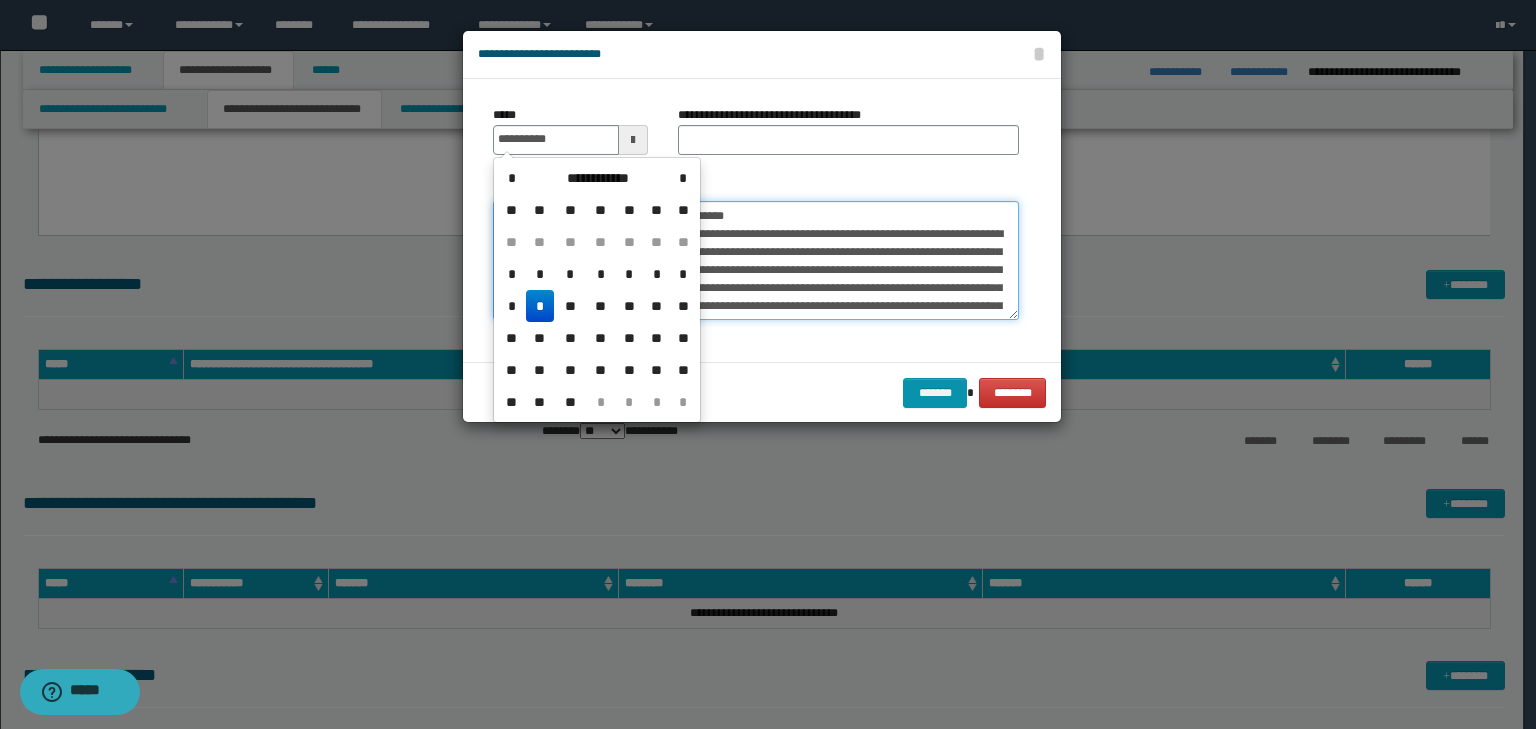type on "**********" 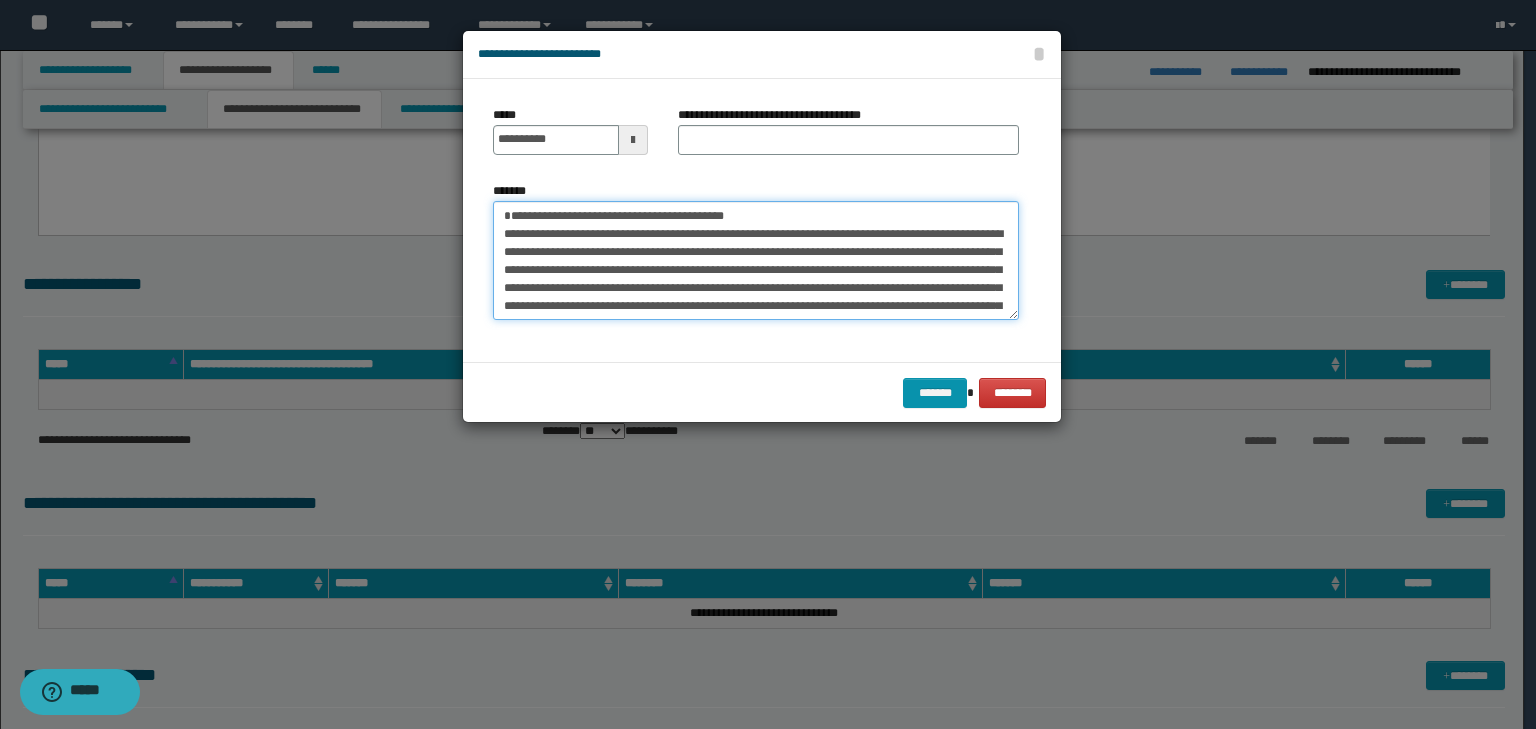 drag, startPoint x: 794, startPoint y: 214, endPoint x: 176, endPoint y: 131, distance: 623.5487 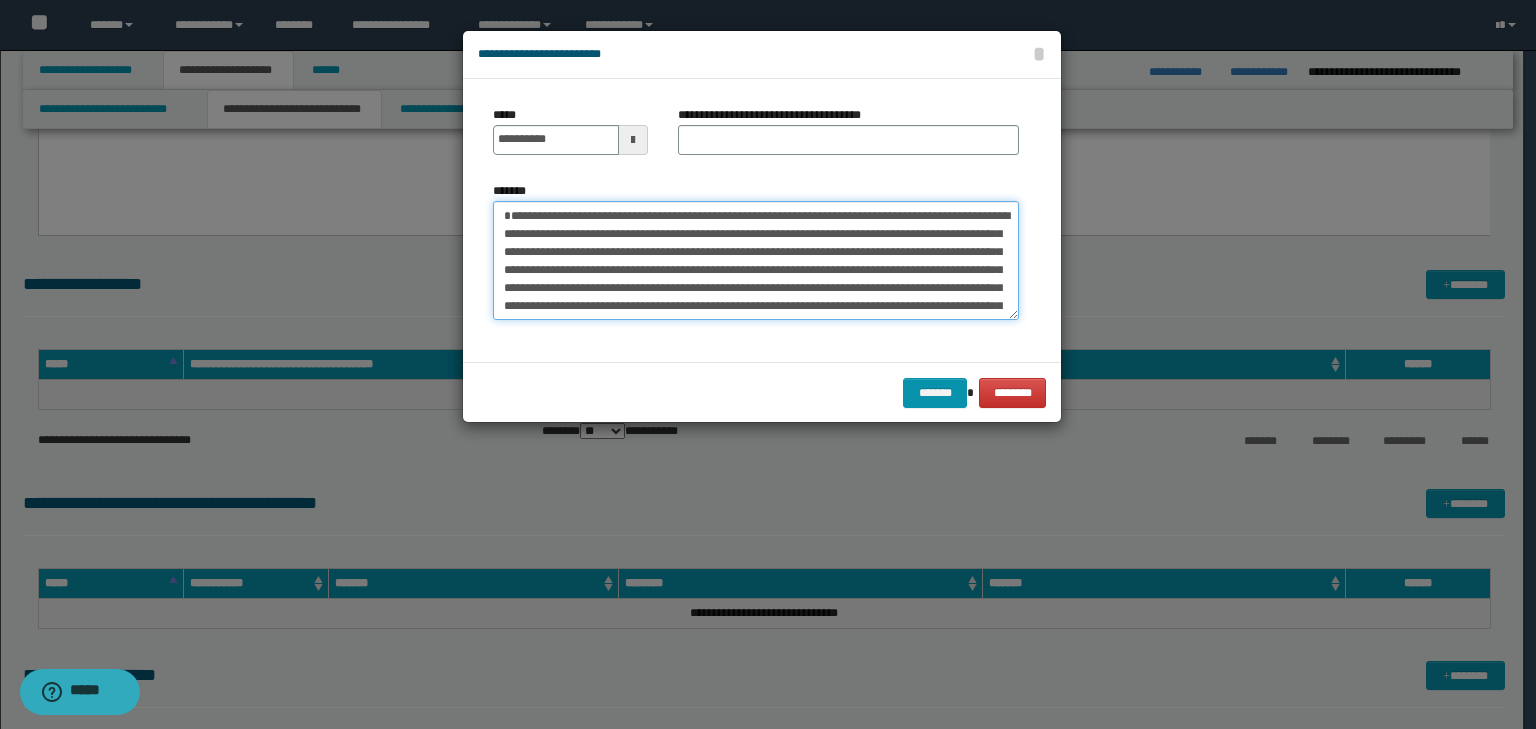 type on "**********" 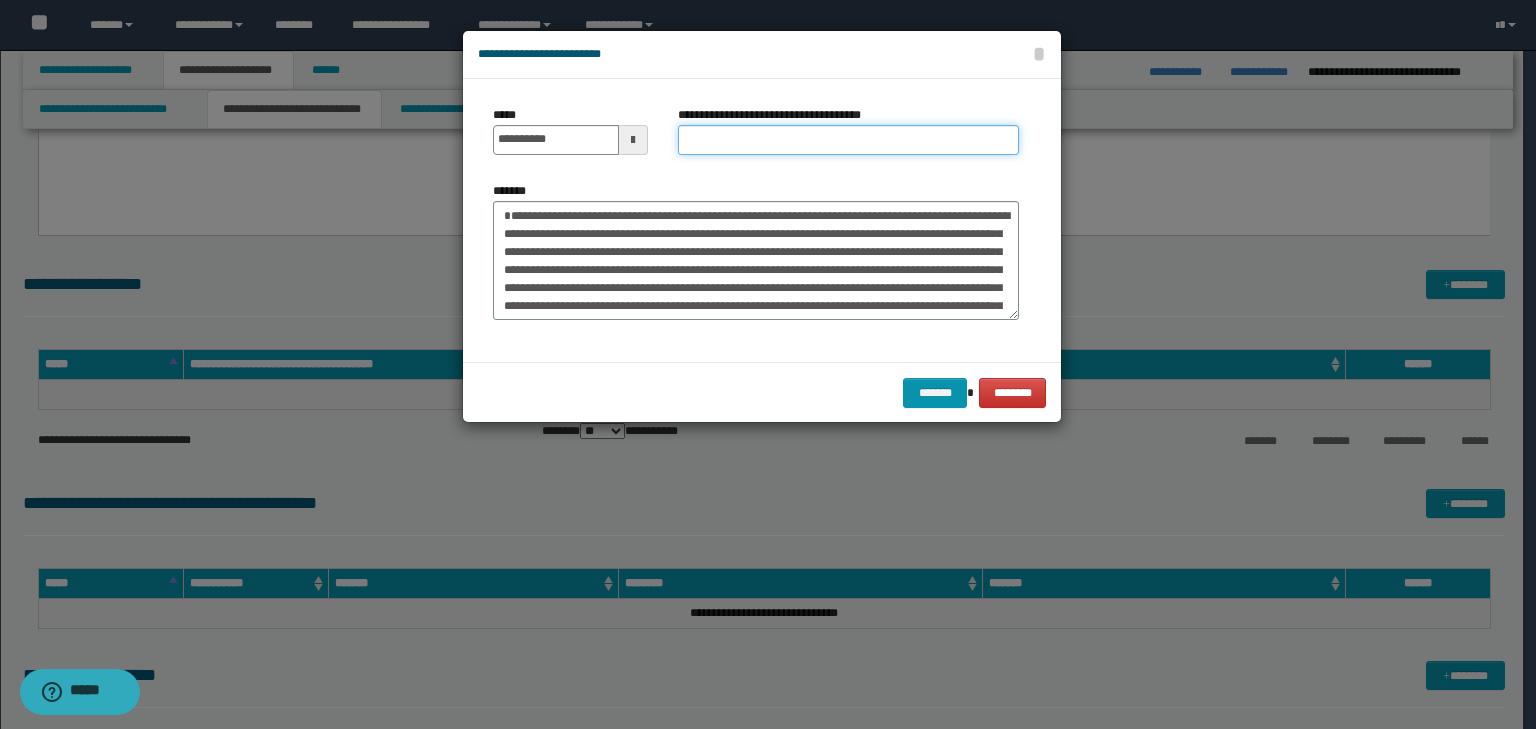 click on "**********" at bounding box center [848, 140] 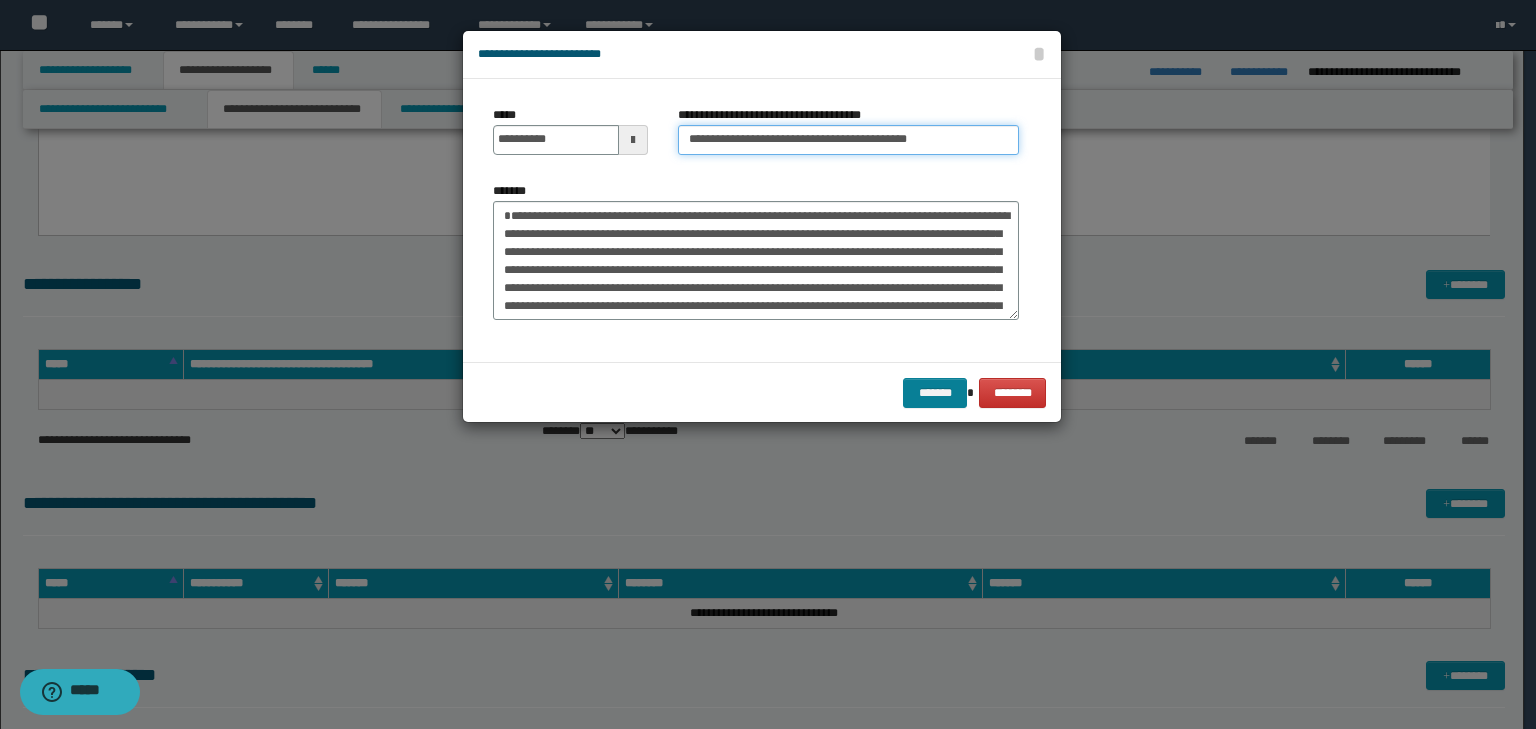 type on "**********" 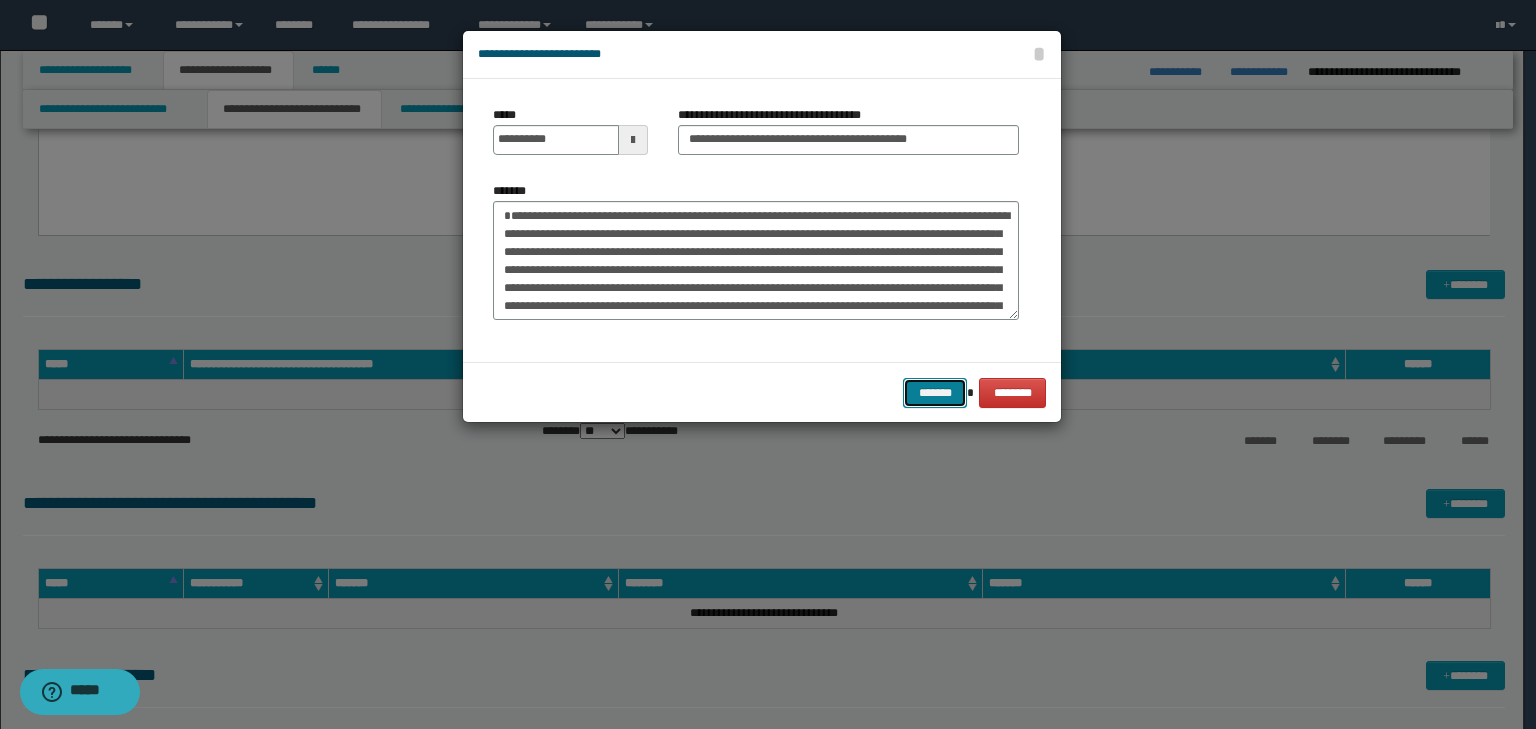 click on "*******" at bounding box center [935, 393] 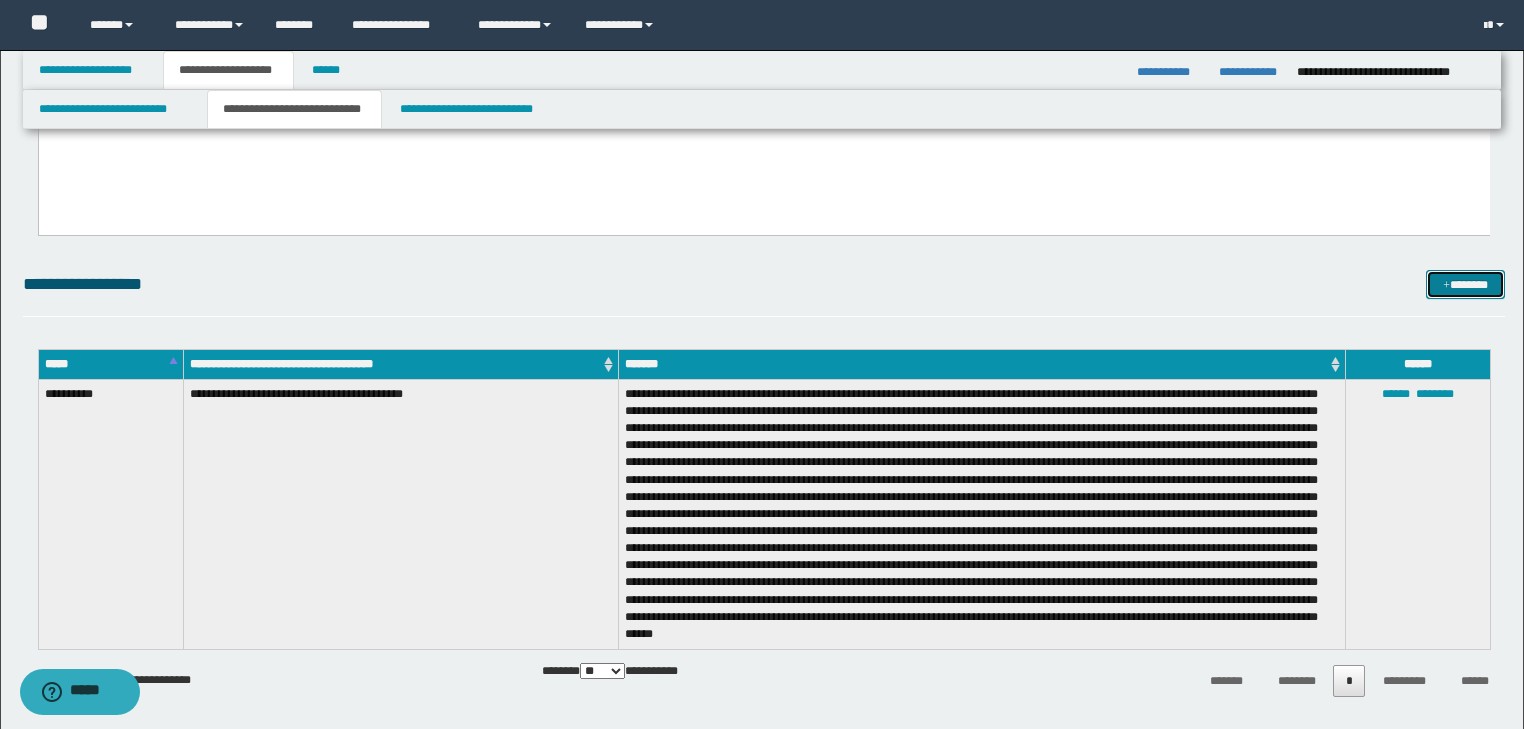 click on "*******" at bounding box center (1465, 285) 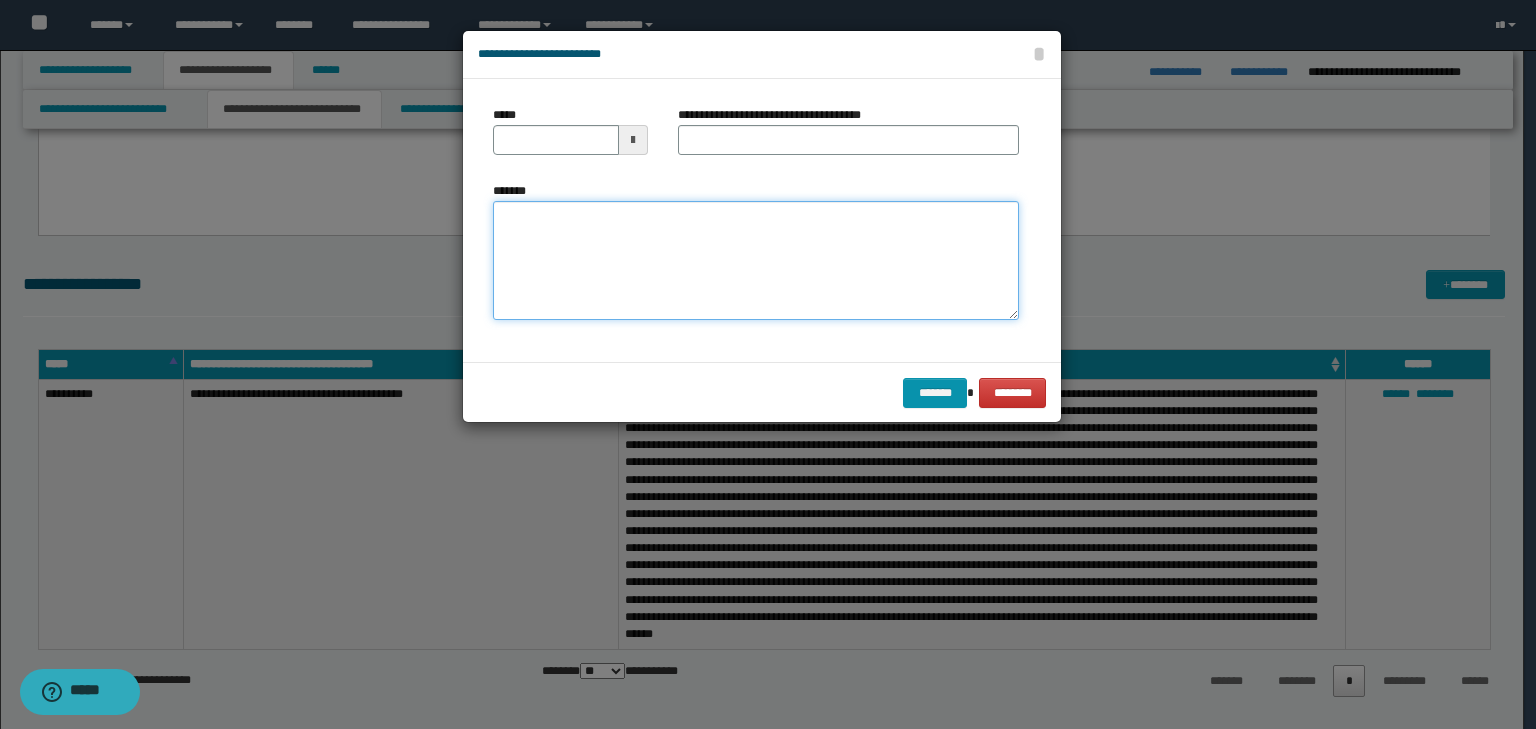 click on "*******" at bounding box center [756, 261] 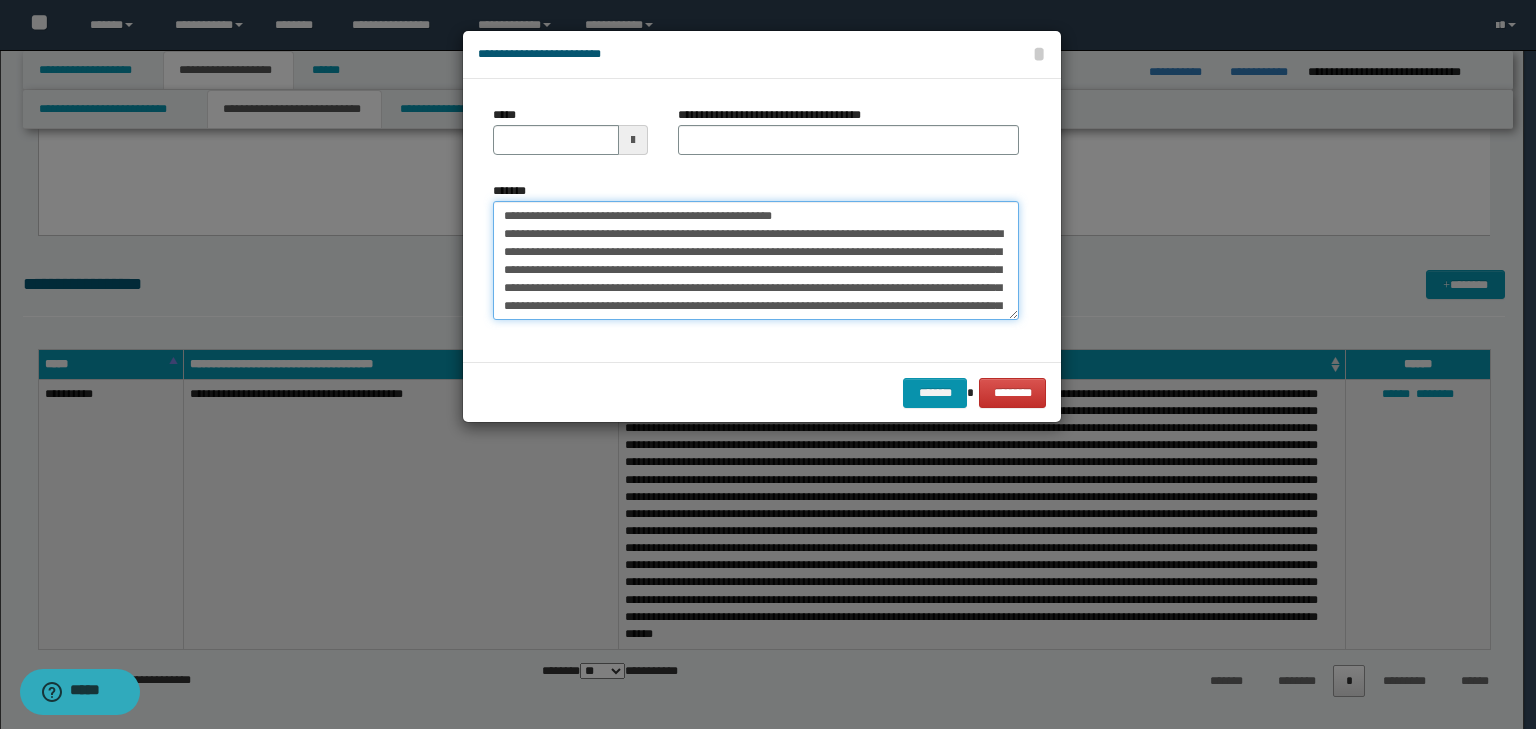 scroll, scrollTop: 0, scrollLeft: 0, axis: both 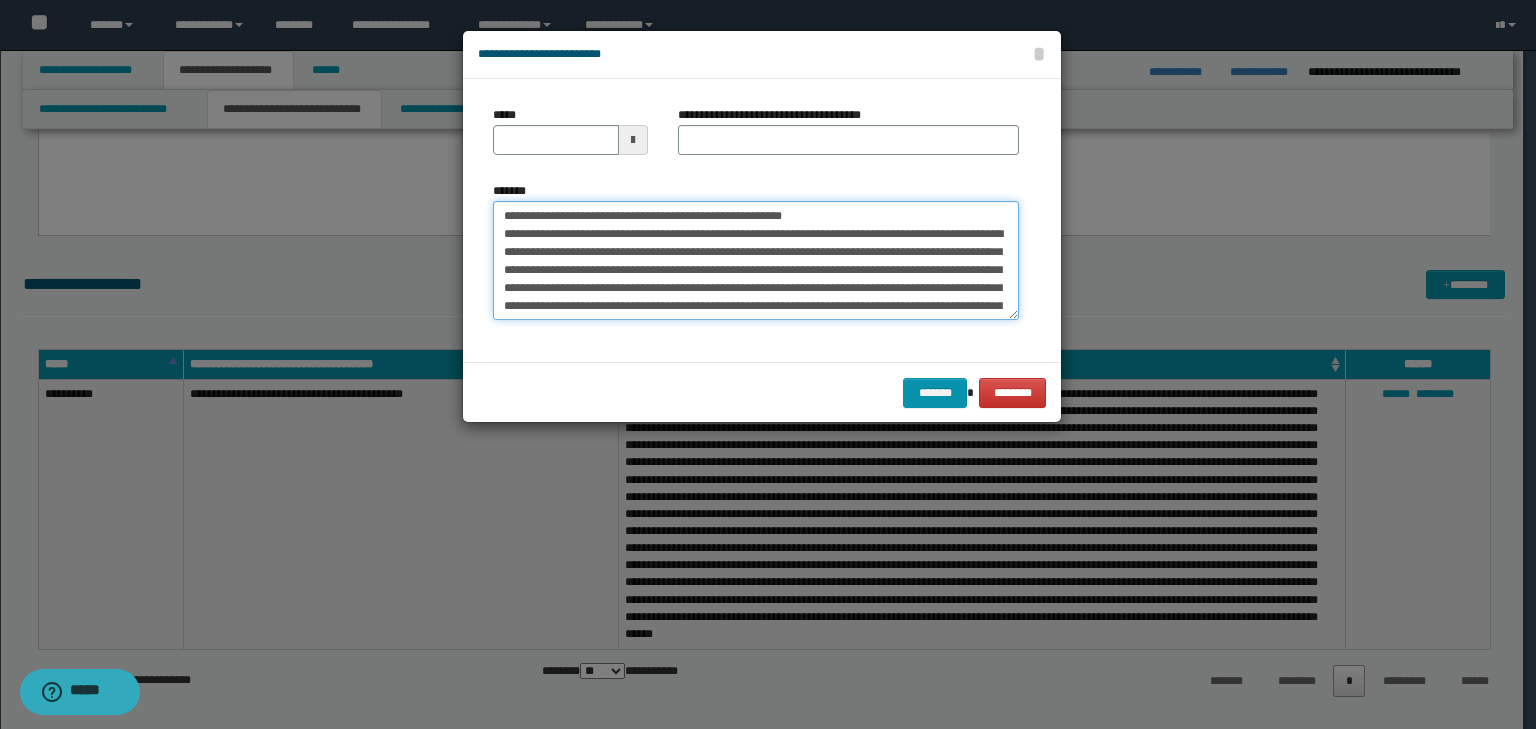 drag, startPoint x: 589, startPoint y: 216, endPoint x: 480, endPoint y: 216, distance: 109 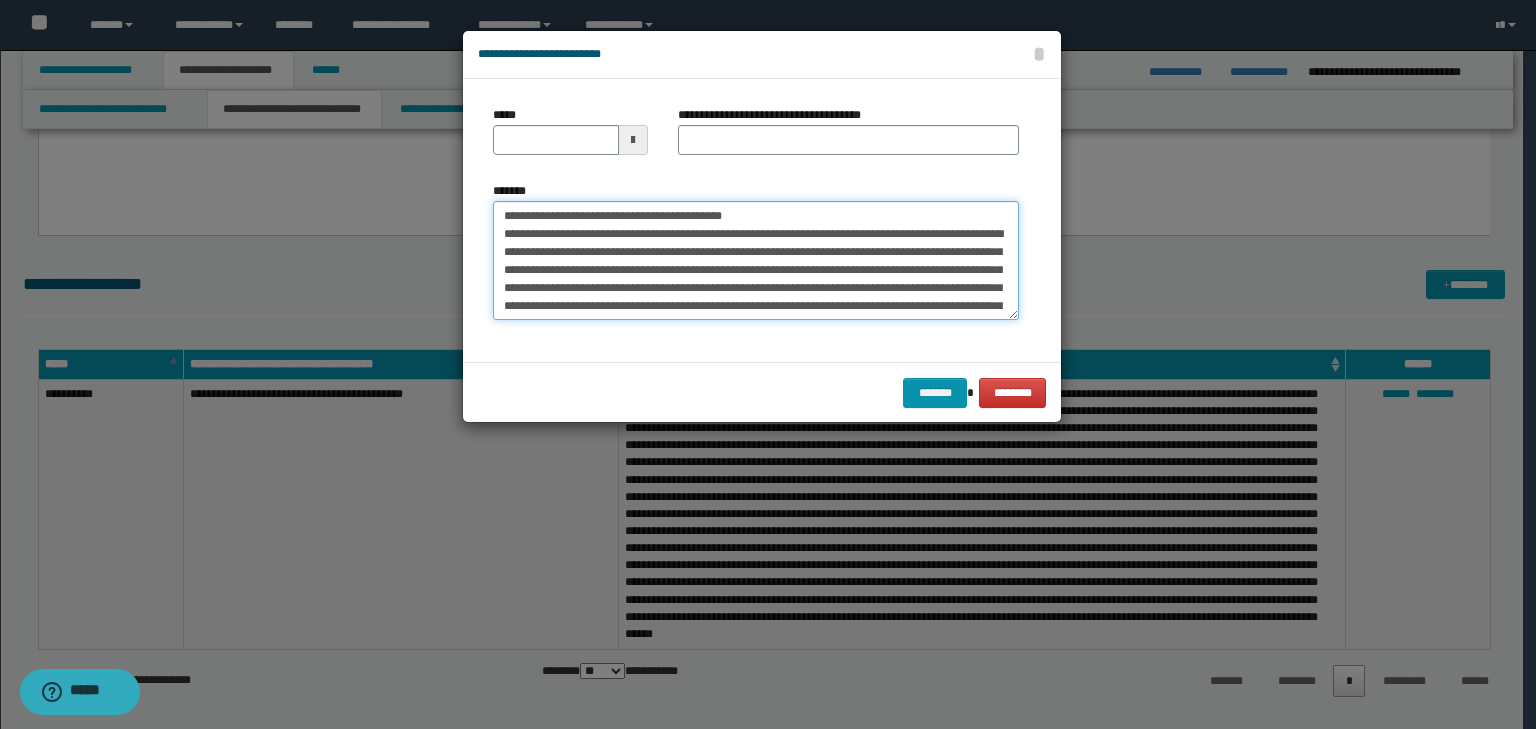 type 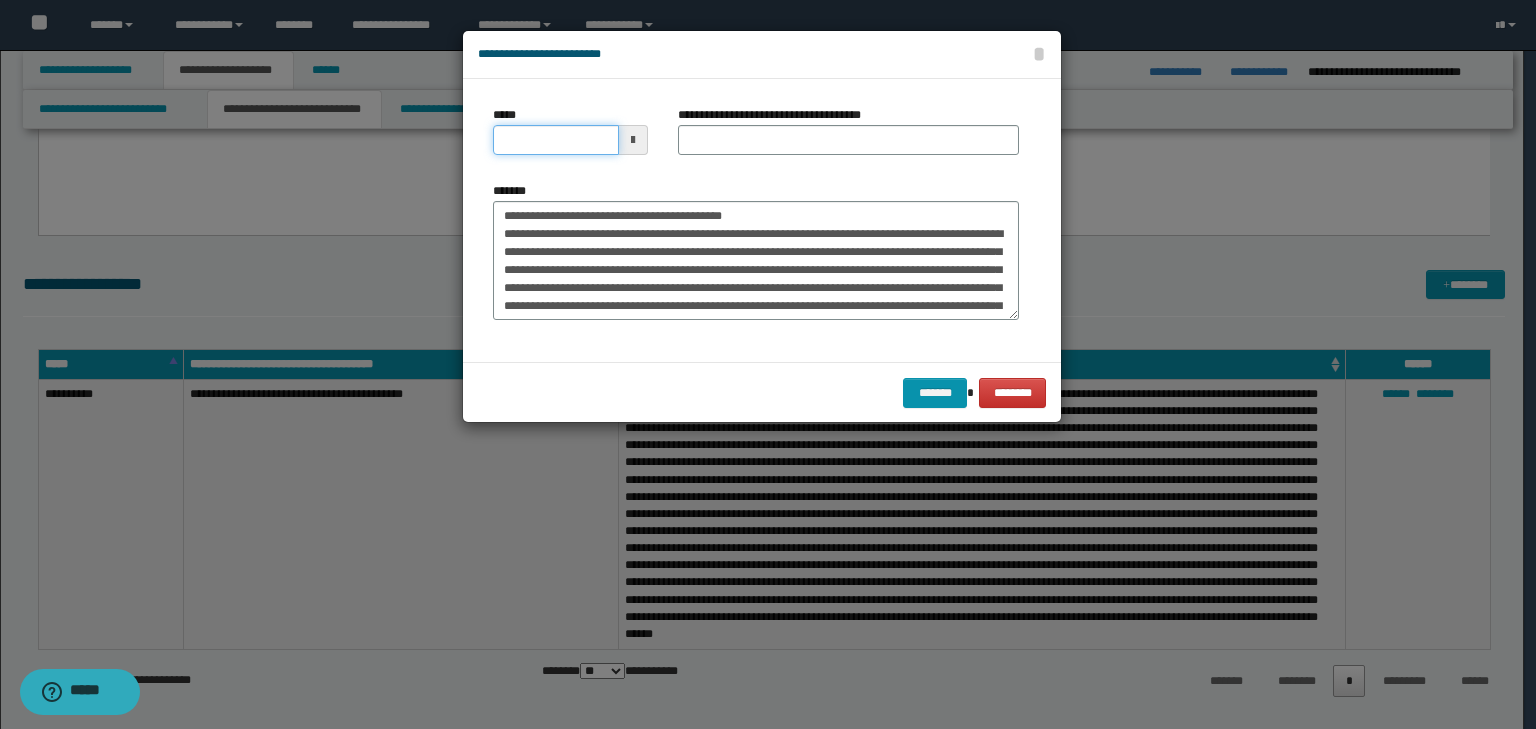click on "*****" at bounding box center [556, 140] 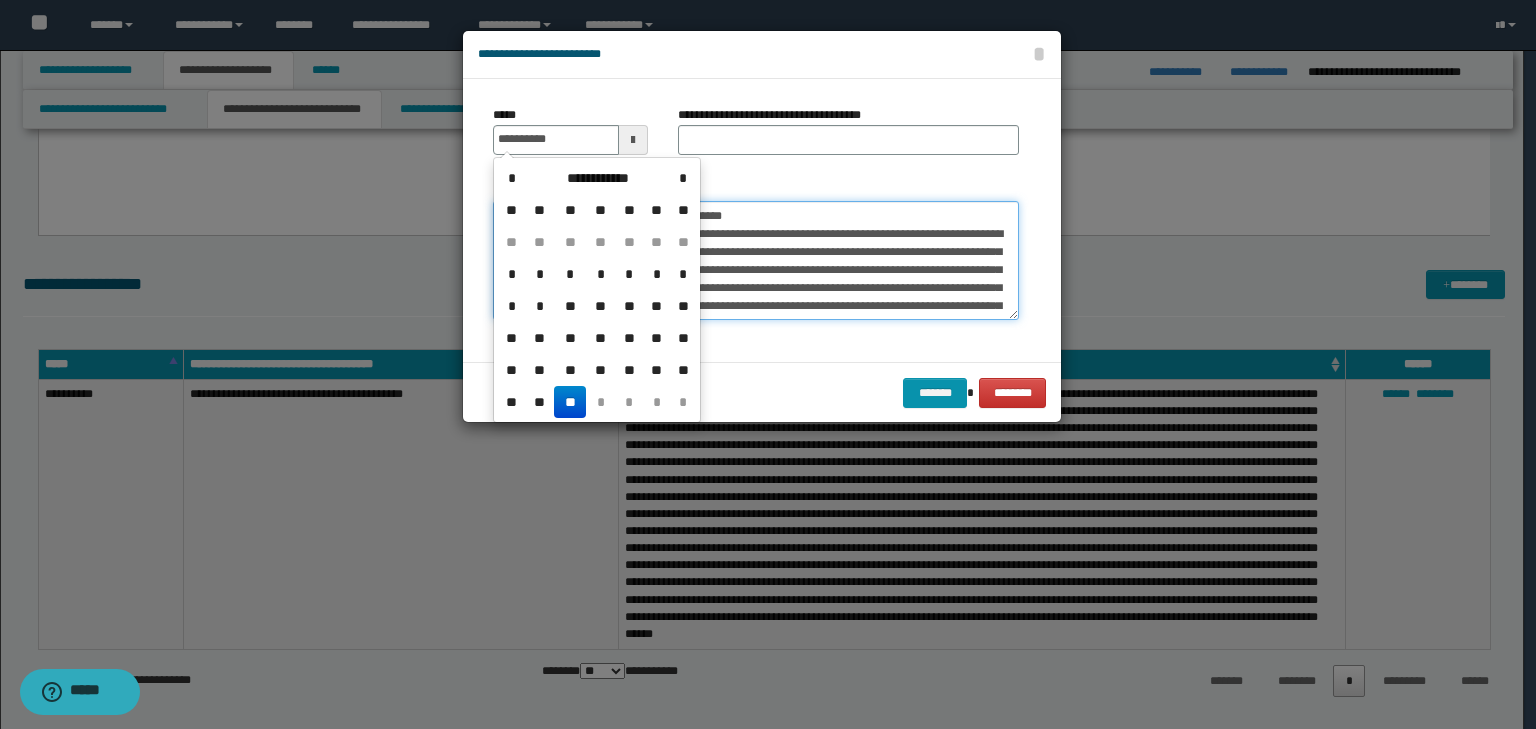 type on "**********" 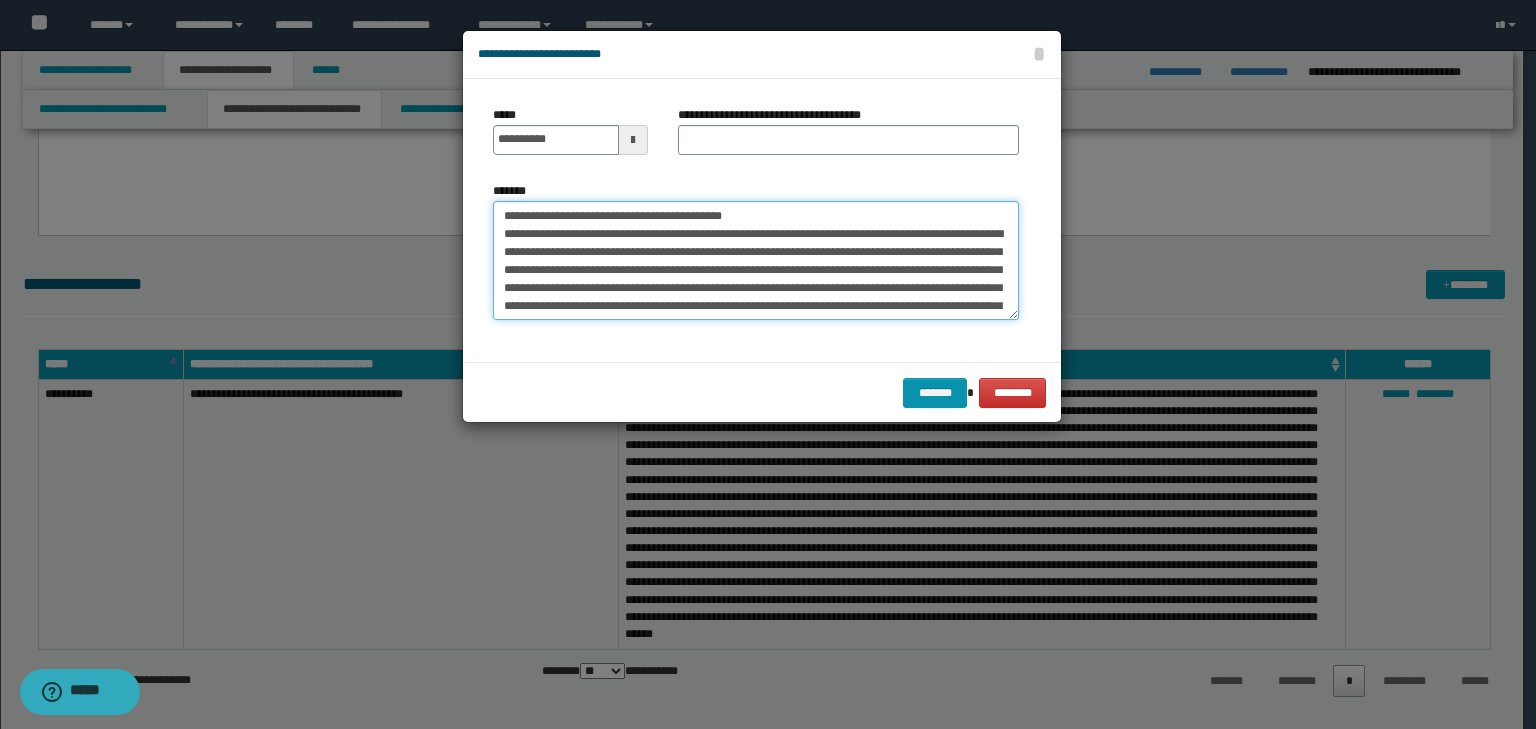 drag, startPoint x: 793, startPoint y: 211, endPoint x: 276, endPoint y: 199, distance: 517.1392 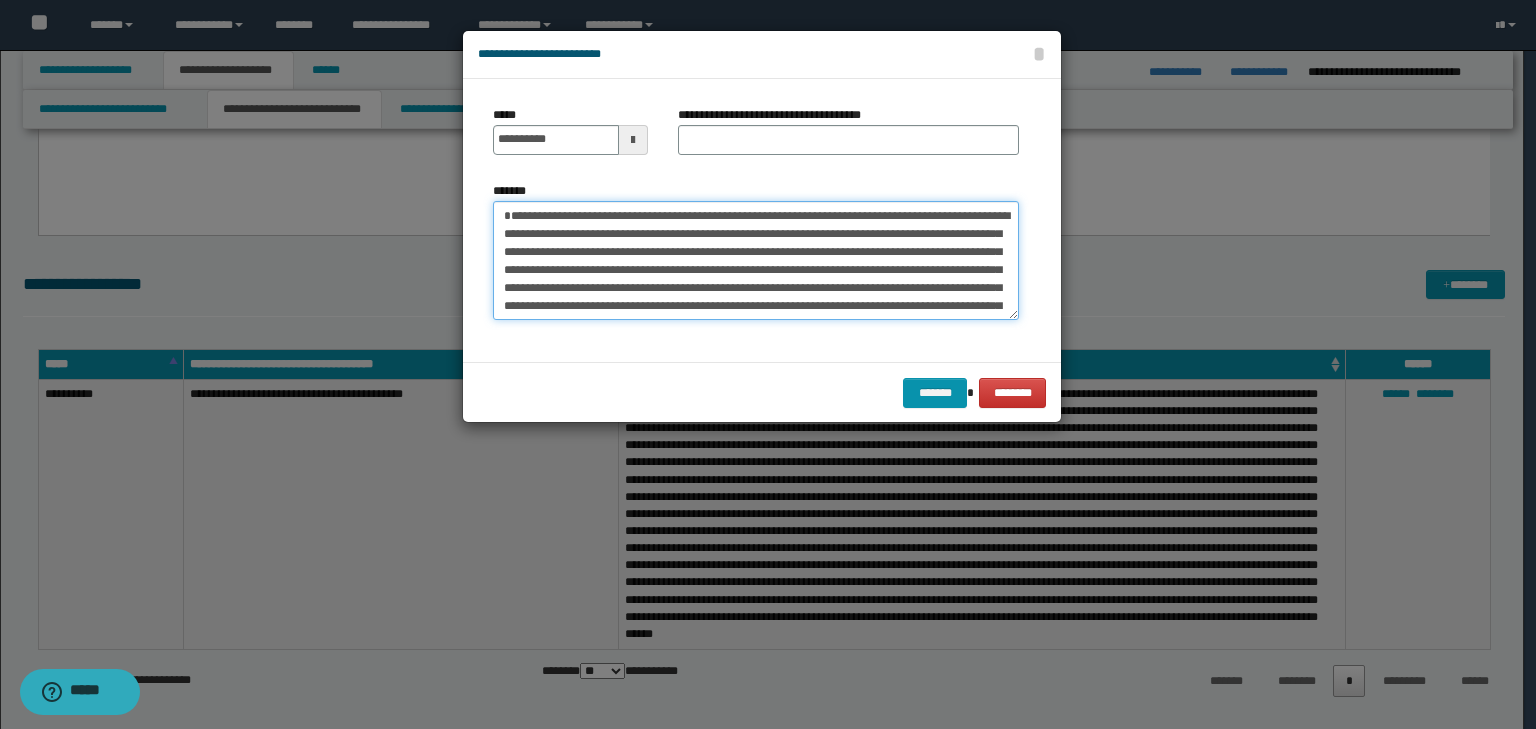 type on "**********" 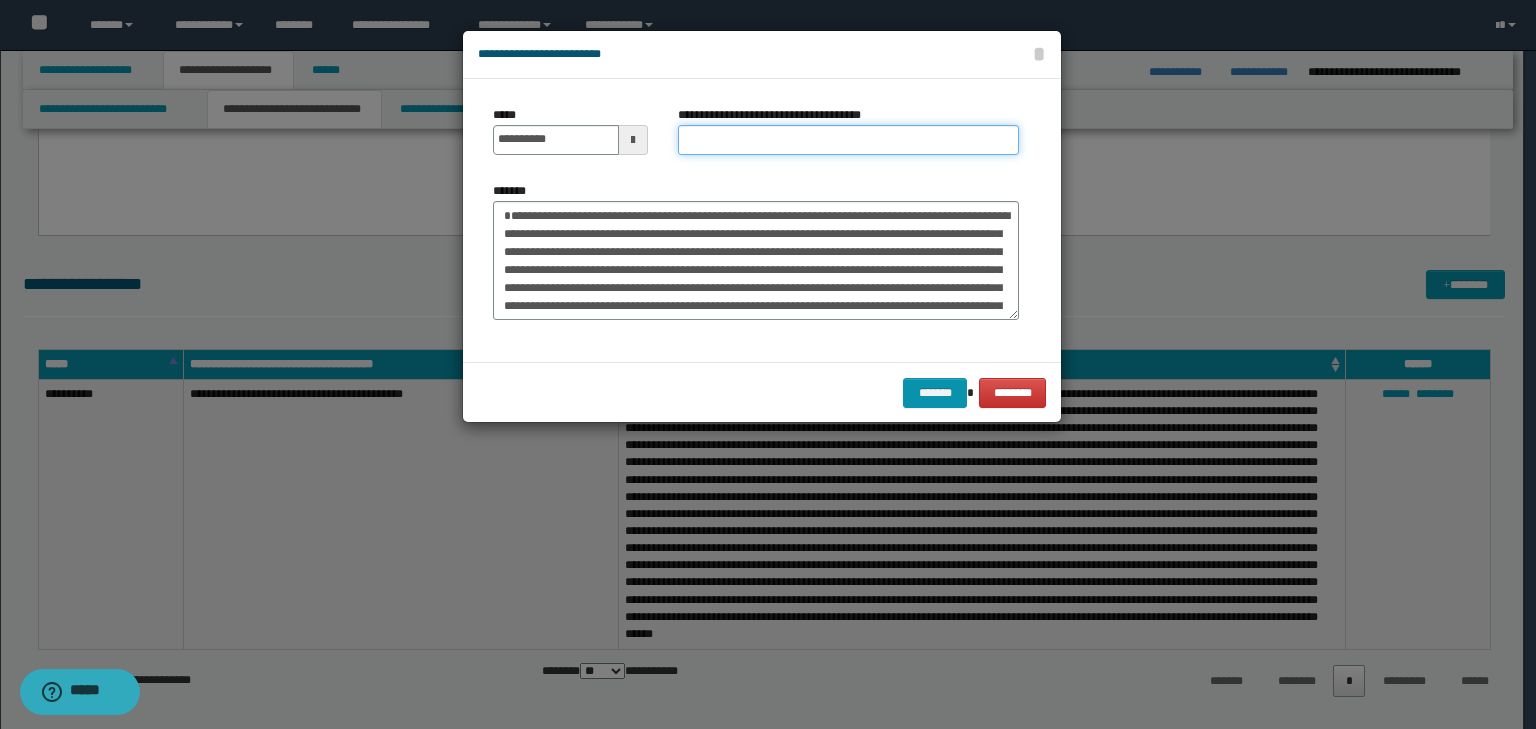 click on "**********" at bounding box center (848, 140) 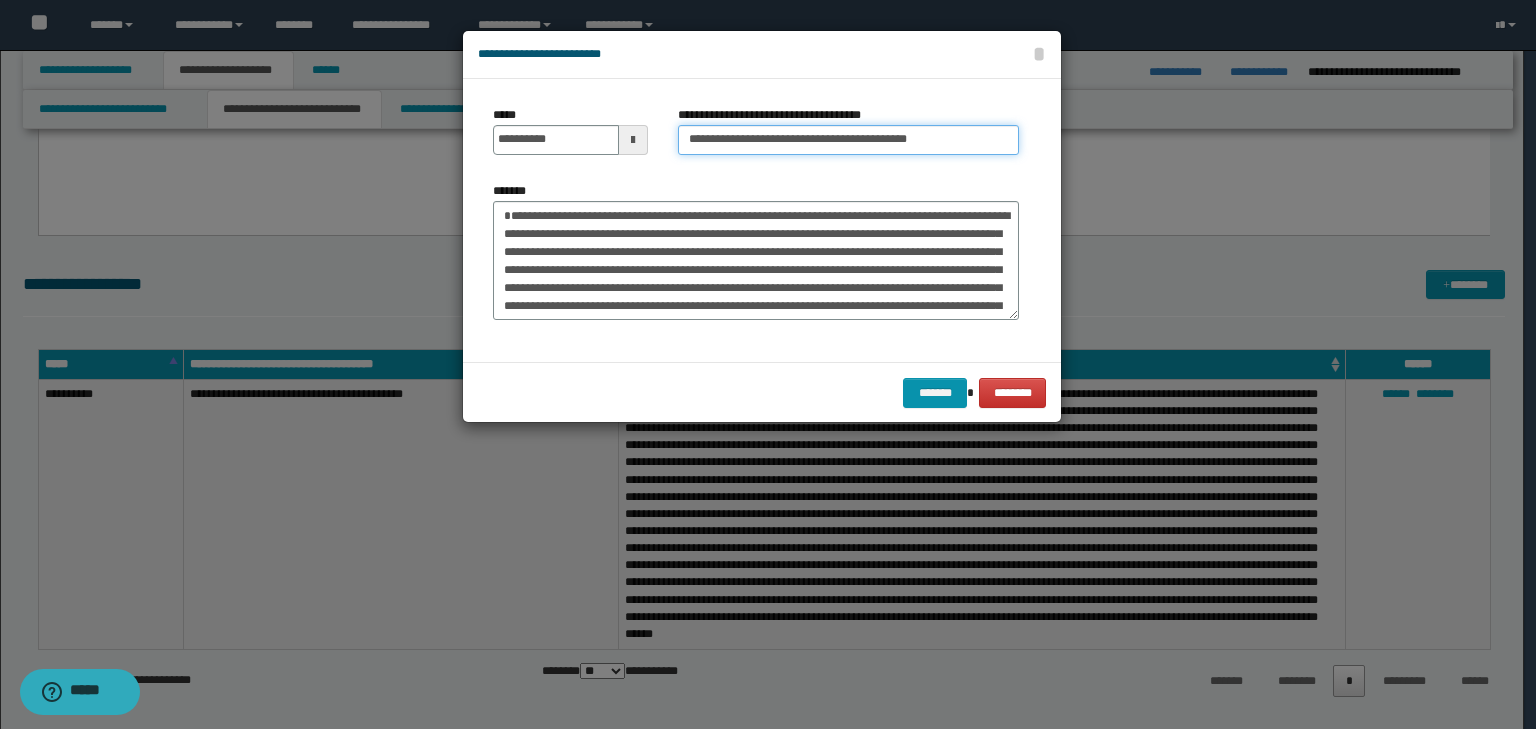 type on "**********" 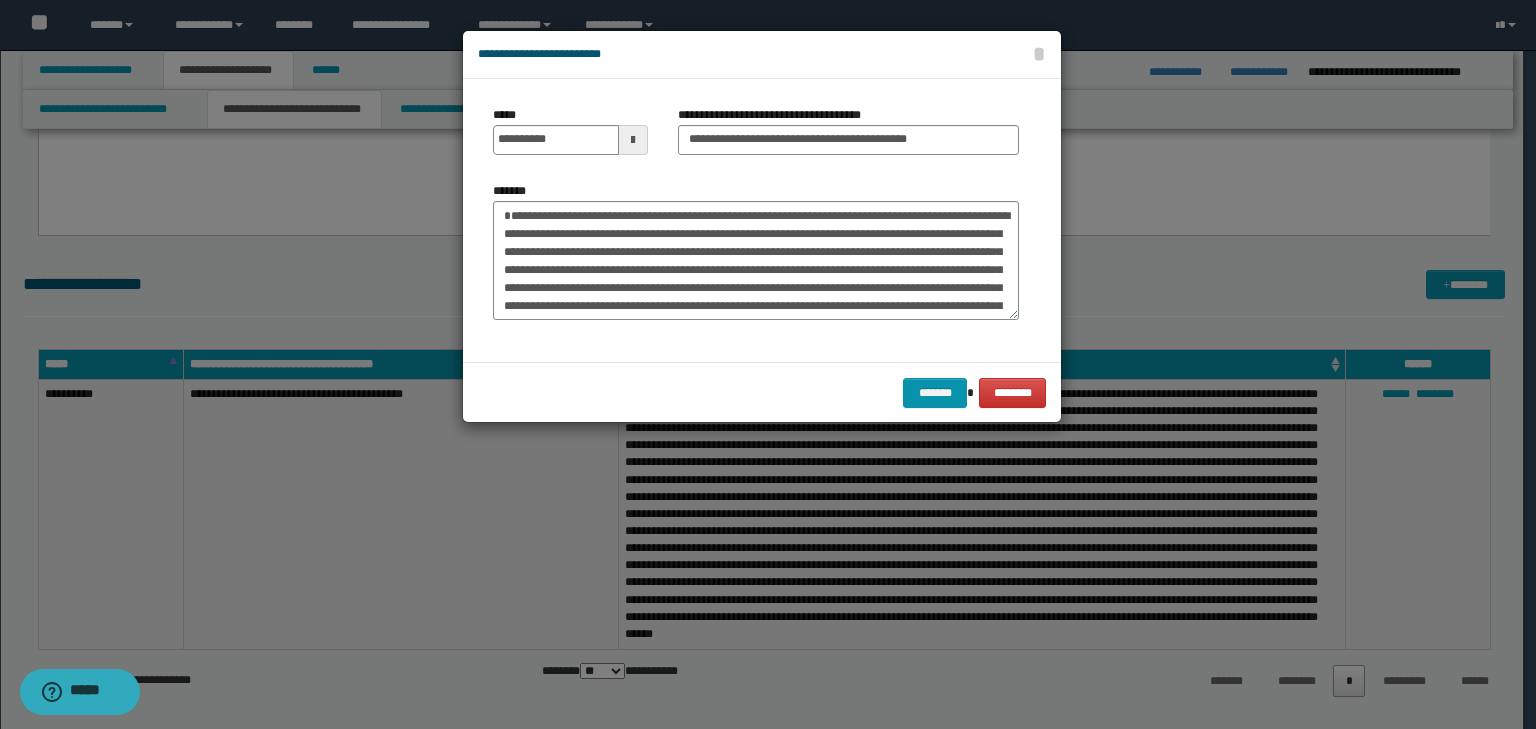 click on "*******
********" at bounding box center (762, 392) 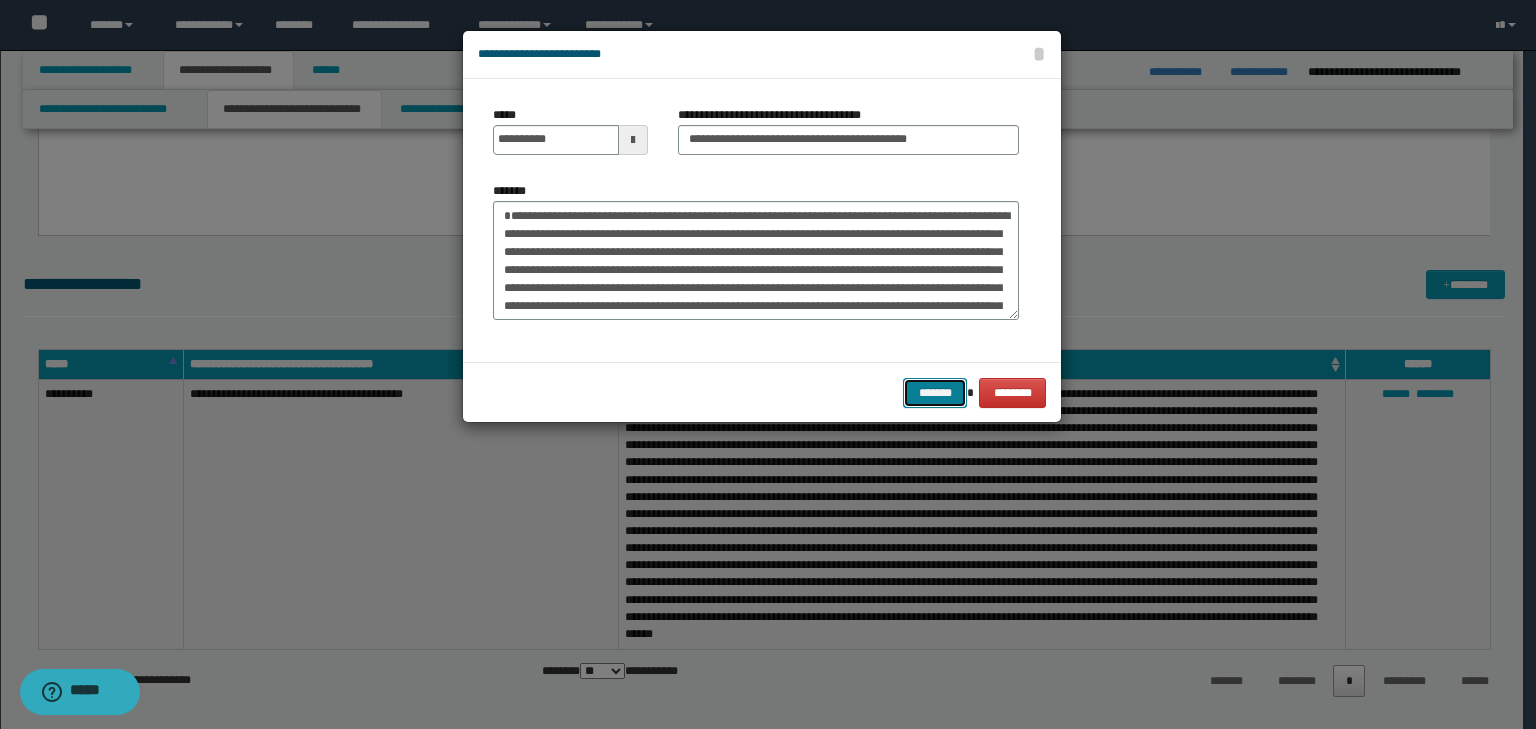 click on "*******" at bounding box center (935, 393) 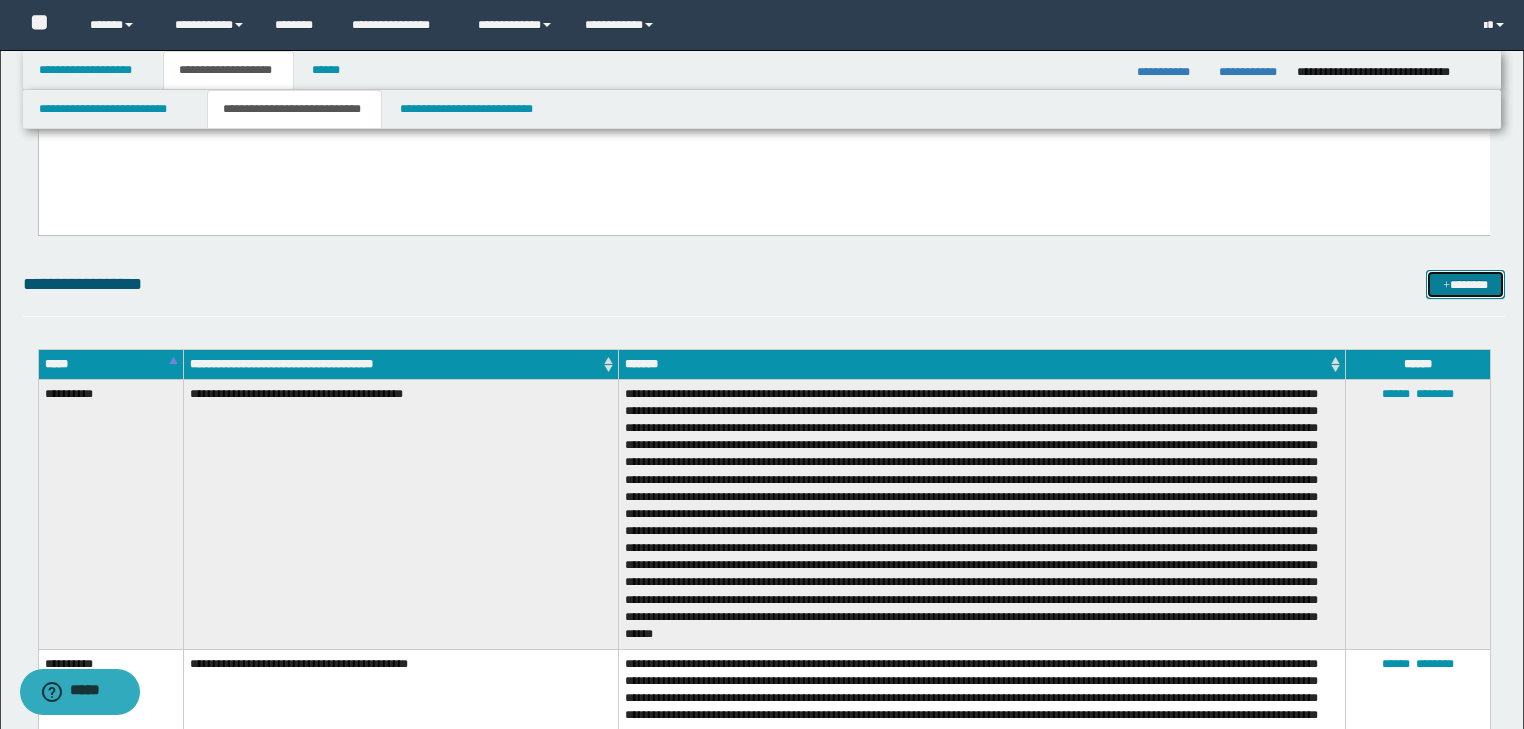 click on "*******" at bounding box center [1465, 285] 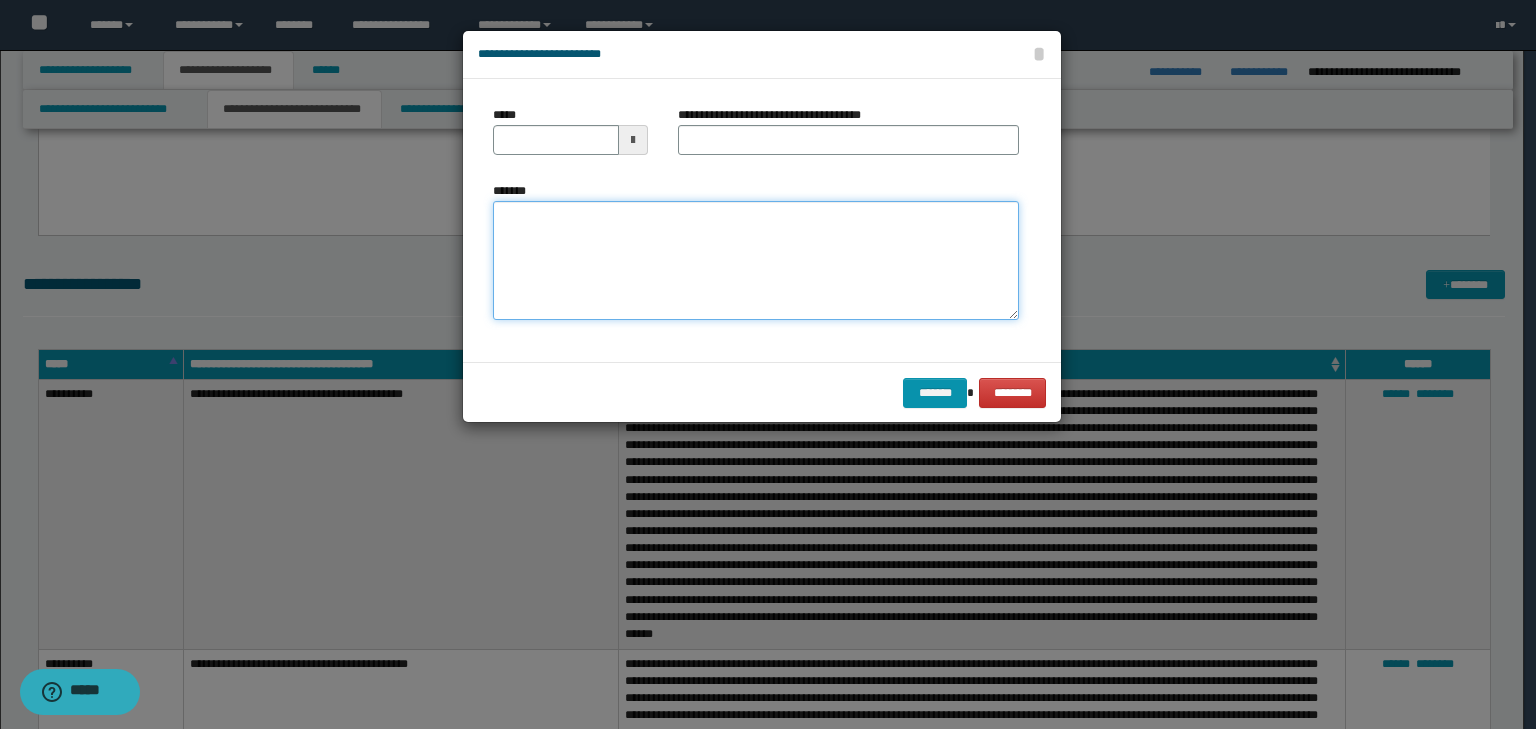 drag, startPoint x: 616, startPoint y: 219, endPoint x: 567, endPoint y: 238, distance: 52.554733 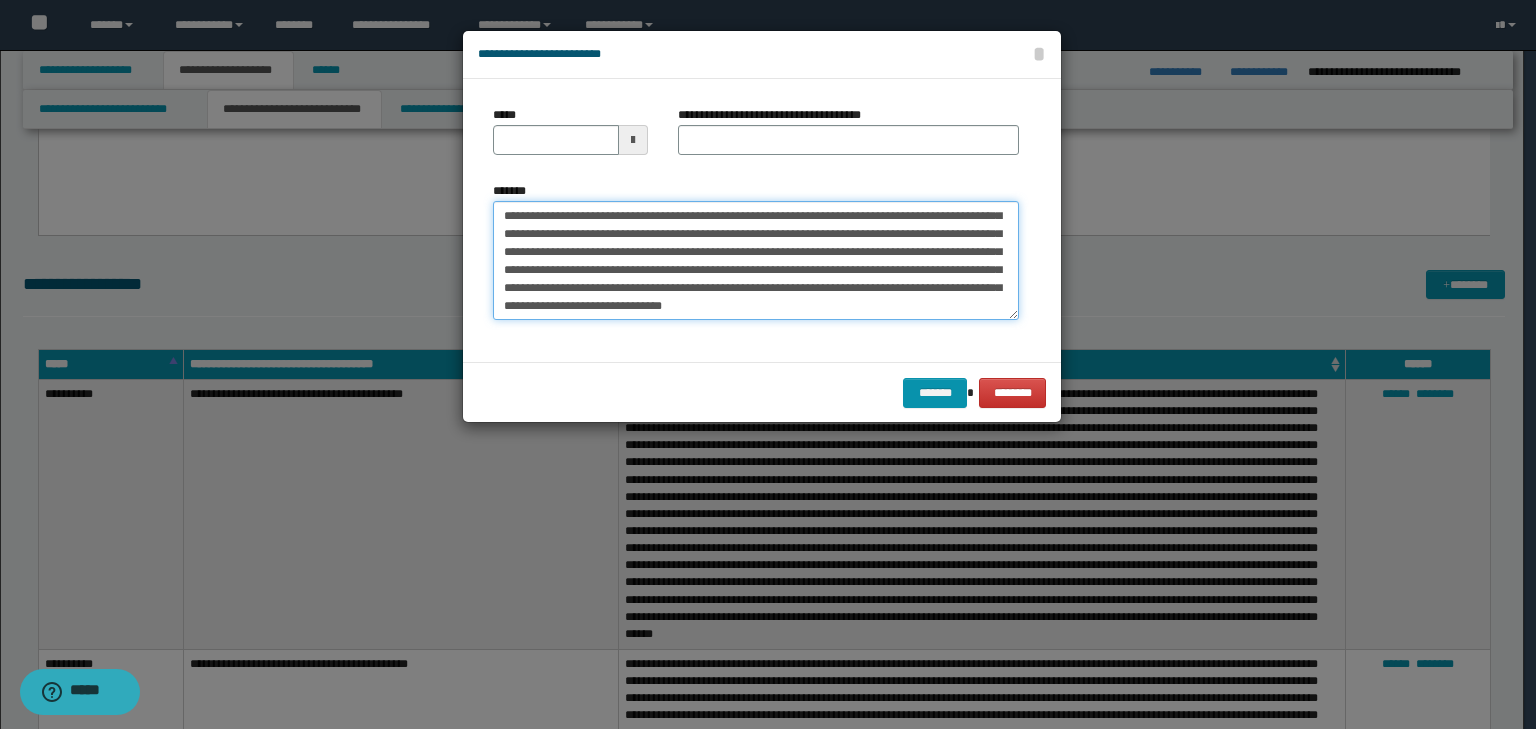 scroll, scrollTop: 0, scrollLeft: 0, axis: both 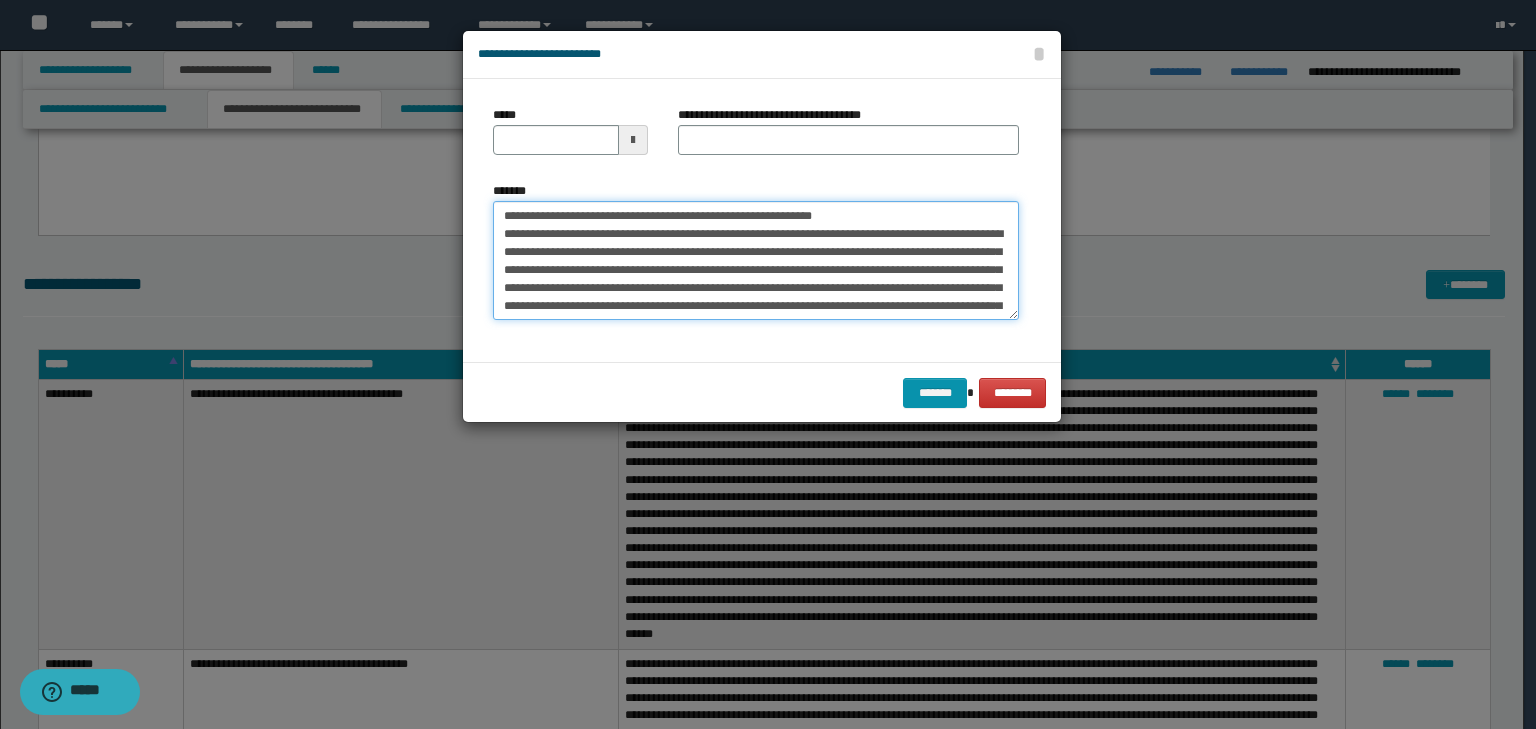 drag, startPoint x: 564, startPoint y: 220, endPoint x: 479, endPoint y: 202, distance: 86.88498 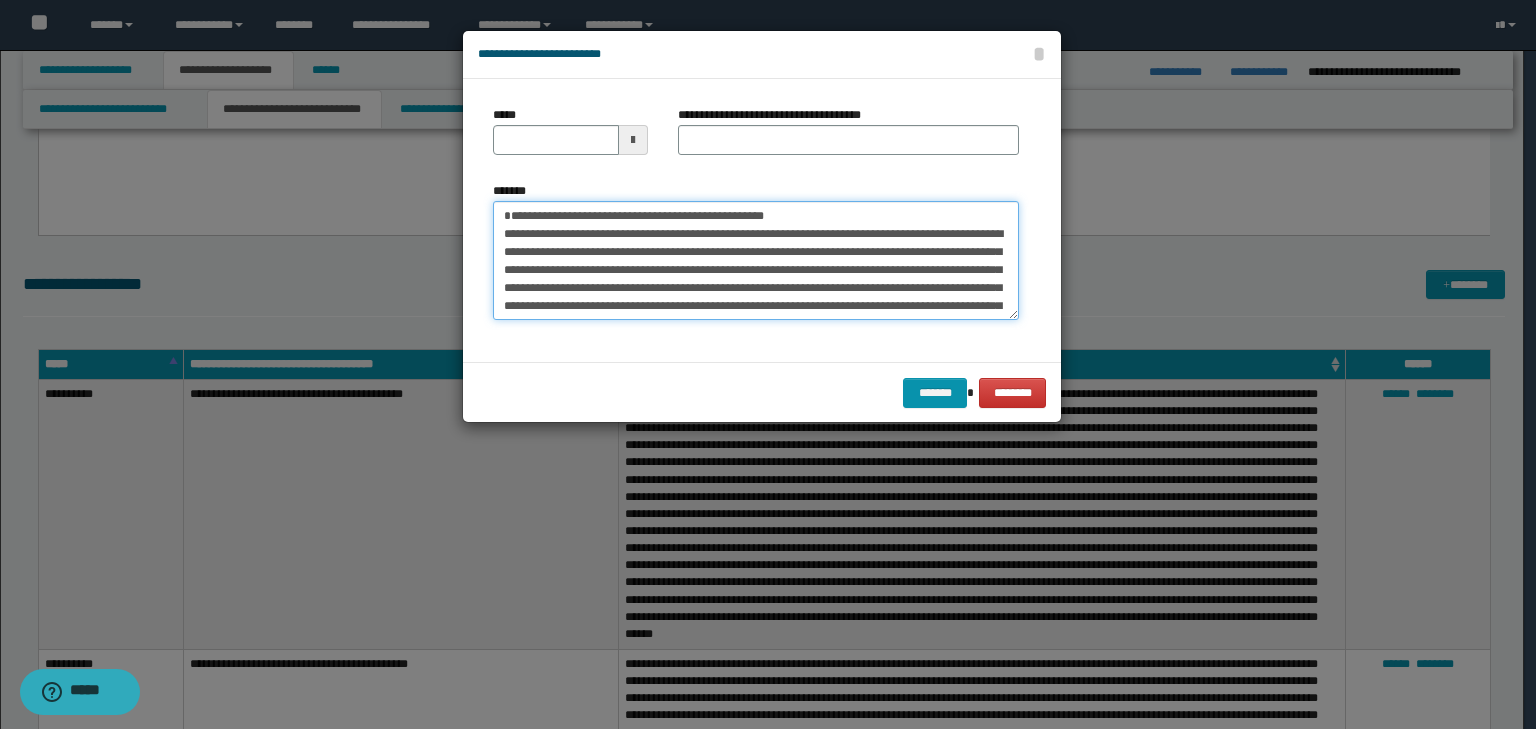 type 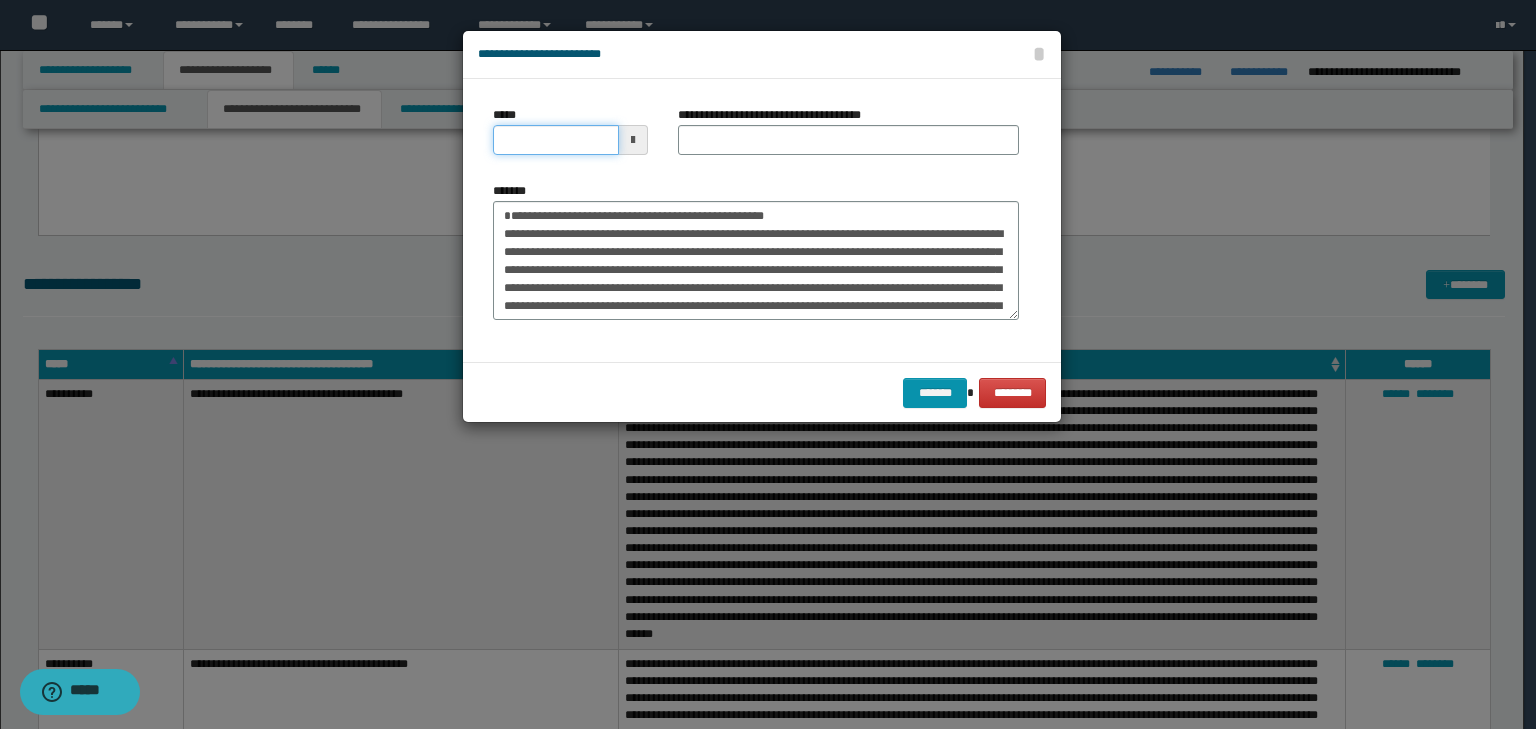 click on "*****" at bounding box center [556, 140] 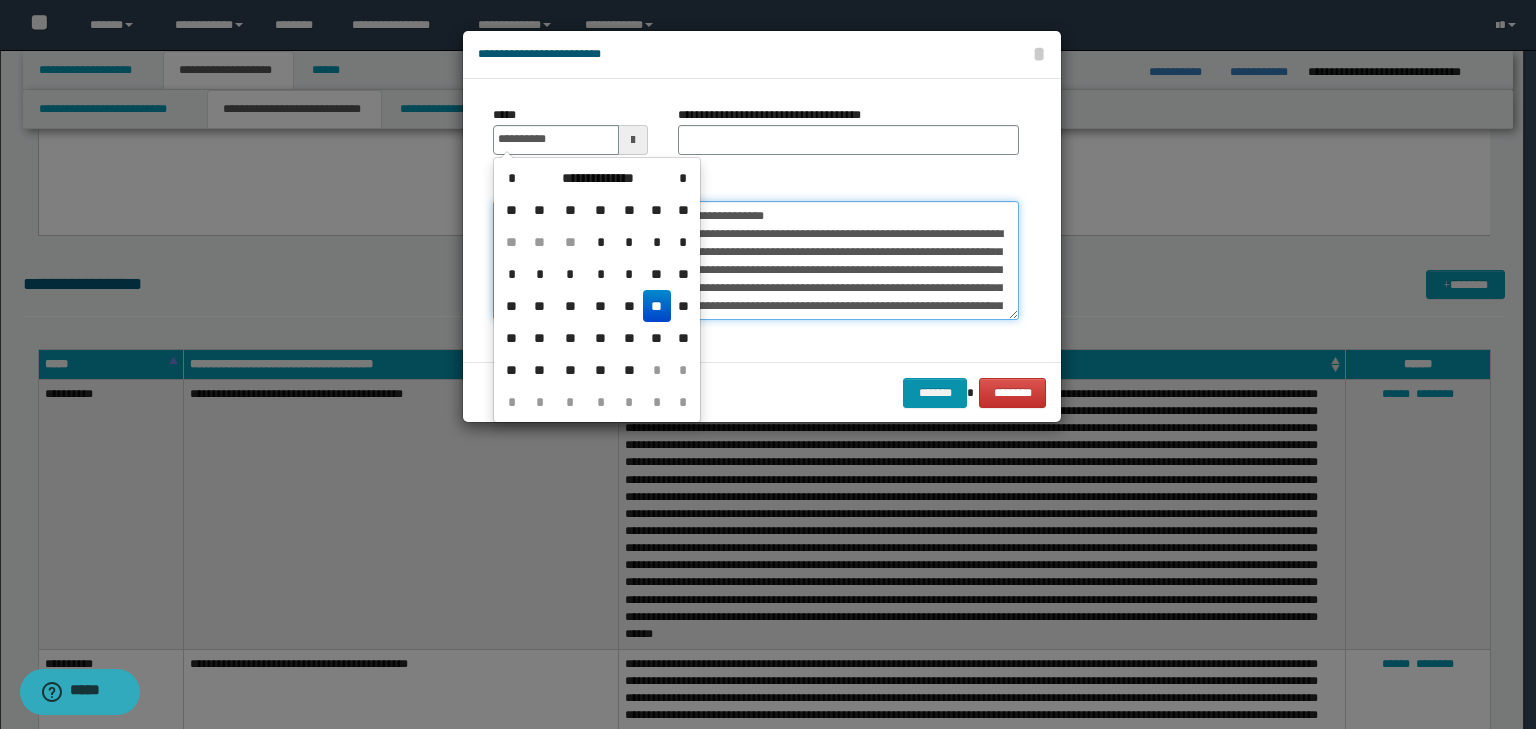 type on "**********" 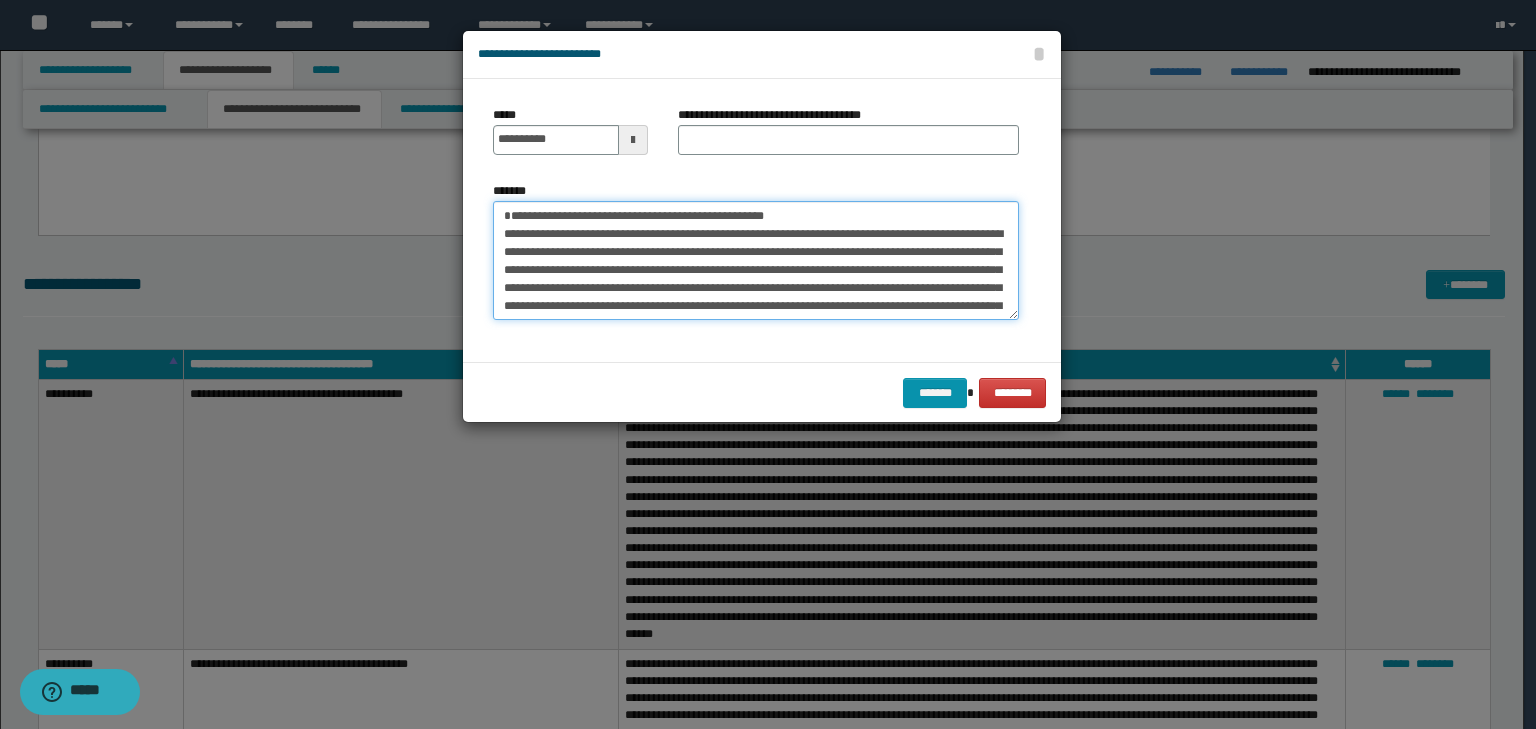 drag, startPoint x: 872, startPoint y: 214, endPoint x: 266, endPoint y: 159, distance: 608.4908 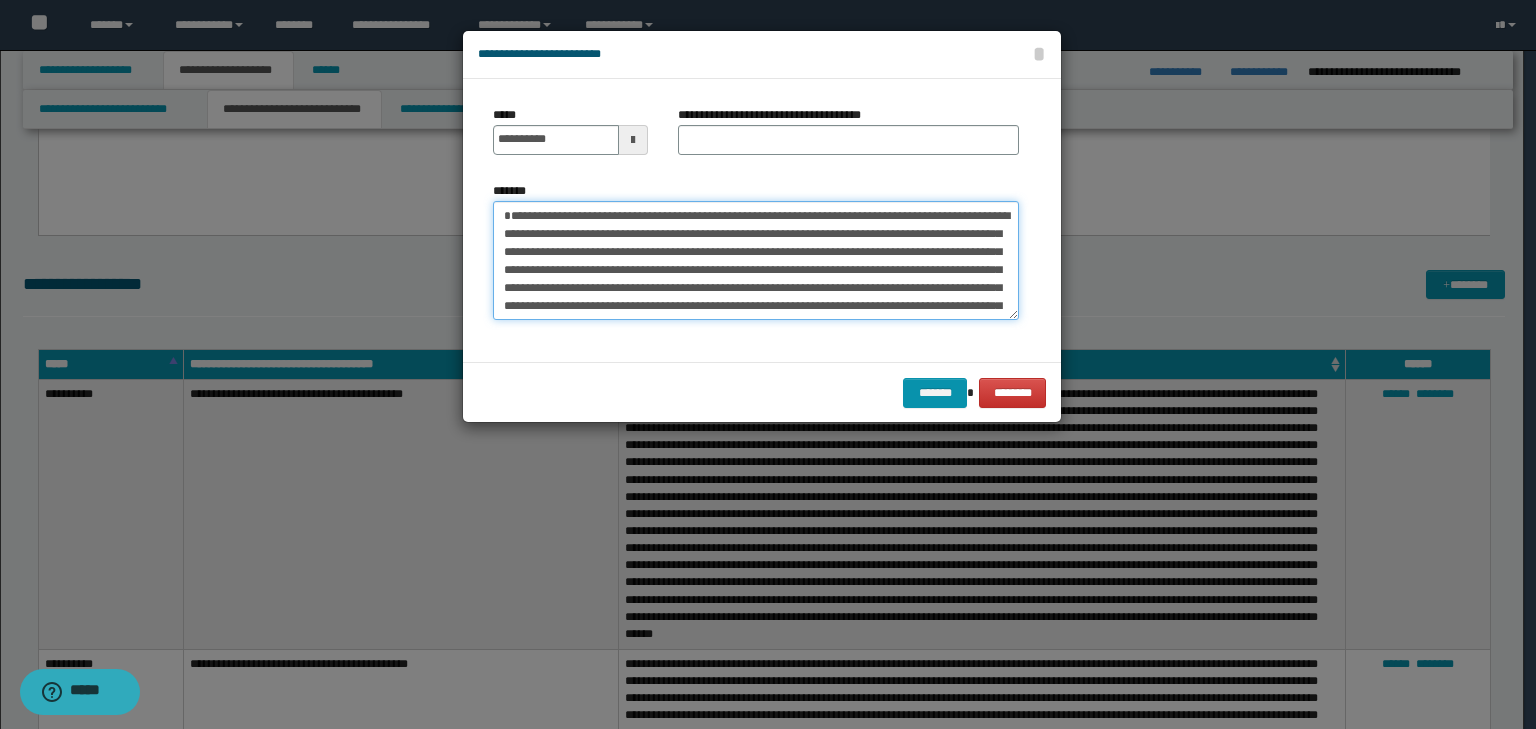type on "**********" 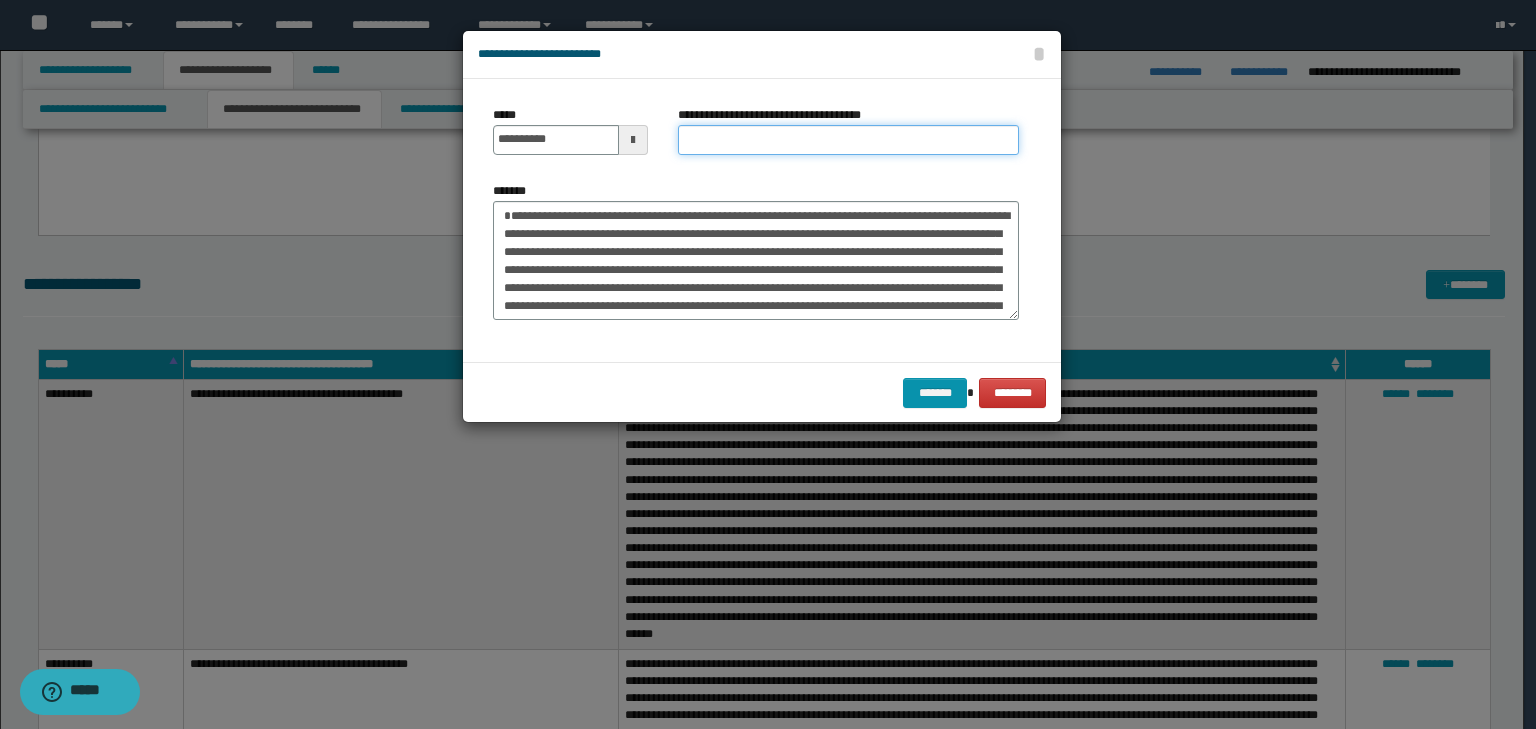 click on "**********" at bounding box center (848, 140) 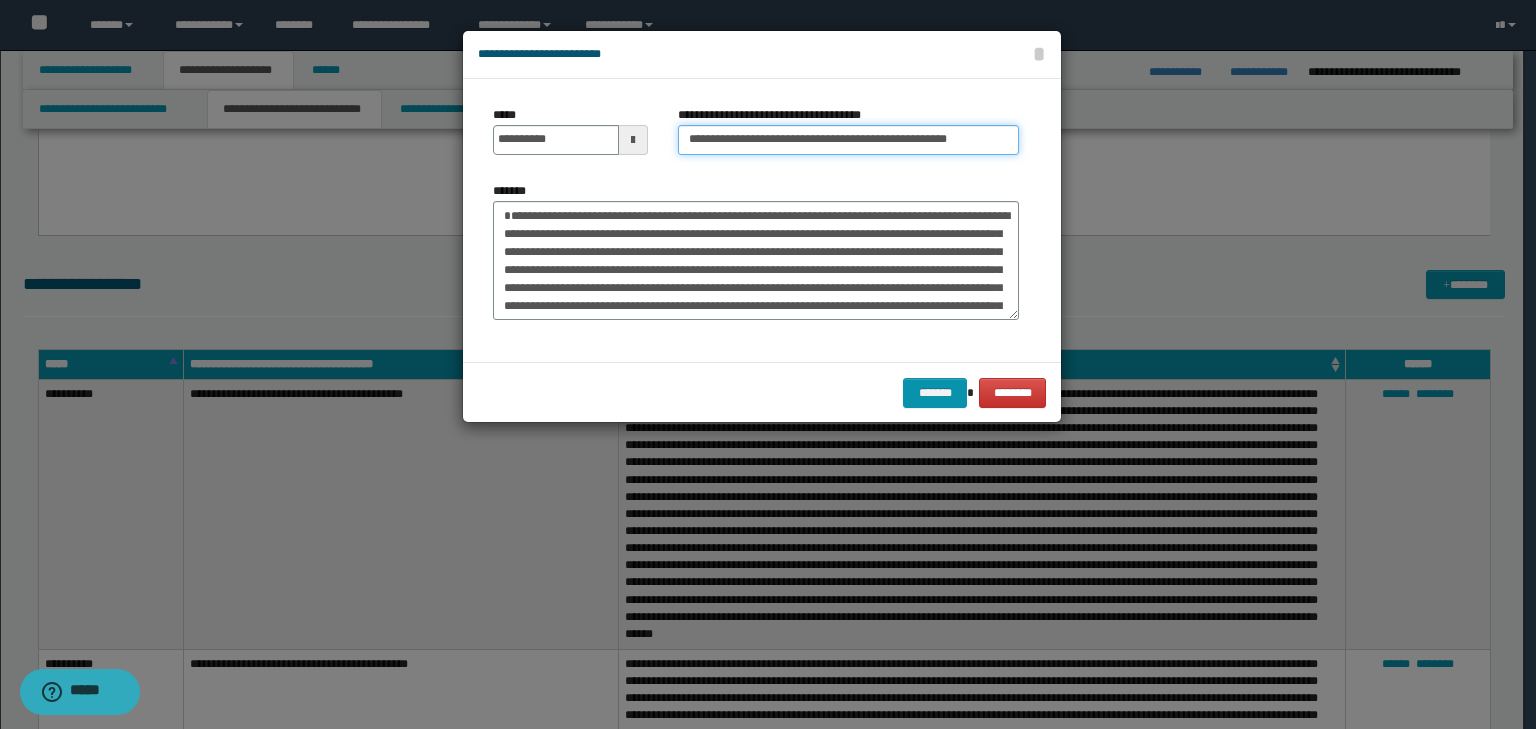 scroll, scrollTop: 0, scrollLeft: 8, axis: horizontal 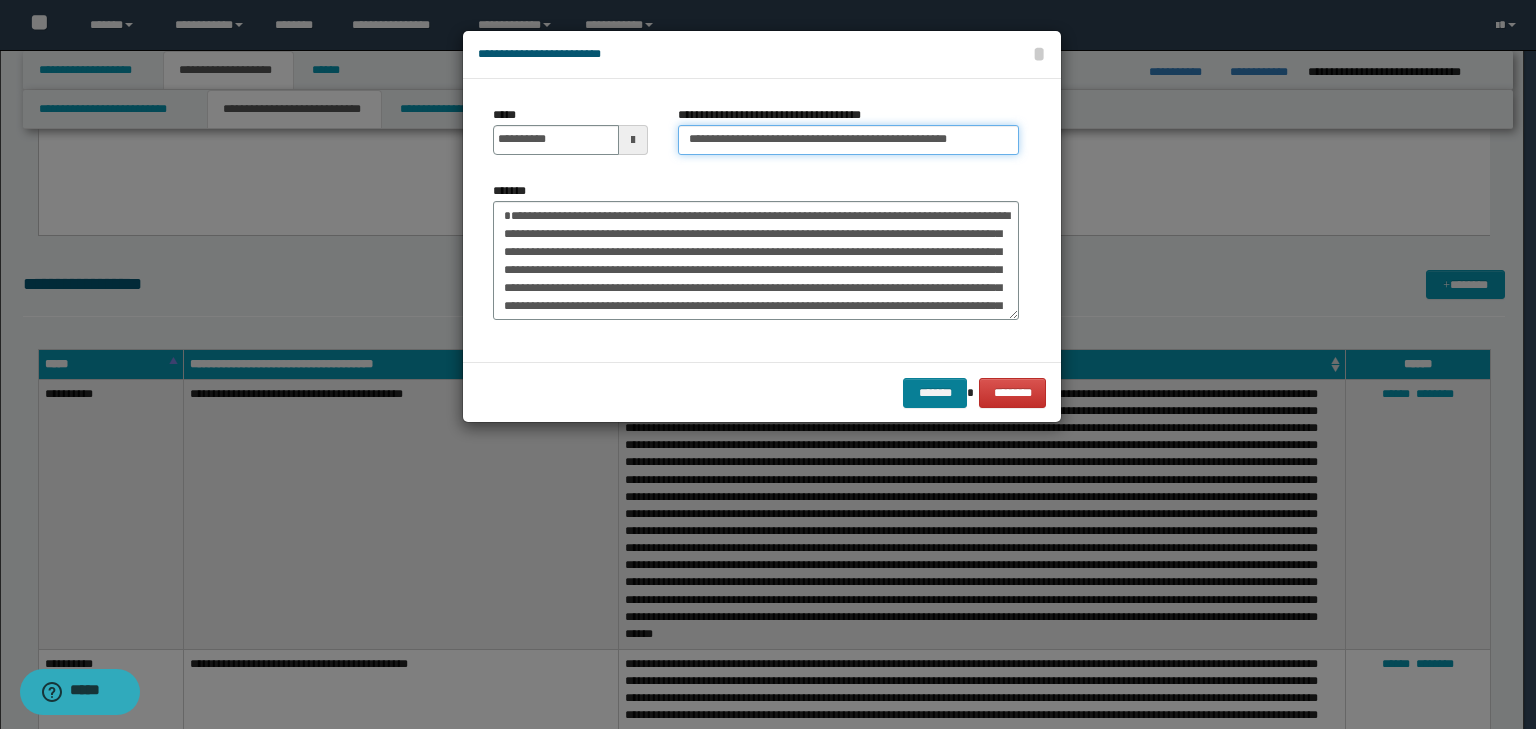 type on "**********" 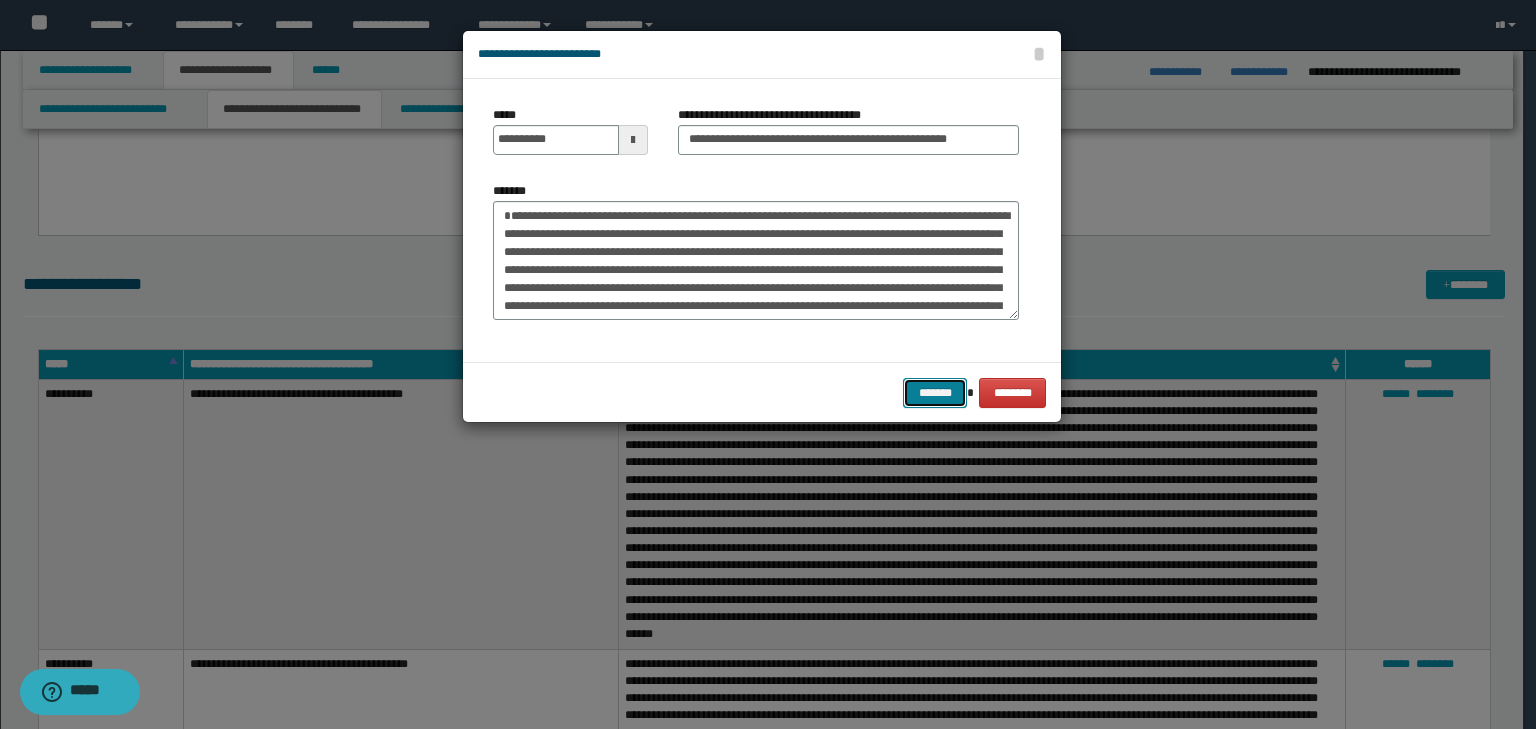 click on "*******" at bounding box center [935, 393] 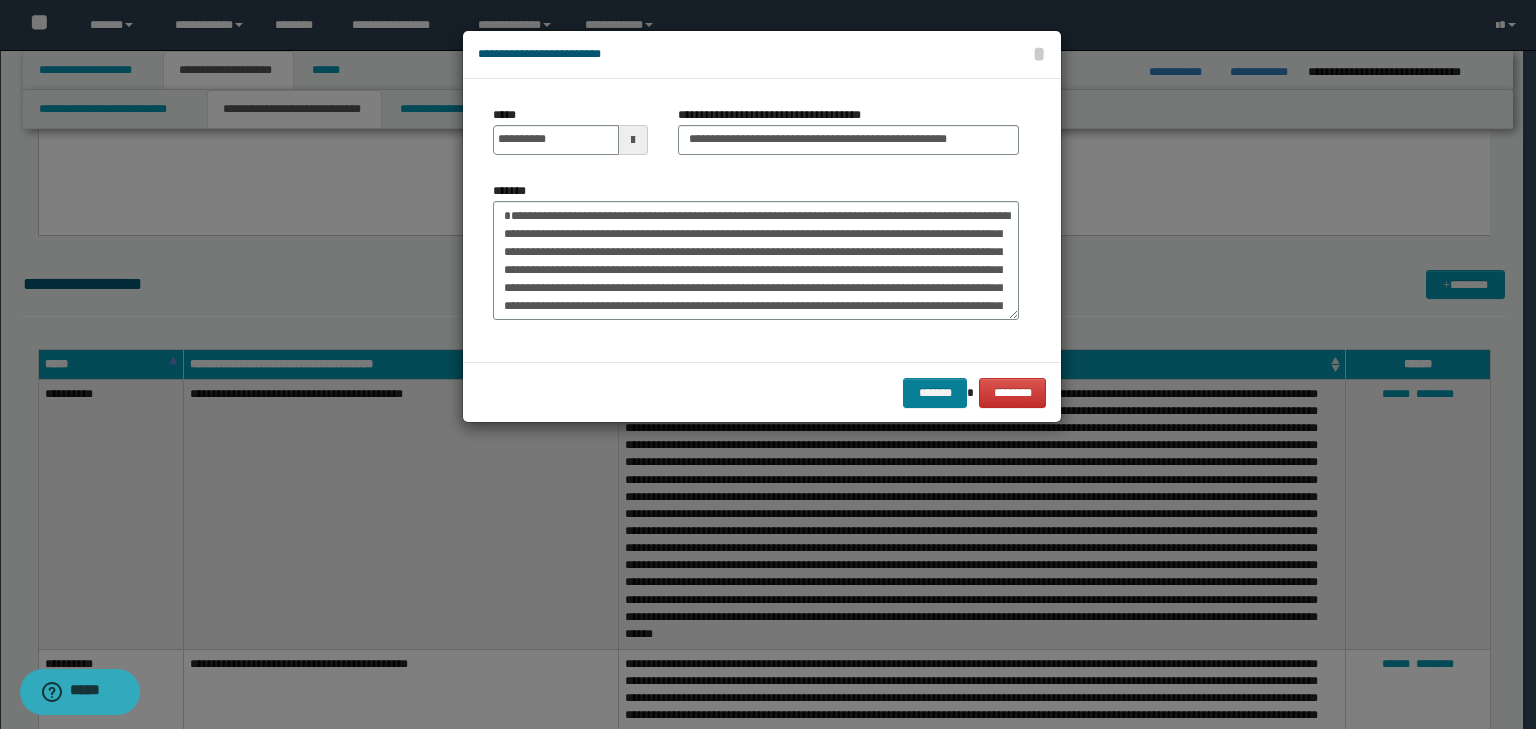 scroll, scrollTop: 0, scrollLeft: 0, axis: both 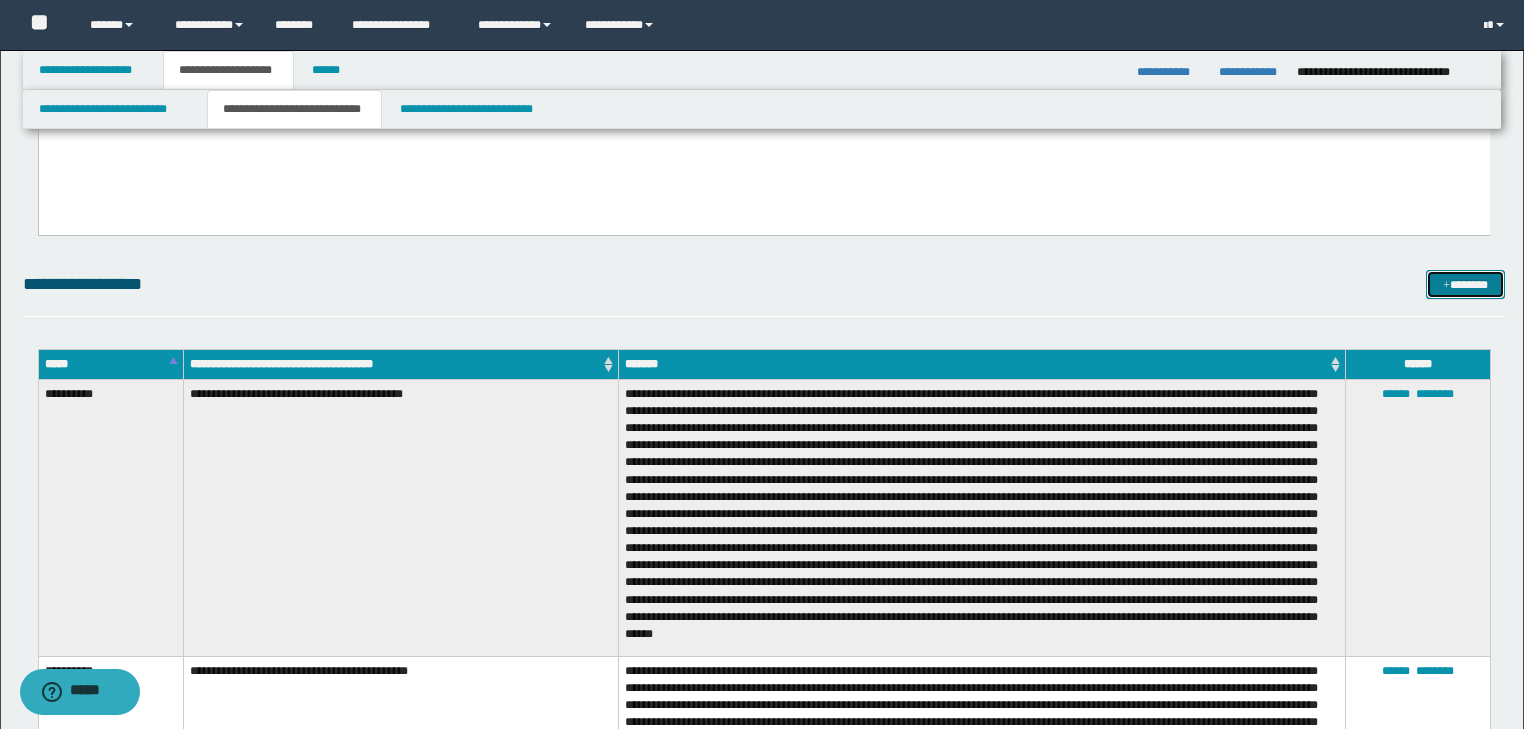 click on "*******" at bounding box center (1465, 285) 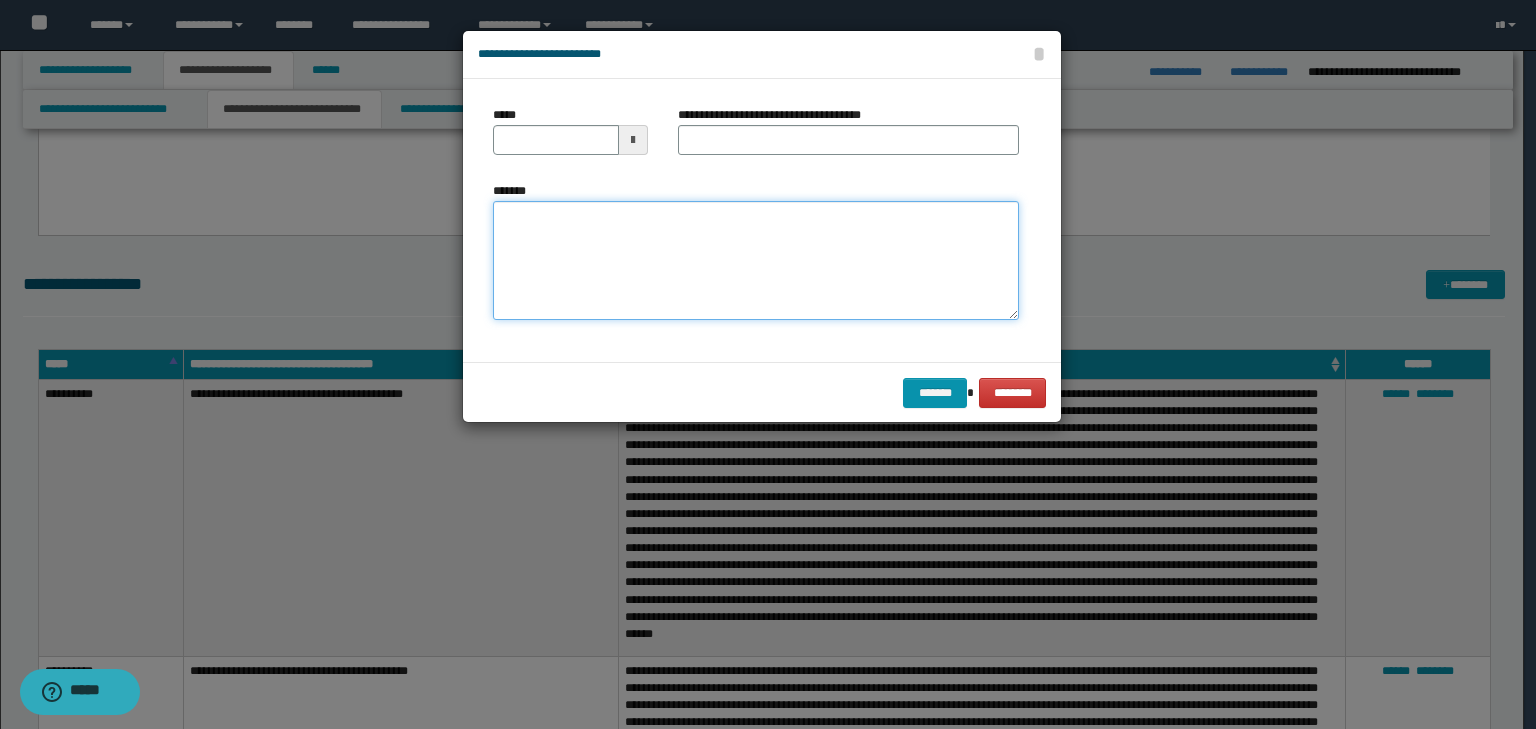click on "*******" at bounding box center [756, 261] 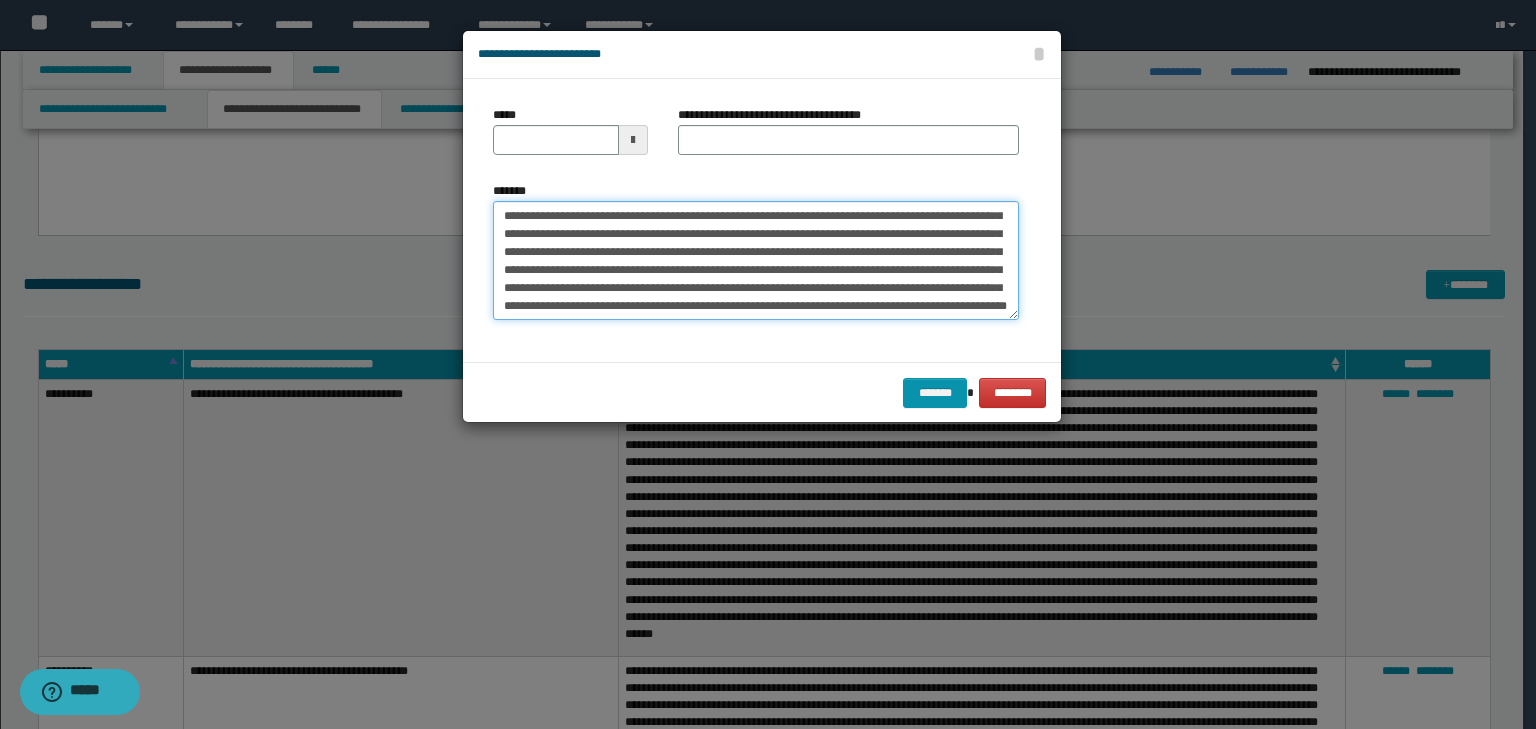 scroll, scrollTop: 0, scrollLeft: 0, axis: both 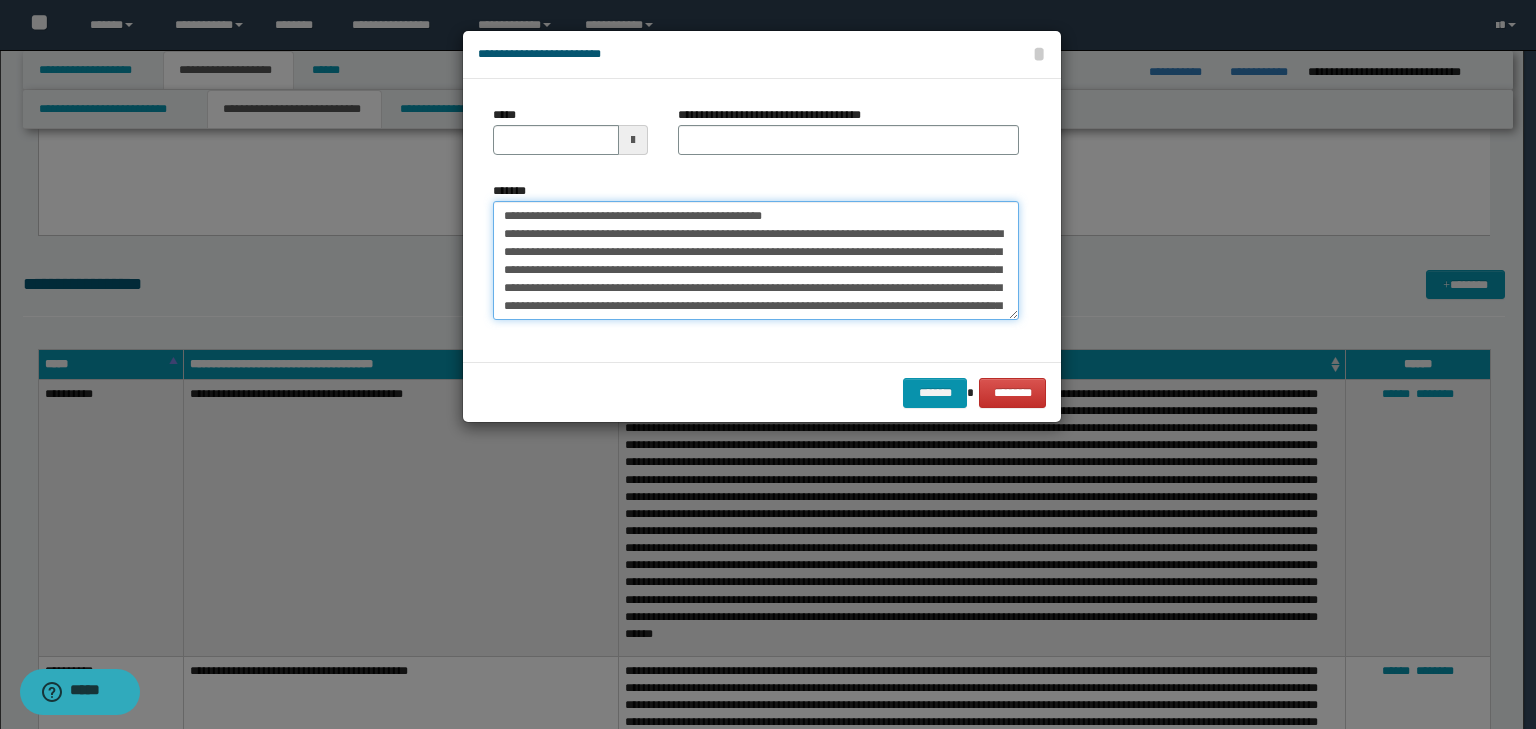 click on "*******" at bounding box center (756, 261) 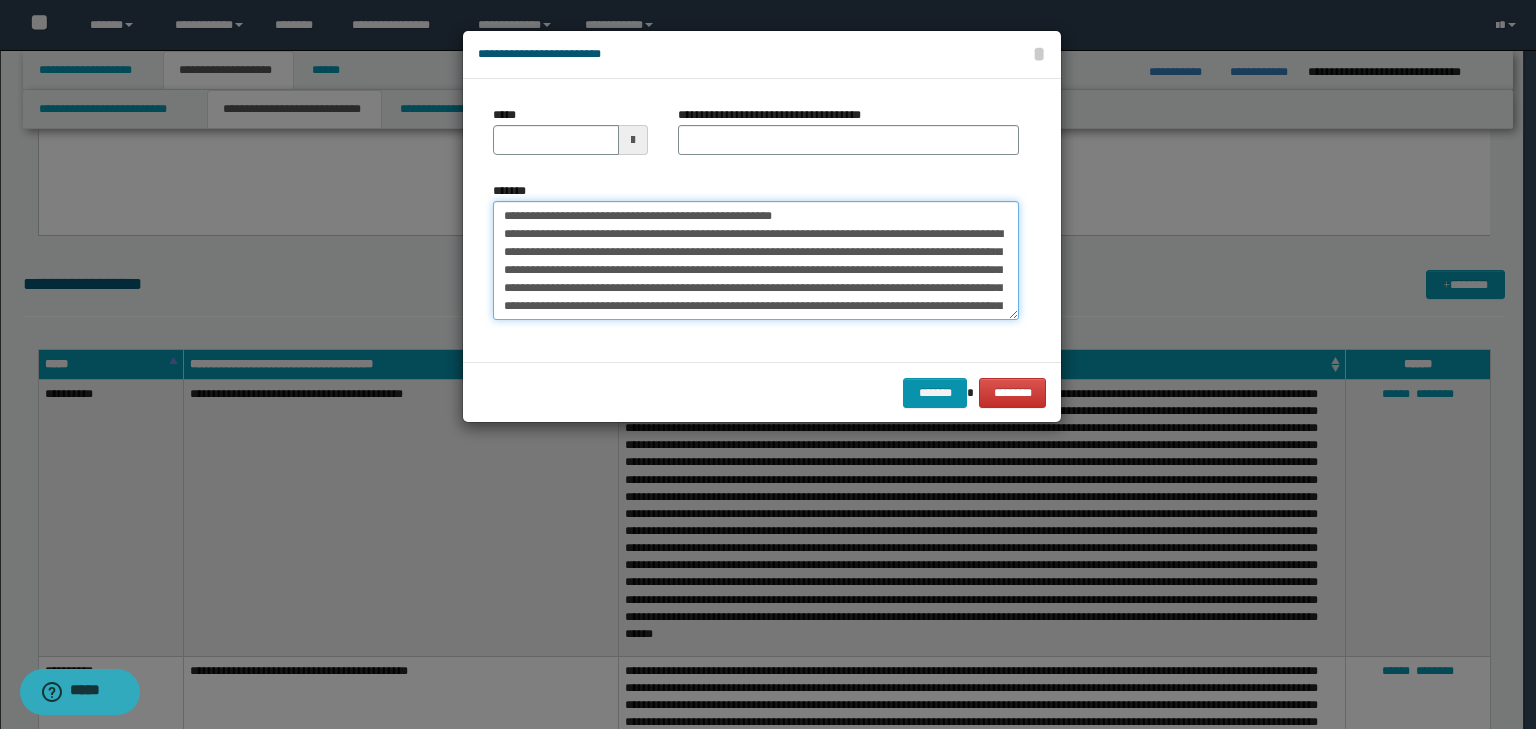 drag, startPoint x: 561, startPoint y: 218, endPoint x: 506, endPoint y: 219, distance: 55.00909 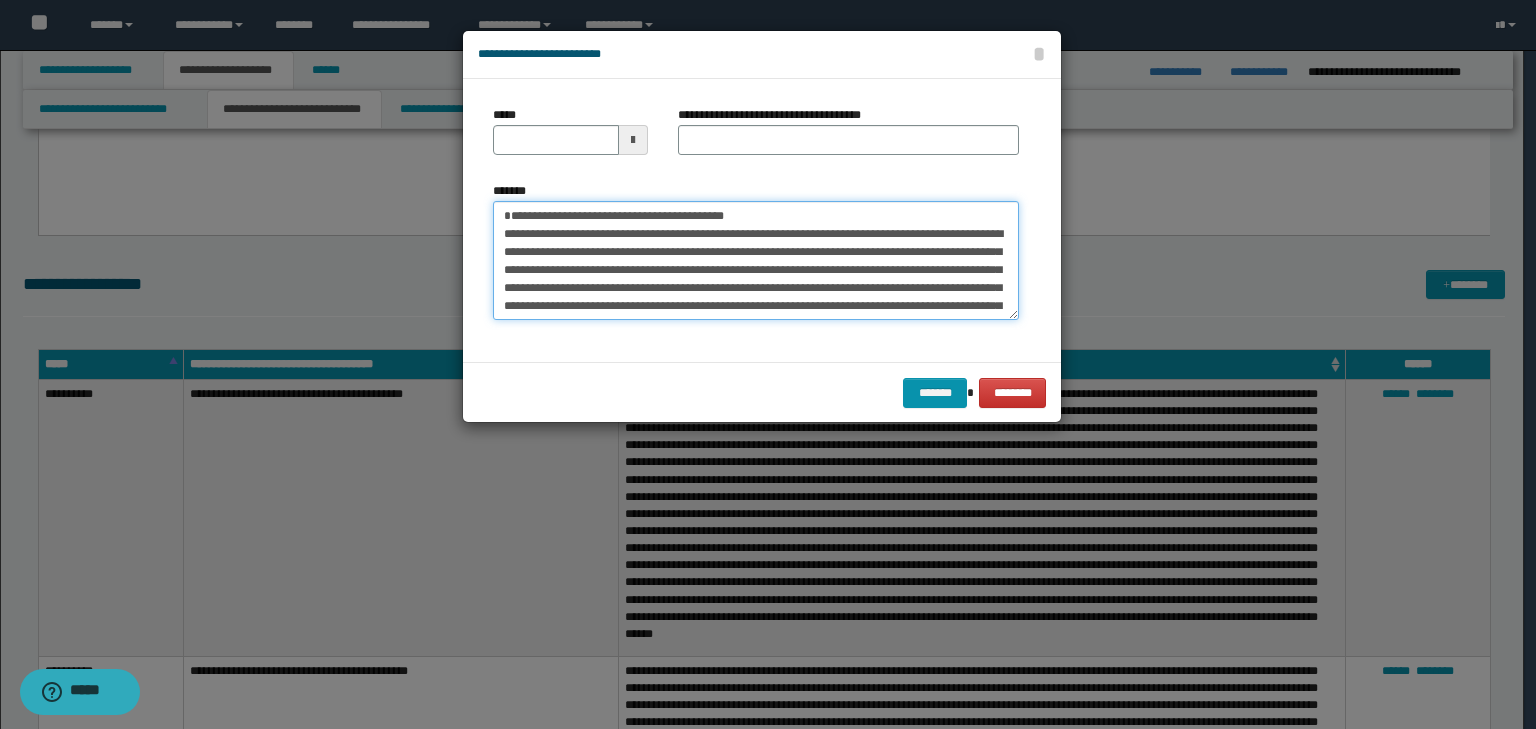 type on "**********" 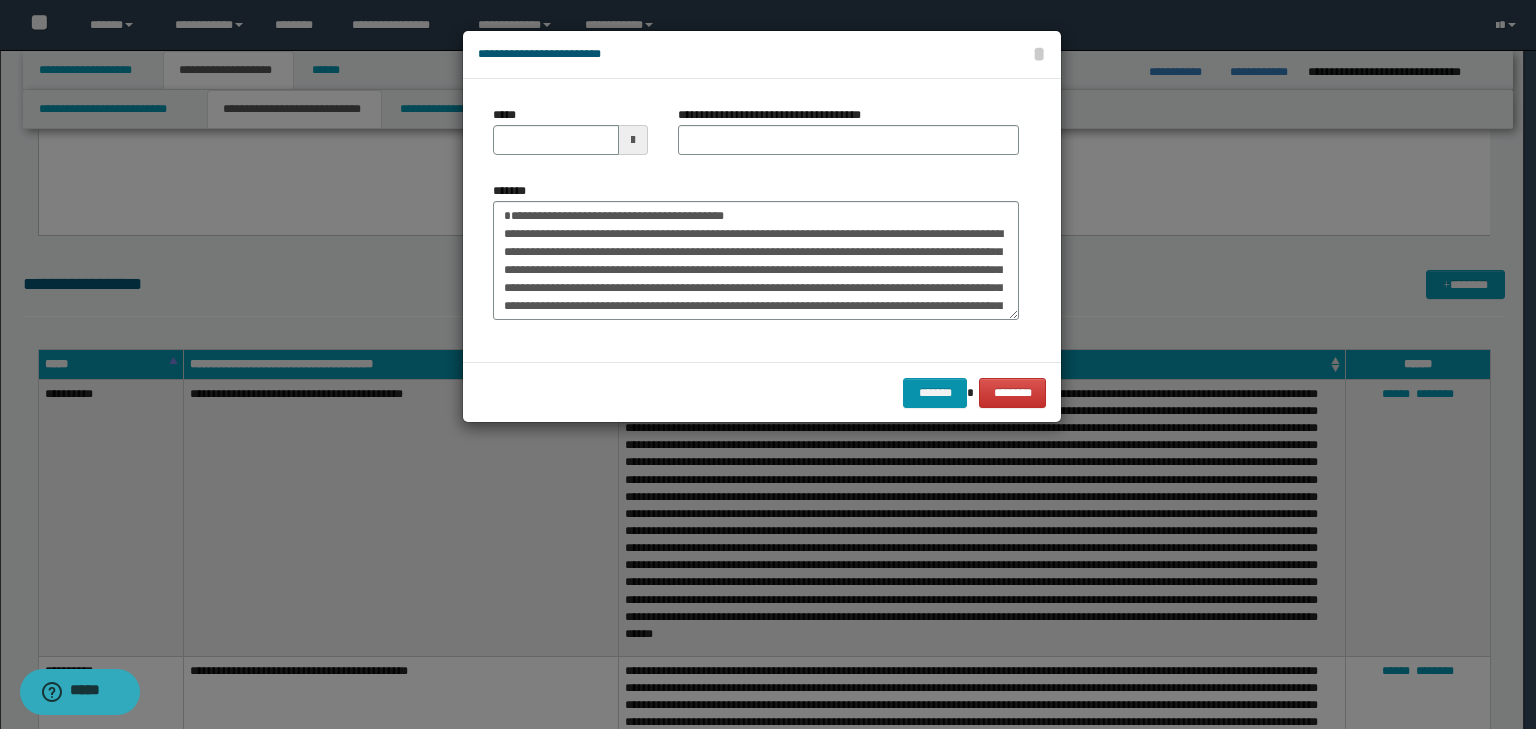 click on "*****" at bounding box center (570, 138) 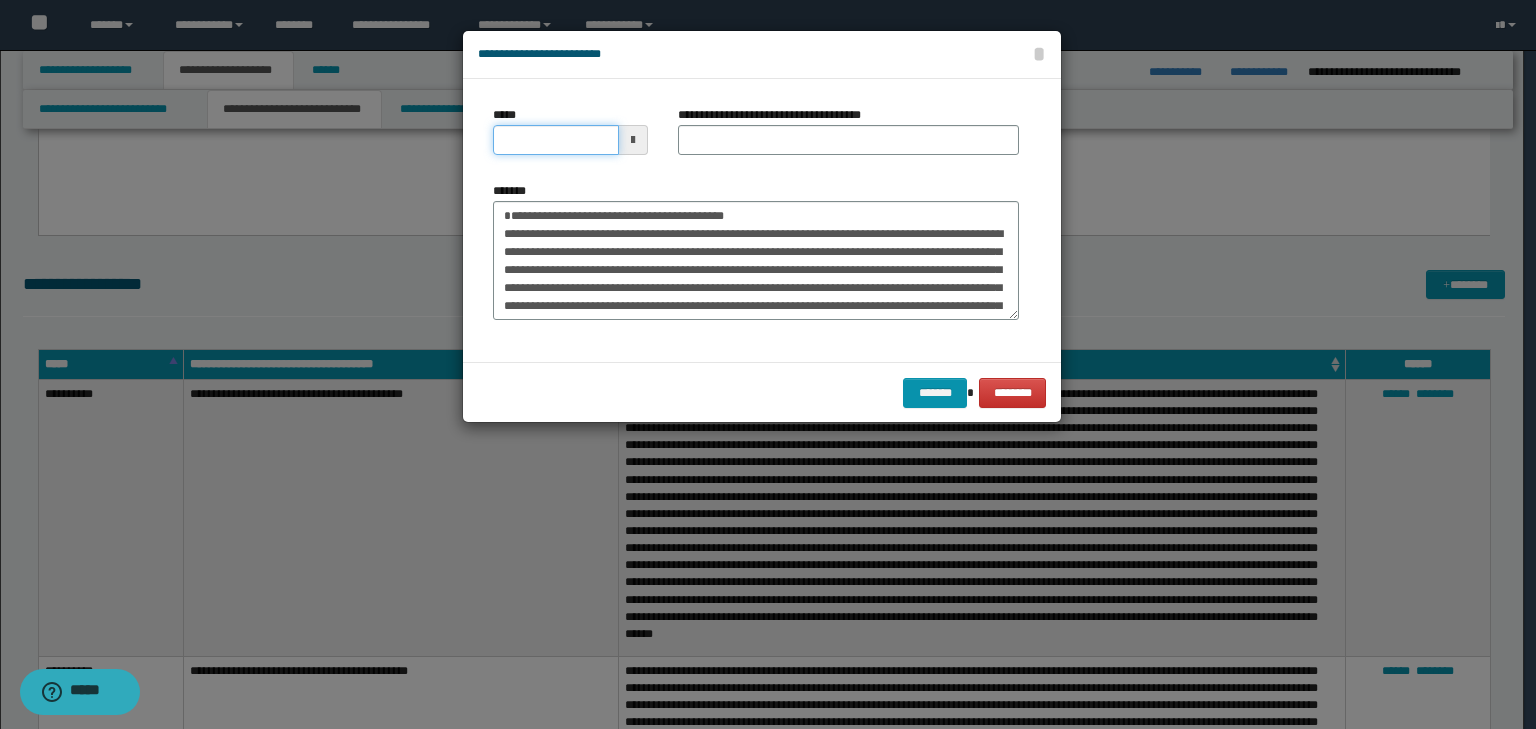click on "*****" at bounding box center (556, 140) 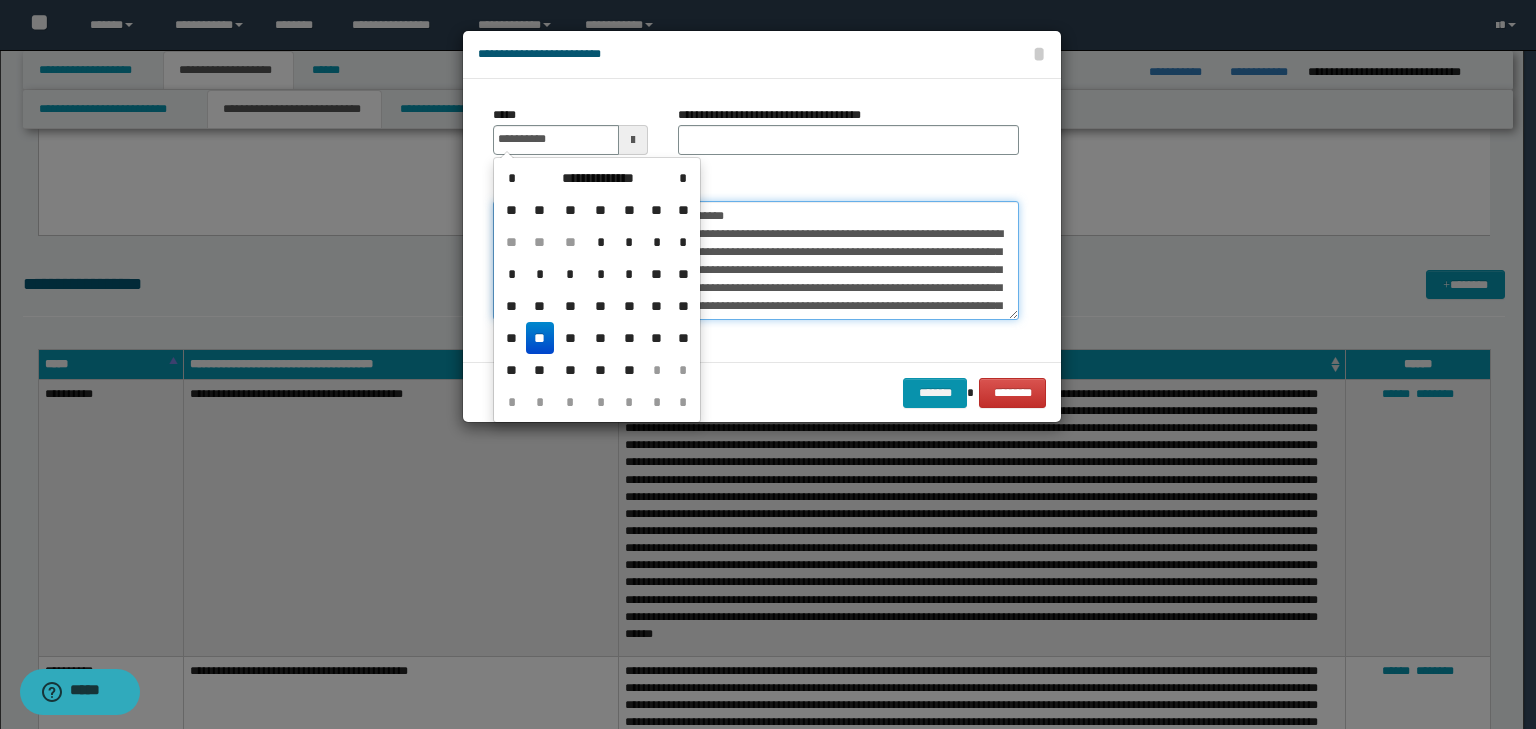 type on "**********" 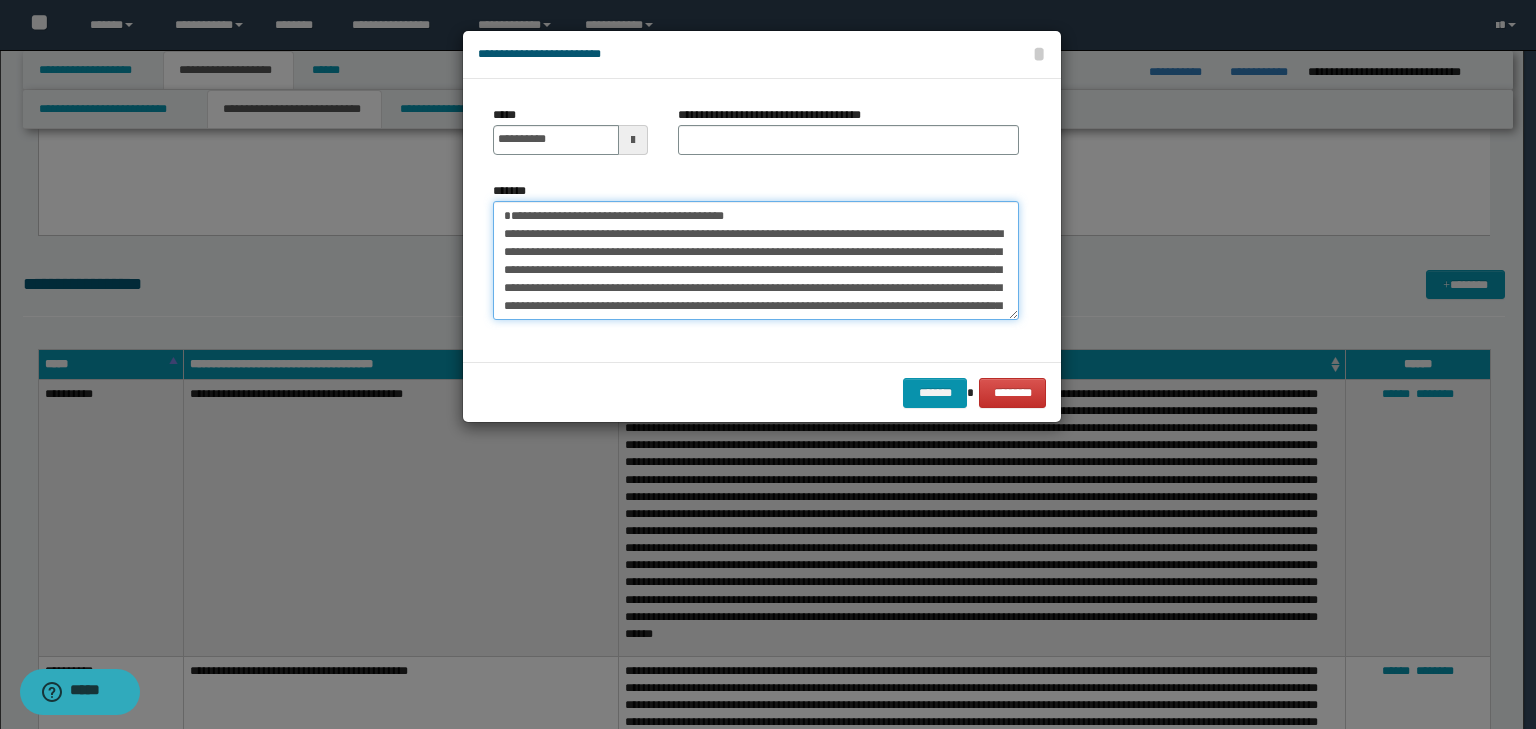drag, startPoint x: 807, startPoint y: 208, endPoint x: 250, endPoint y: 175, distance: 557.9767 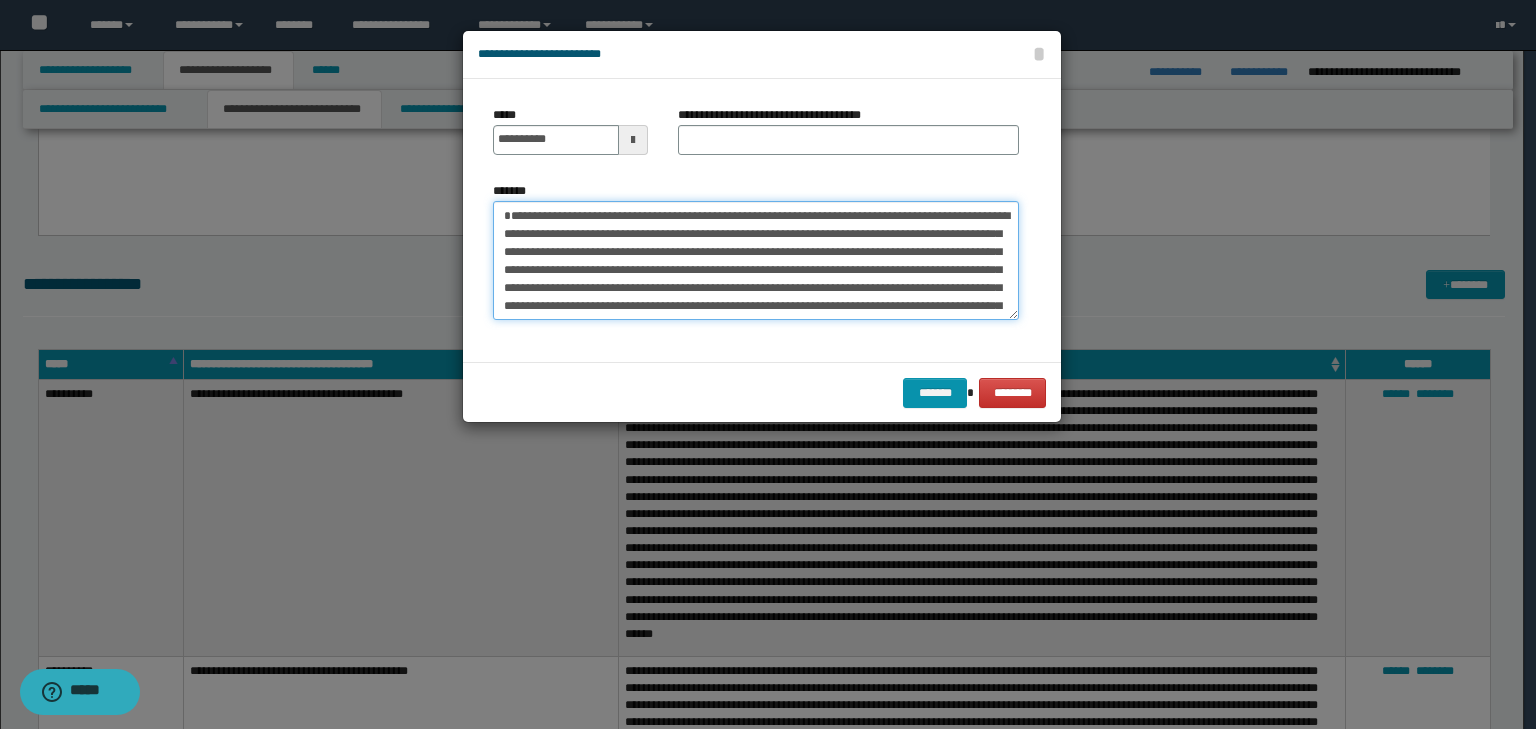 type on "**********" 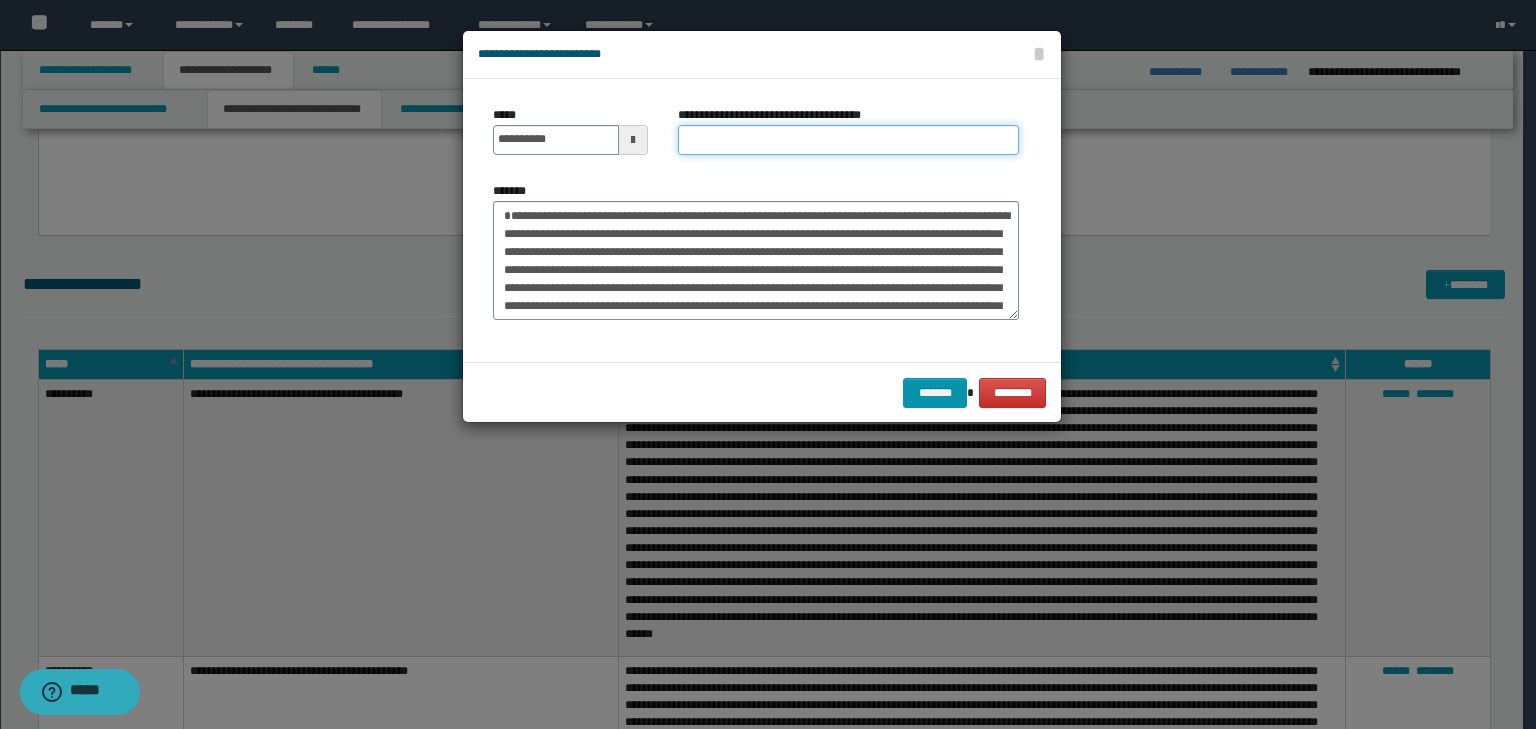 click on "**********" at bounding box center (848, 140) 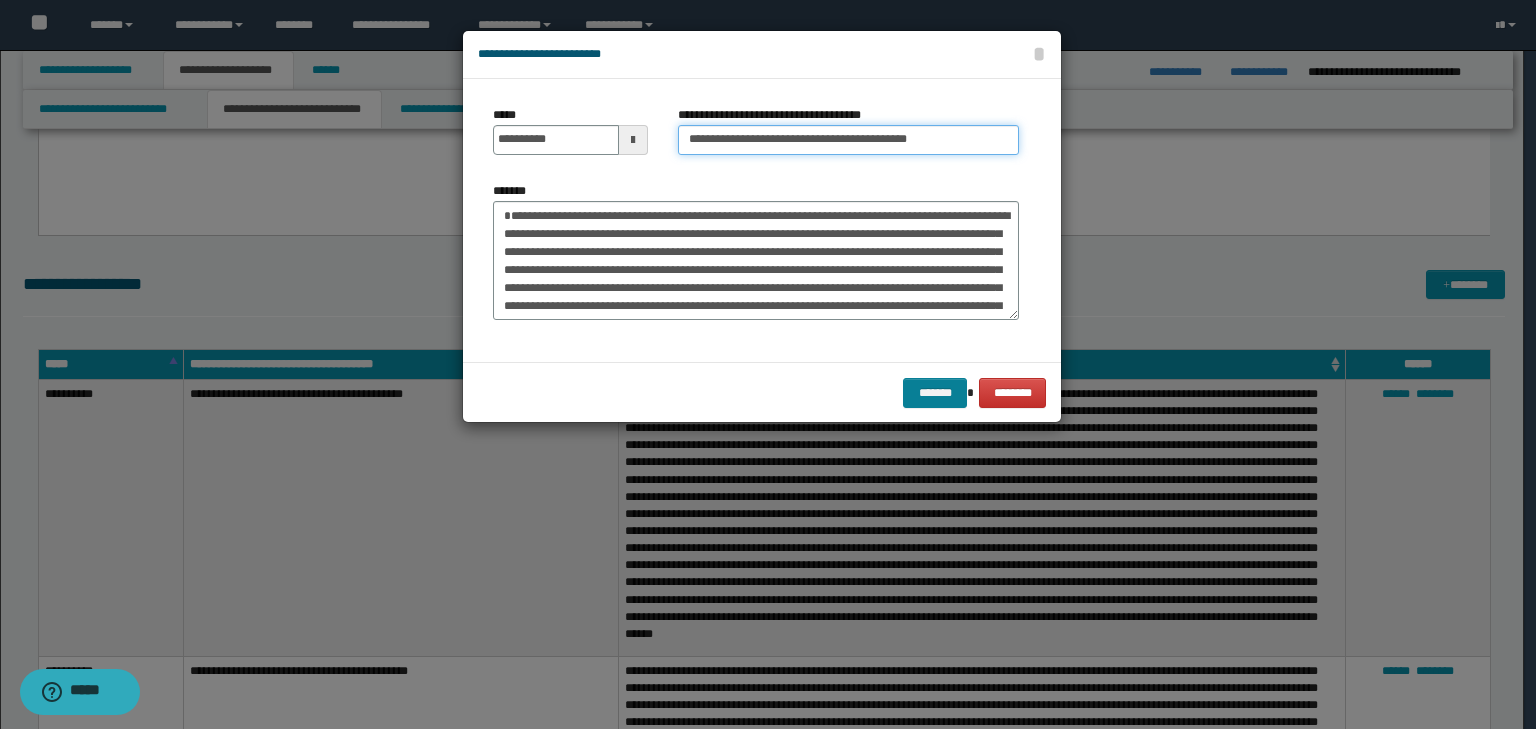 type on "**********" 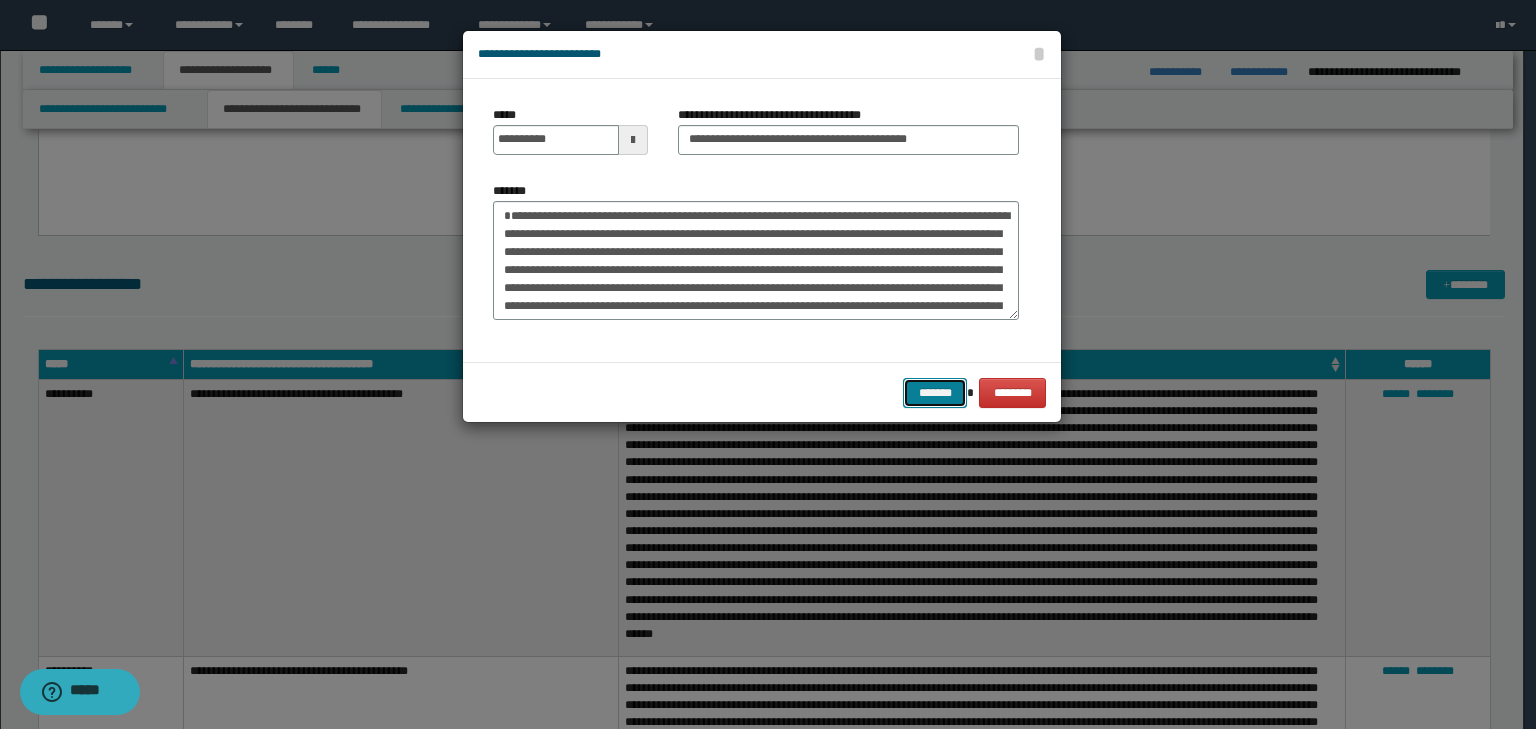 click on "*******" at bounding box center (935, 393) 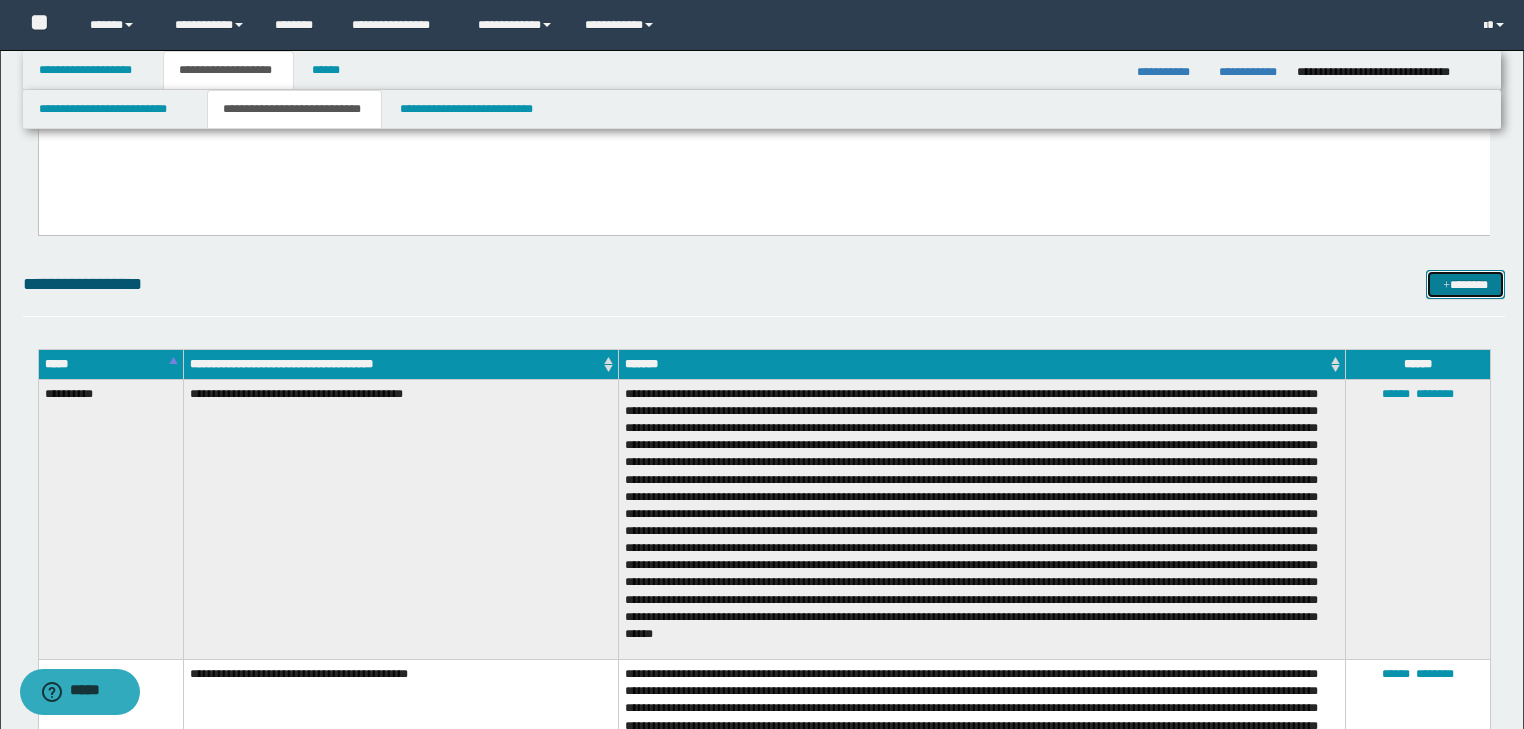 click on "*******" at bounding box center [1465, 285] 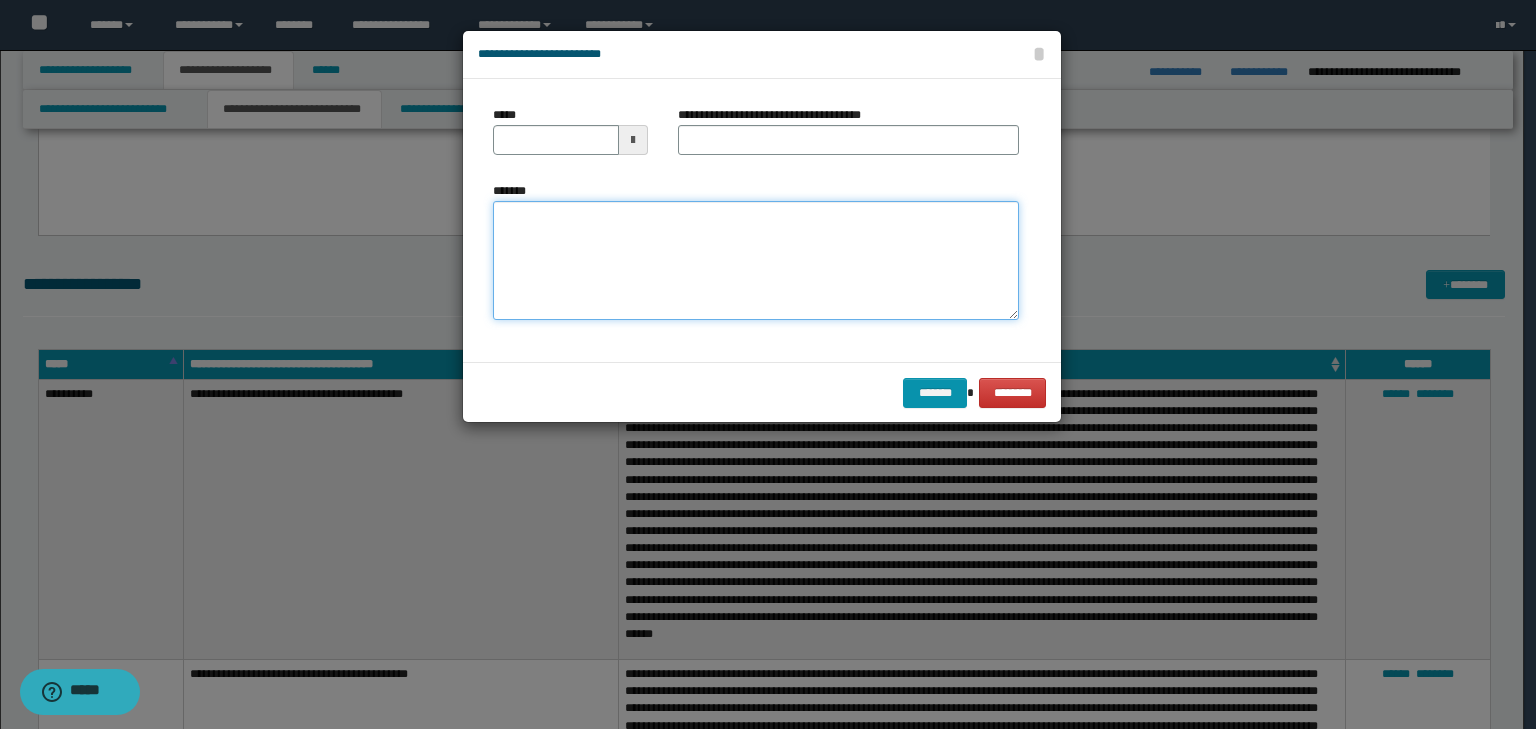 click on "*******" at bounding box center (756, 261) 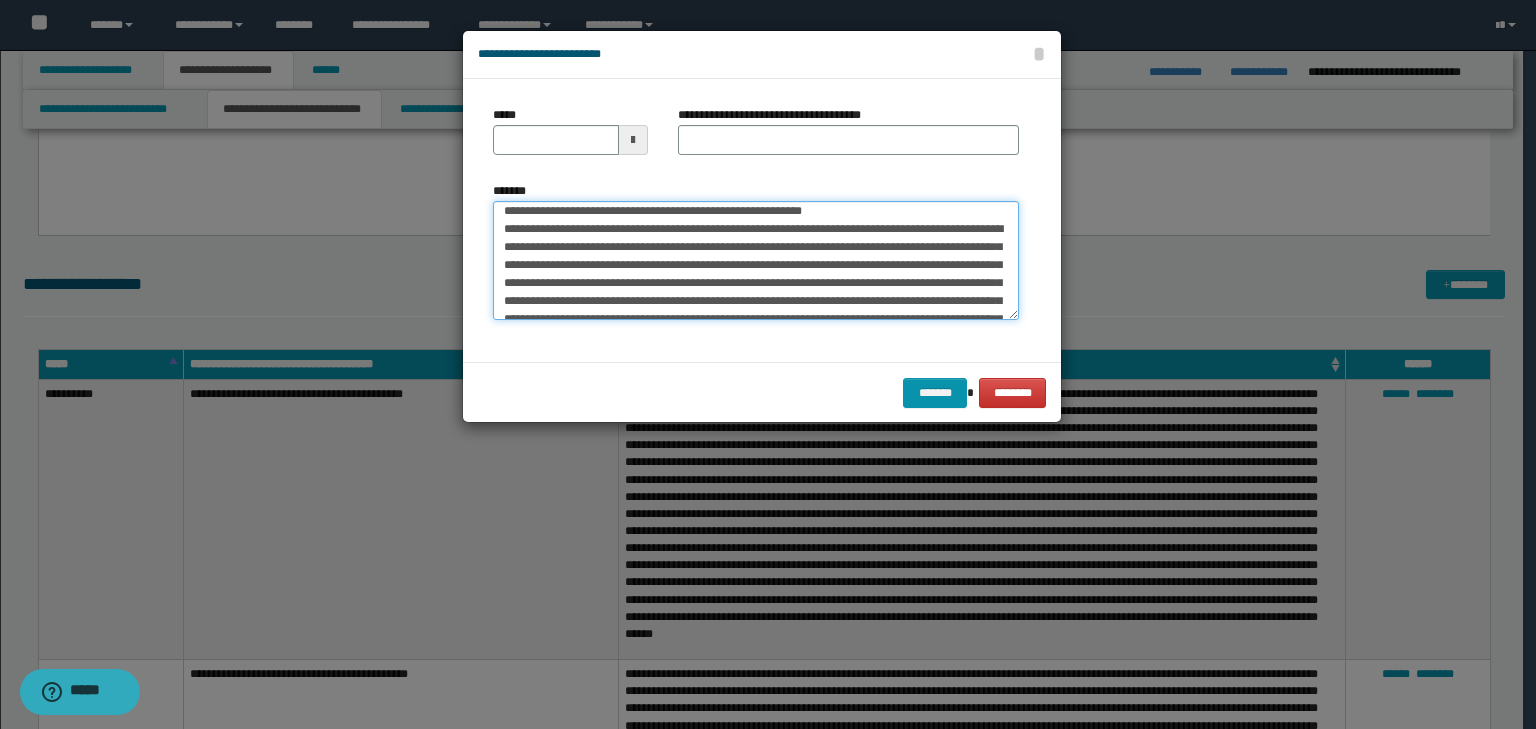 scroll, scrollTop: 0, scrollLeft: 0, axis: both 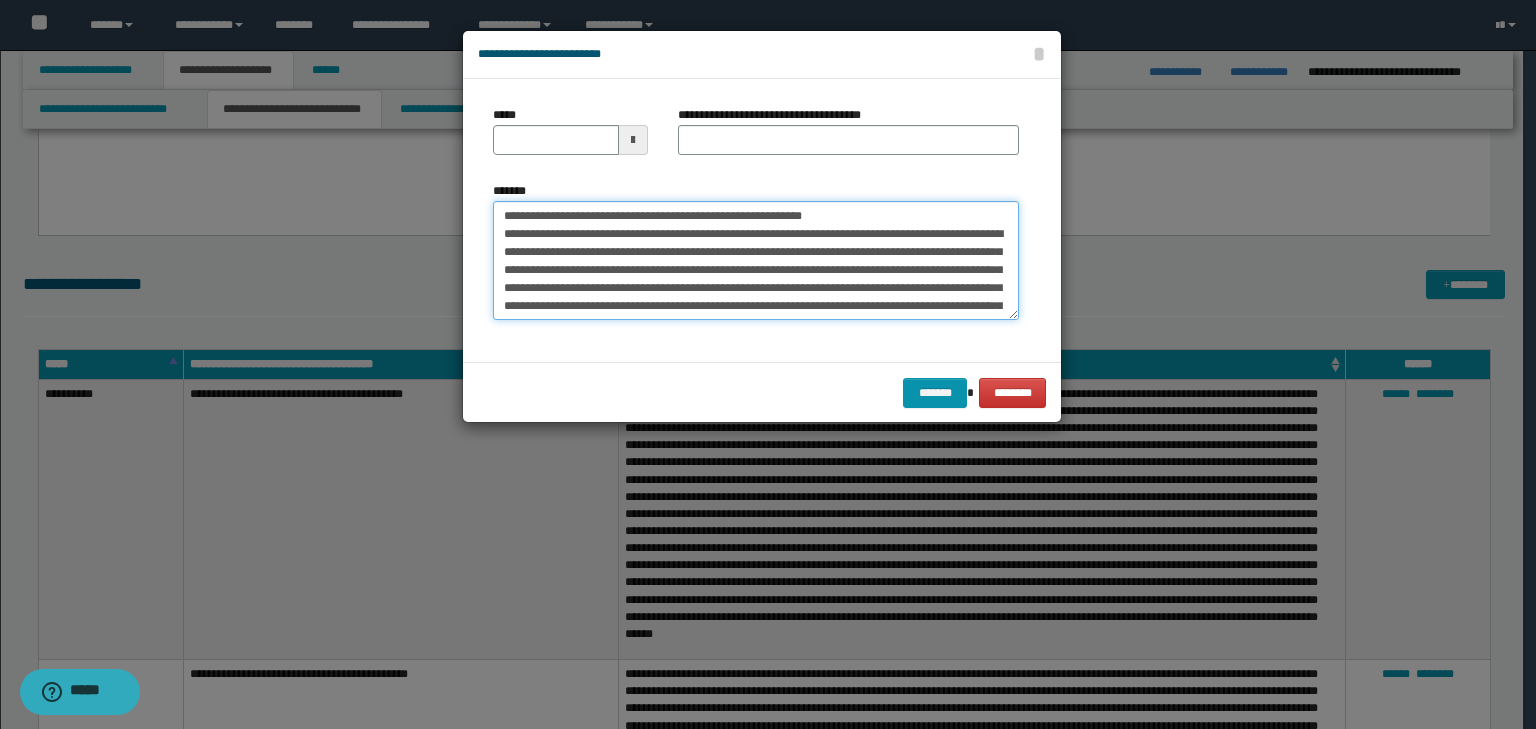 click on "*******" at bounding box center (756, 261) 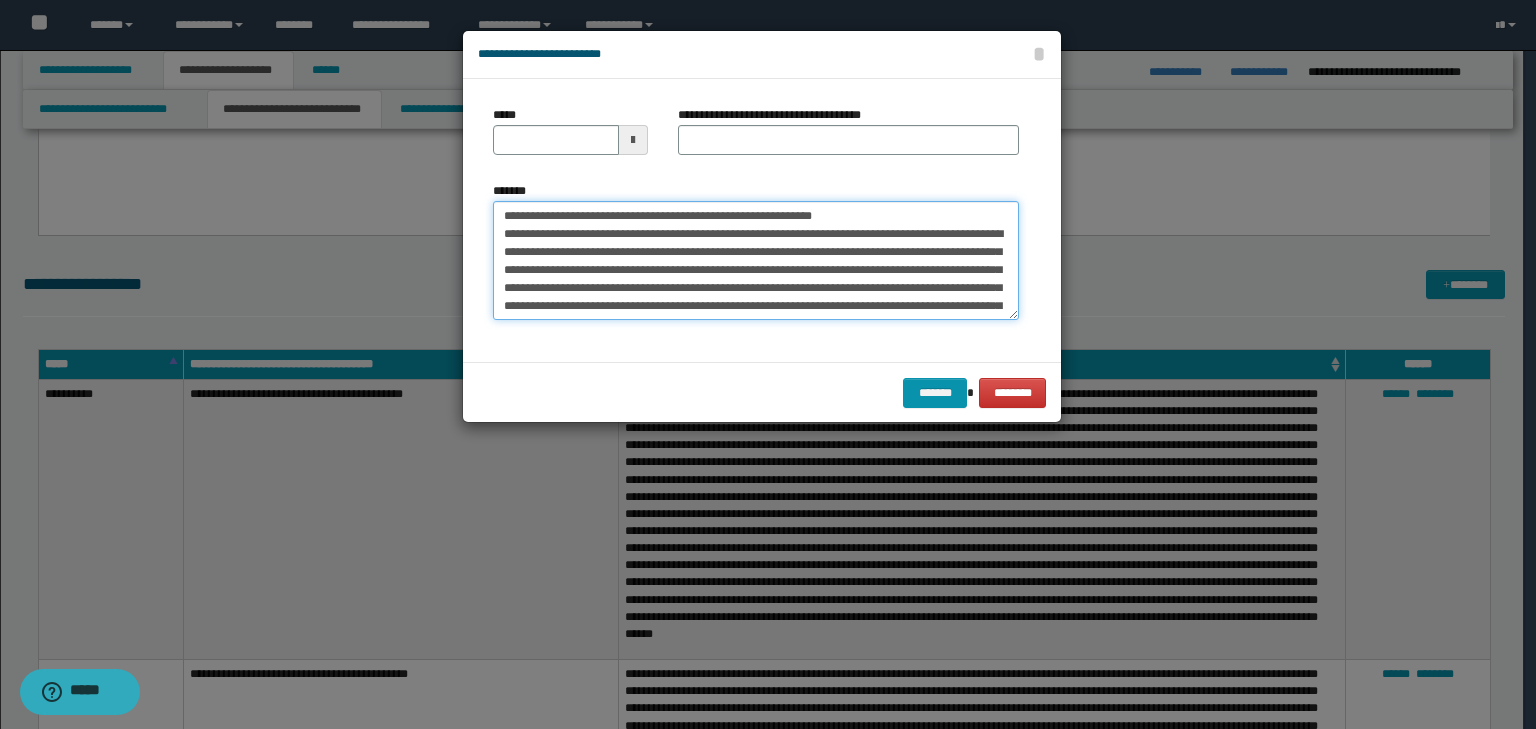 drag, startPoint x: 572, startPoint y: 226, endPoint x: 524, endPoint y: 221, distance: 48.259712 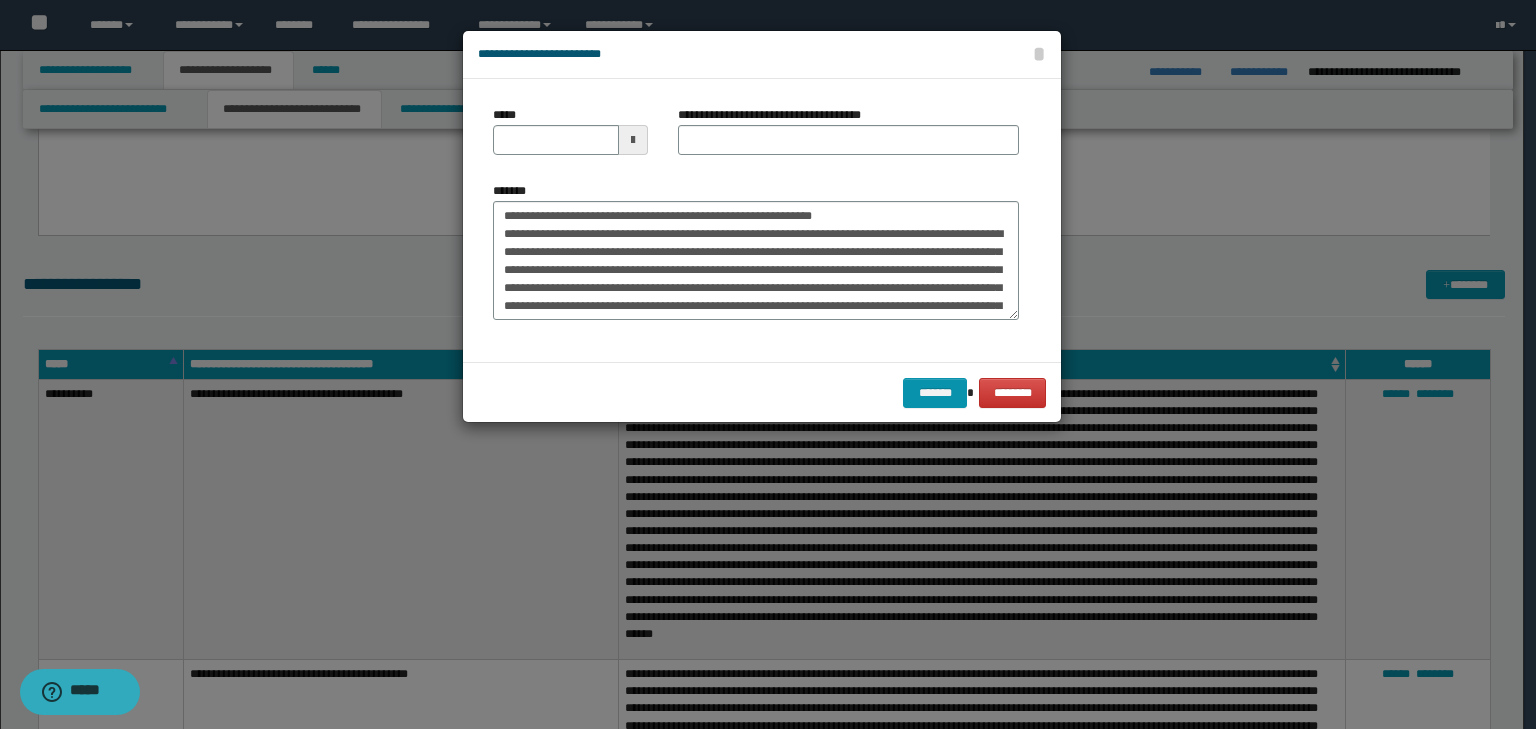 click on "*****" at bounding box center (570, 138) 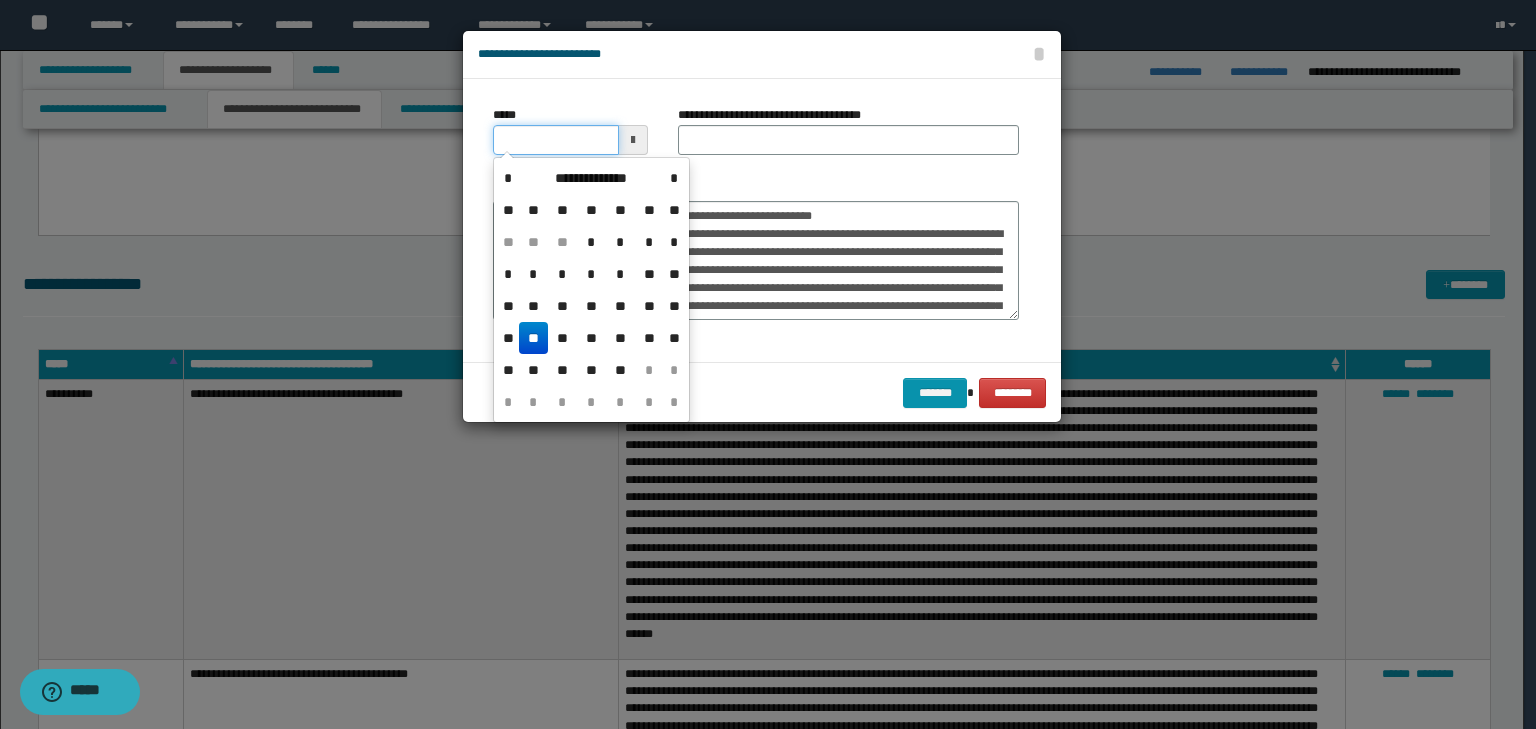 click on "*****" at bounding box center [556, 140] 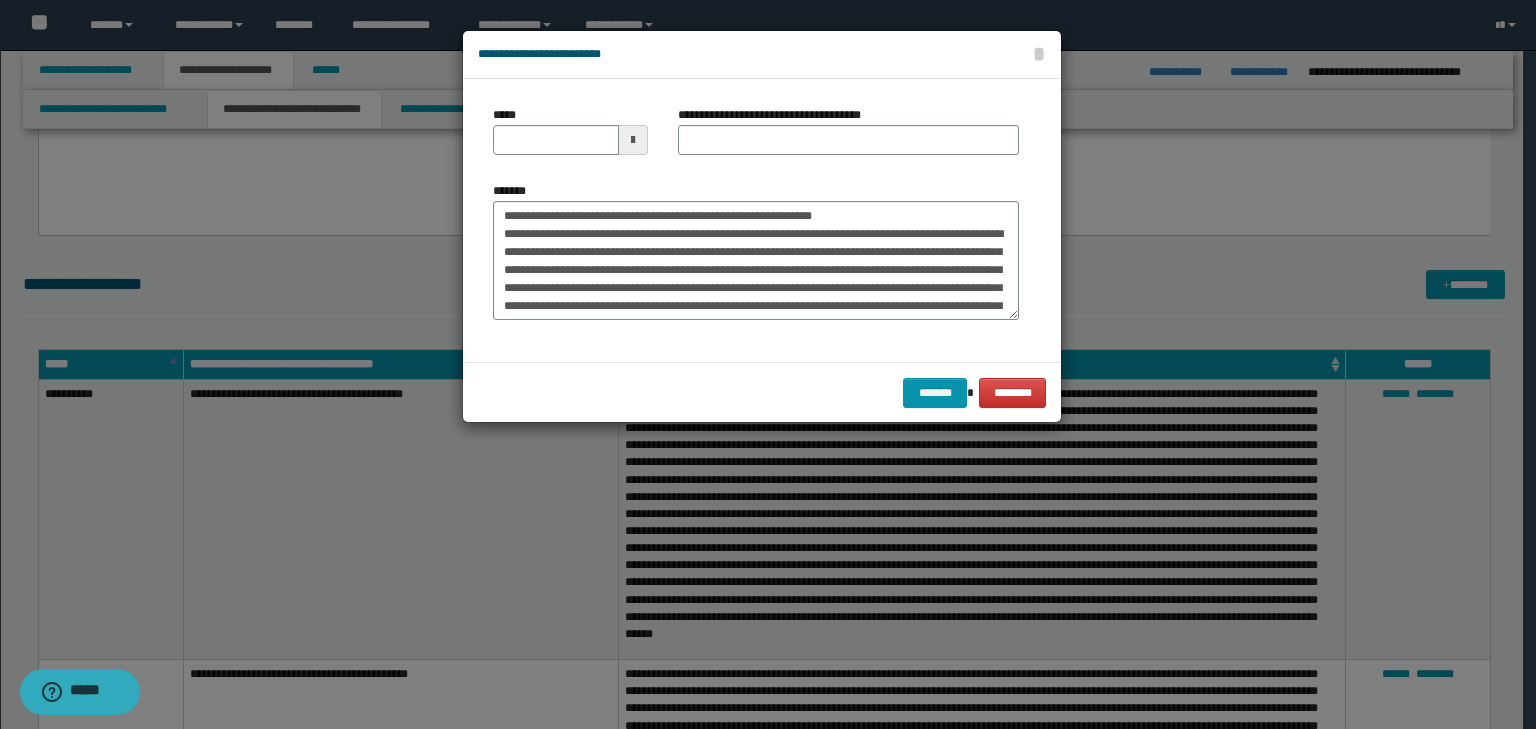click on "*******" at bounding box center (756, 251) 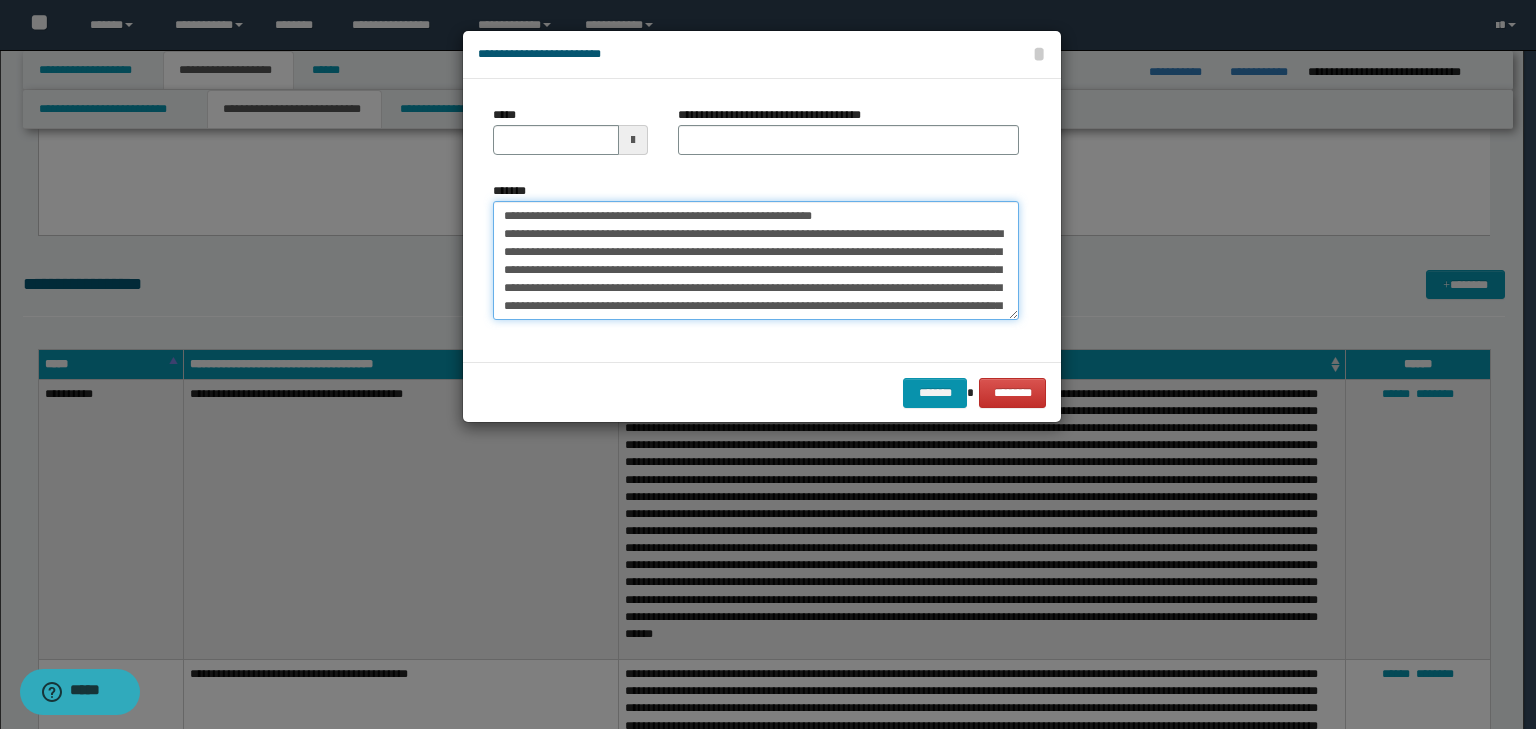 drag, startPoint x: 579, startPoint y: 215, endPoint x: 459, endPoint y: 210, distance: 120.10412 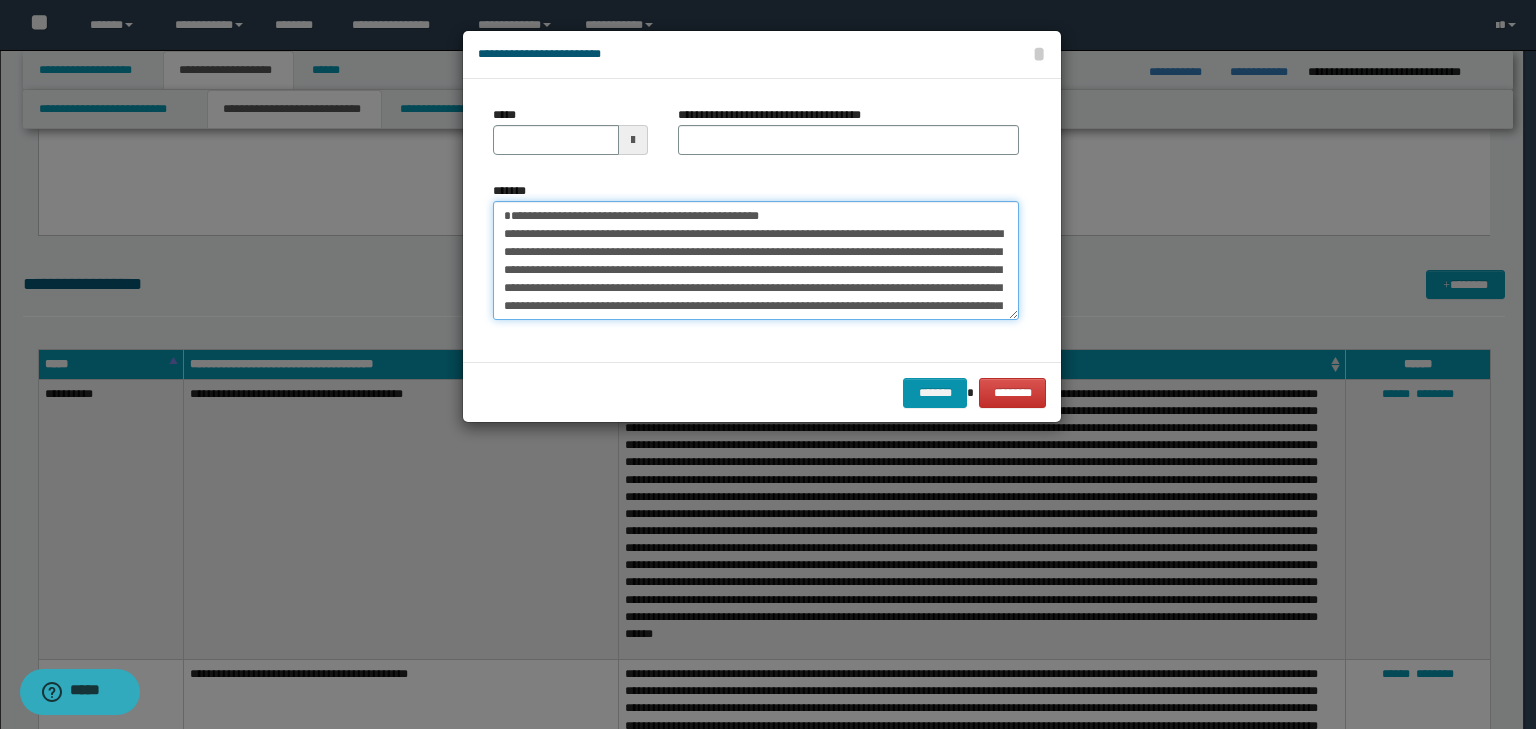 type on "**********" 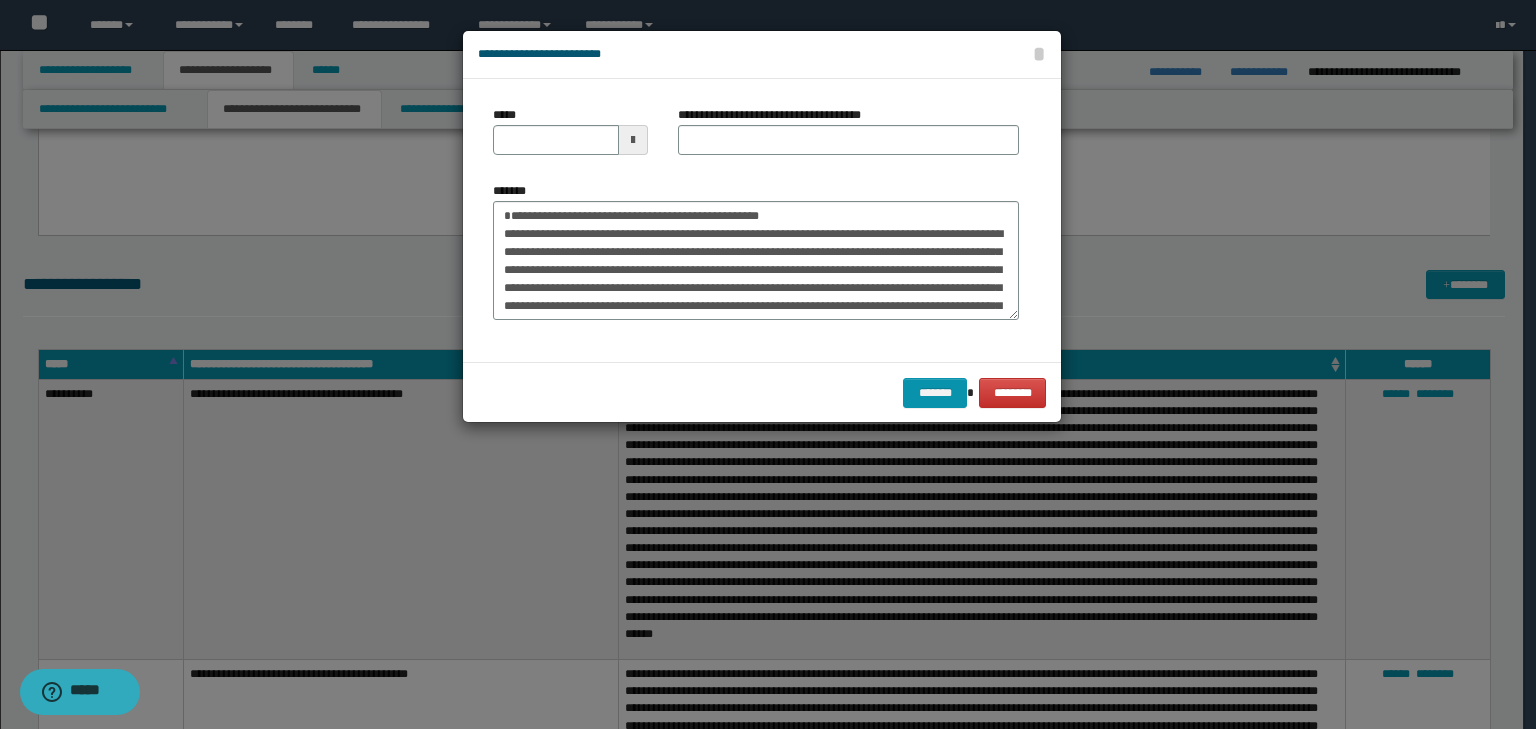 drag, startPoint x: 562, startPoint y: 117, endPoint x: 558, endPoint y: 129, distance: 12.649111 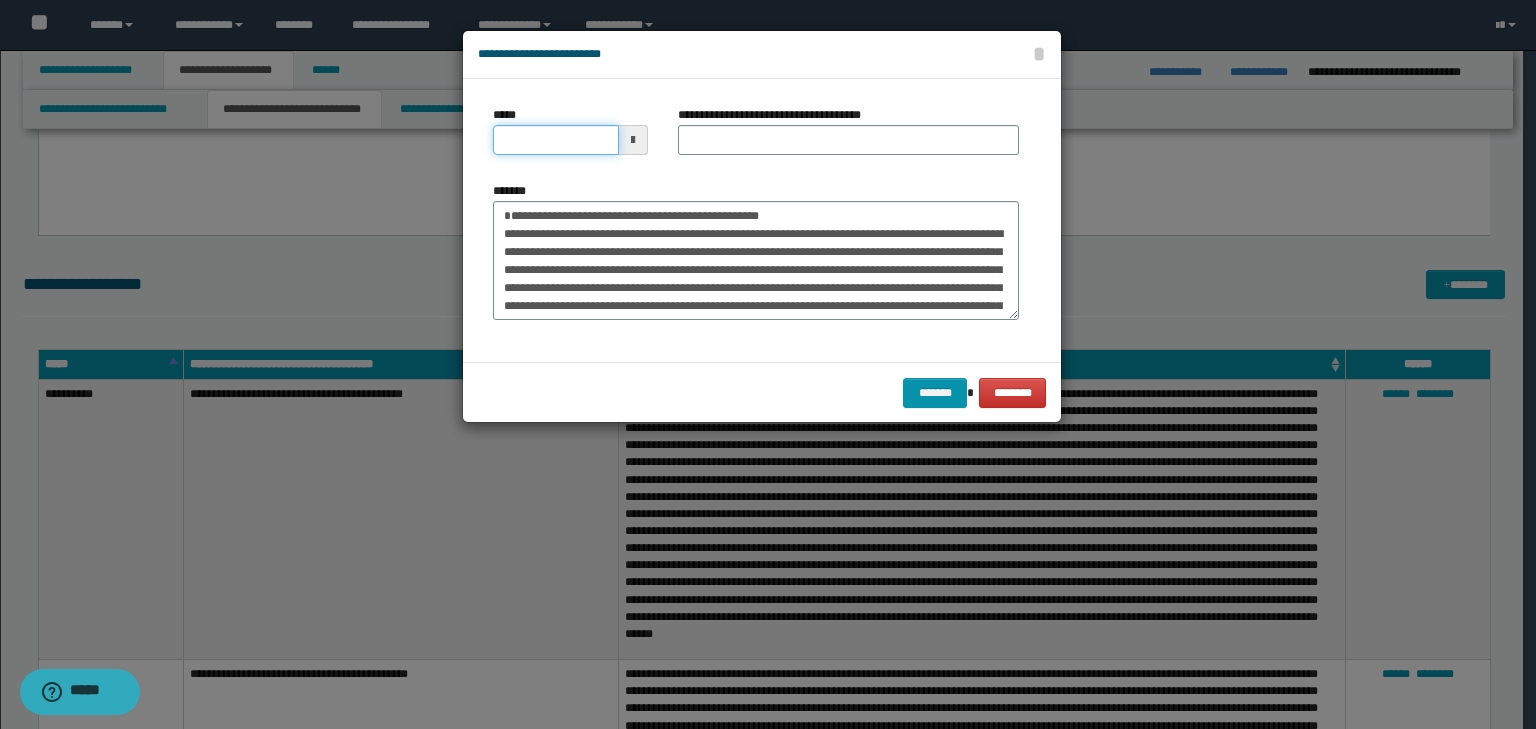 click on "*****" at bounding box center (556, 140) 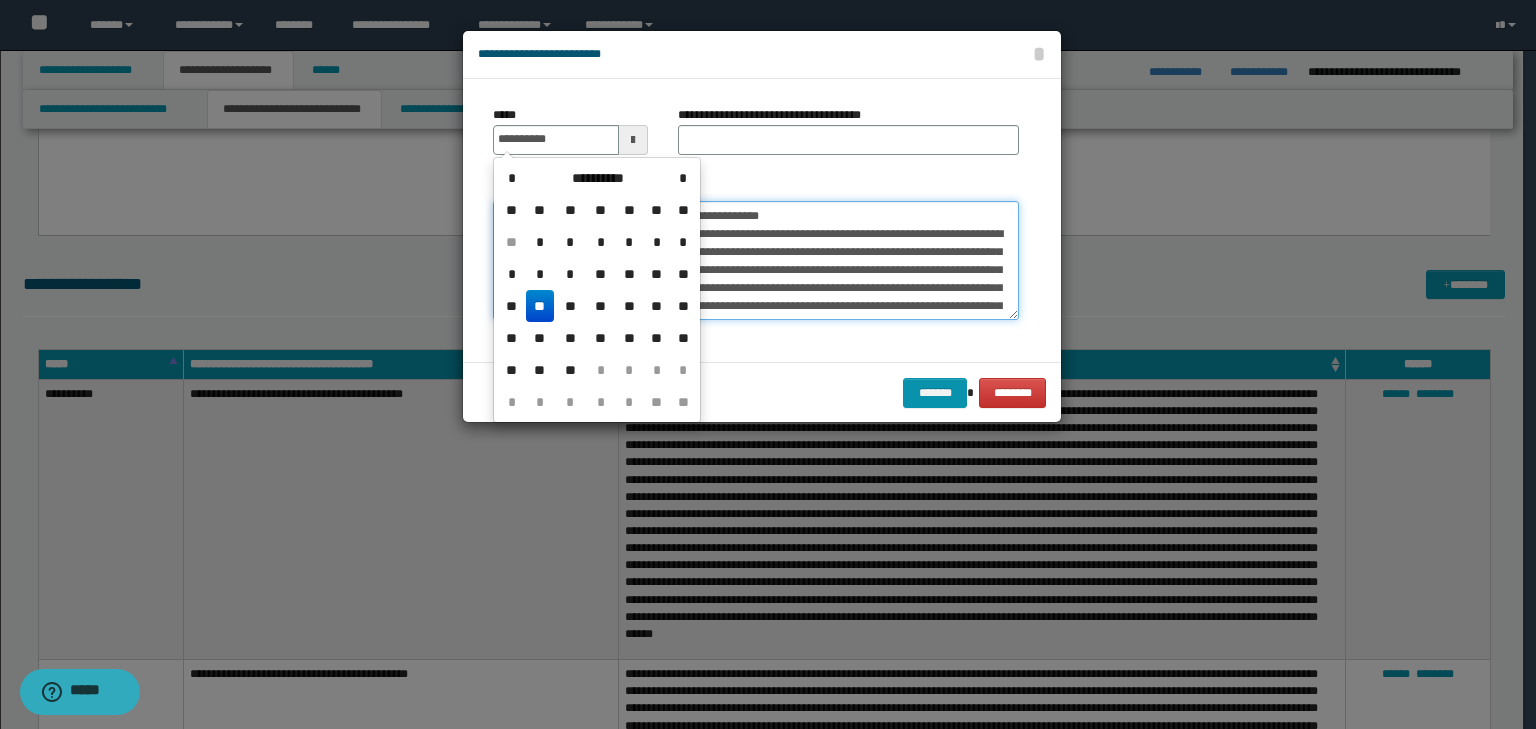 type on "**********" 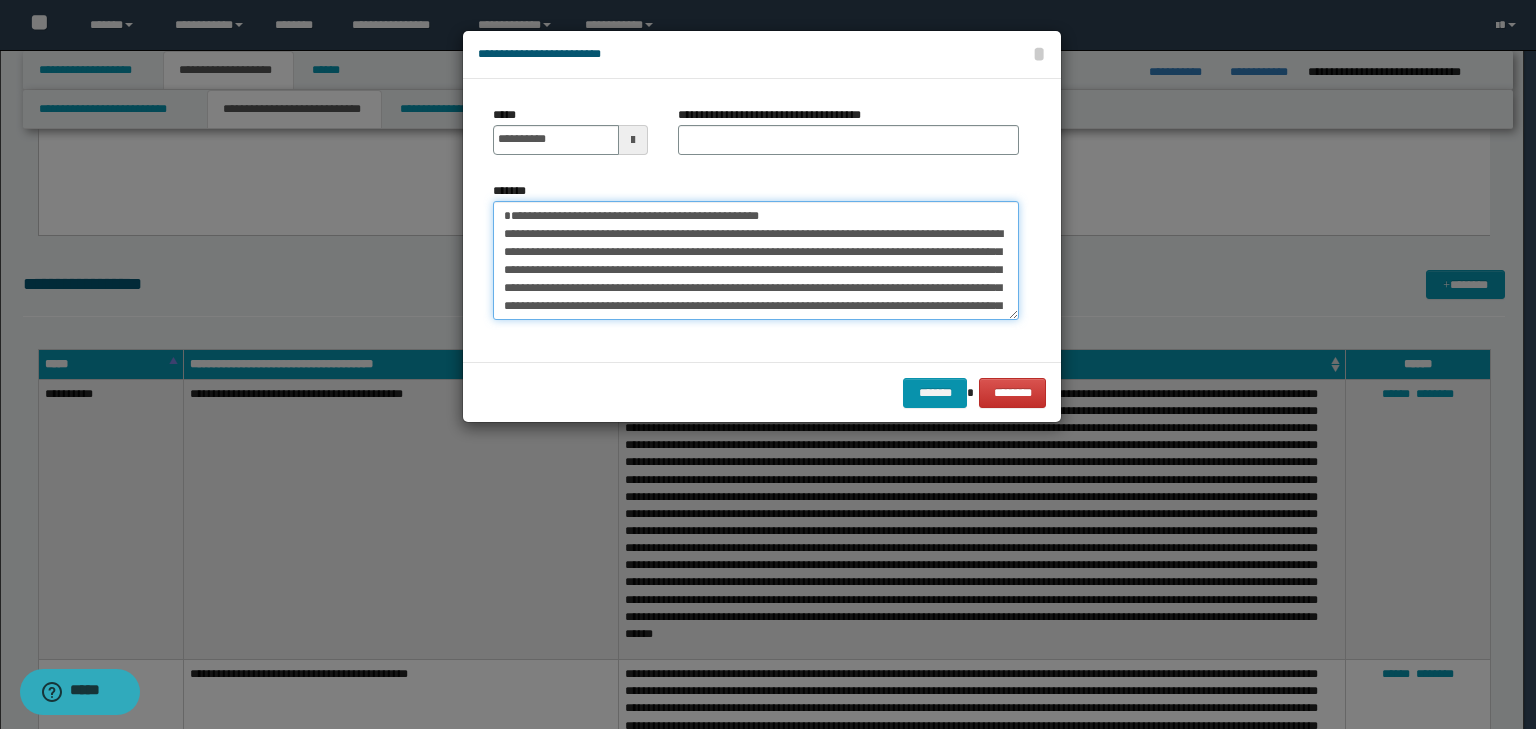 drag, startPoint x: 708, startPoint y: 204, endPoint x: 363, endPoint y: 200, distance: 345.0232 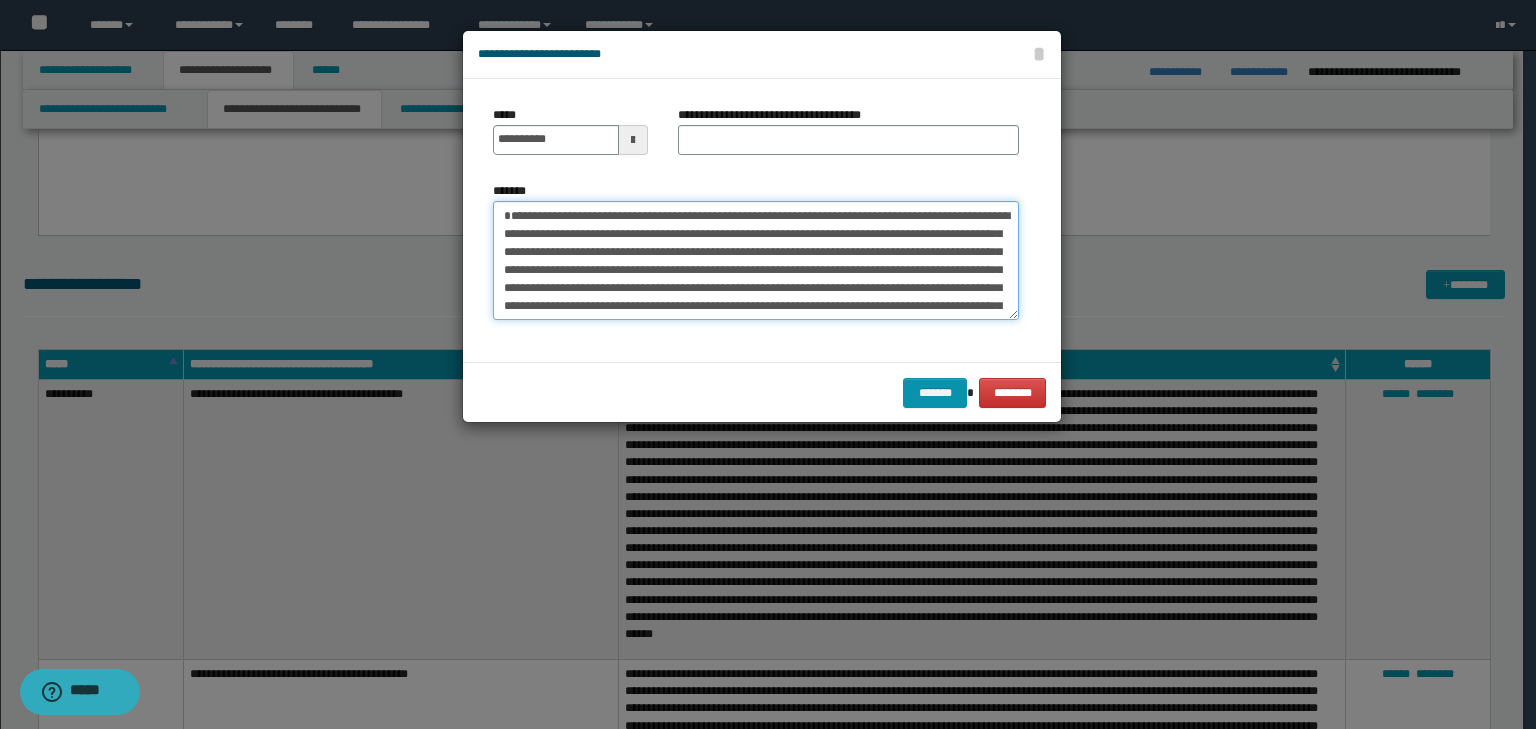 type on "**********" 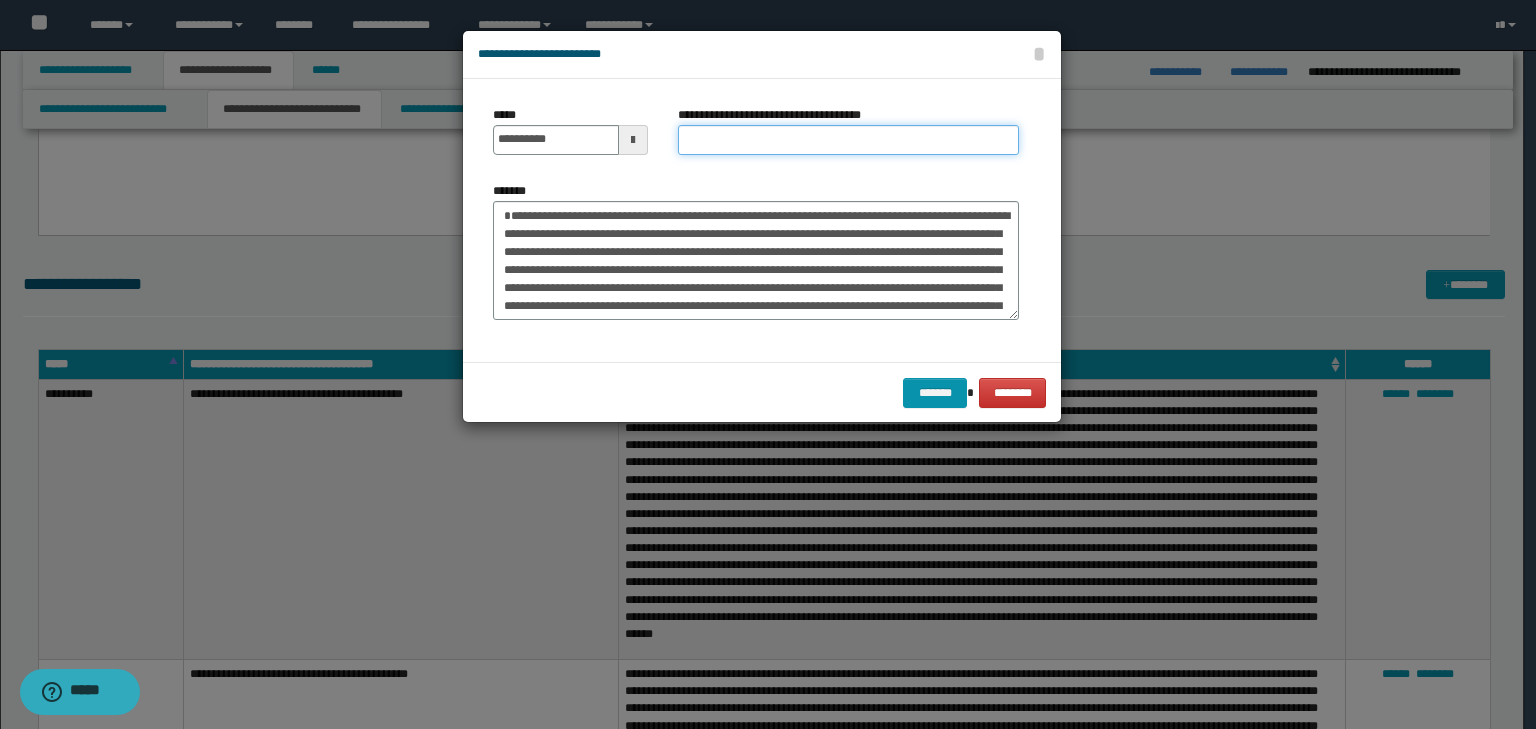 click on "**********" at bounding box center [848, 140] 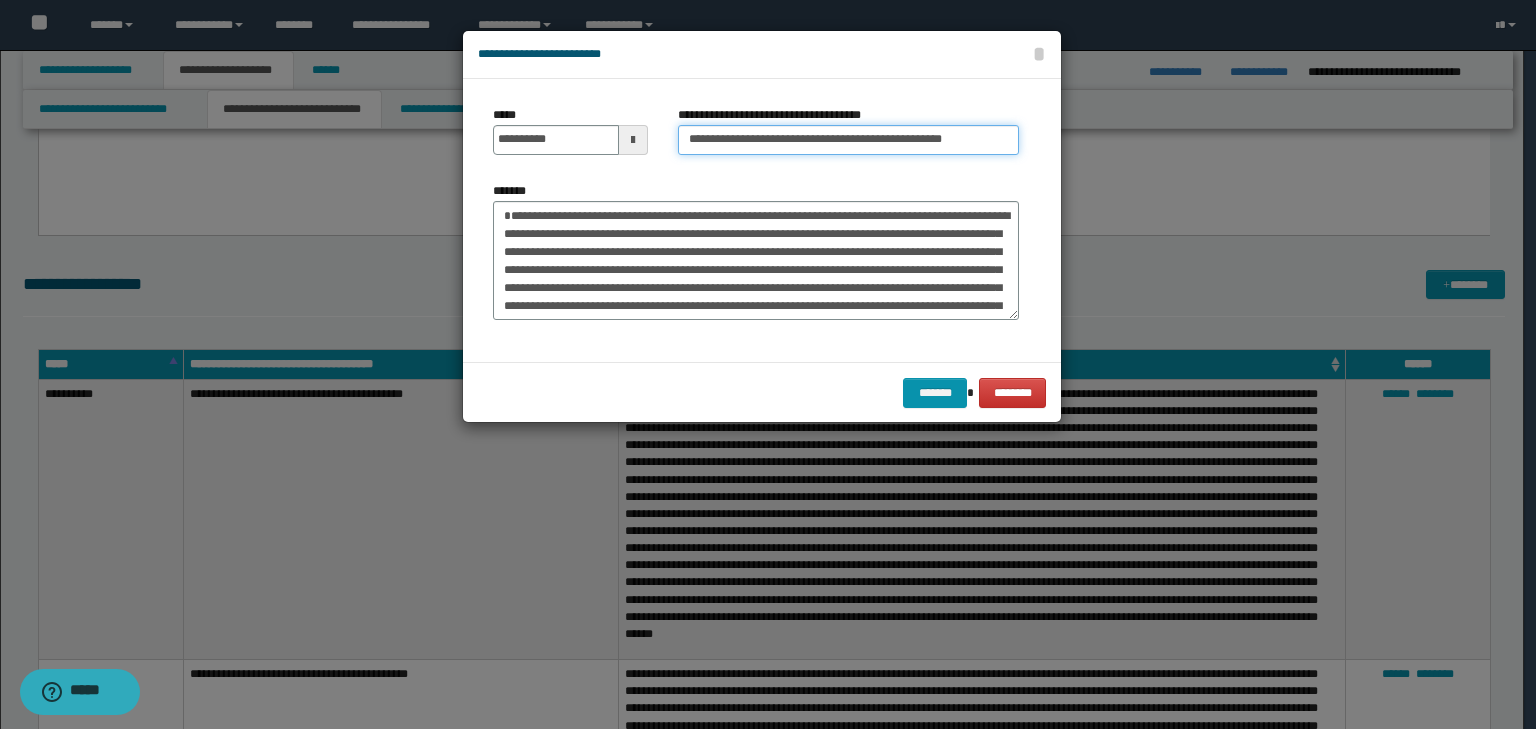 scroll, scrollTop: 0, scrollLeft: 5, axis: horizontal 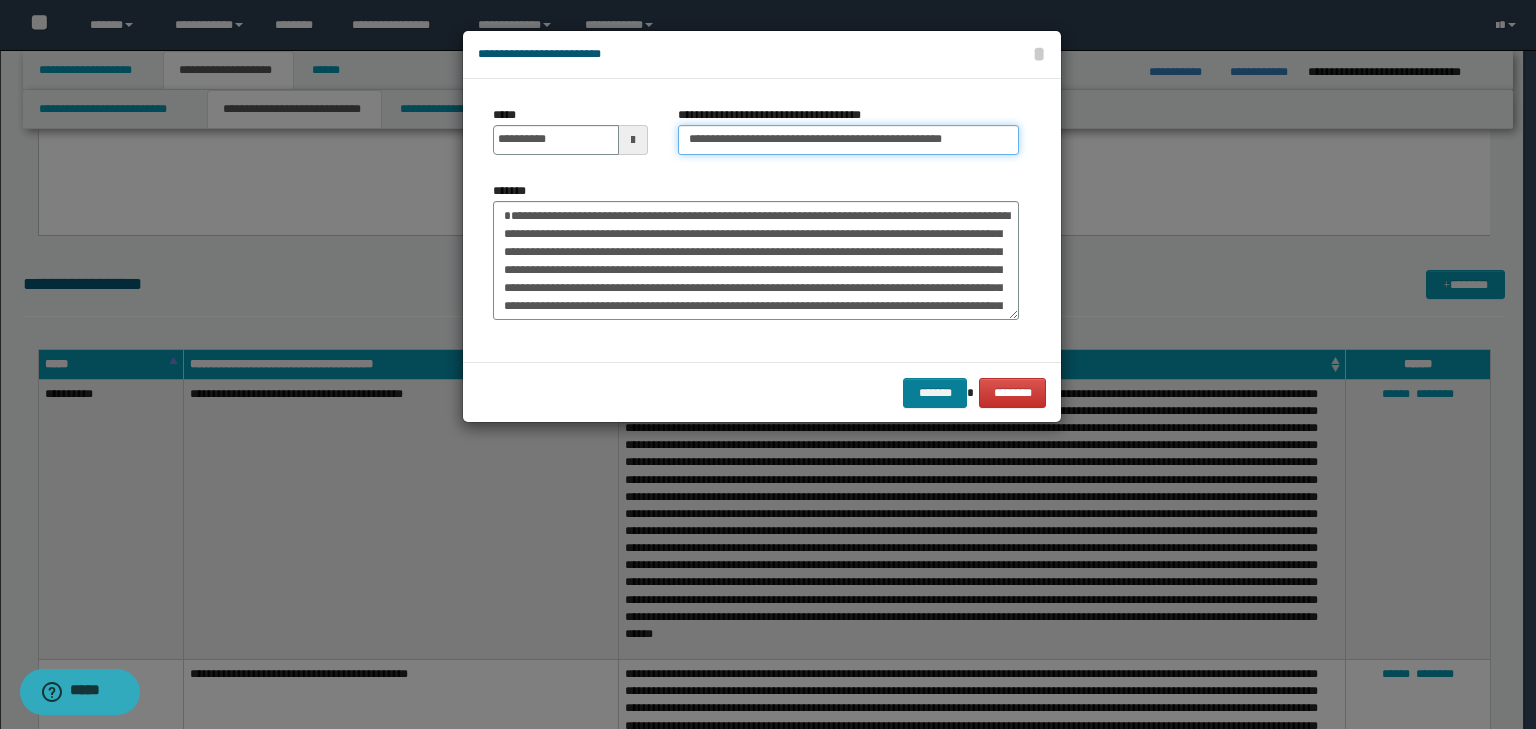 type on "**********" 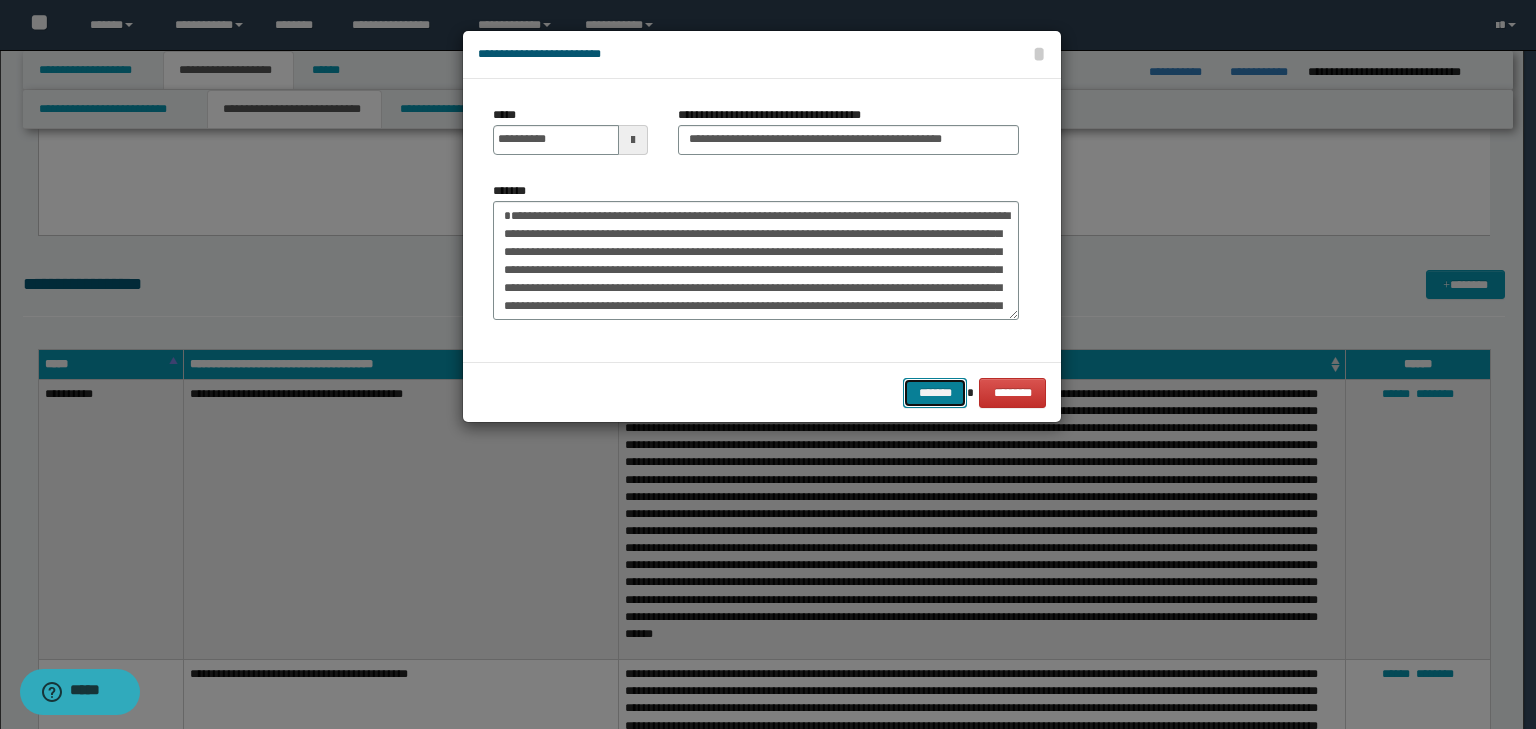 click on "*******" at bounding box center (935, 393) 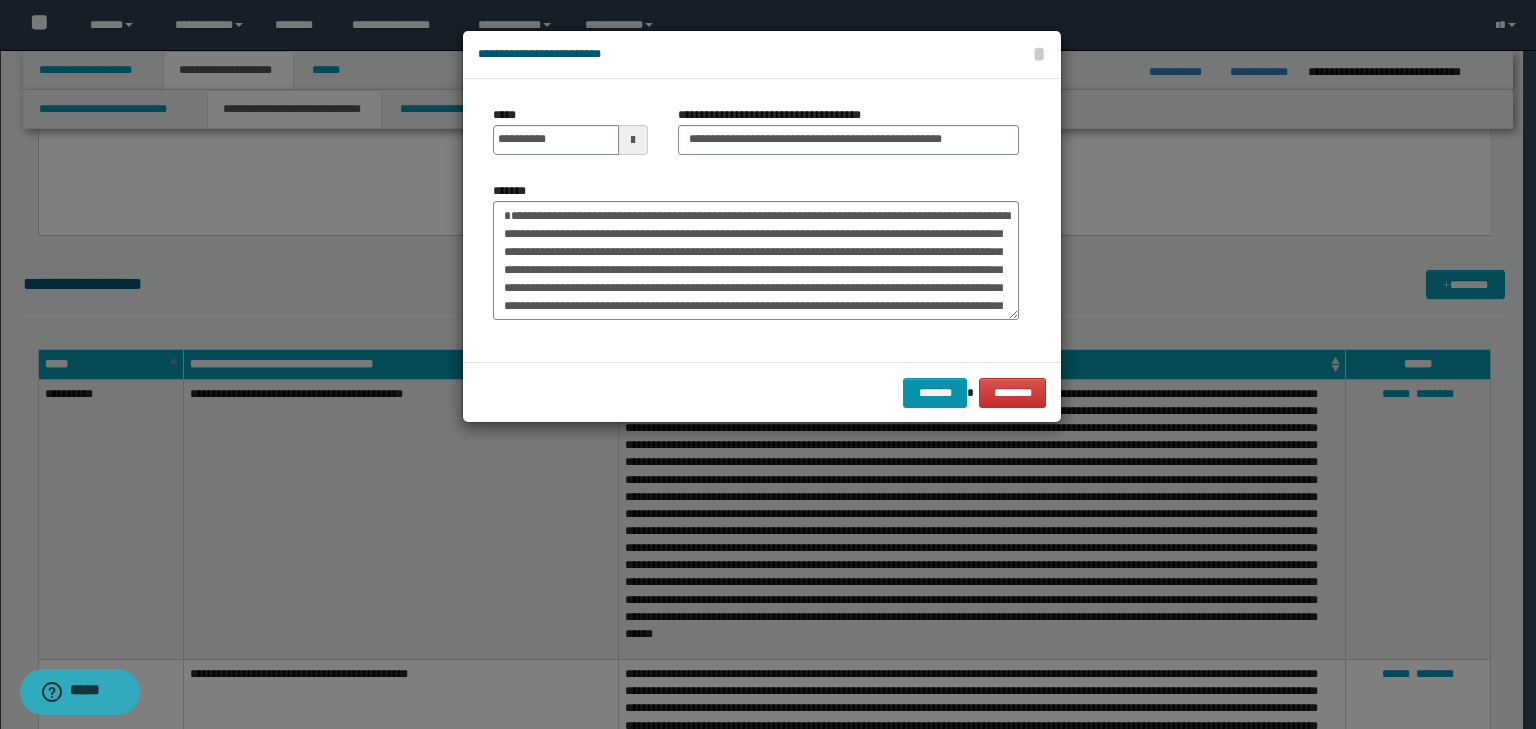 scroll, scrollTop: 0, scrollLeft: 0, axis: both 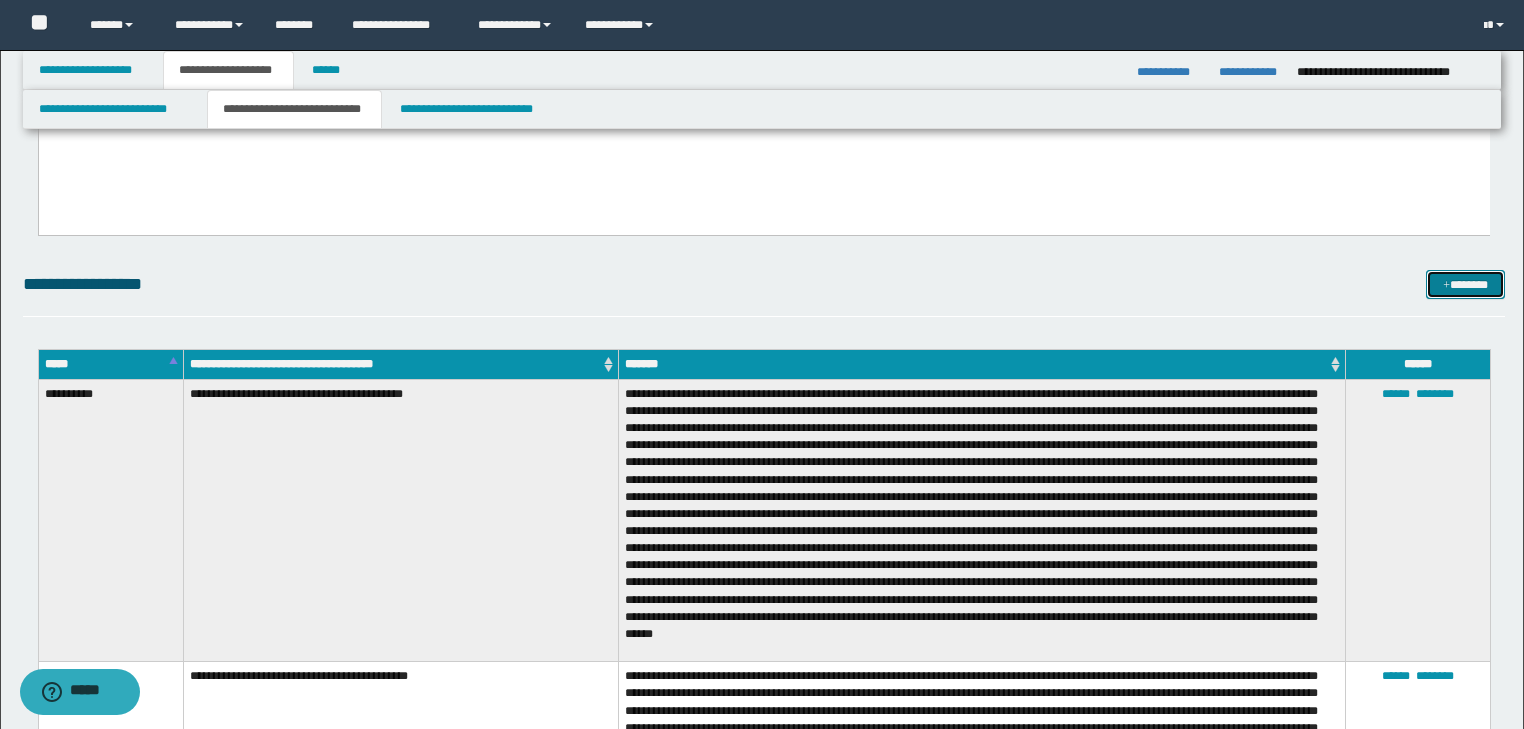 click on "*******" at bounding box center (1465, 285) 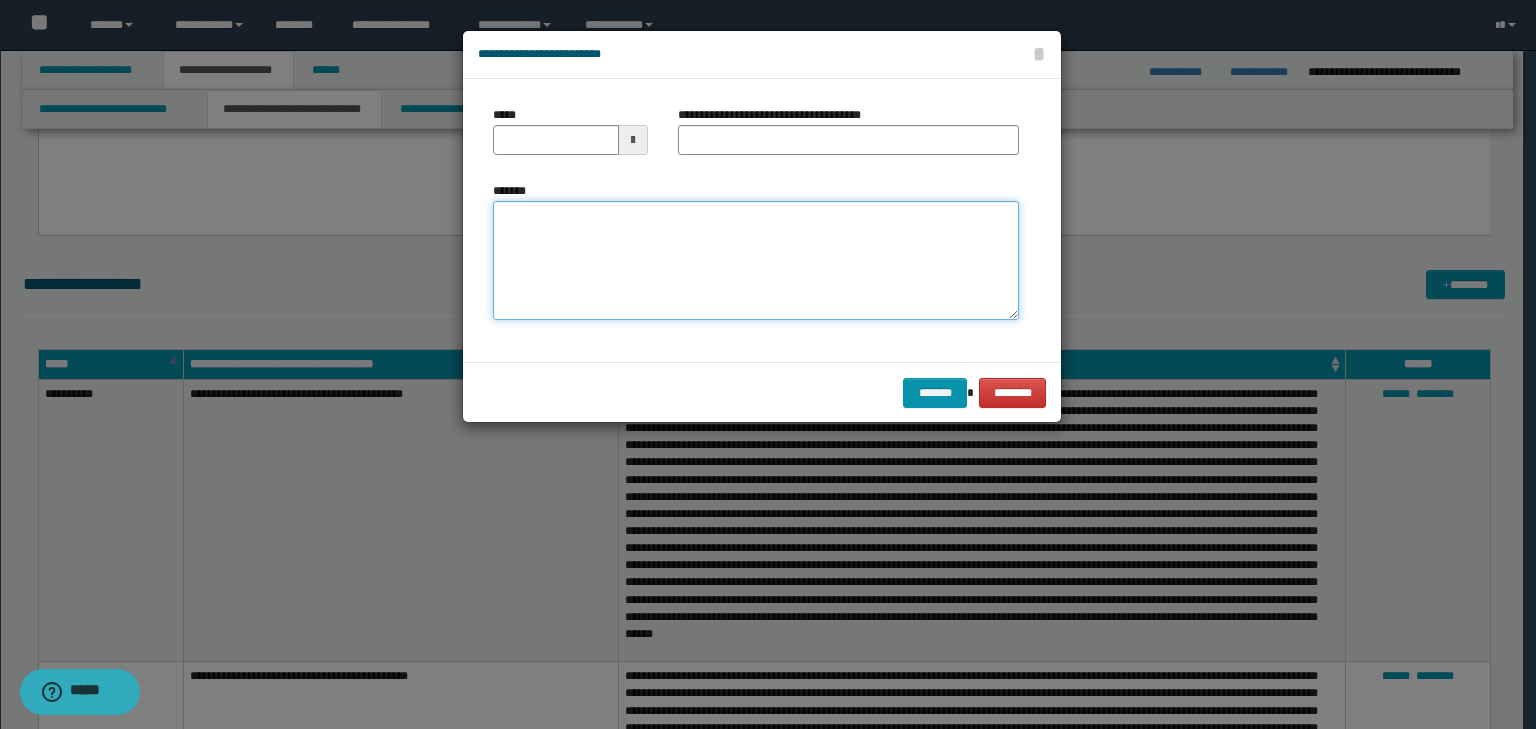 click on "*******" at bounding box center [756, 261] 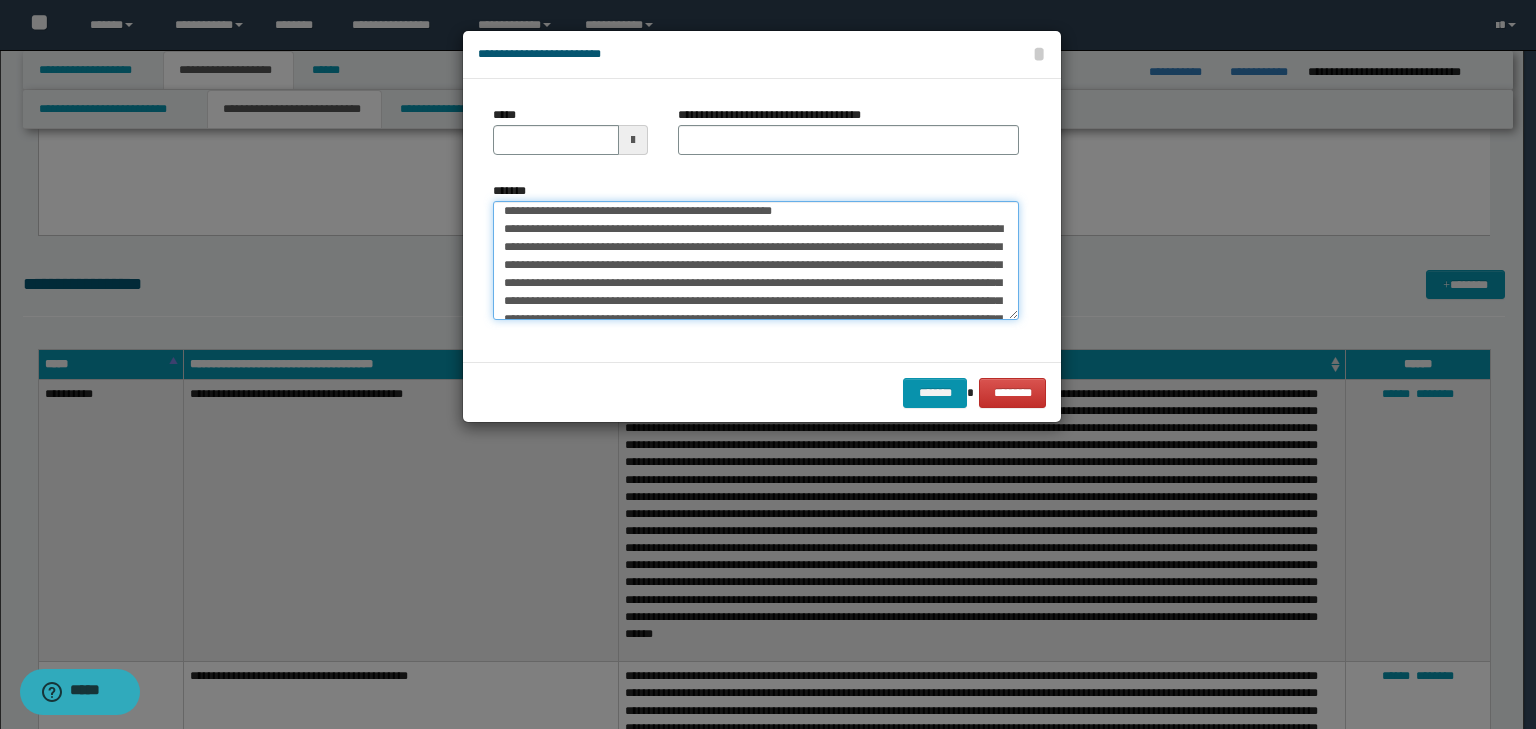 scroll, scrollTop: 0, scrollLeft: 0, axis: both 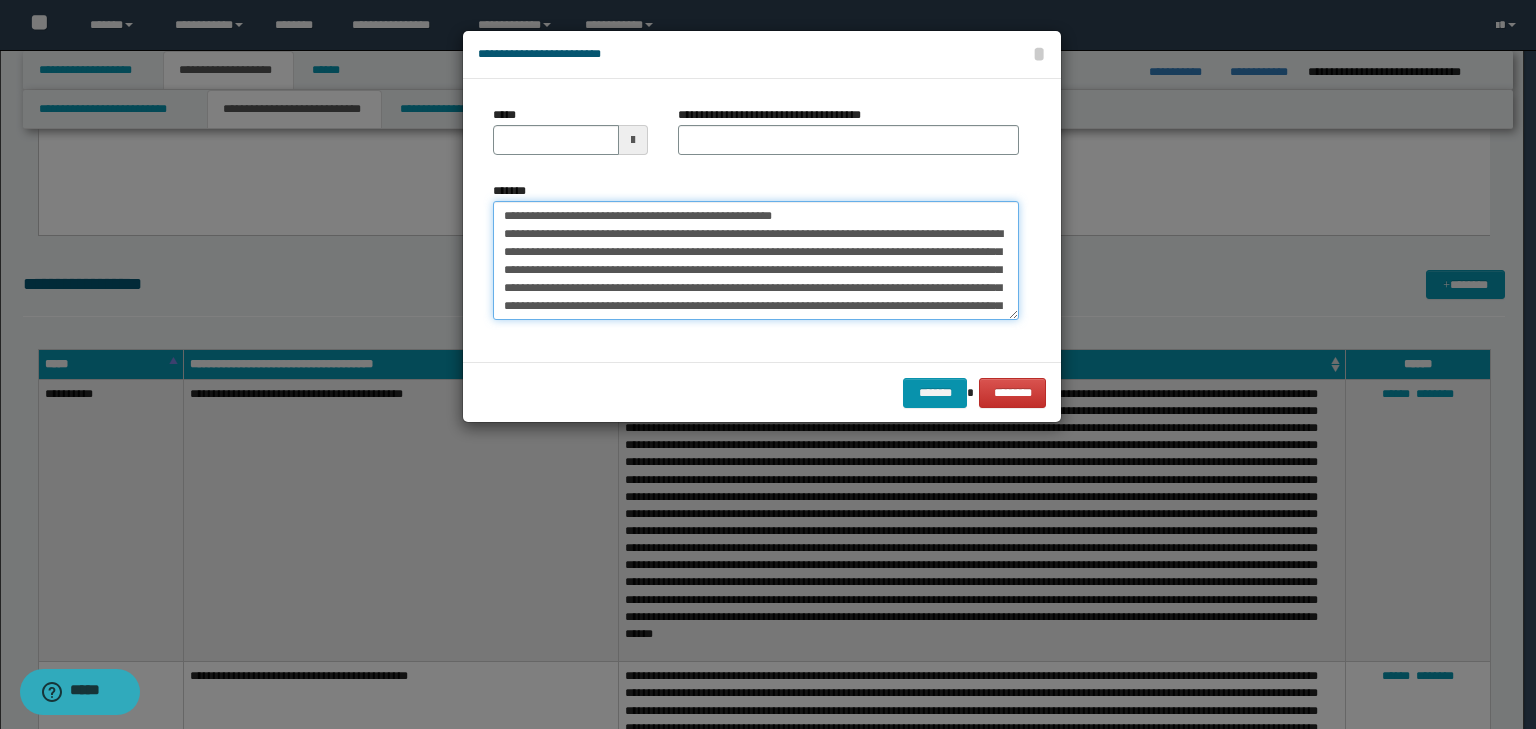 click on "*******" at bounding box center (756, 261) 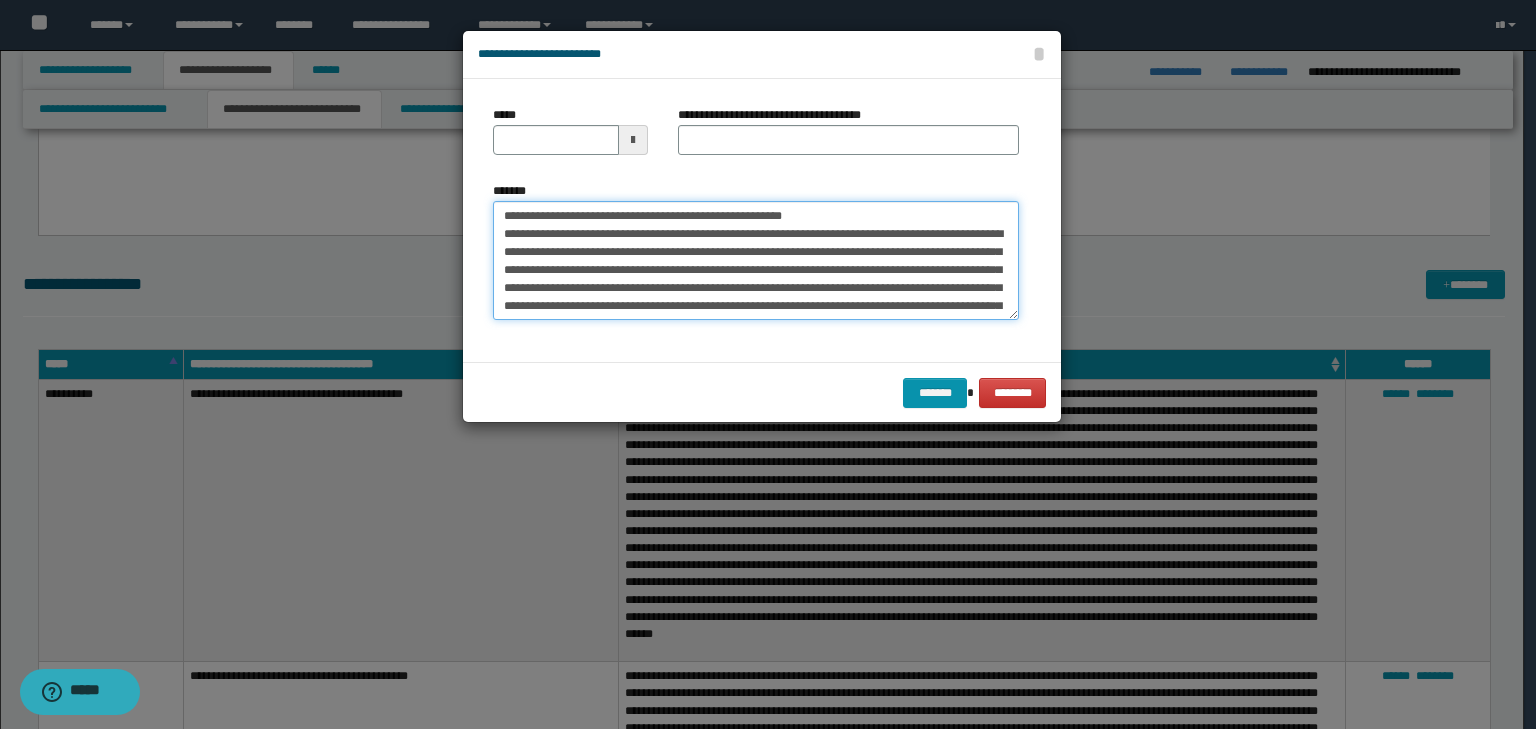 drag, startPoint x: 568, startPoint y: 218, endPoint x: 406, endPoint y: 192, distance: 164.07315 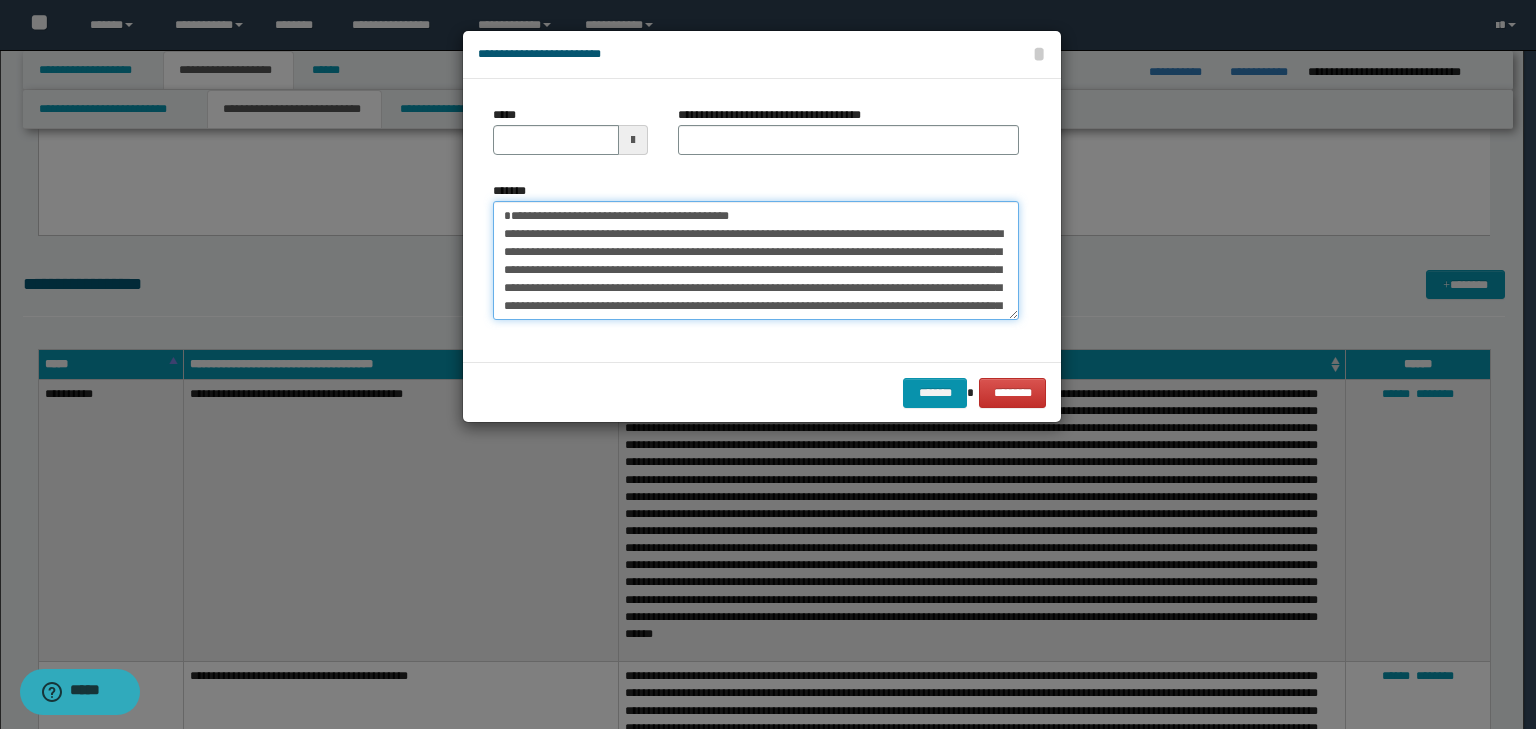 type 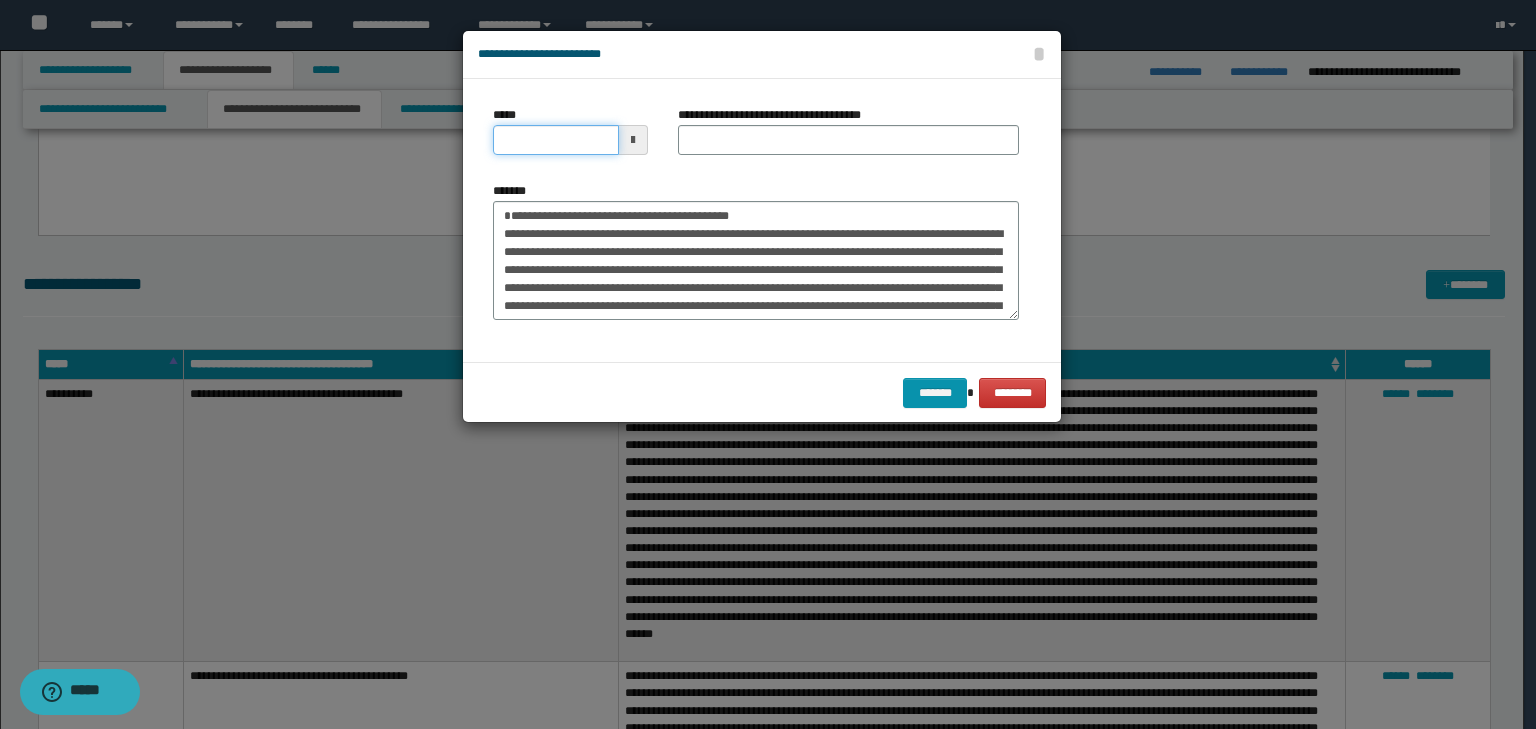 click on "*****" at bounding box center (556, 140) 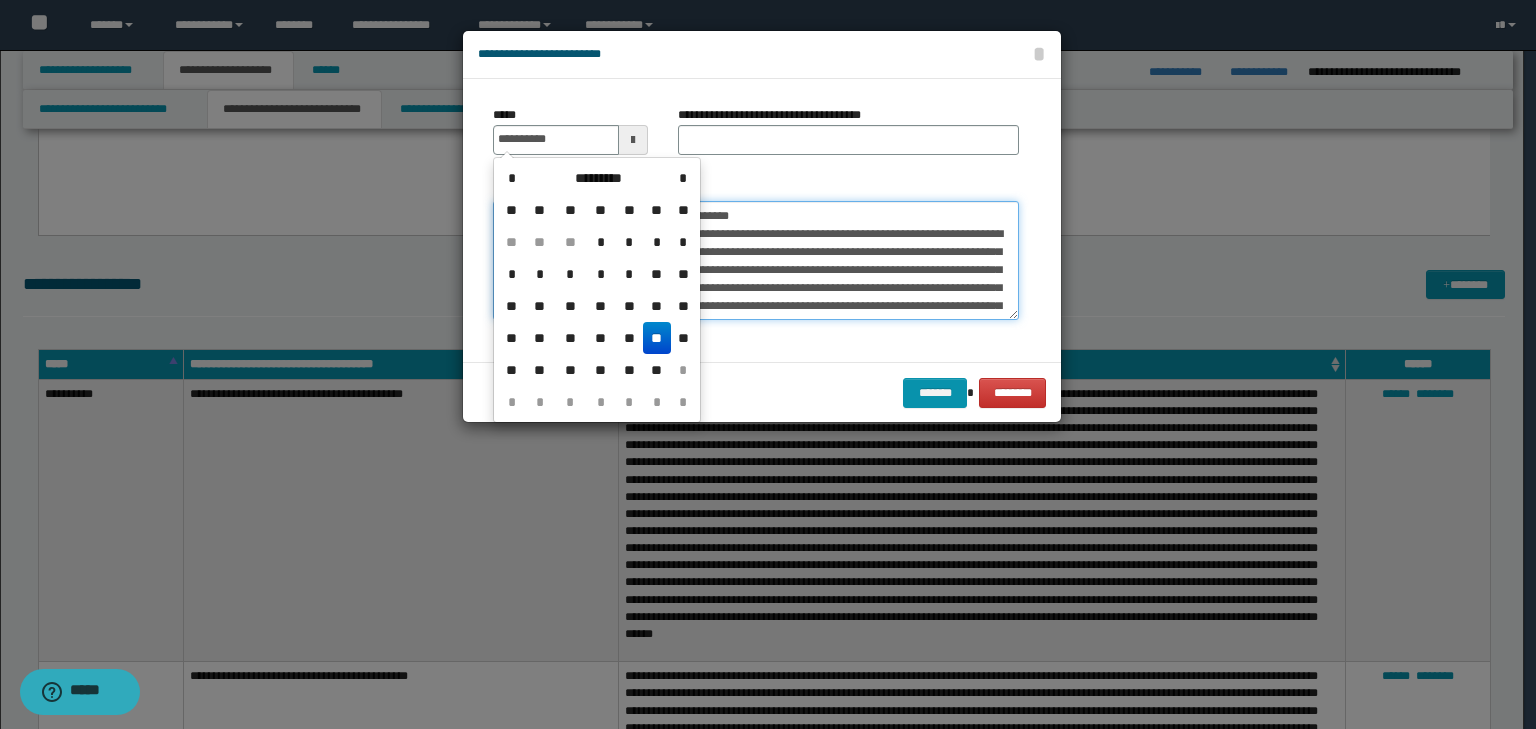 type on "**********" 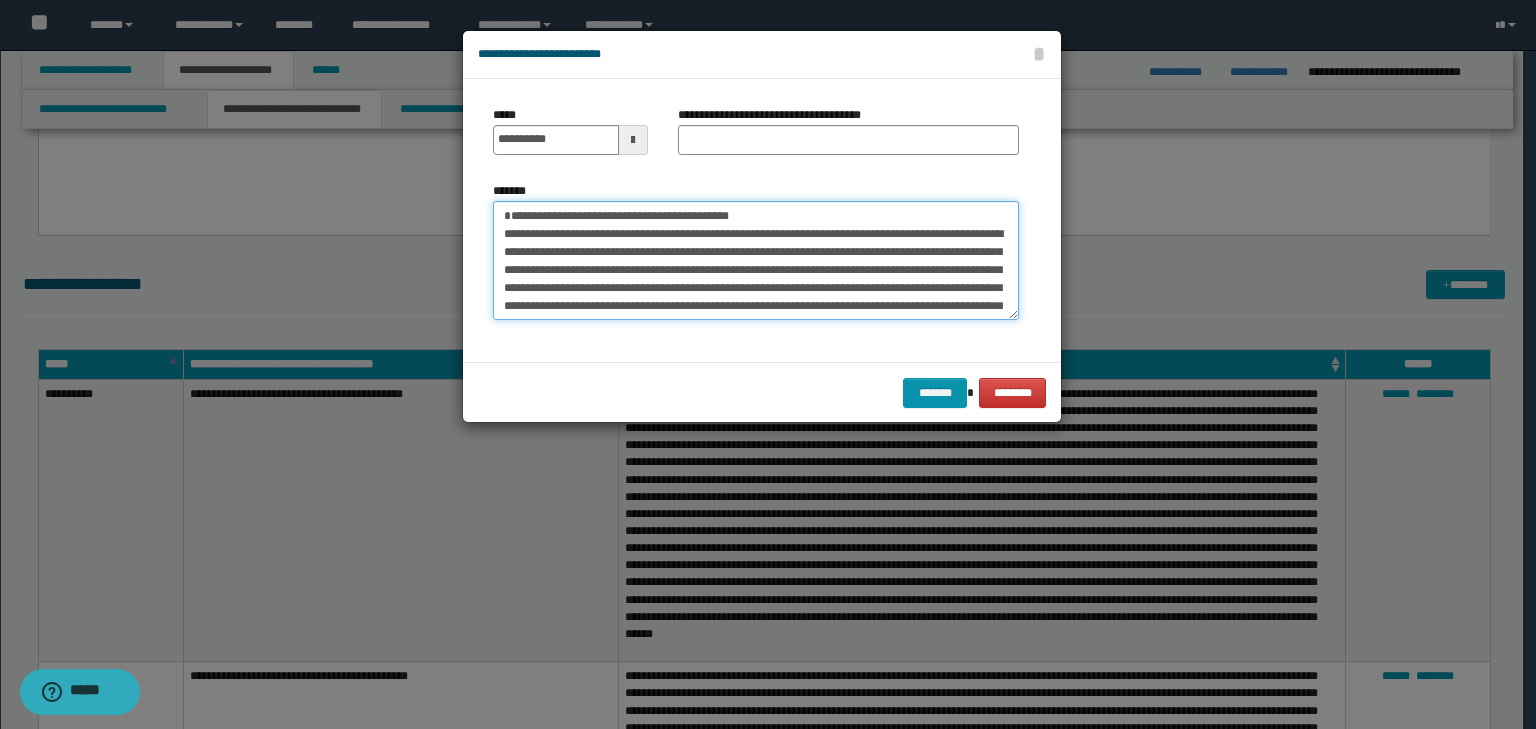 drag, startPoint x: 795, startPoint y: 214, endPoint x: 276, endPoint y: 171, distance: 520.77826 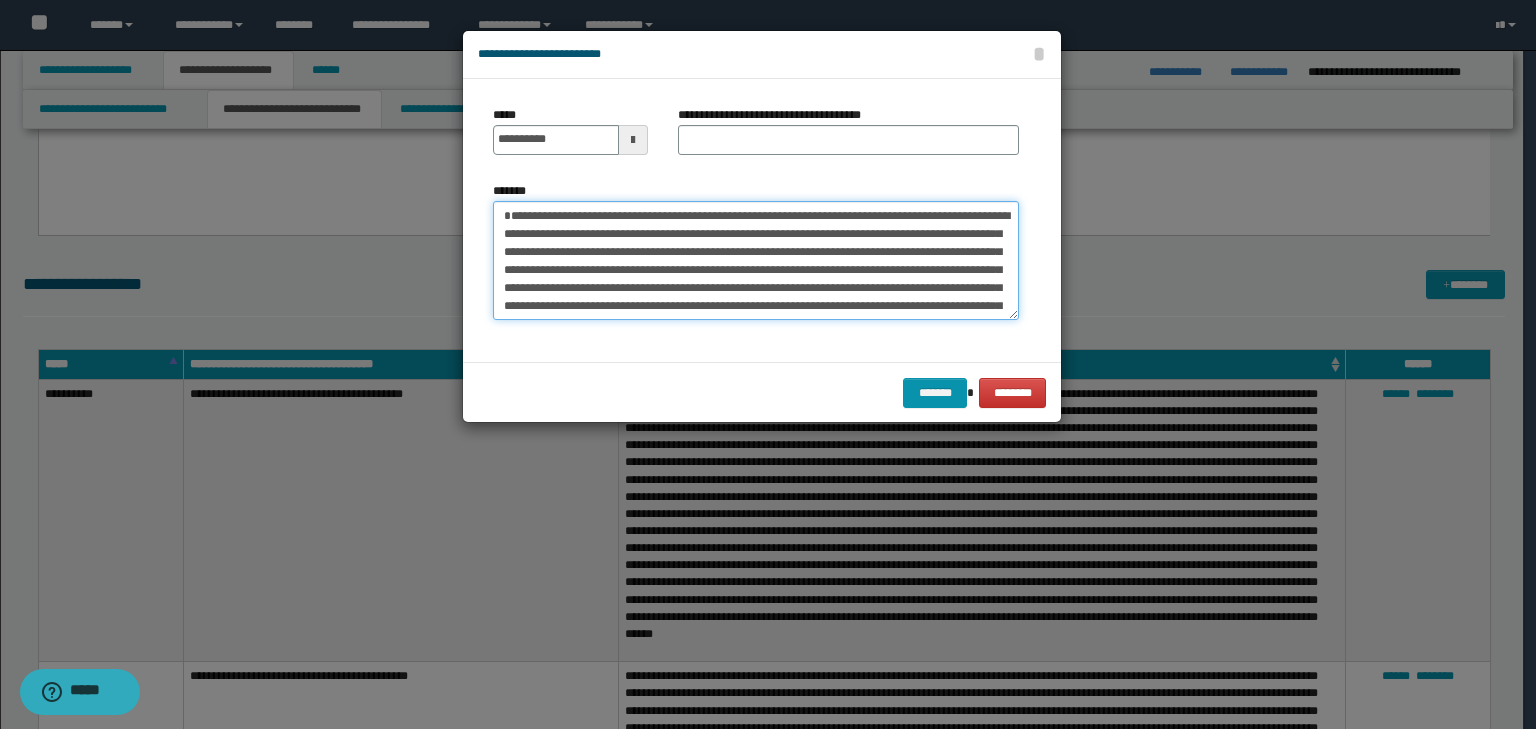 type on "**********" 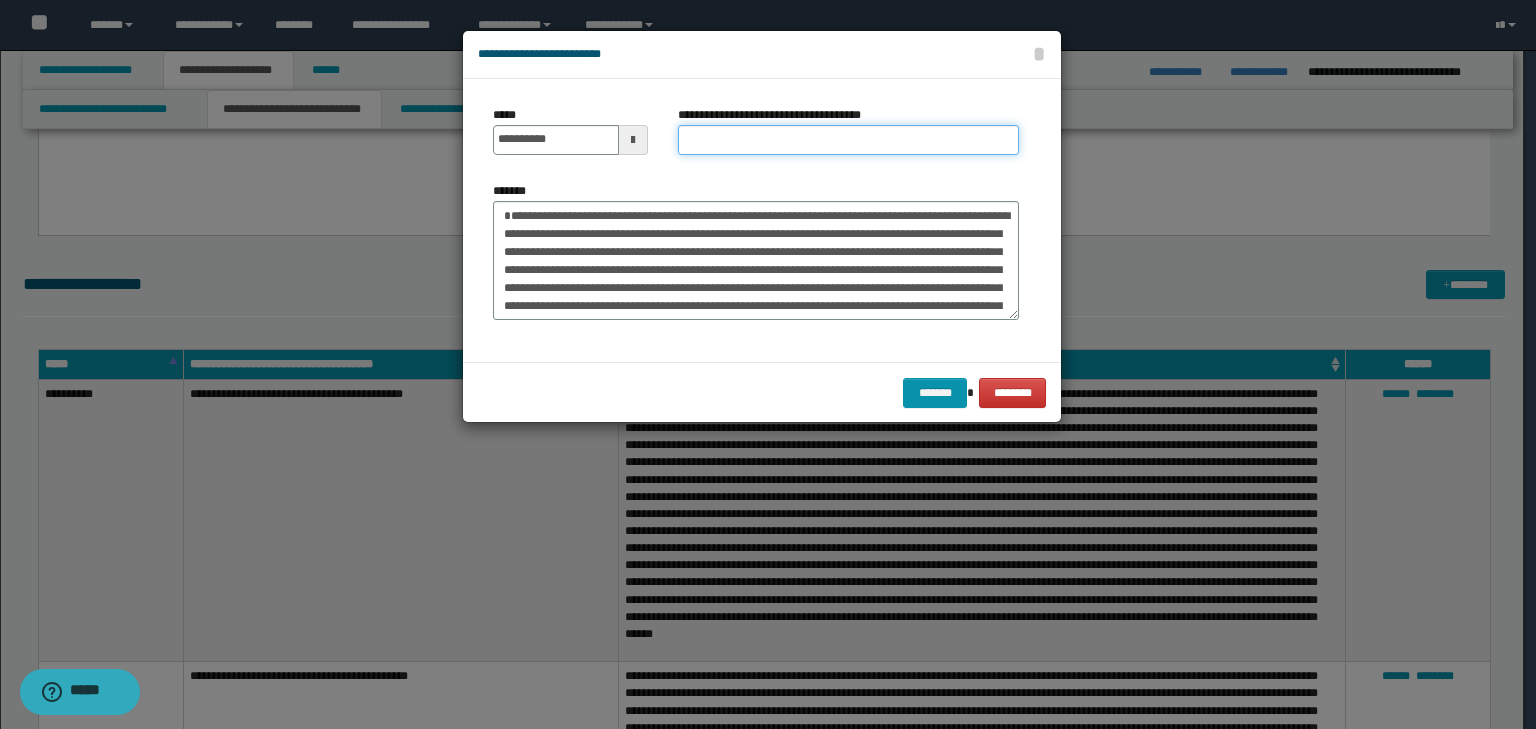 click on "**********" at bounding box center [848, 140] 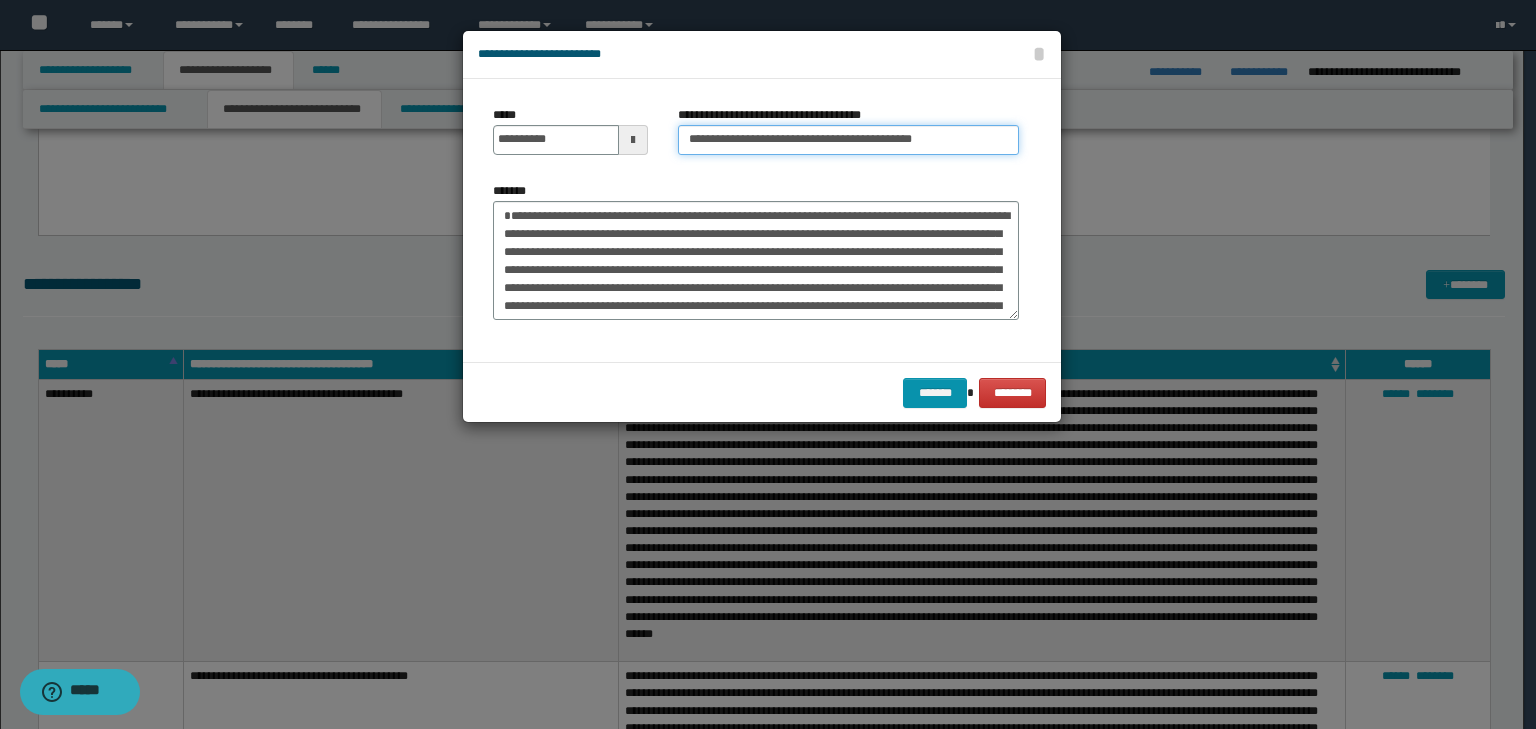 type on "**********" 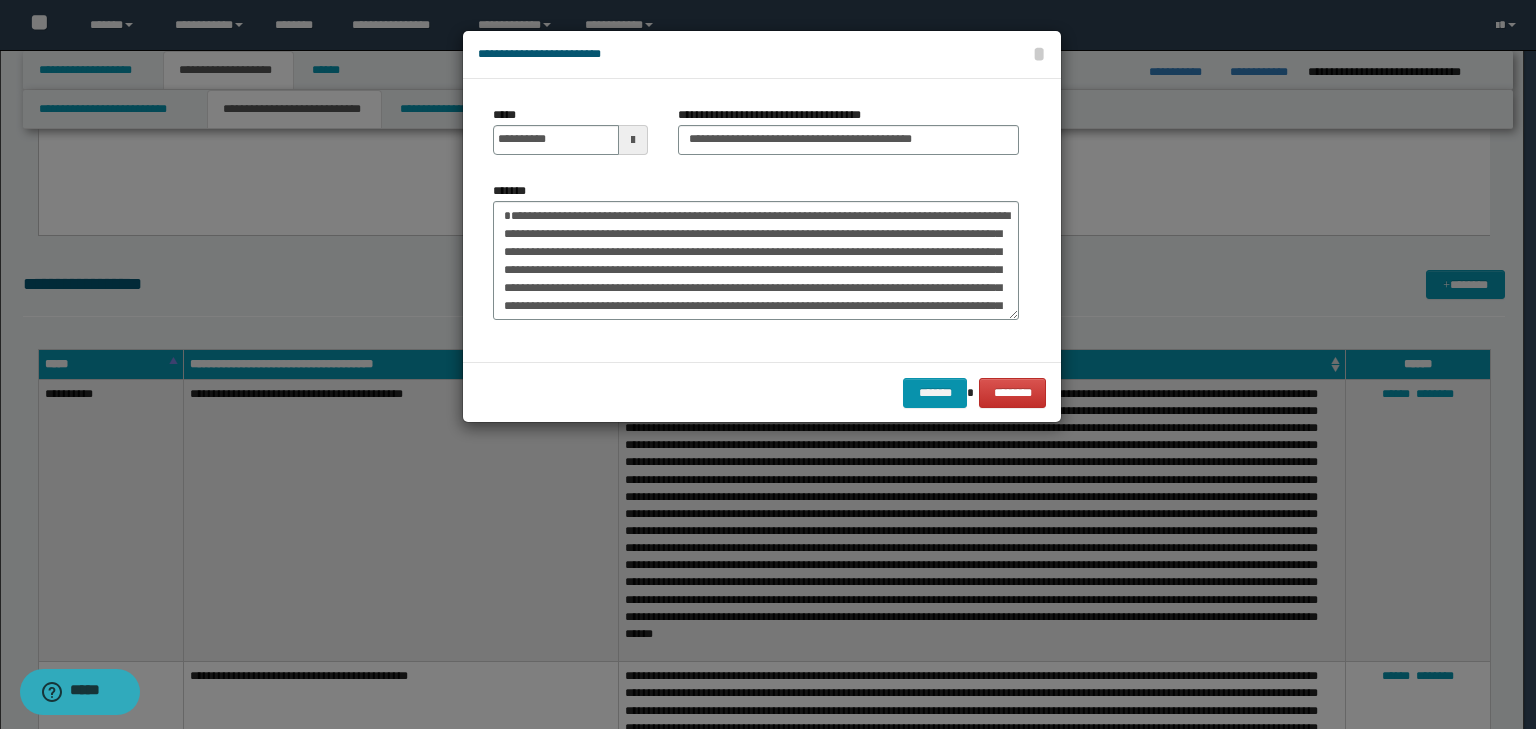 click on "*******
********" at bounding box center [762, 392] 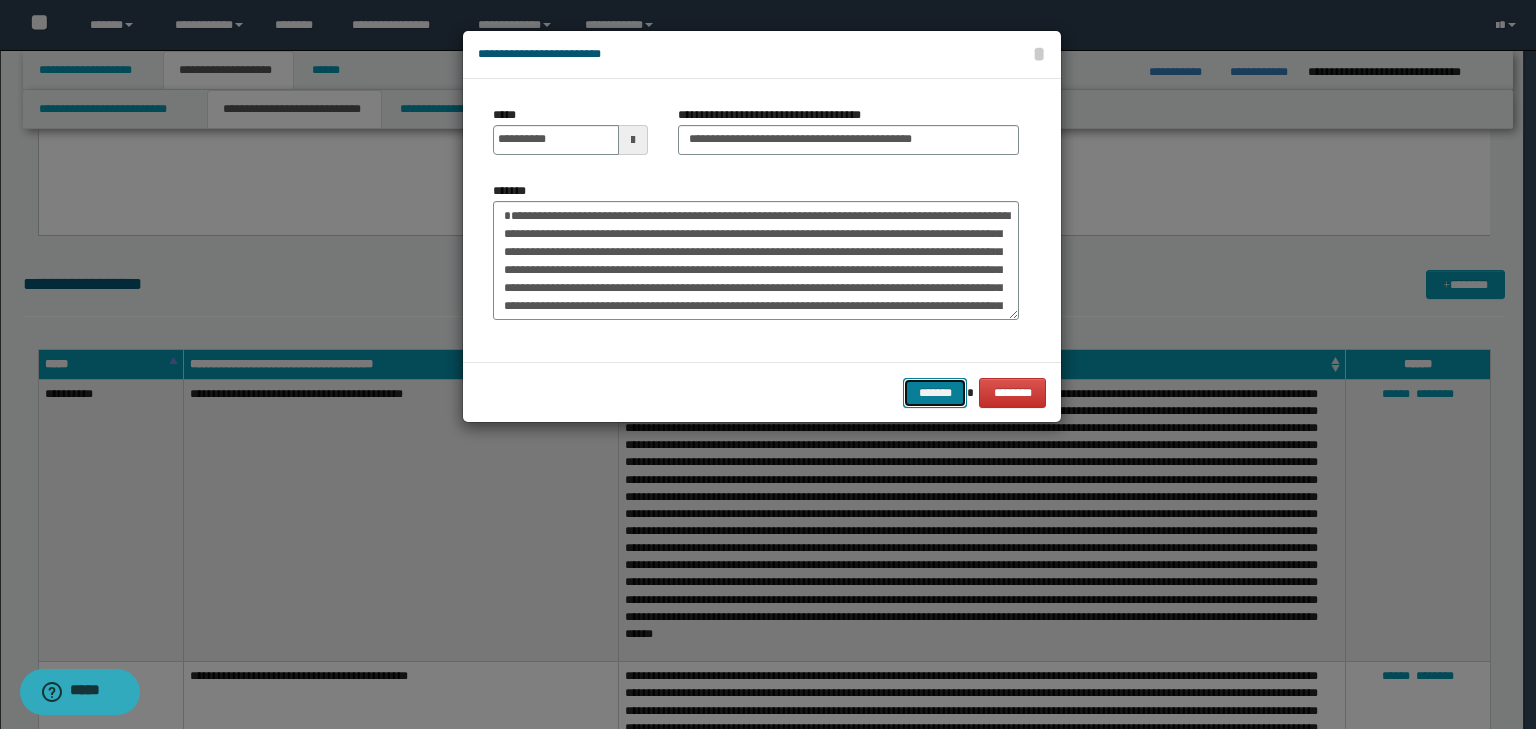 click on "*******" at bounding box center (935, 393) 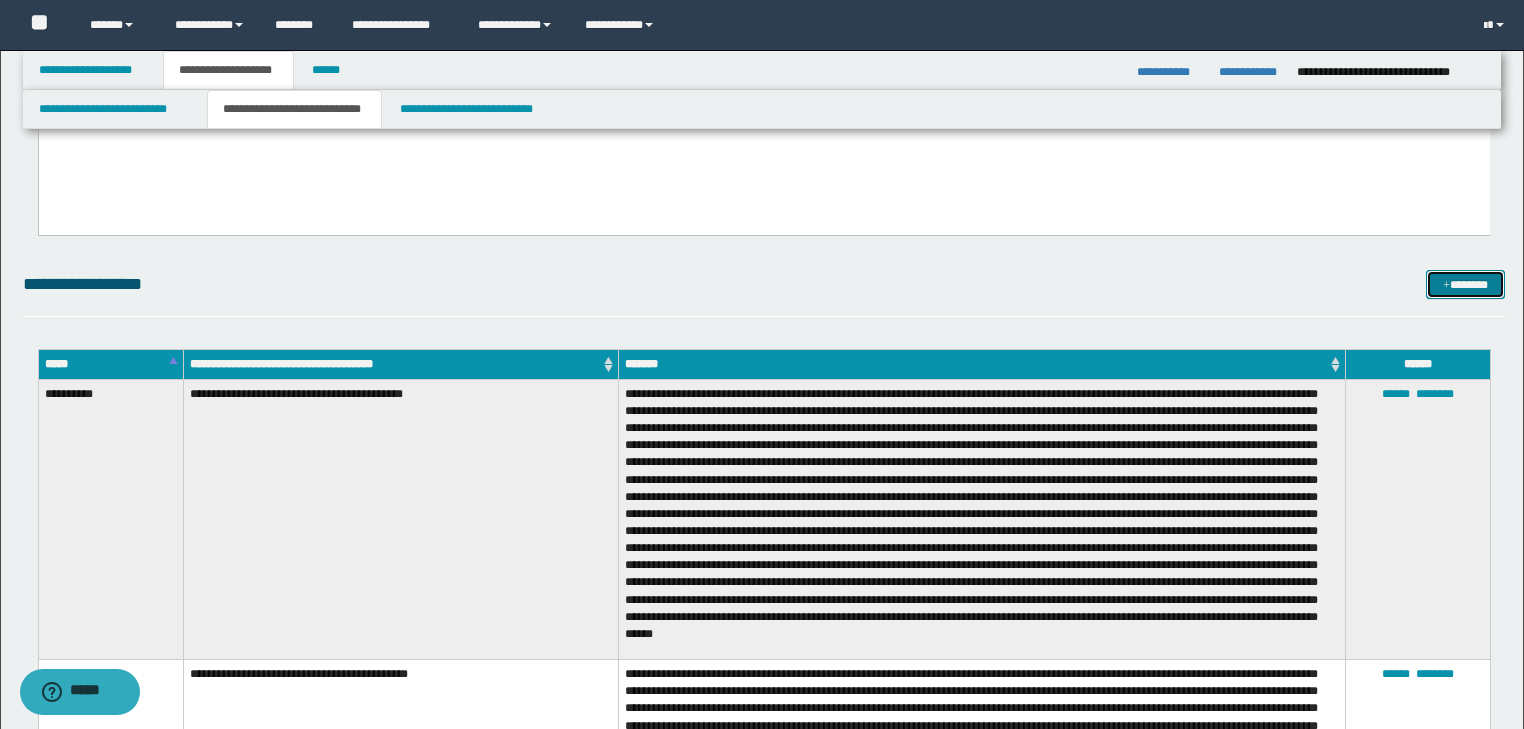 click on "*******" at bounding box center [1465, 285] 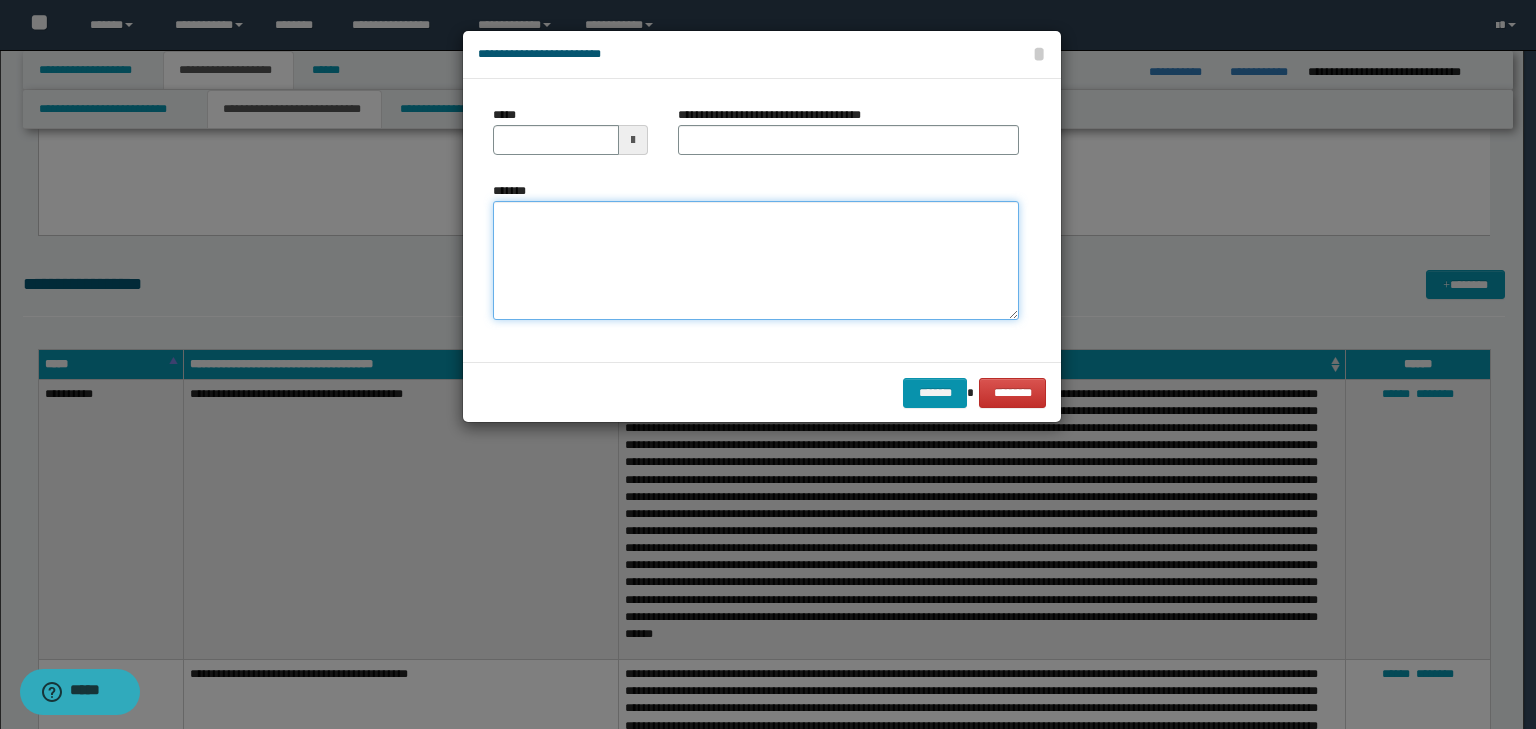 click on "*******" at bounding box center (756, 261) 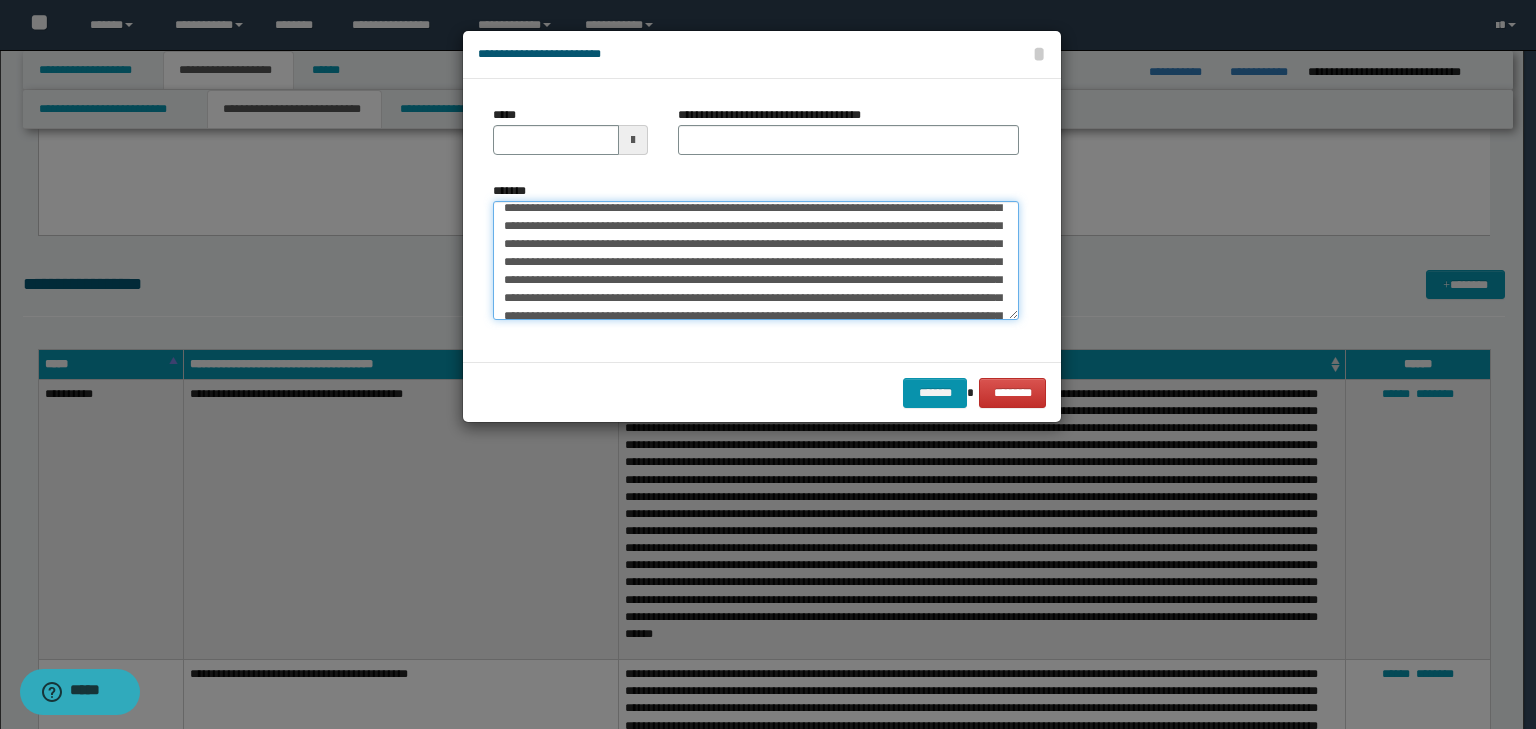 scroll, scrollTop: 0, scrollLeft: 0, axis: both 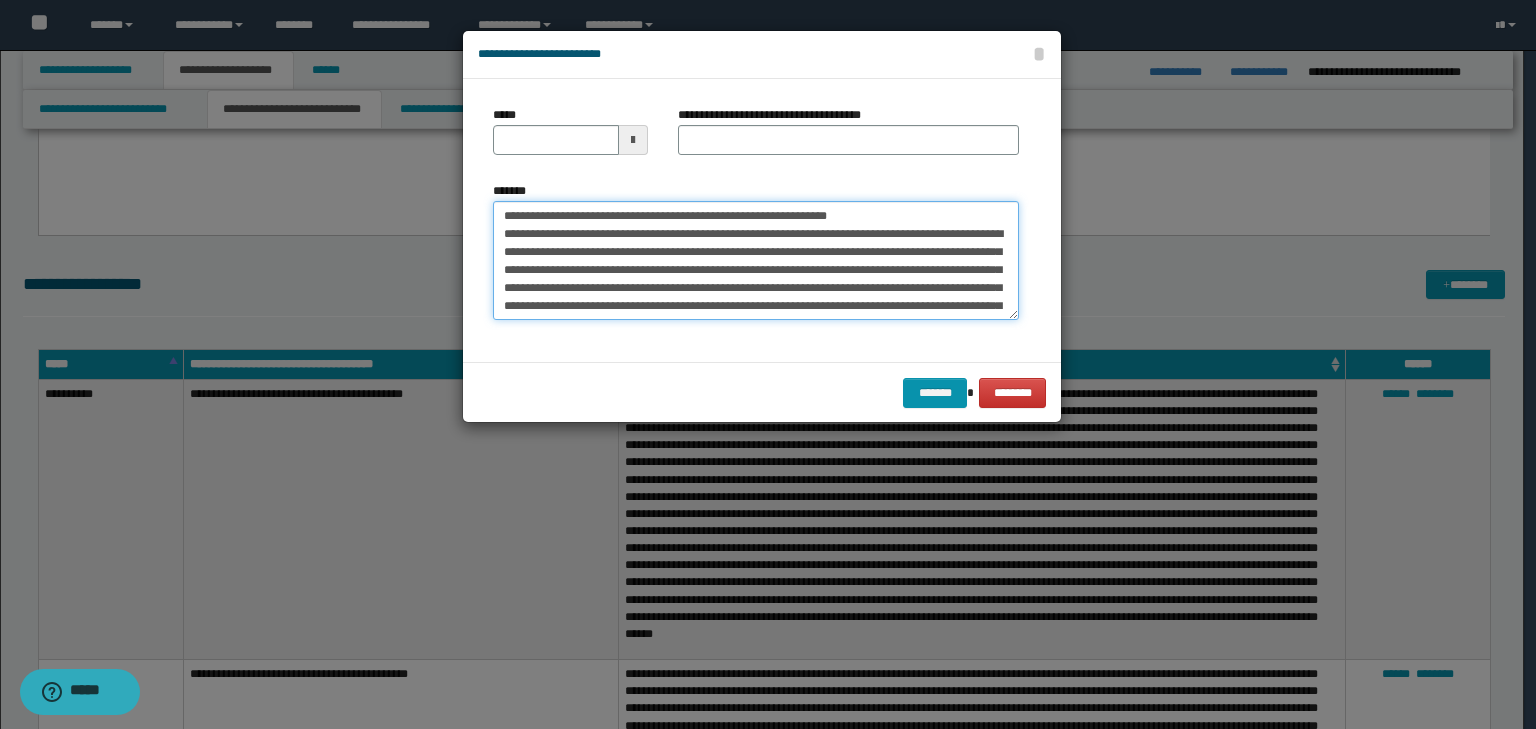 drag, startPoint x: 563, startPoint y: 209, endPoint x: 467, endPoint y: 200, distance: 96.42095 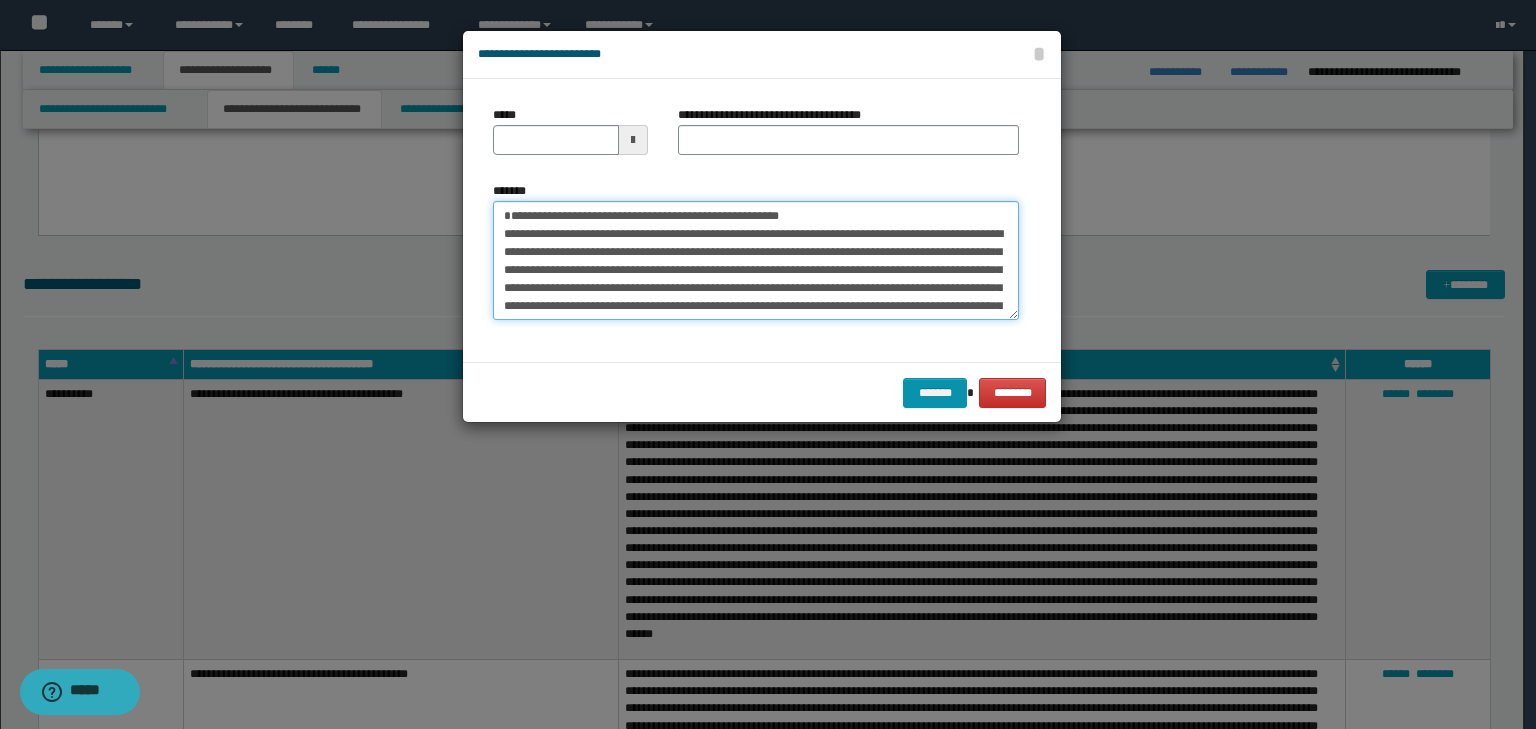 type 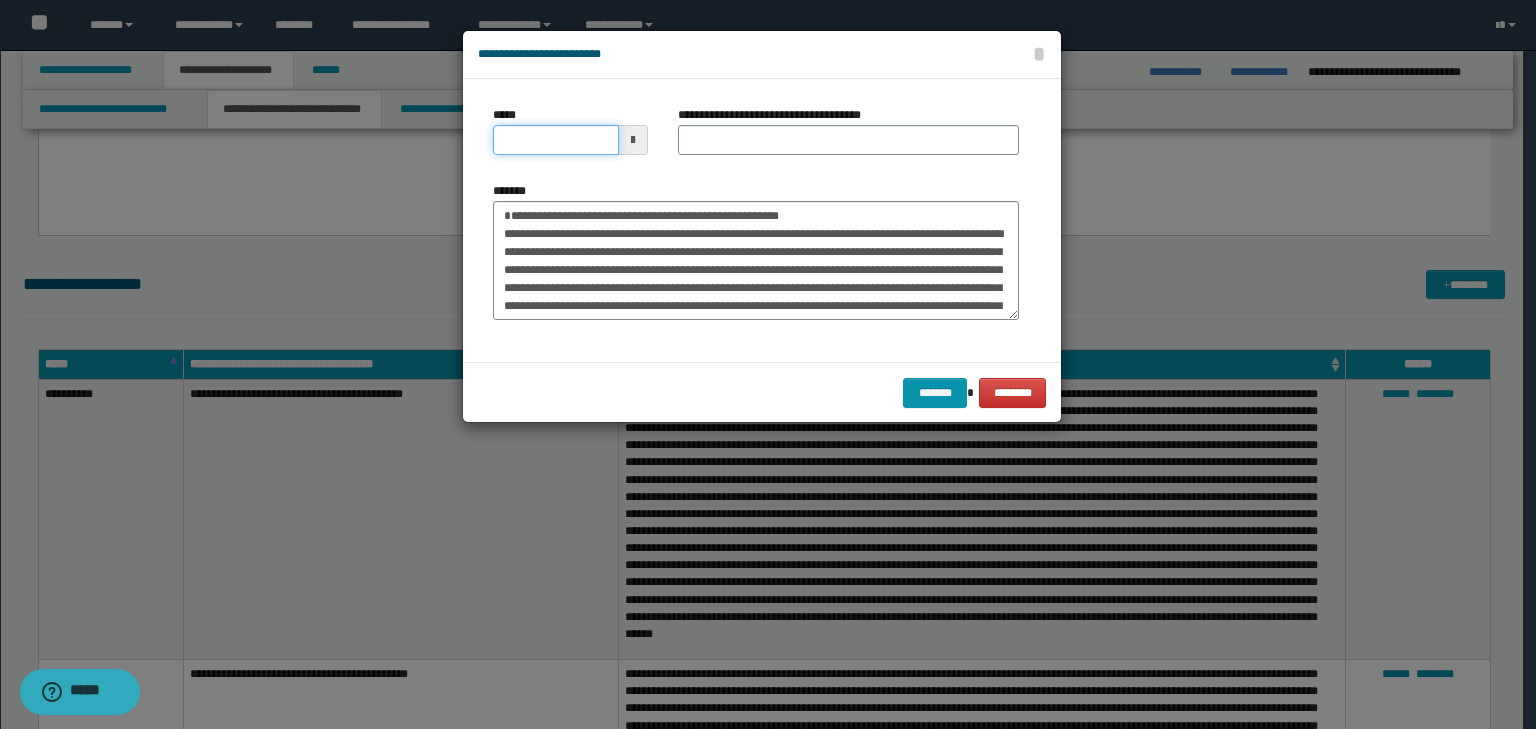 click on "*****" at bounding box center [556, 140] 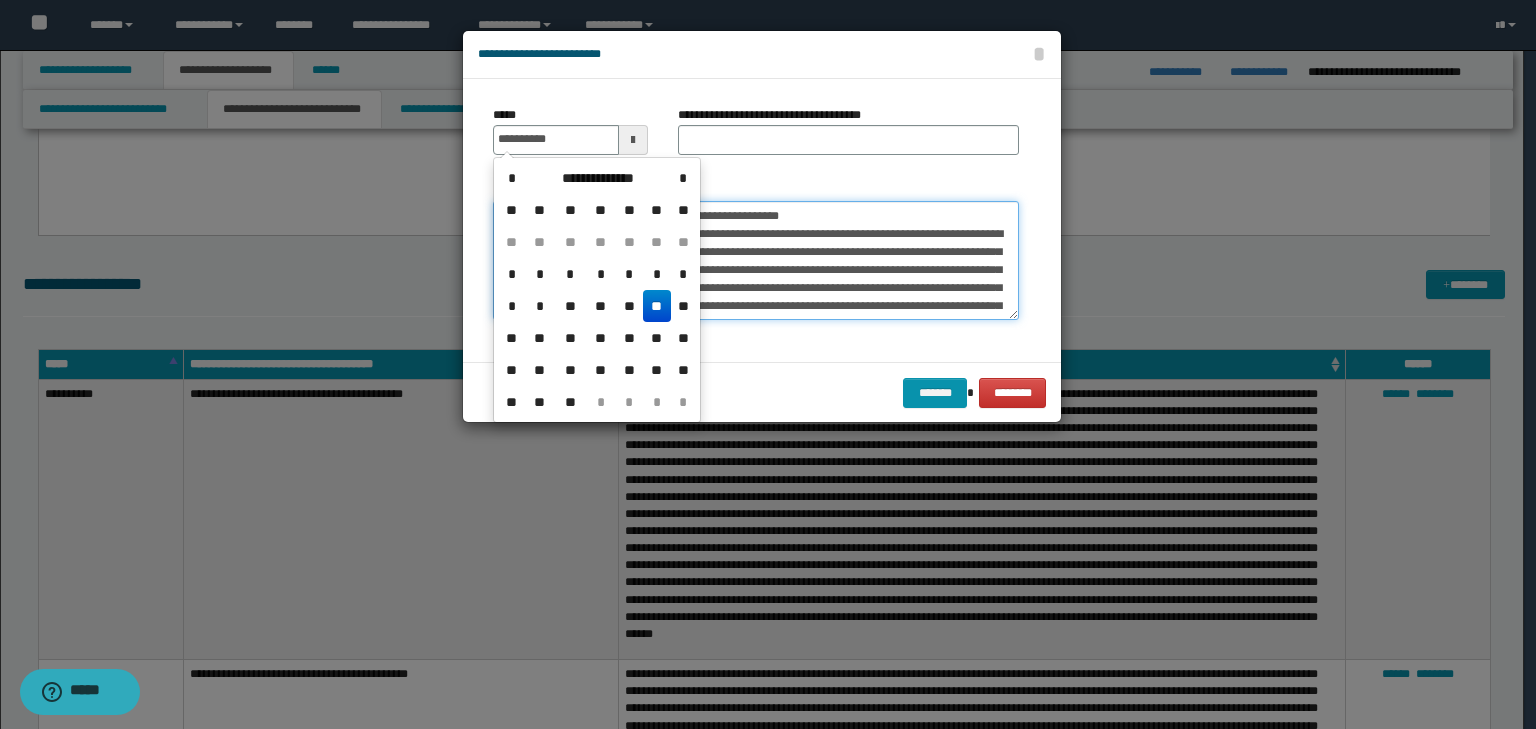 type on "**********" 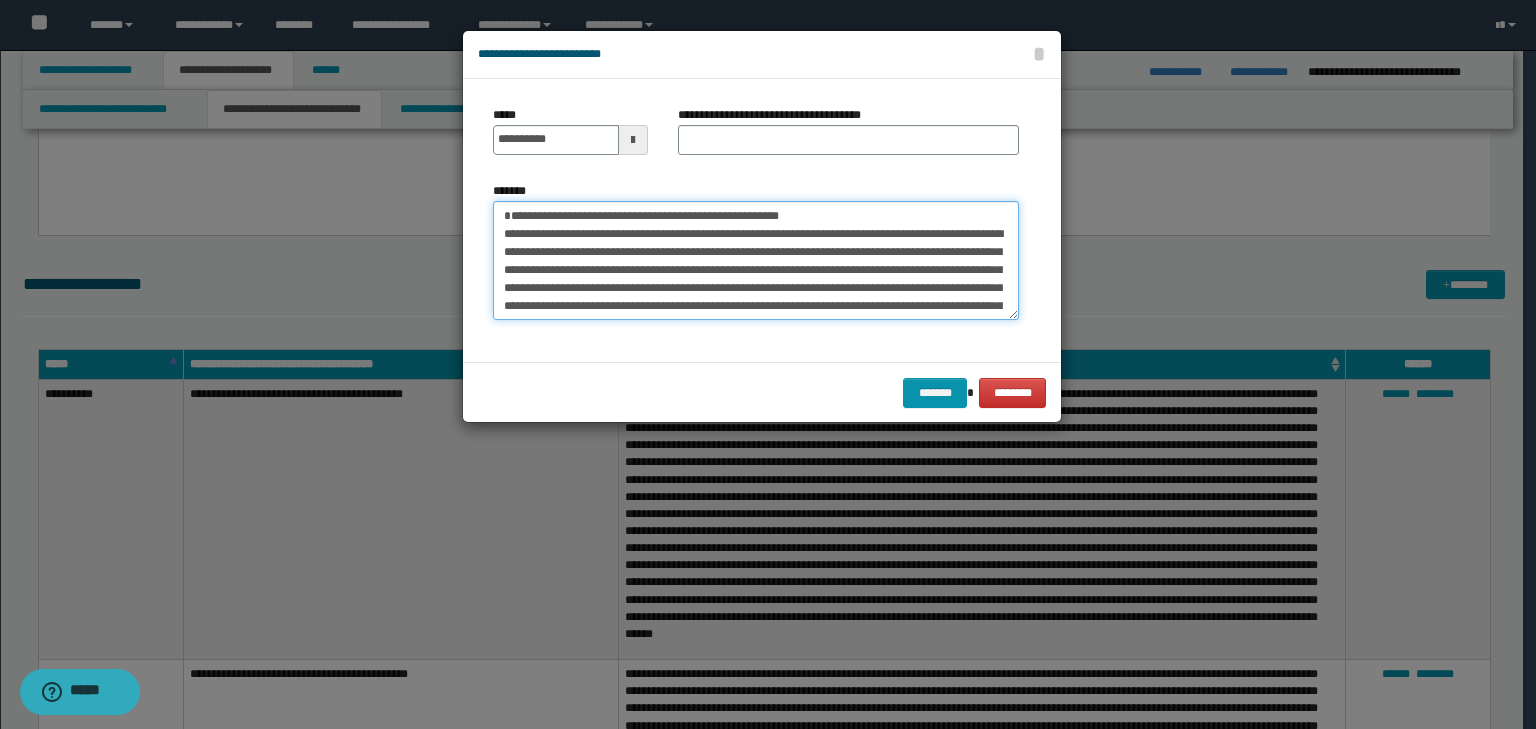 drag, startPoint x: 872, startPoint y: 209, endPoint x: 286, endPoint y: 182, distance: 586.6217 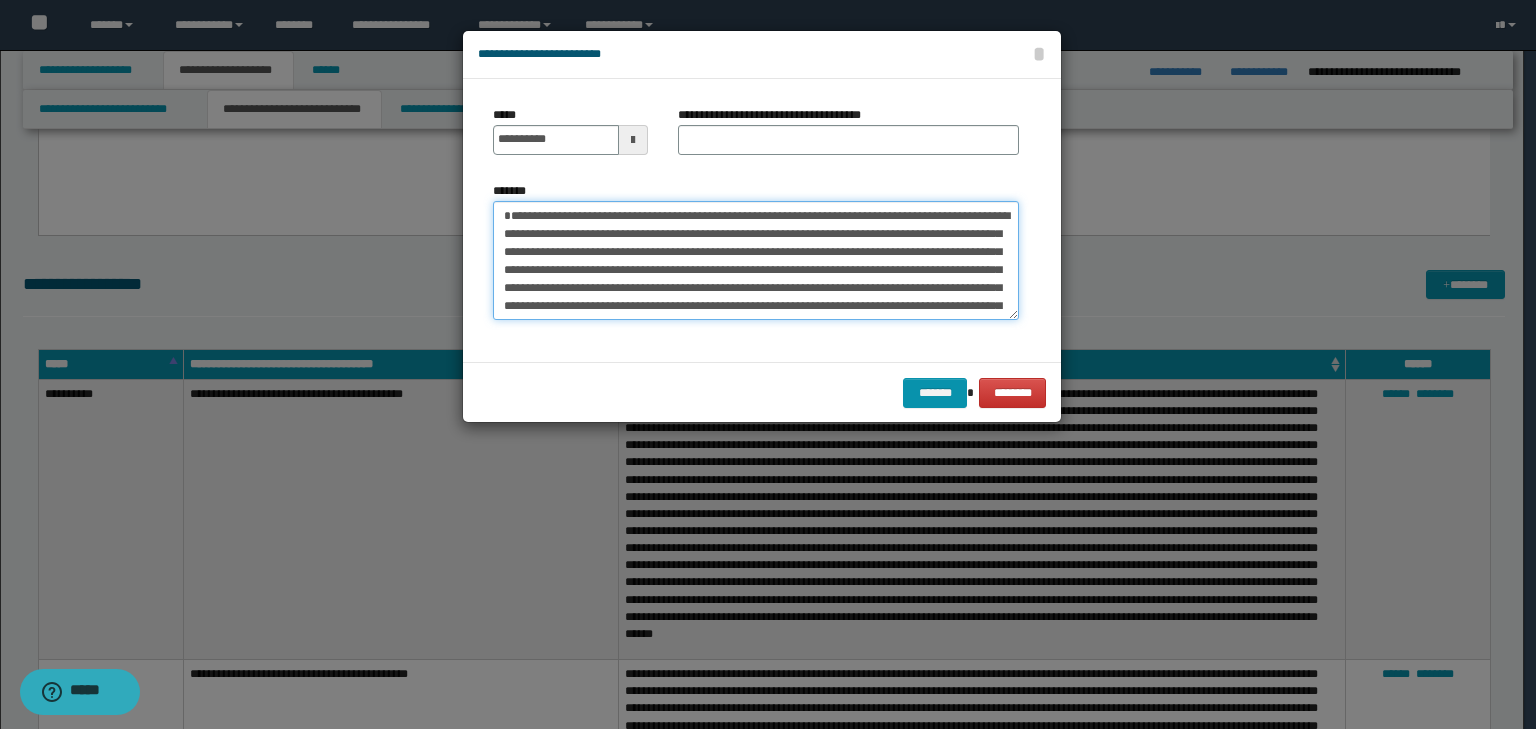 type on "**********" 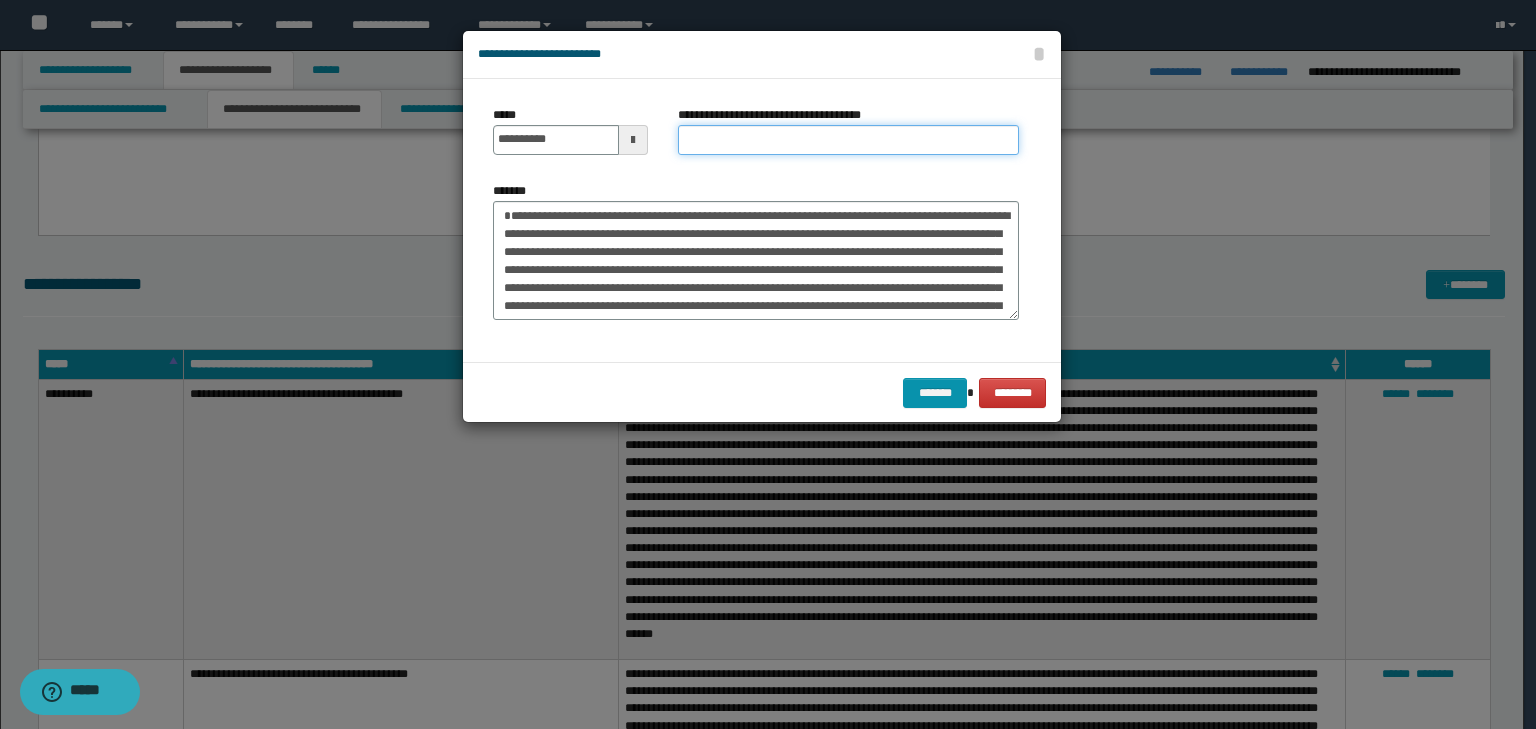 click on "**********" at bounding box center (848, 140) 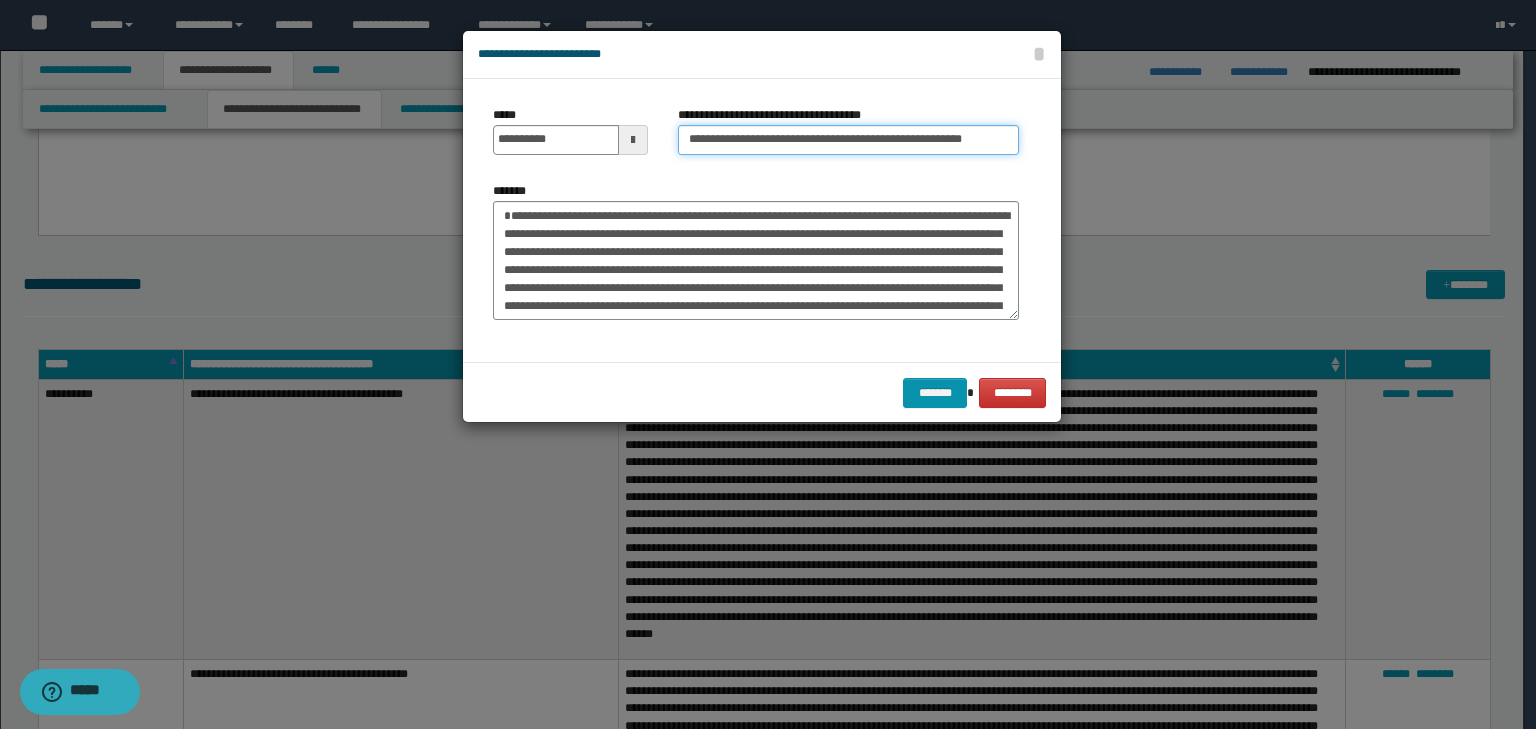scroll, scrollTop: 0, scrollLeft: 23, axis: horizontal 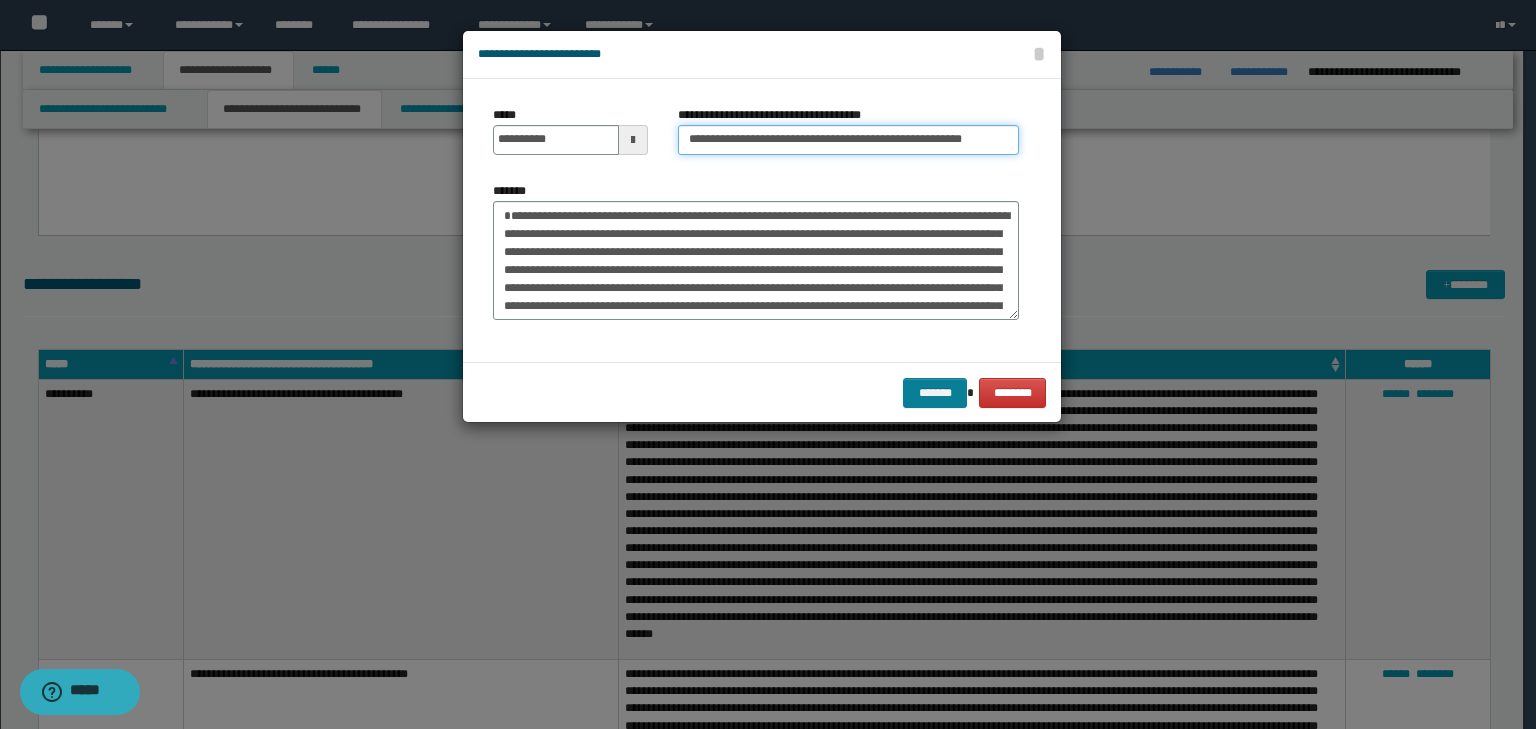 type on "**********" 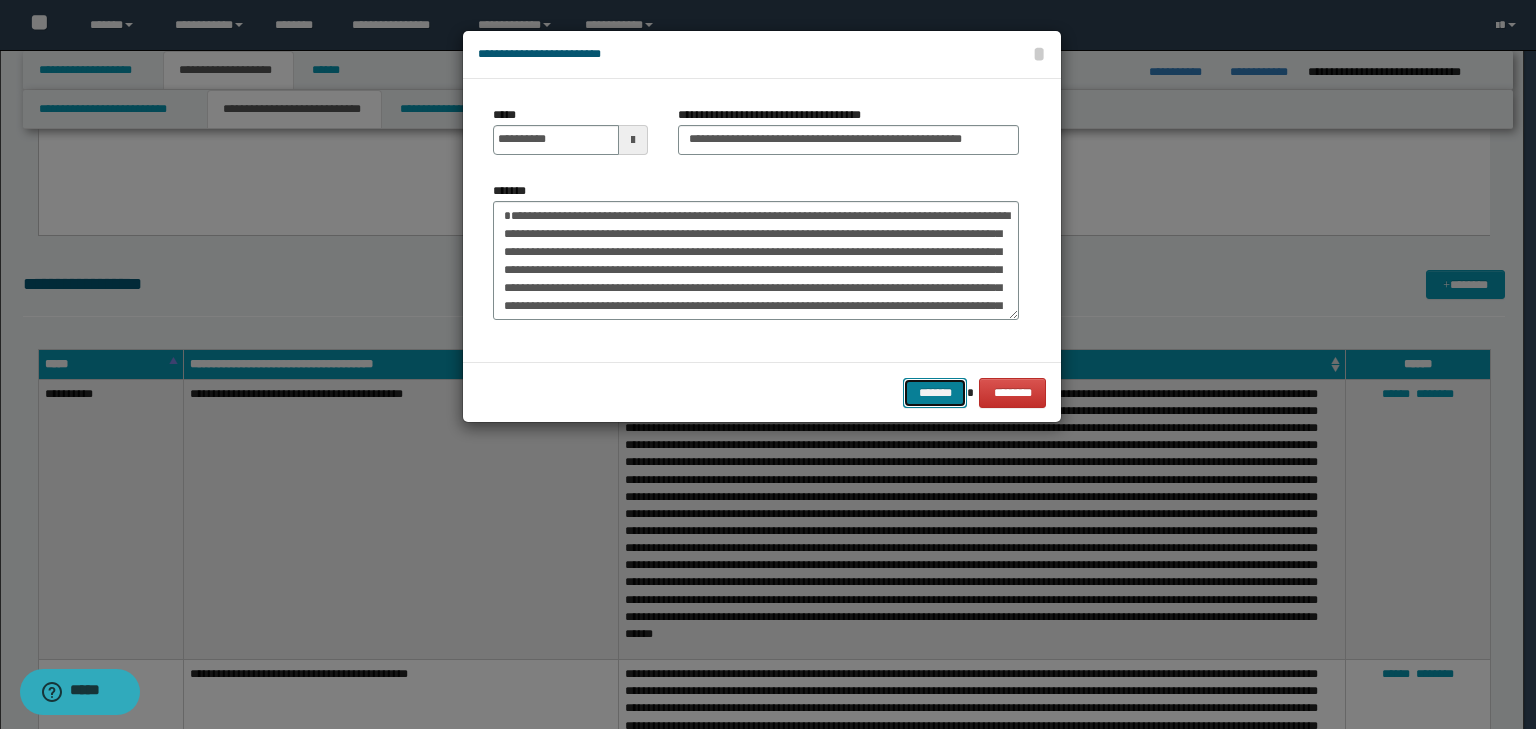 click on "*******" at bounding box center [935, 393] 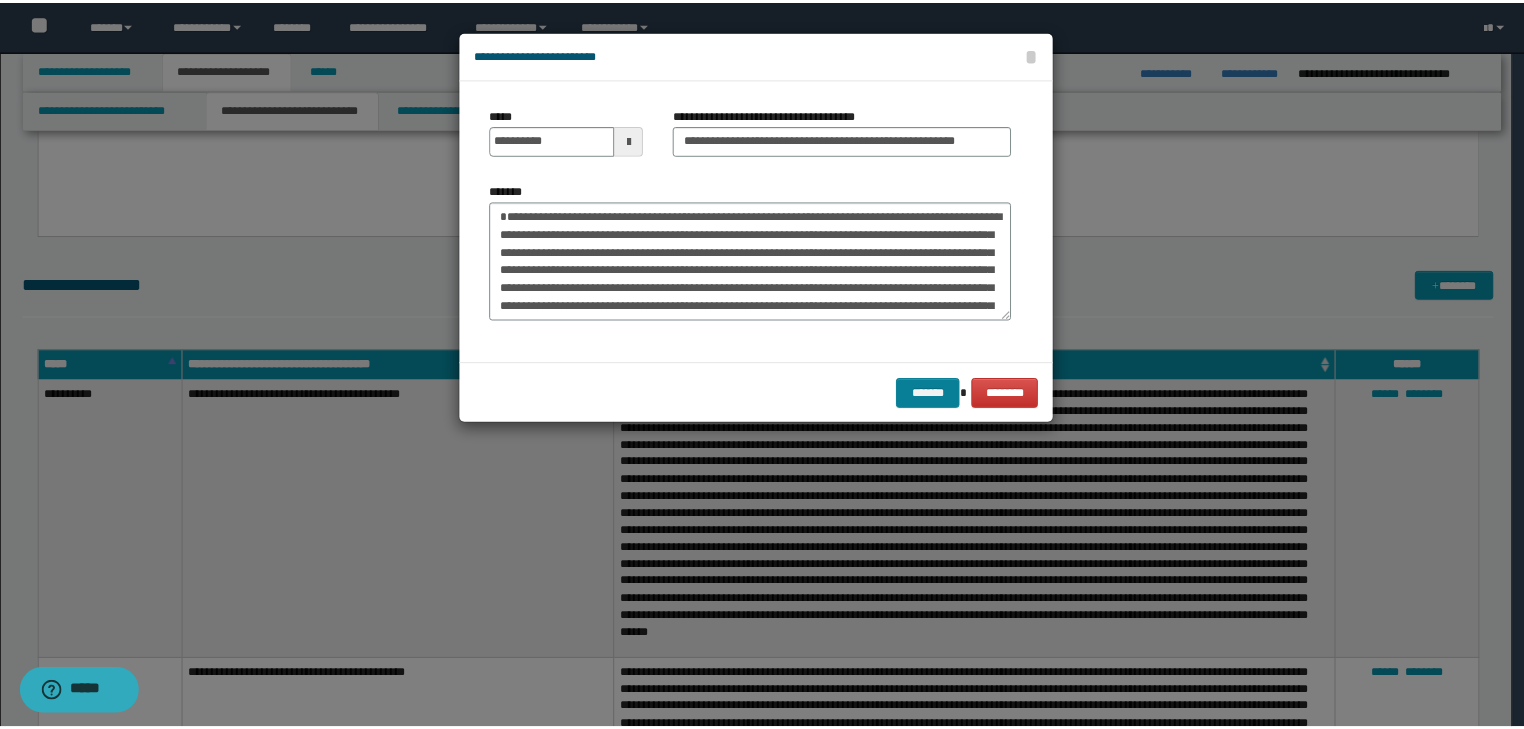 scroll, scrollTop: 0, scrollLeft: 0, axis: both 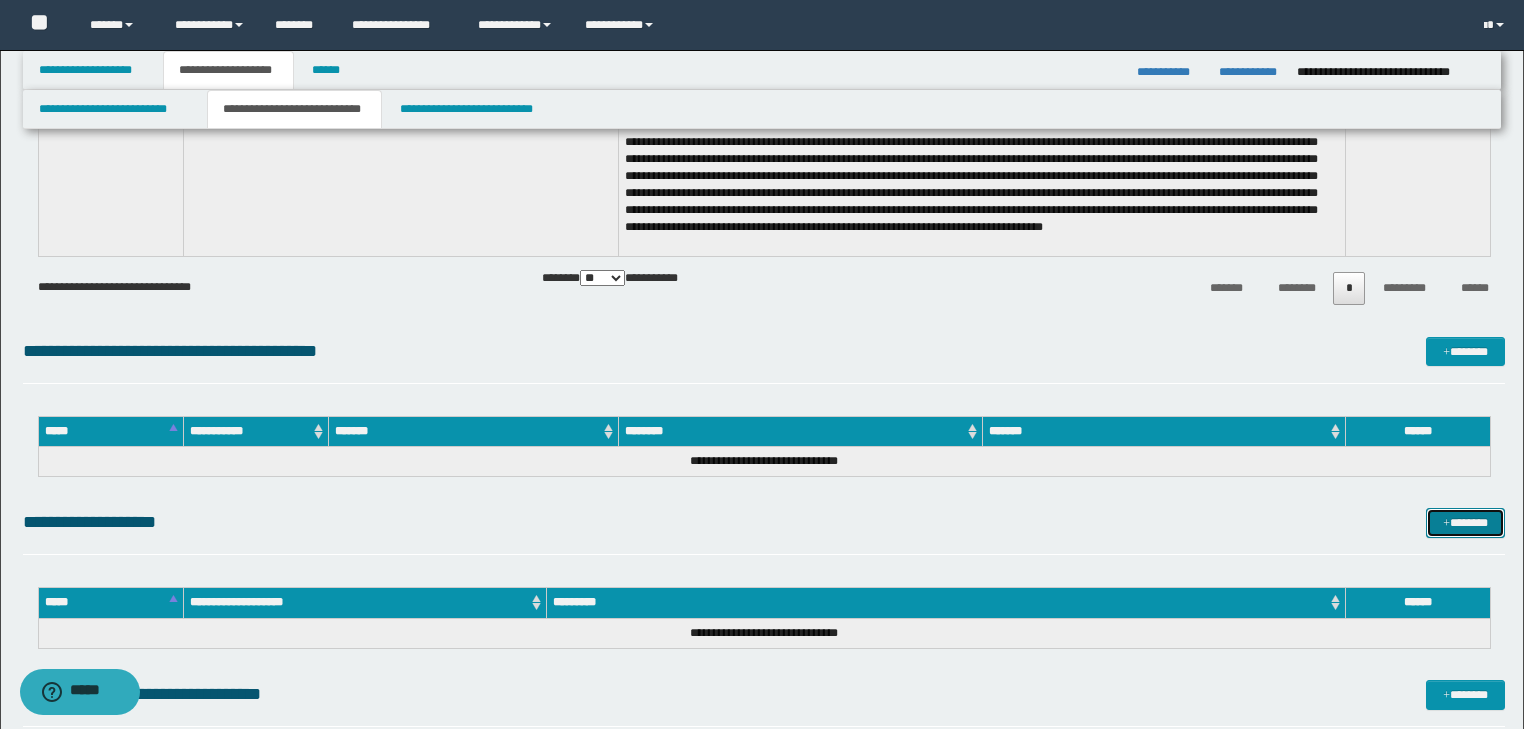 click on "*******" at bounding box center (1465, 523) 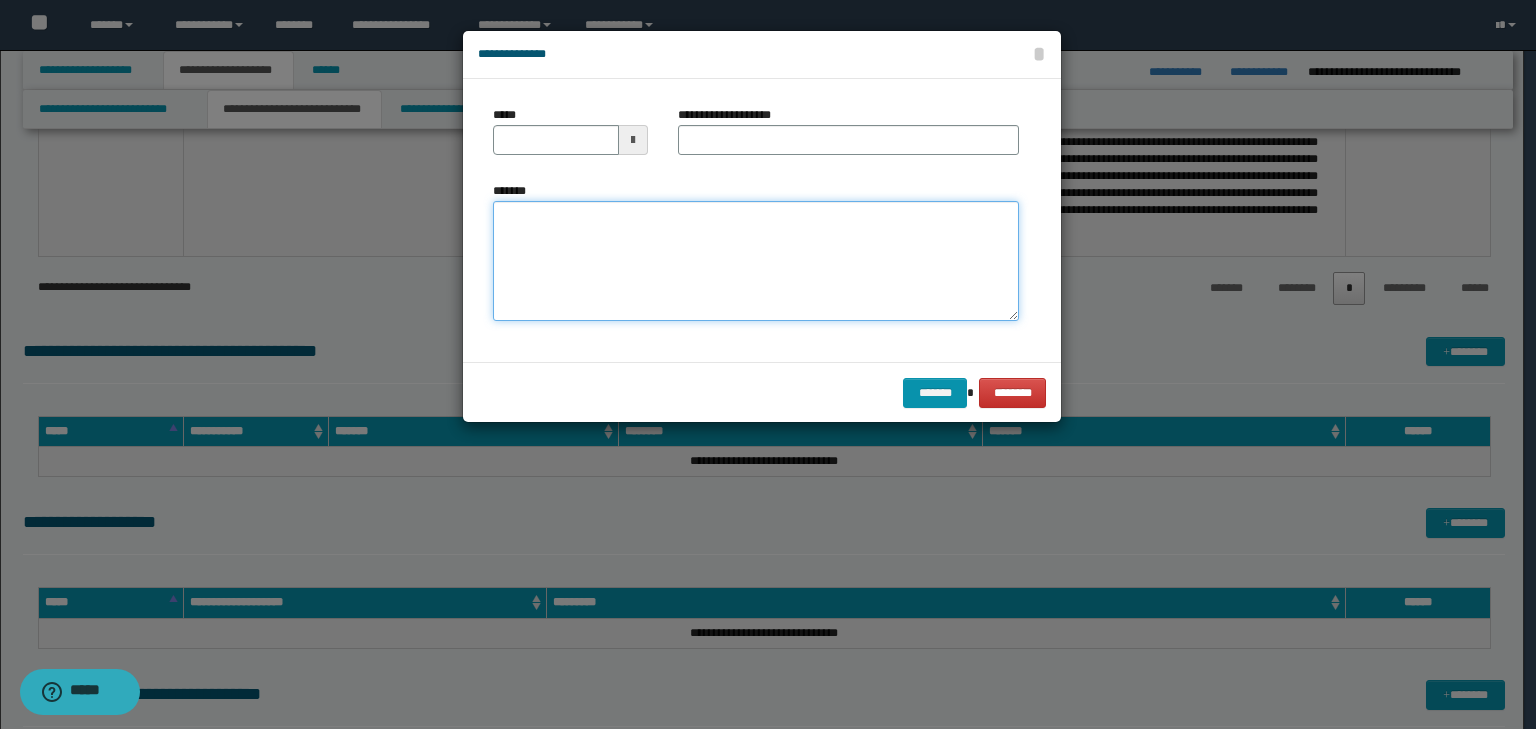 click on "*******" at bounding box center [756, 261] 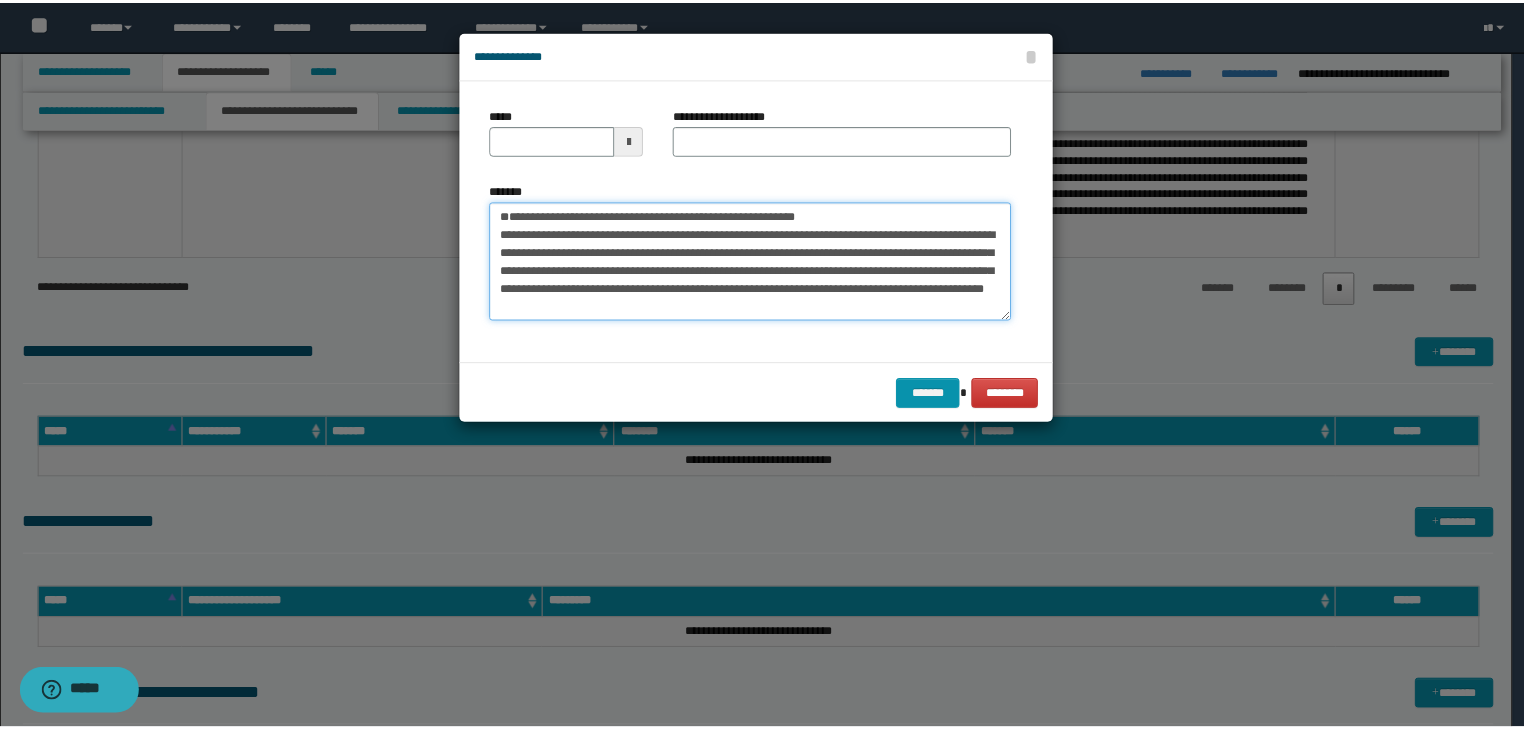 scroll, scrollTop: 0, scrollLeft: 0, axis: both 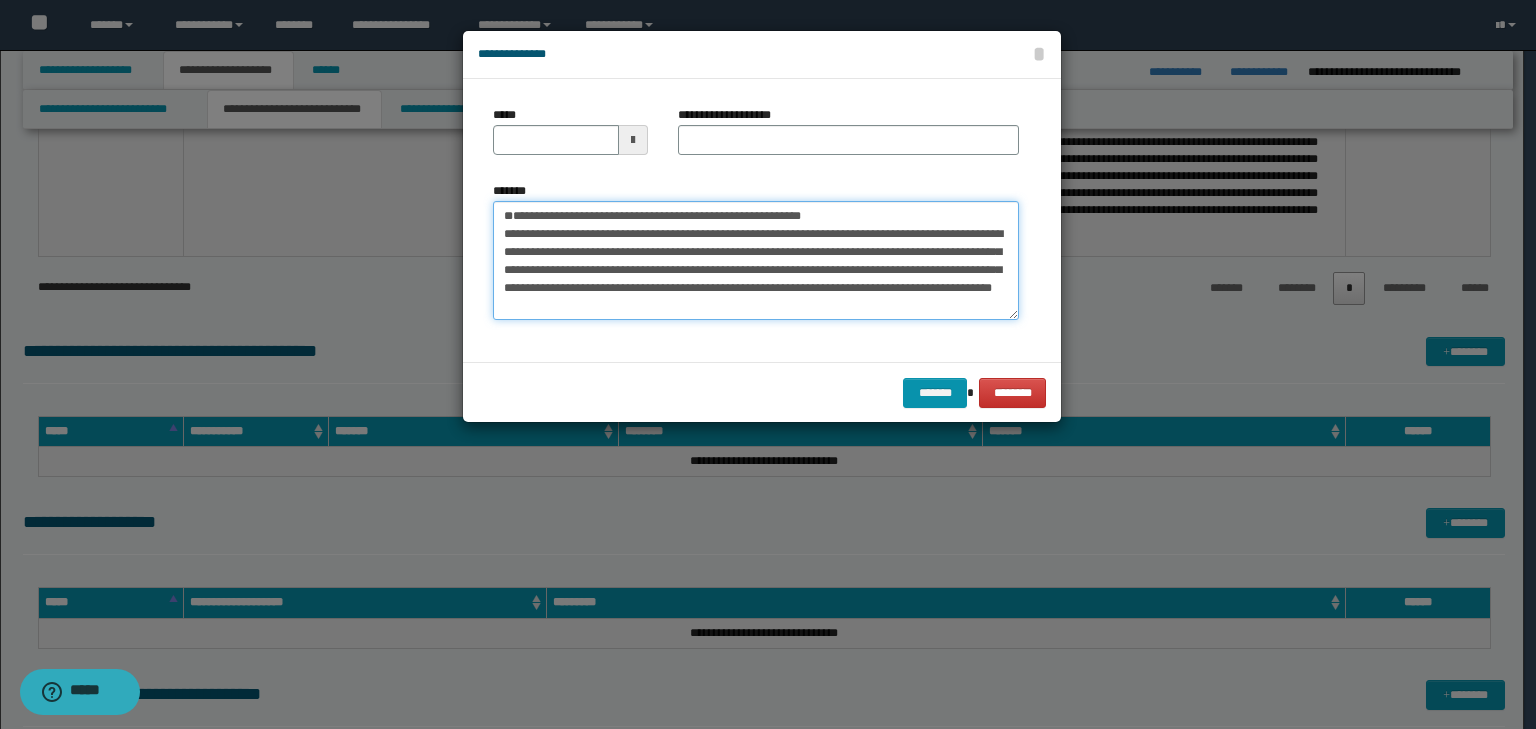 drag, startPoint x: 566, startPoint y: 235, endPoint x: 500, endPoint y: 231, distance: 66.1211 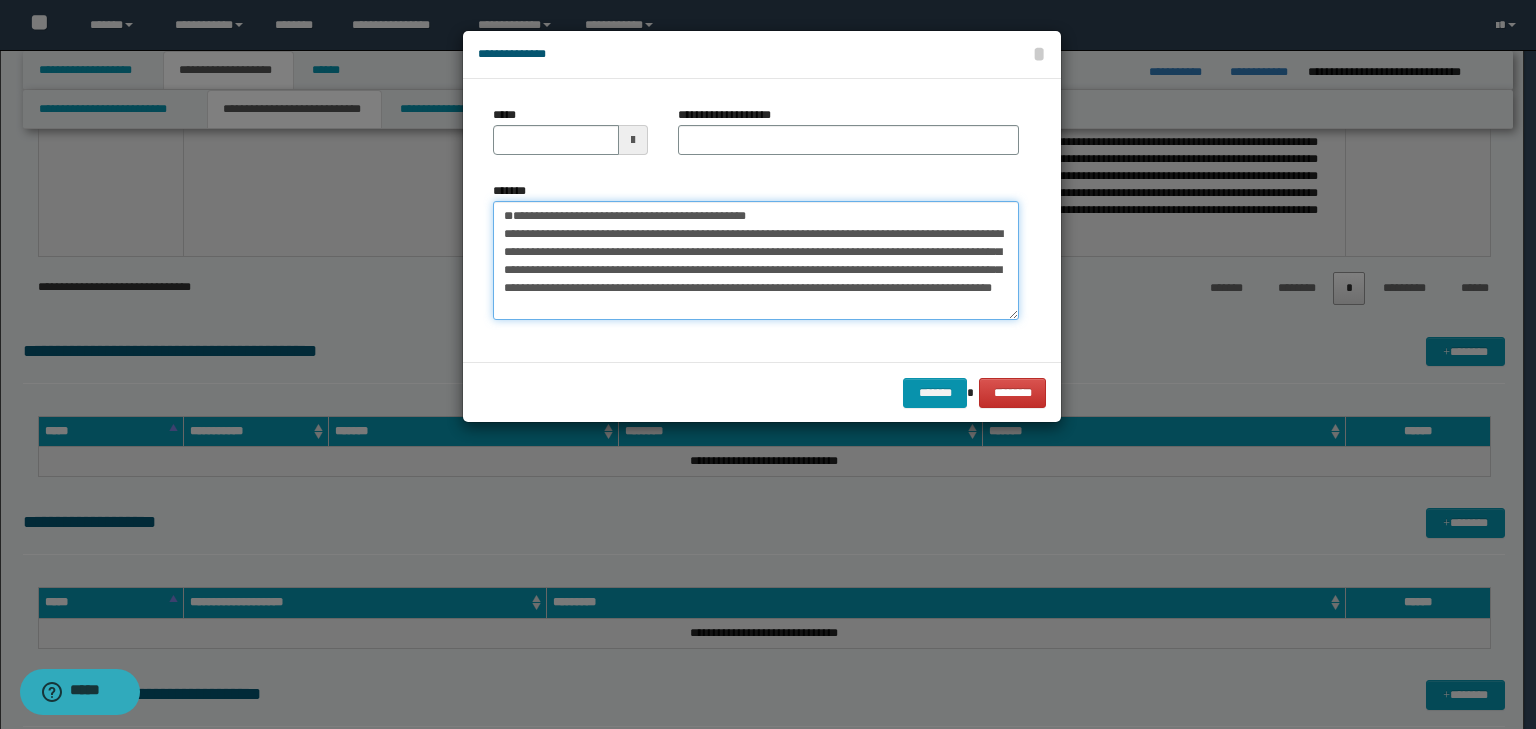 type 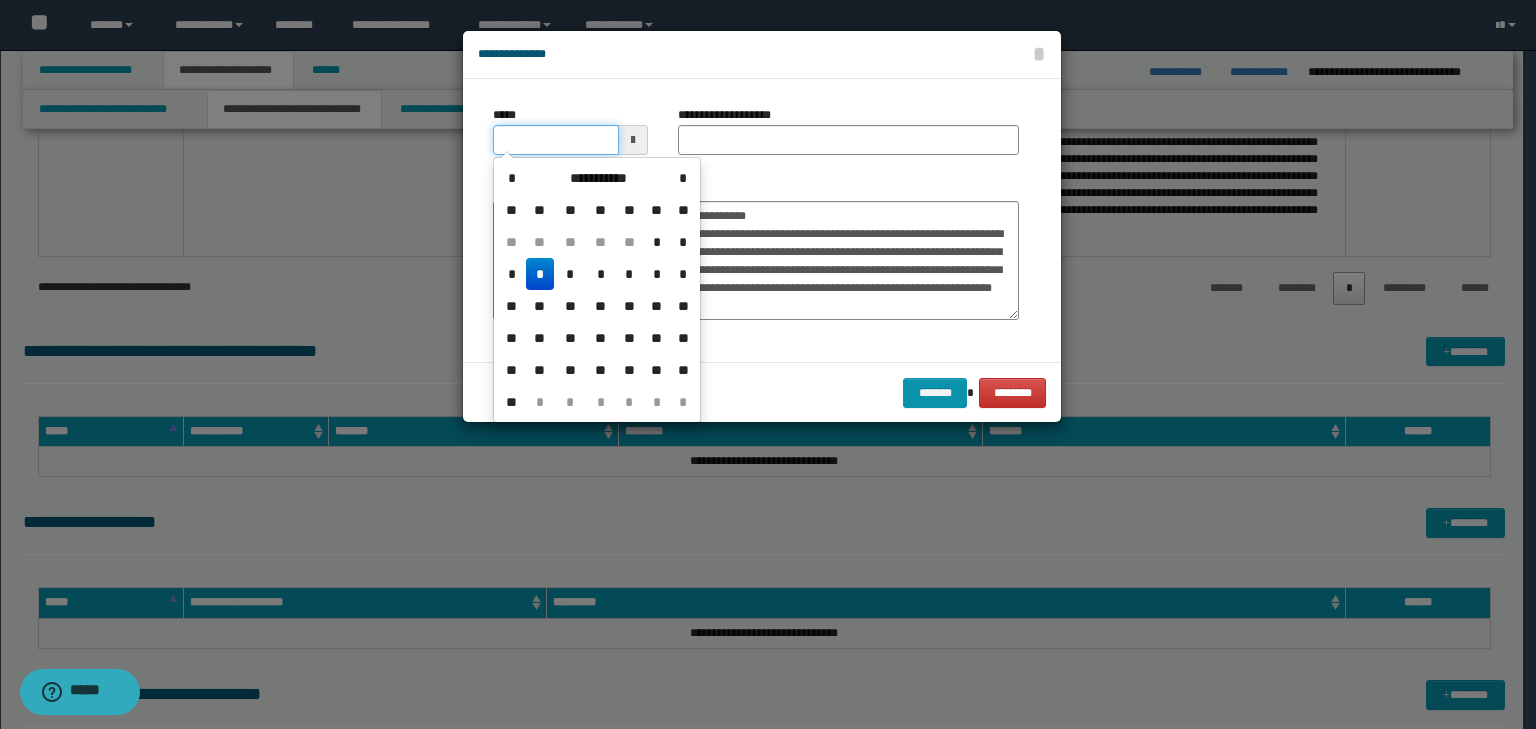 click on "*****" at bounding box center (556, 140) 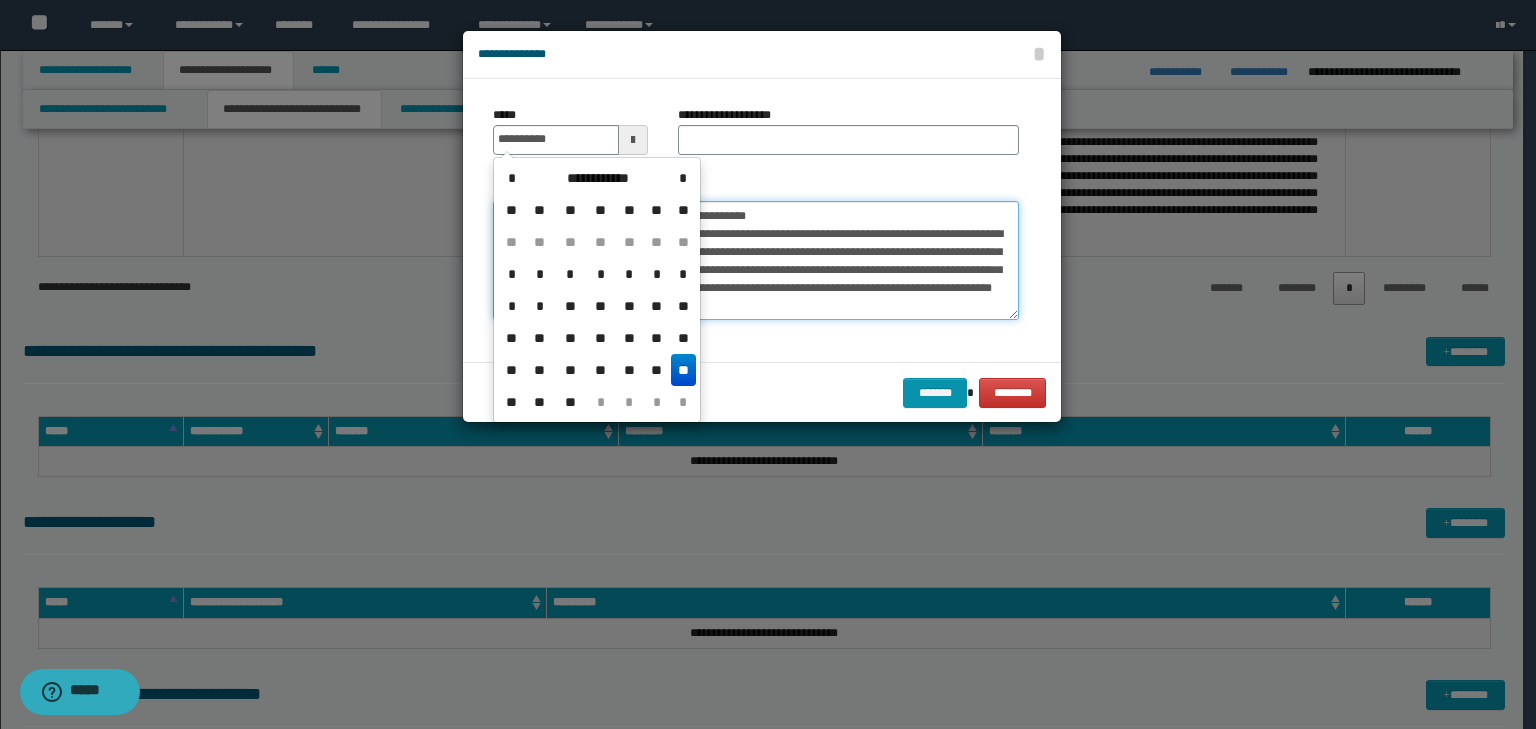 type on "**********" 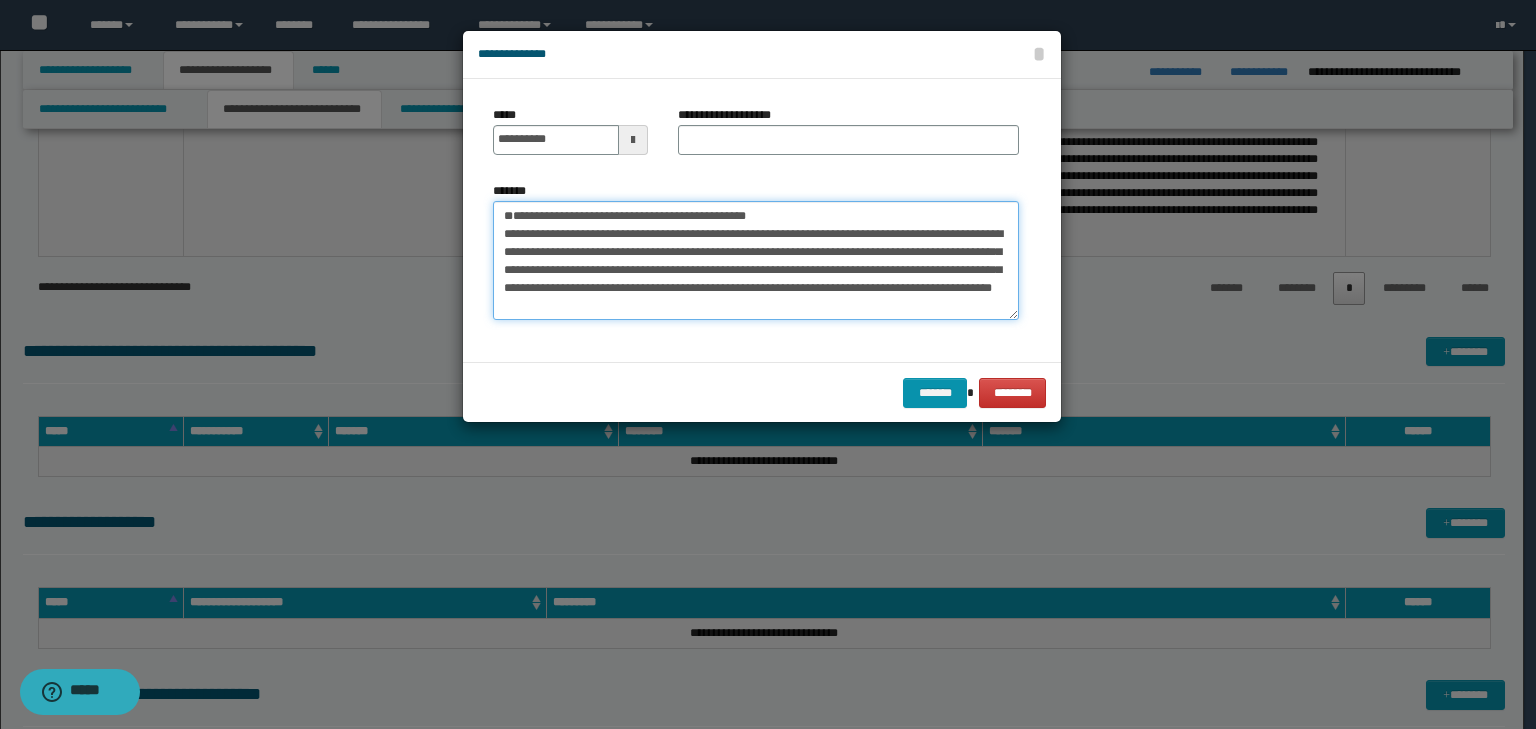 drag, startPoint x: 807, startPoint y: 228, endPoint x: 458, endPoint y: 217, distance: 349.1733 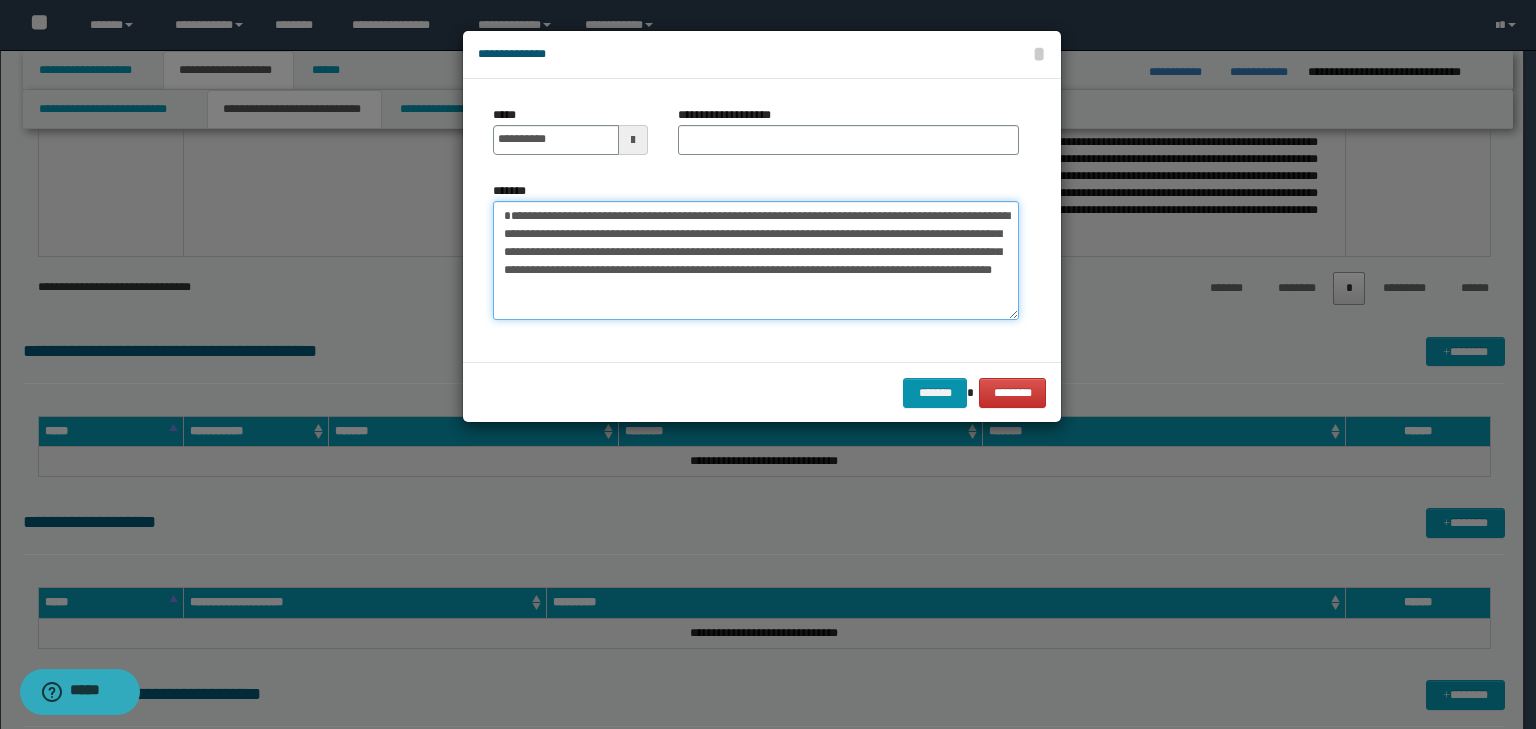 type on "**********" 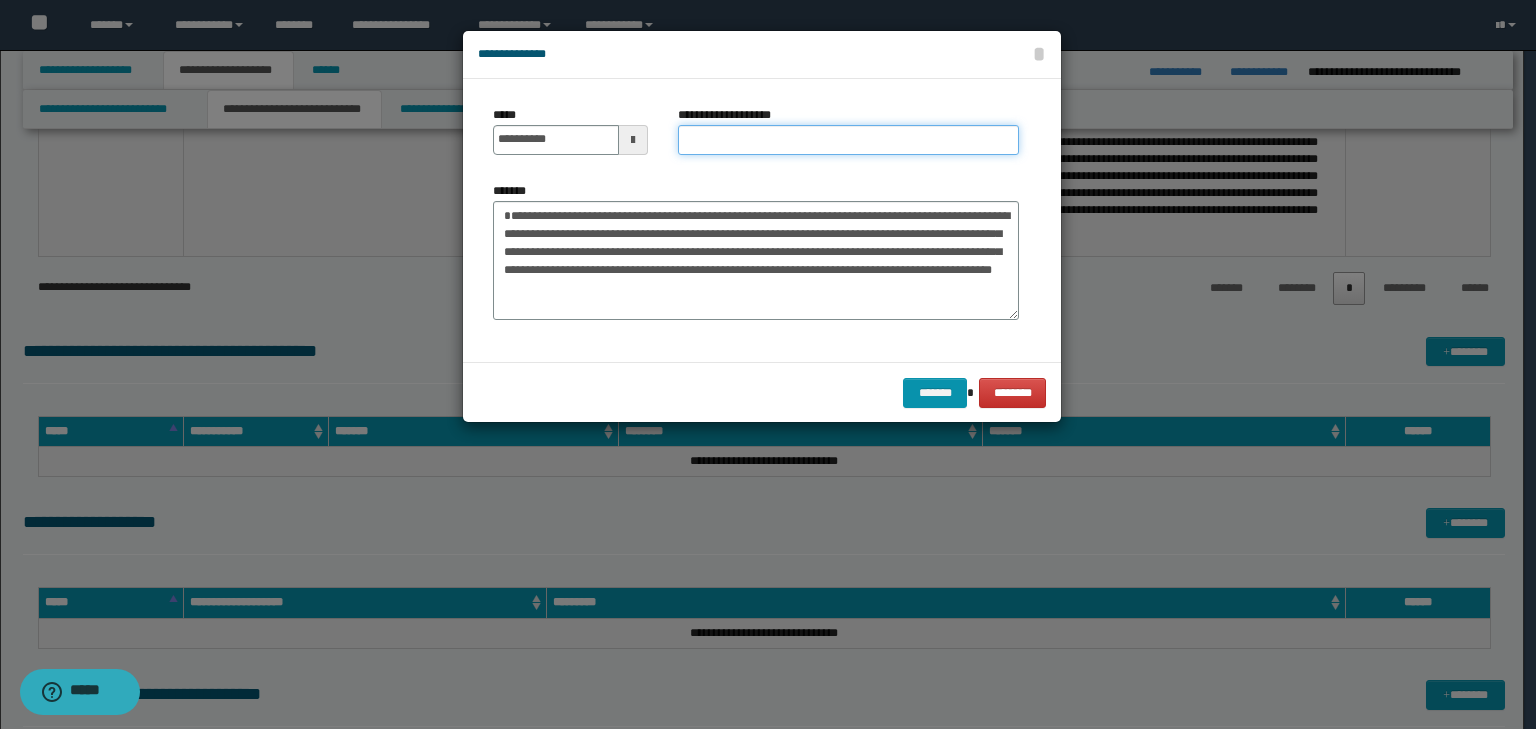 click on "**********" at bounding box center [848, 140] 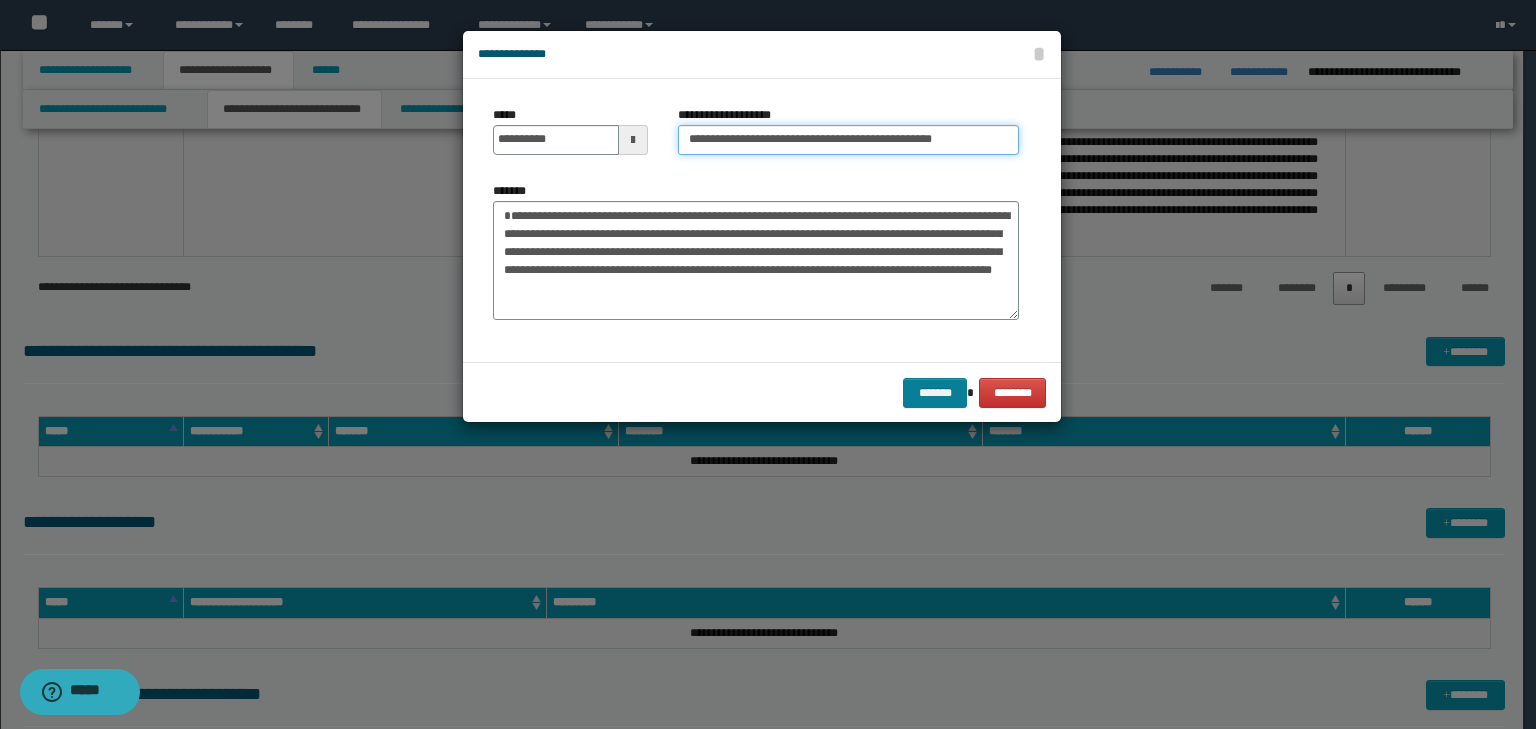 type on "**********" 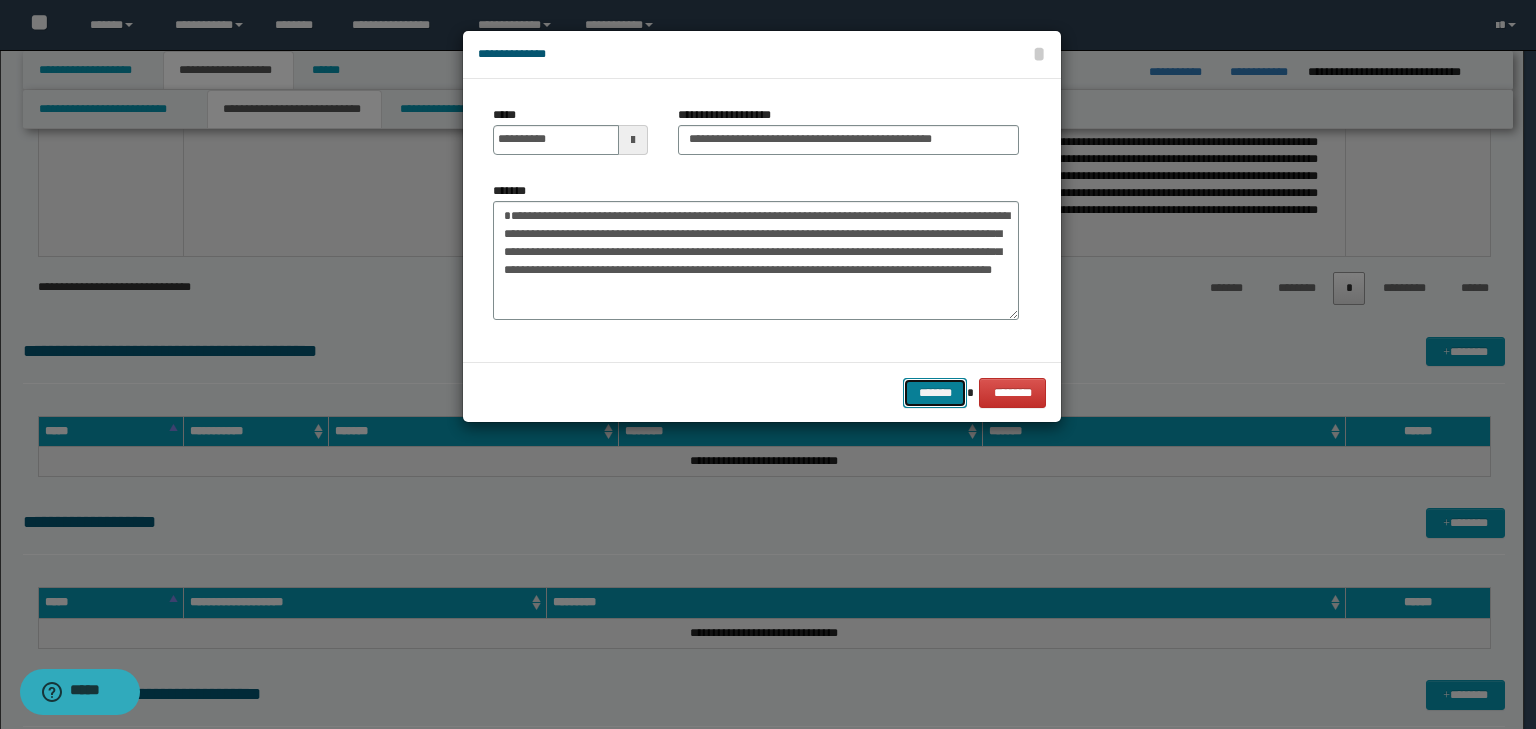 click on "*******" at bounding box center [935, 393] 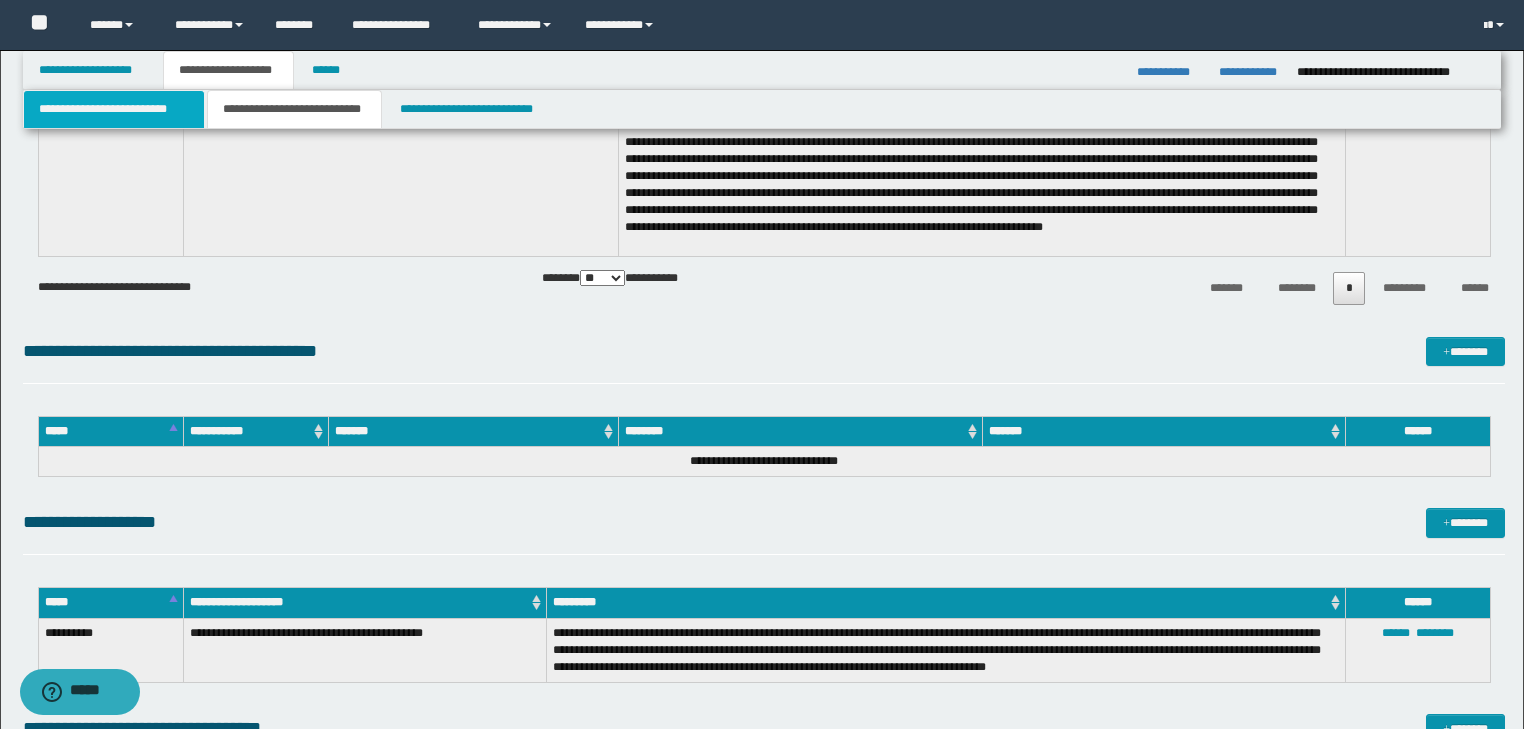 click on "**********" at bounding box center (114, 109) 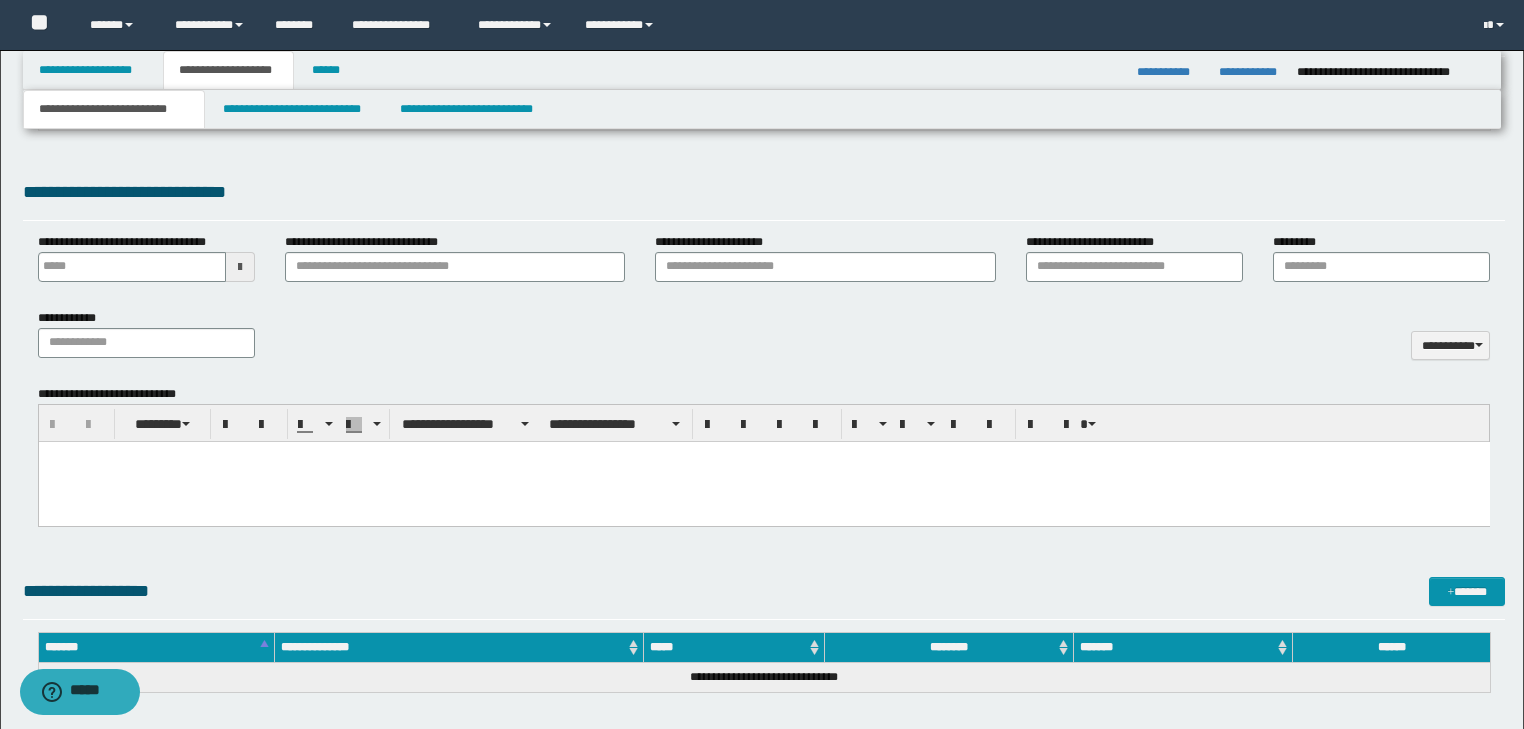 scroll, scrollTop: 780, scrollLeft: 0, axis: vertical 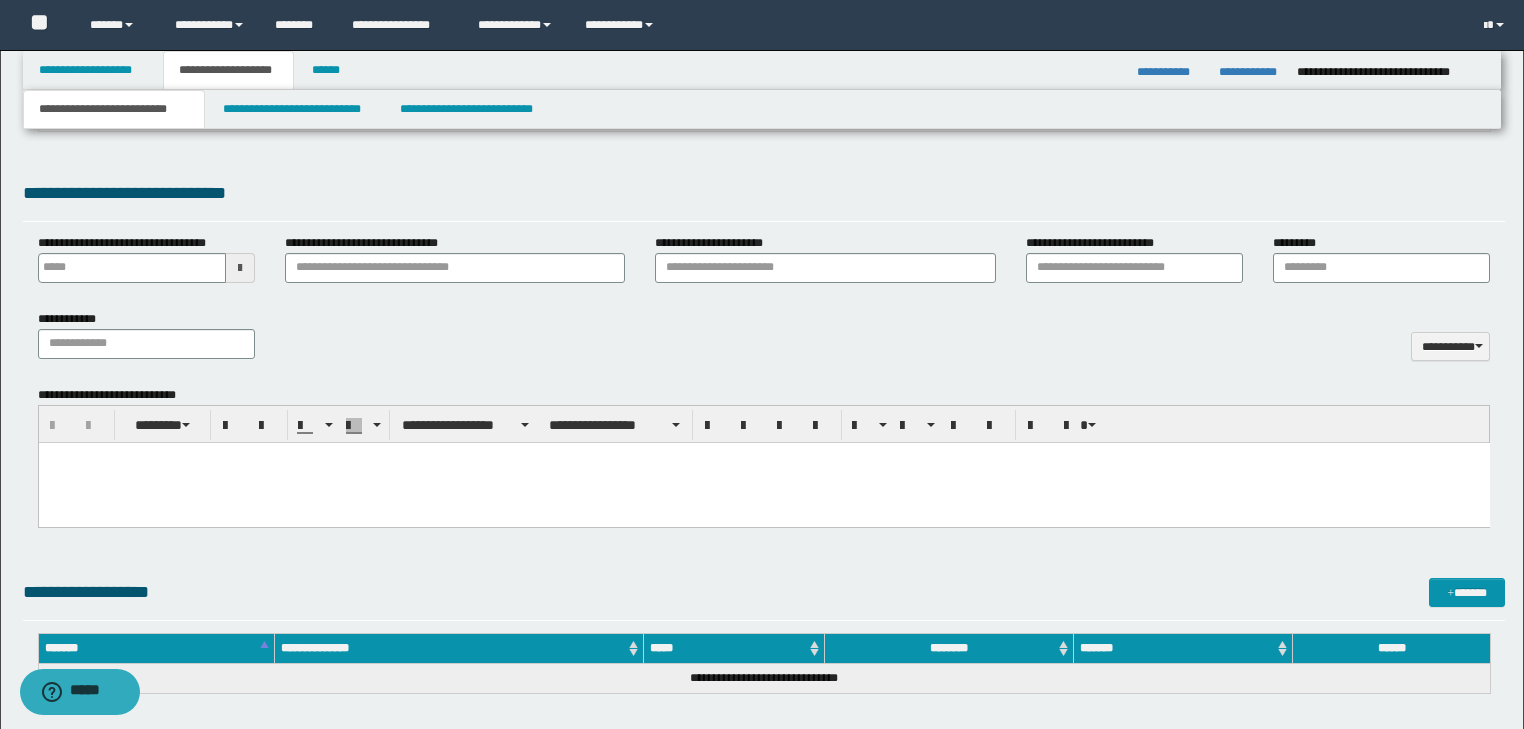 click at bounding box center [763, 482] 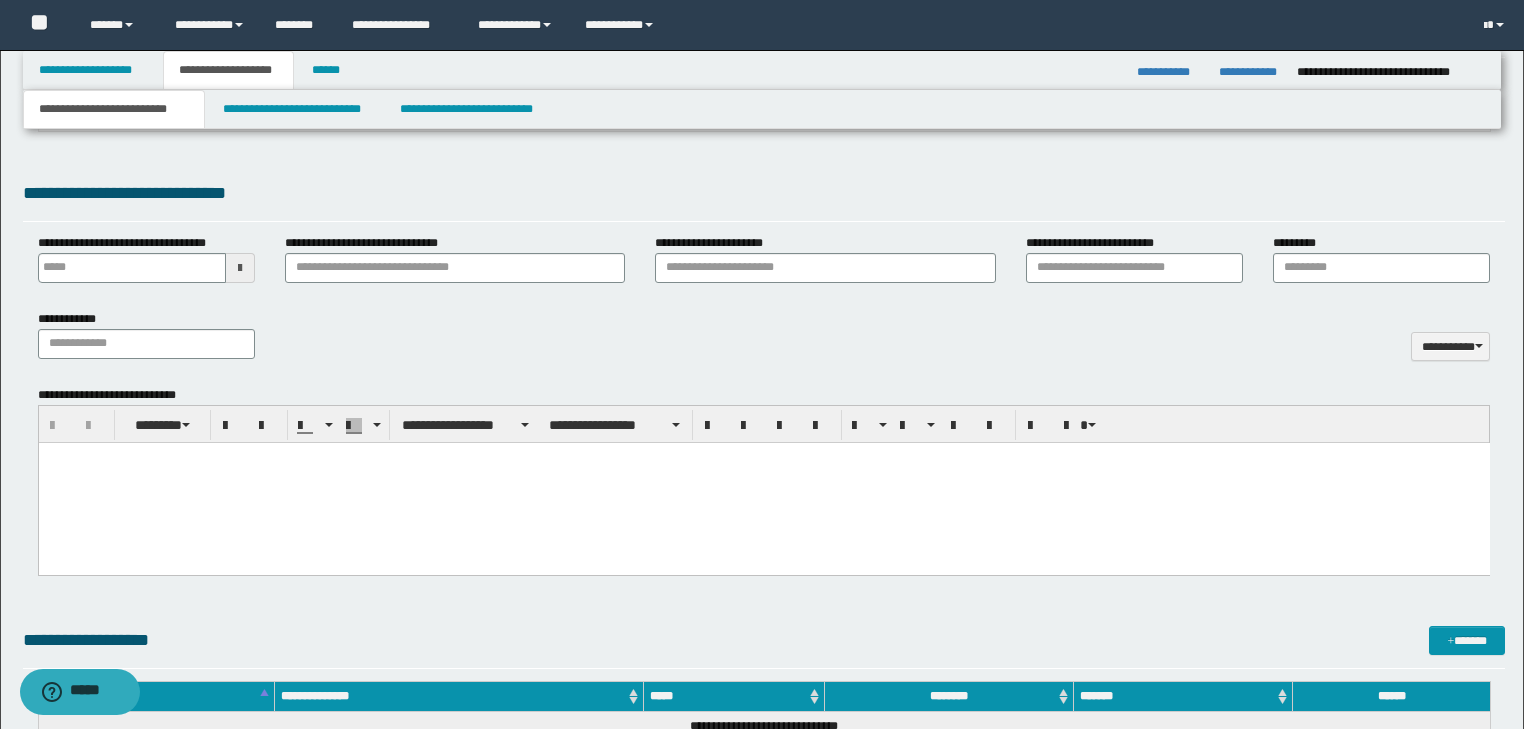 click at bounding box center [763, 482] 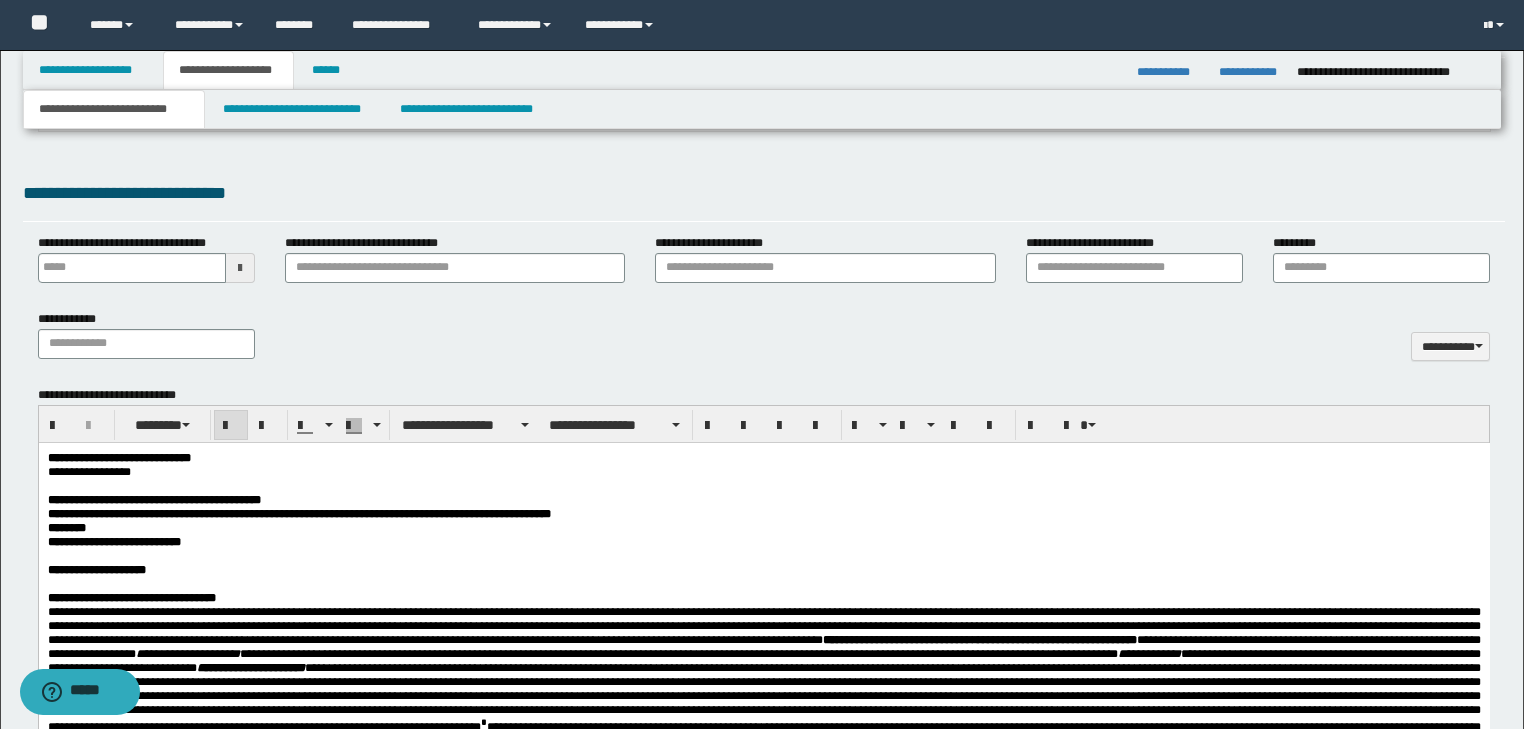 click on "**********" at bounding box center [763, 2681] 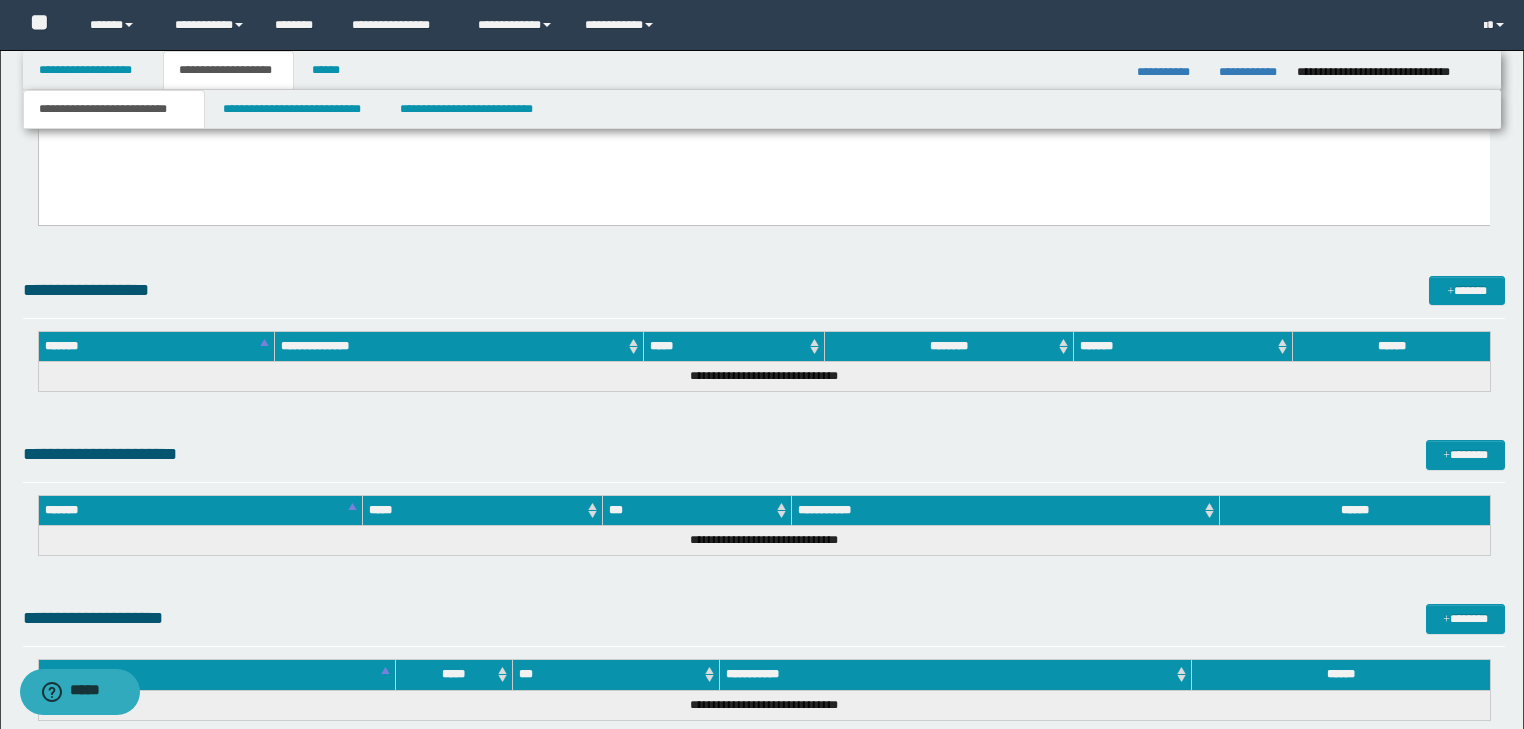 scroll, scrollTop: 5946, scrollLeft: 0, axis: vertical 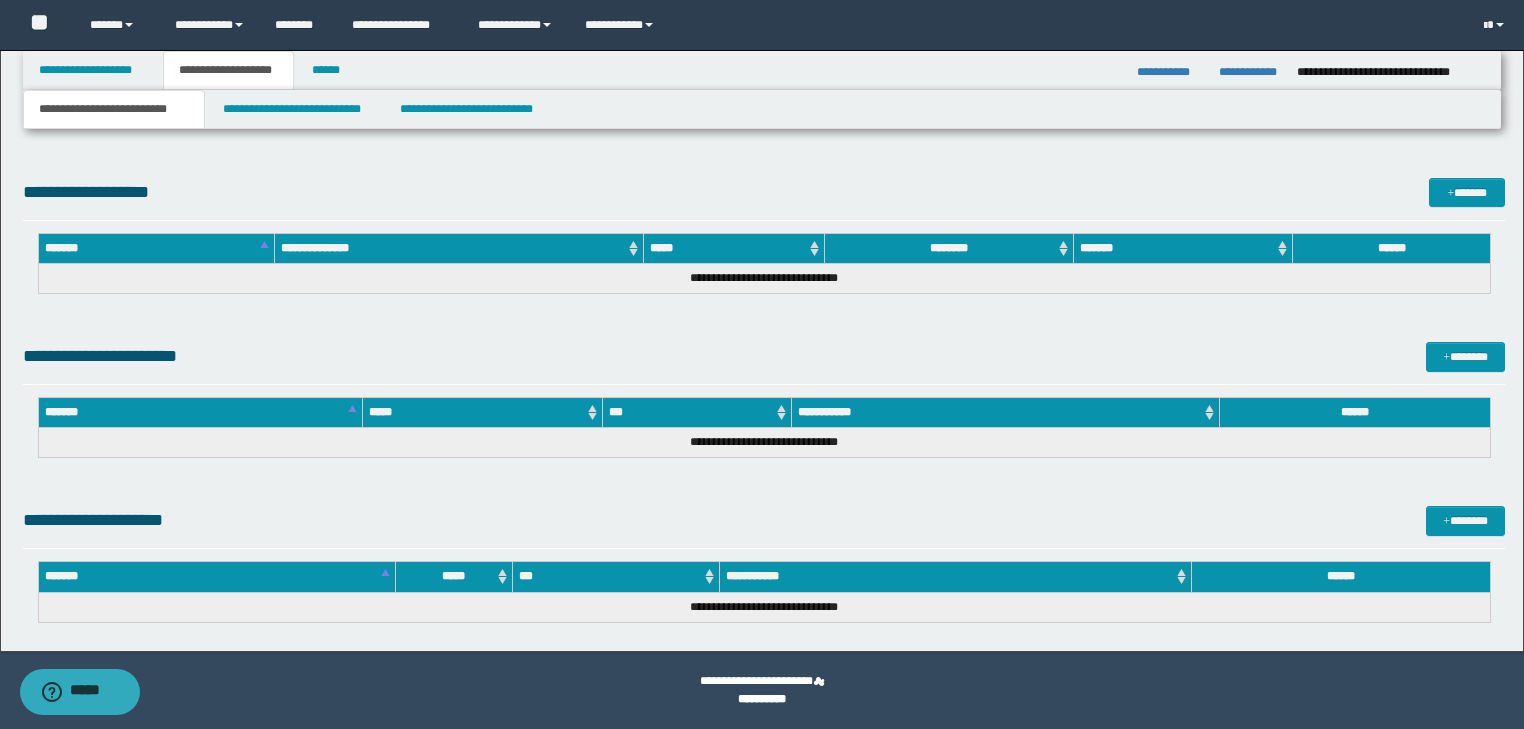 drag, startPoint x: 49, startPoint y: -4708, endPoint x: 491, endPoint y: 710, distance: 5435.999 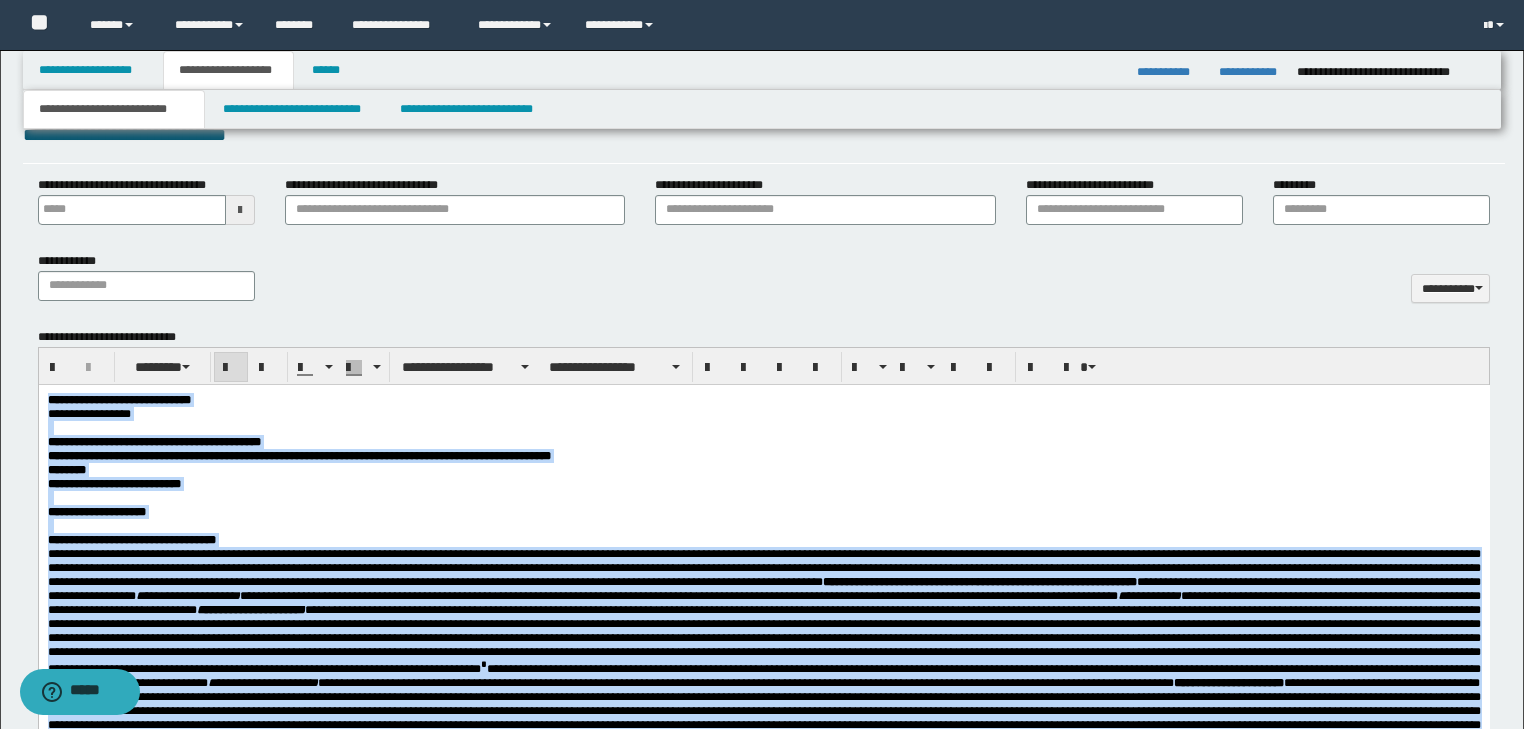 scroll, scrollTop: 826, scrollLeft: 0, axis: vertical 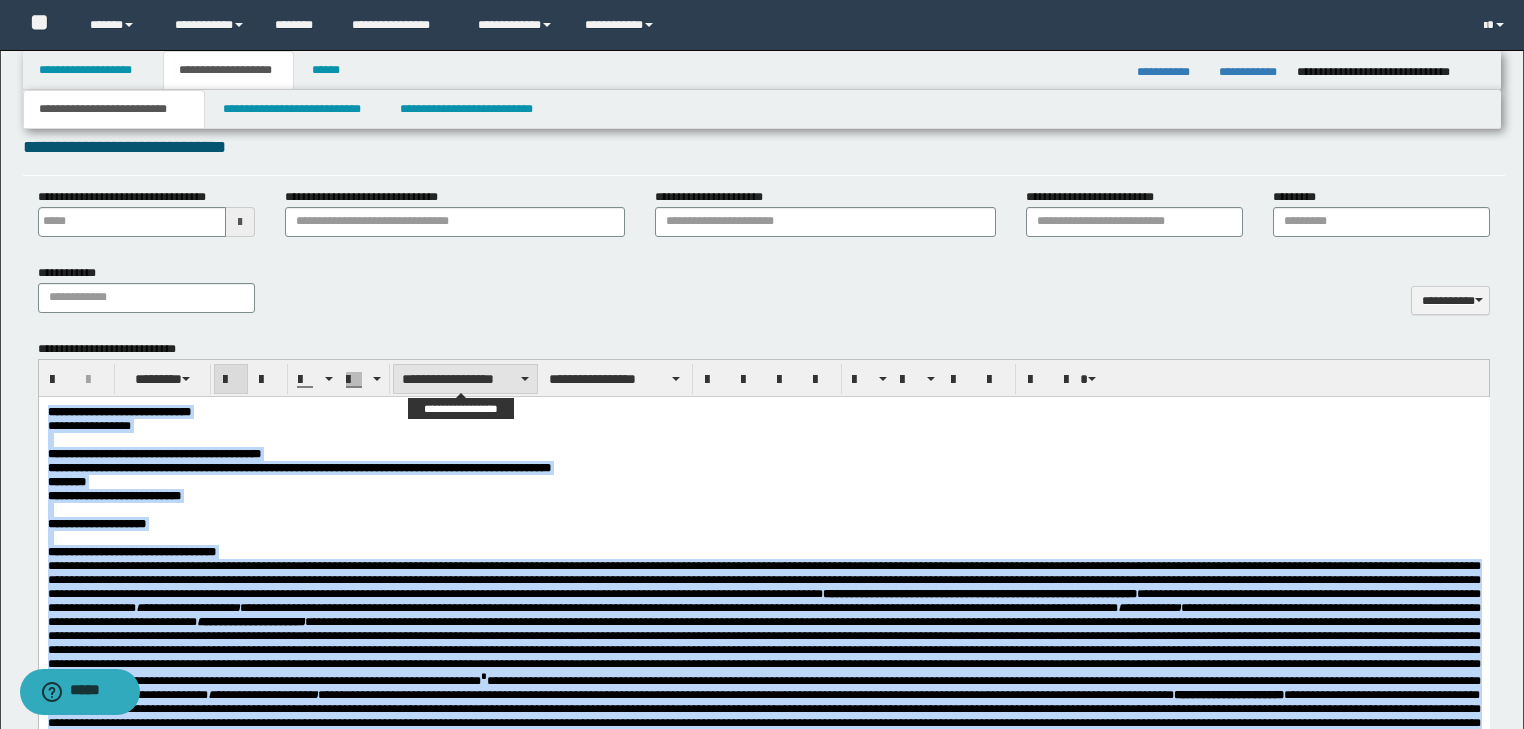 click on "**********" at bounding box center (465, 379) 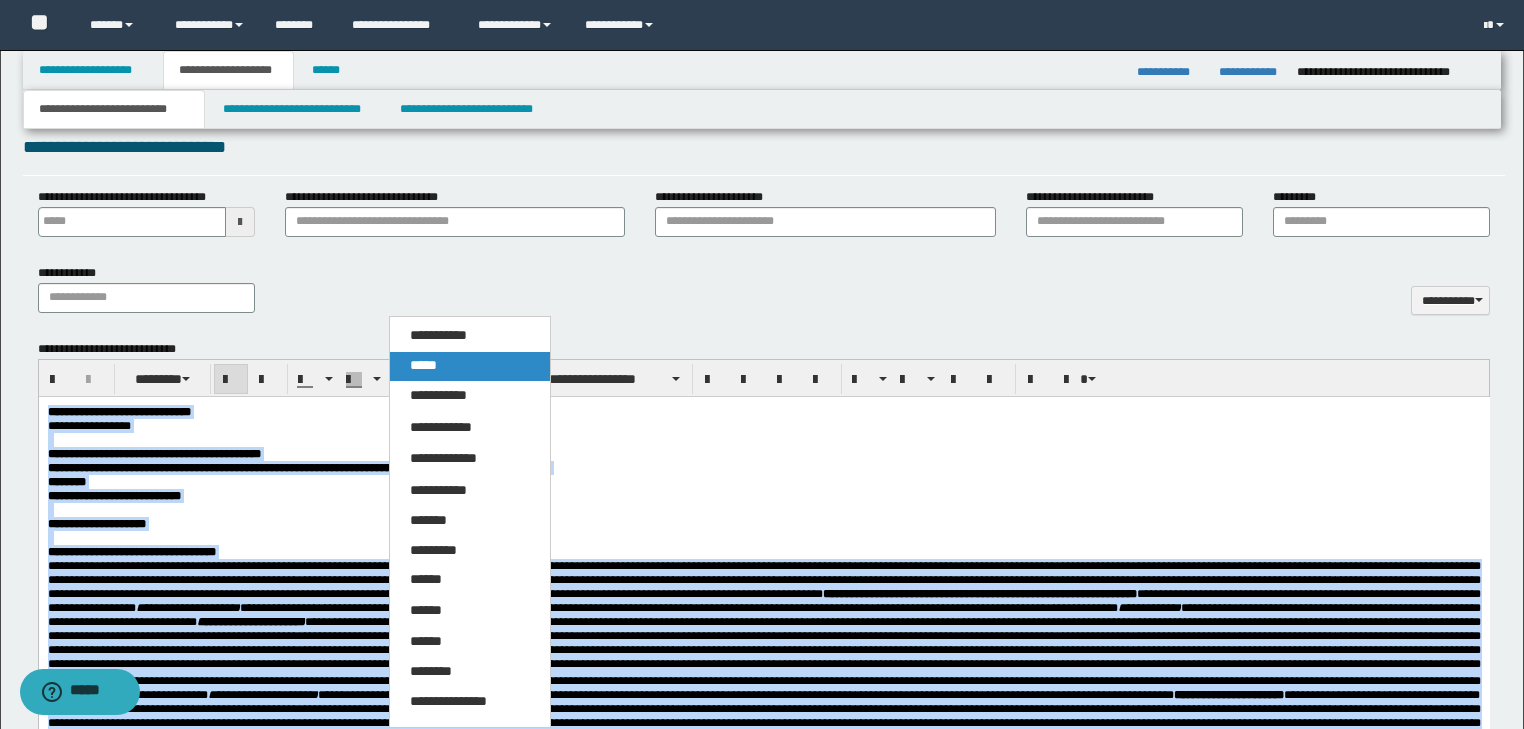 click on "*****" at bounding box center (423, 365) 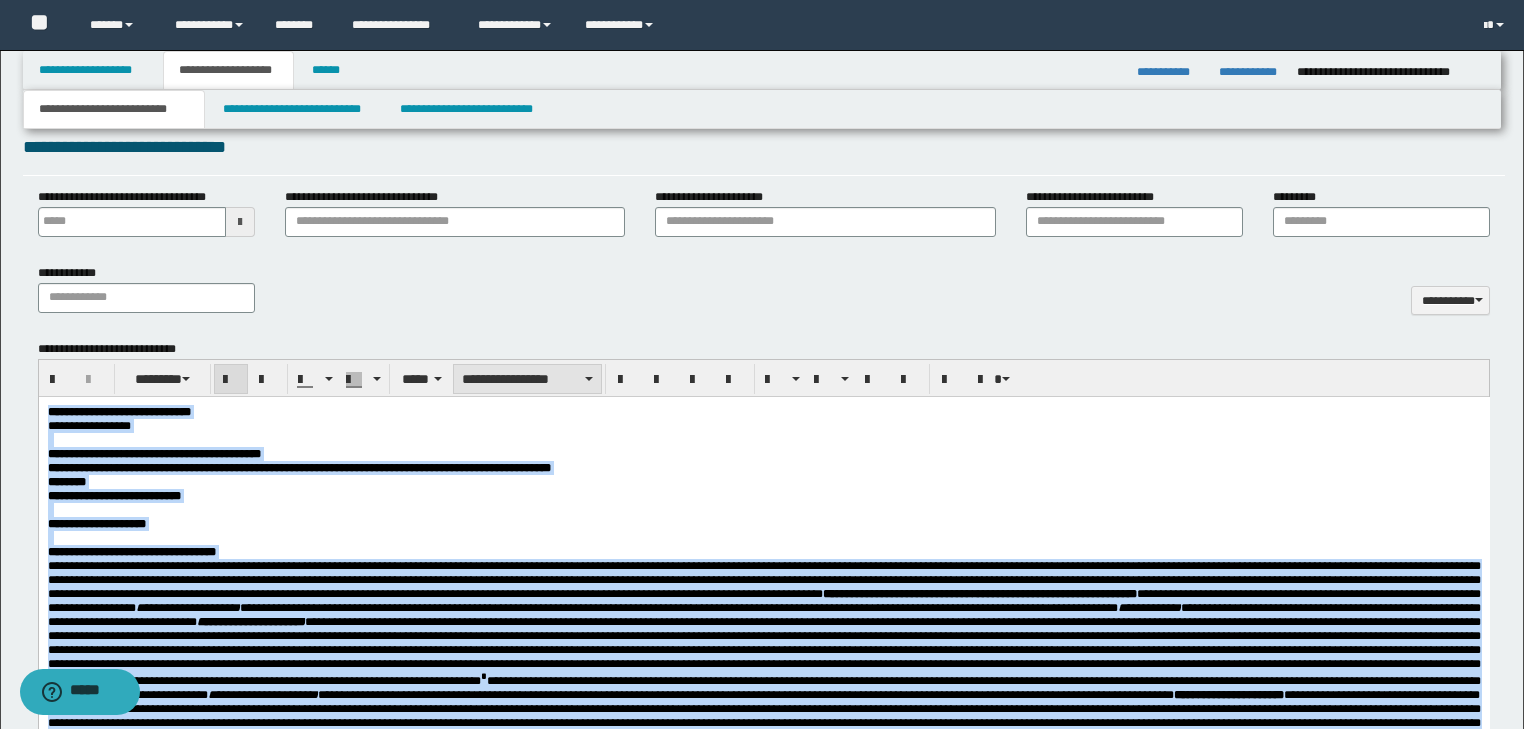 click on "**********" at bounding box center (527, 379) 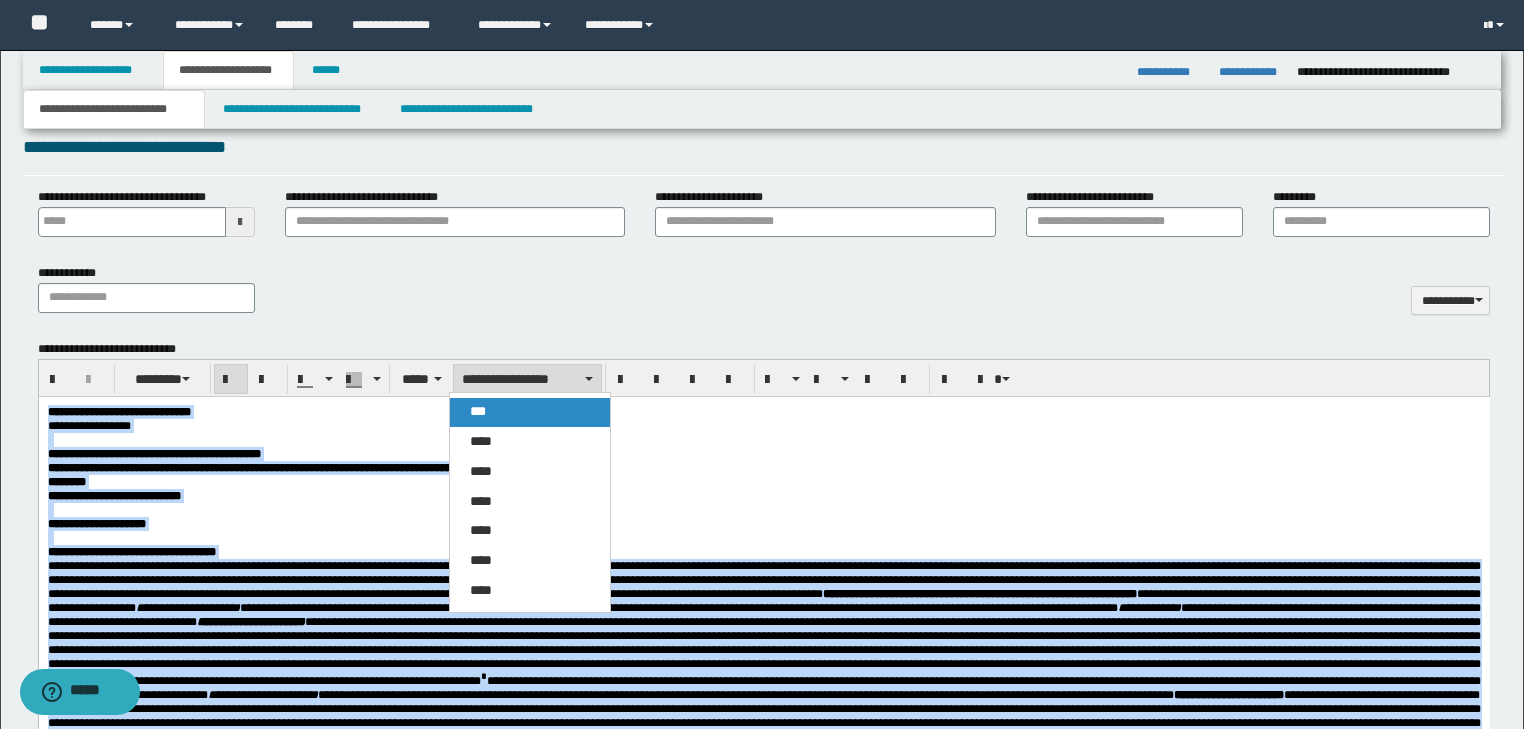 click on "***" at bounding box center [530, 412] 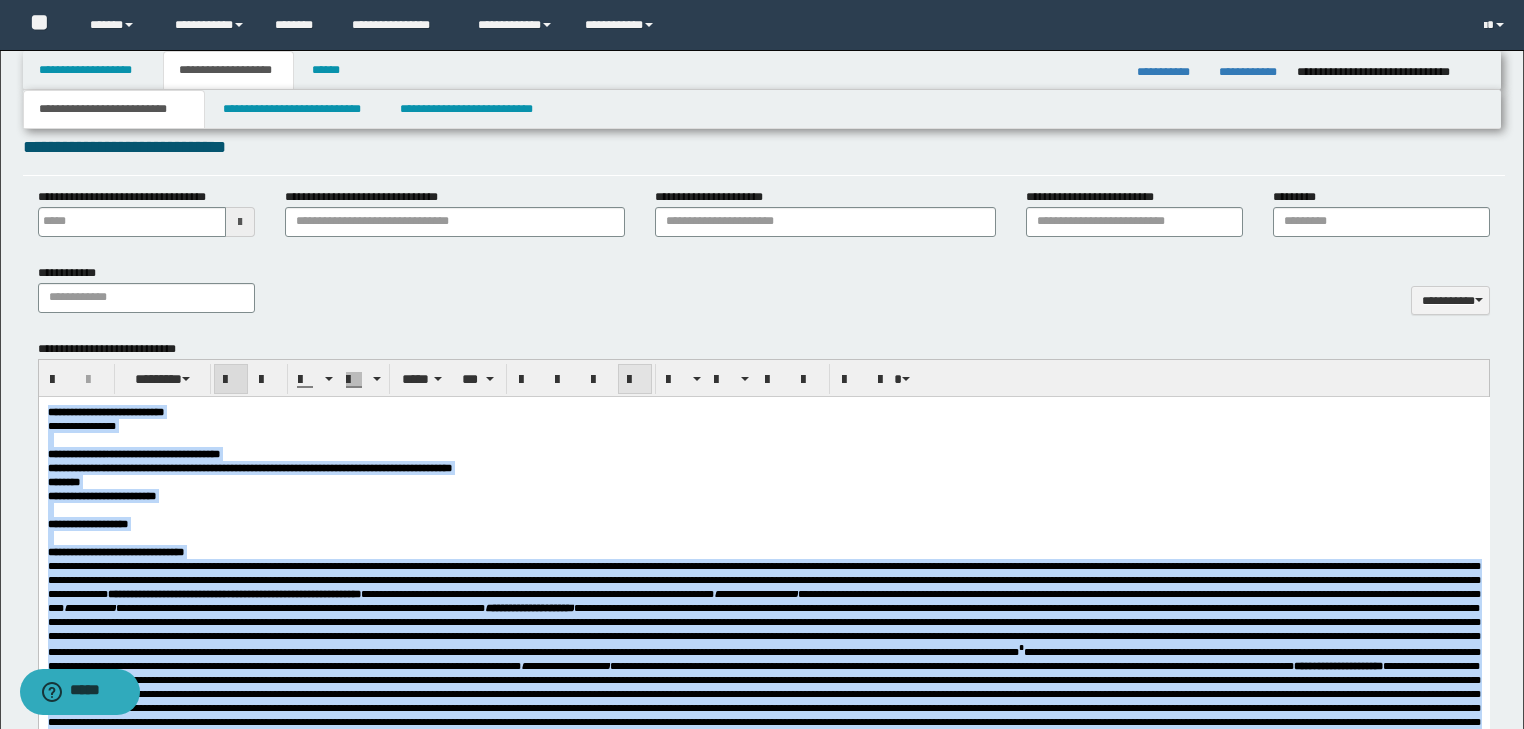 click at bounding box center (635, 380) 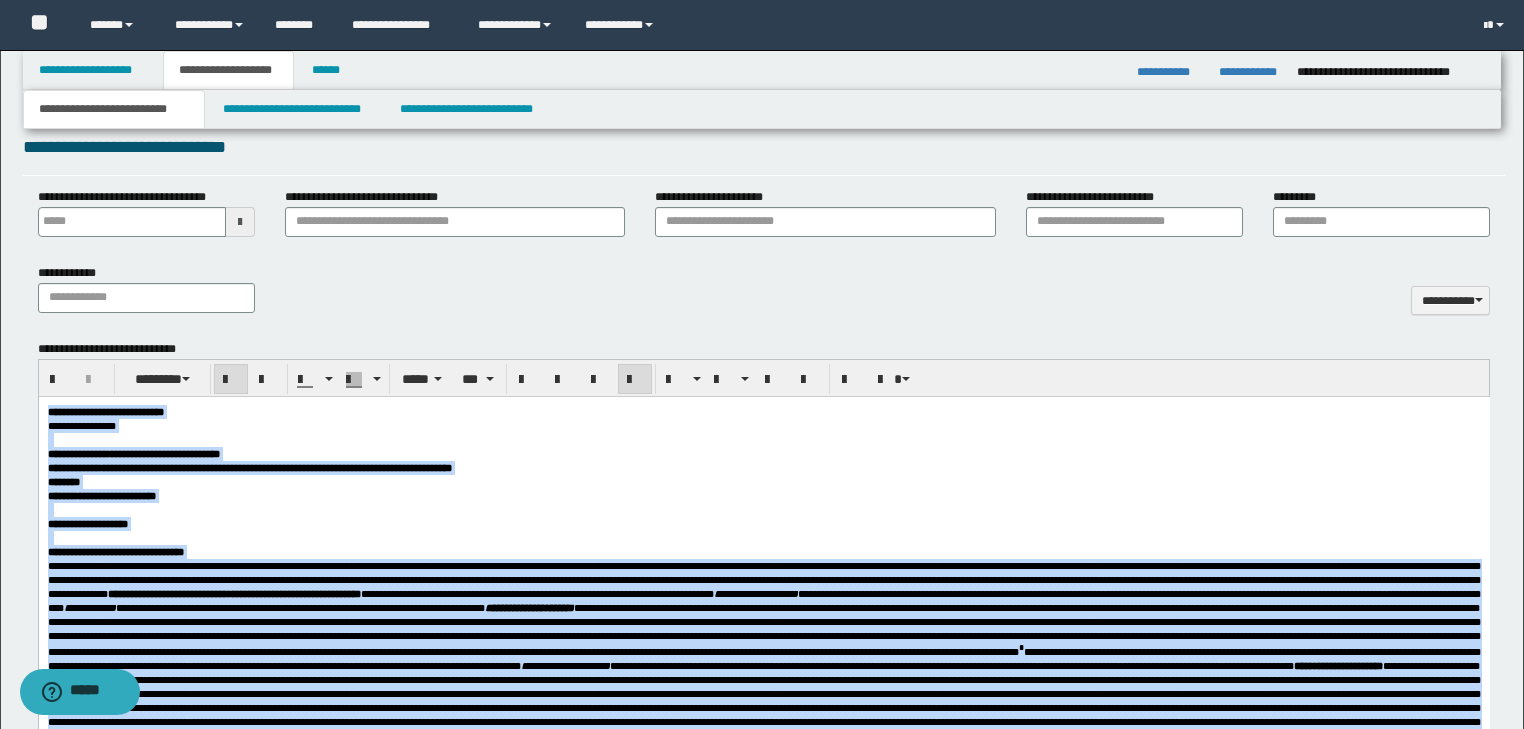 click at bounding box center [763, 439] 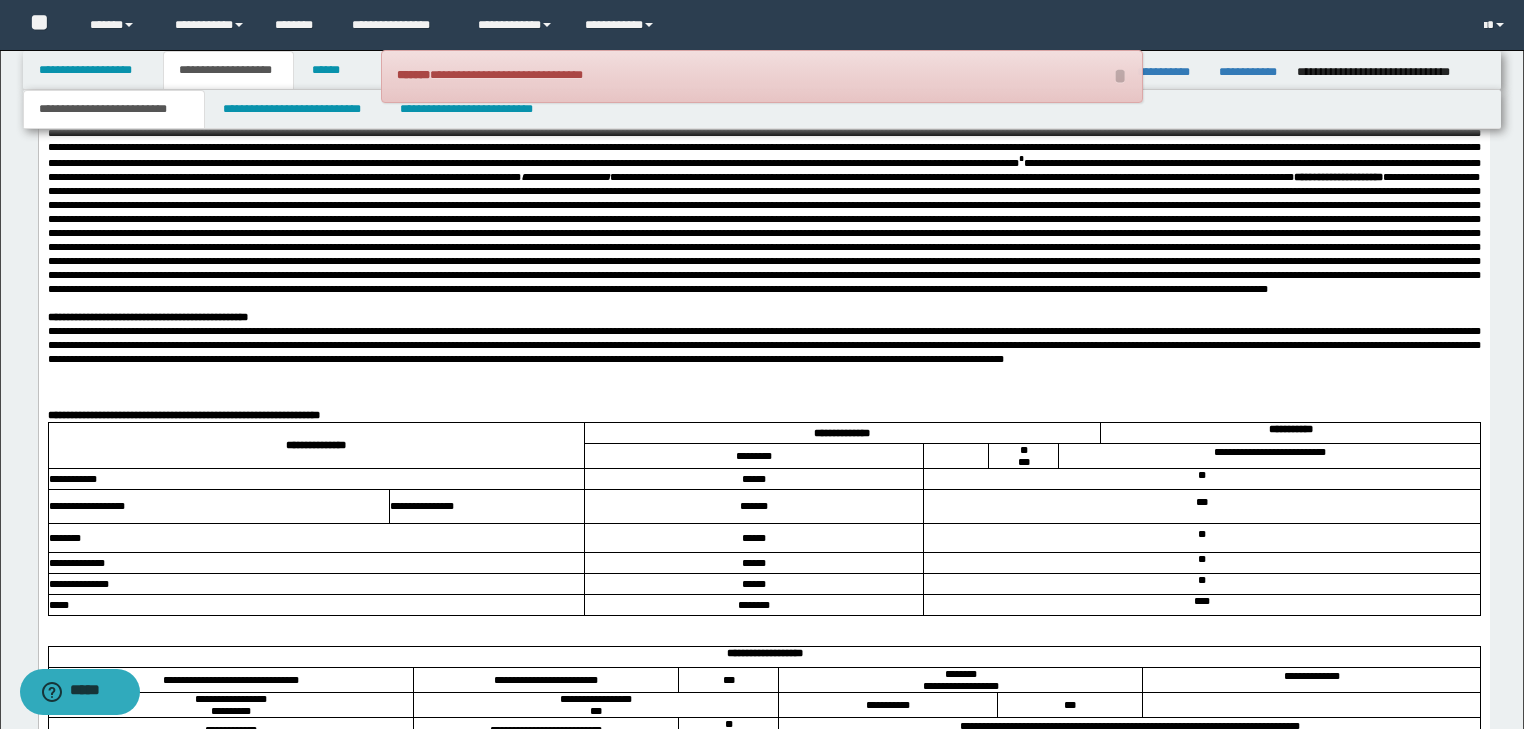 scroll, scrollTop: 1386, scrollLeft: 0, axis: vertical 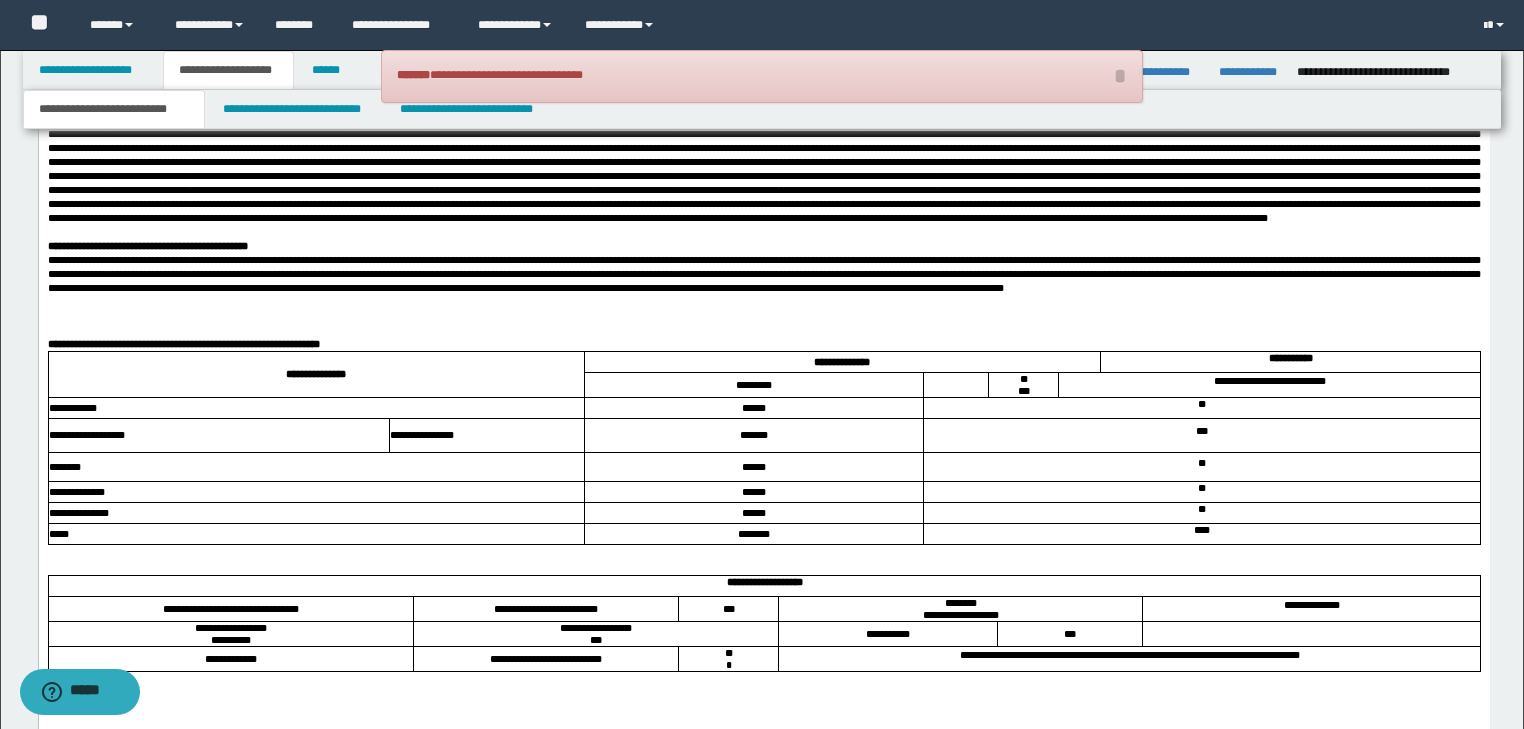 click on "**********" at bounding box center [763, 274] 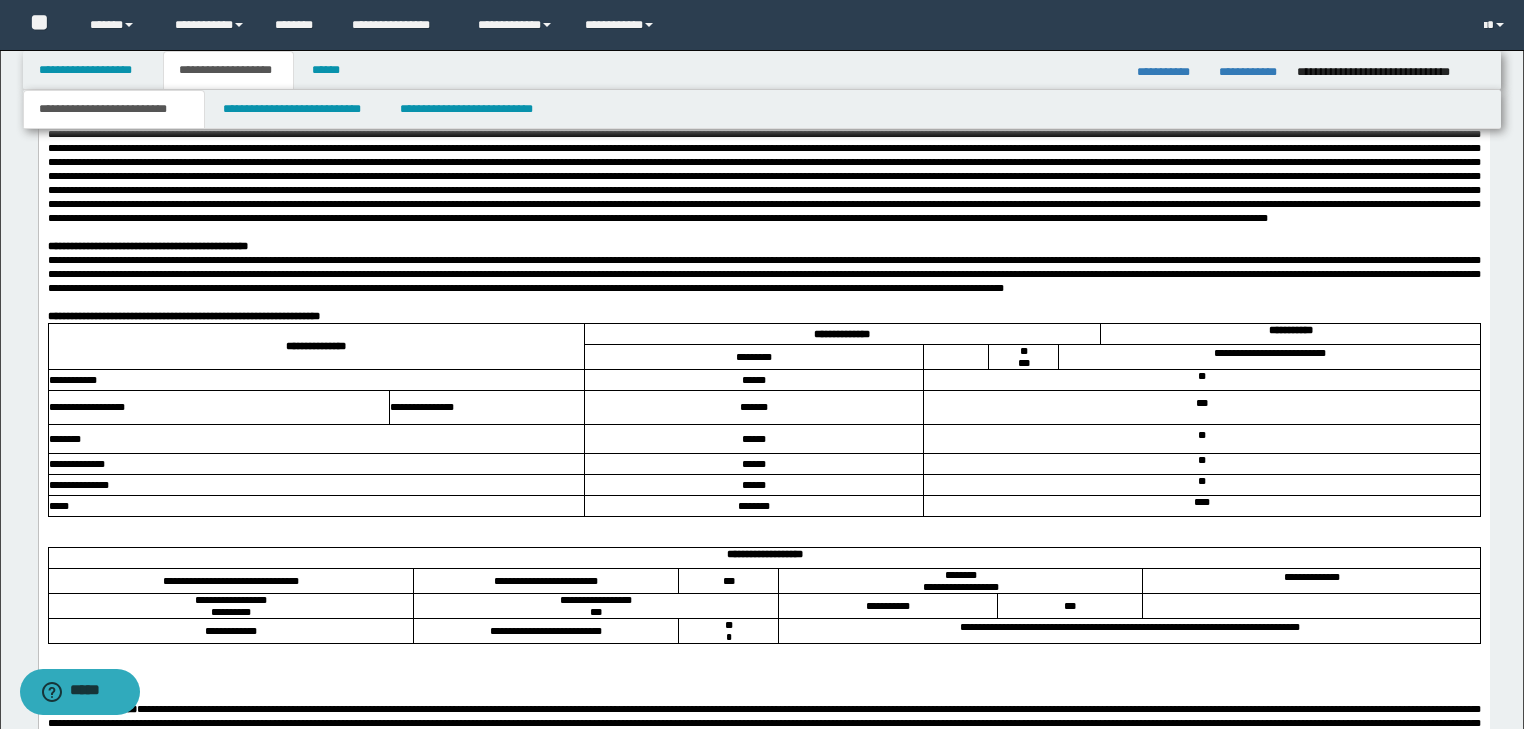 scroll, scrollTop: 1626, scrollLeft: 0, axis: vertical 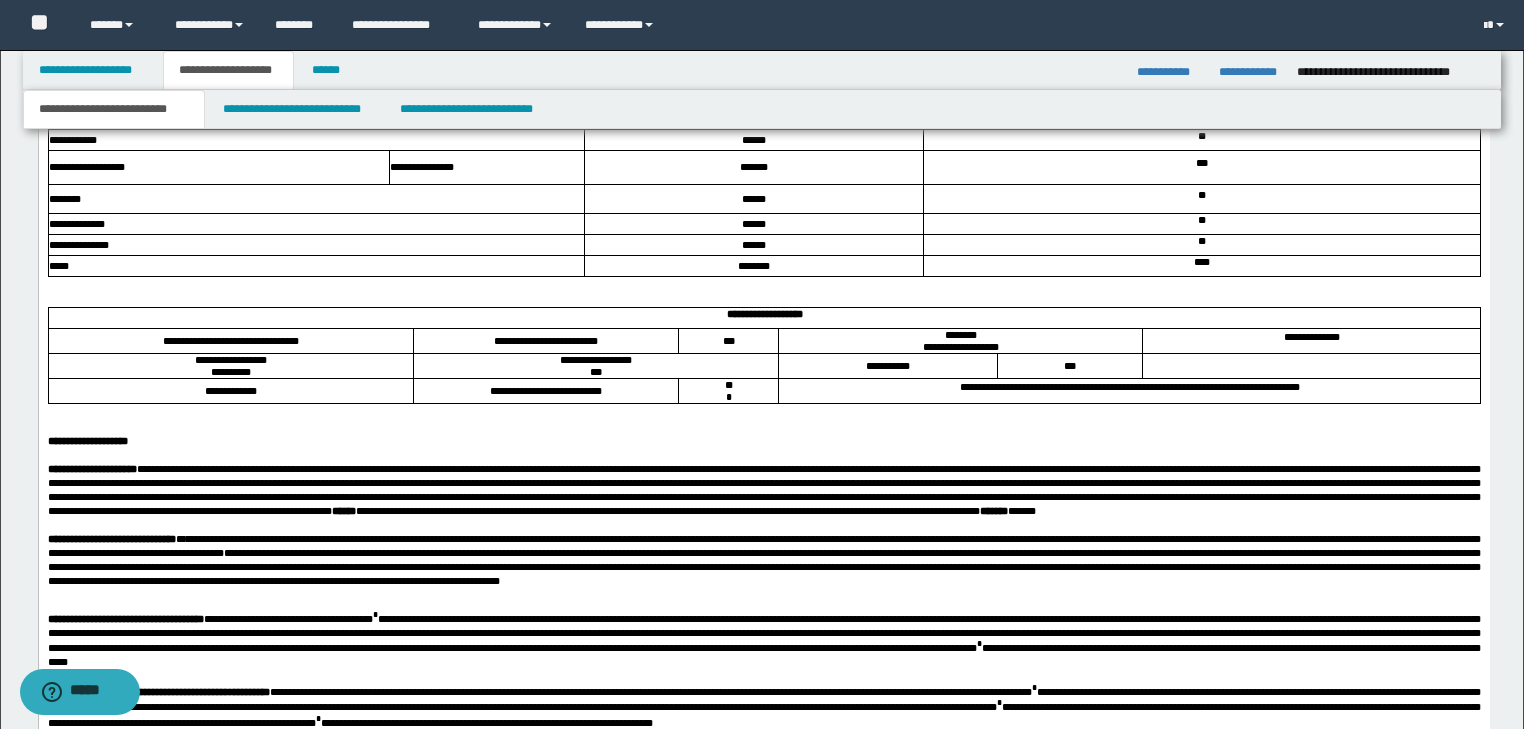 click at bounding box center [218, 285] 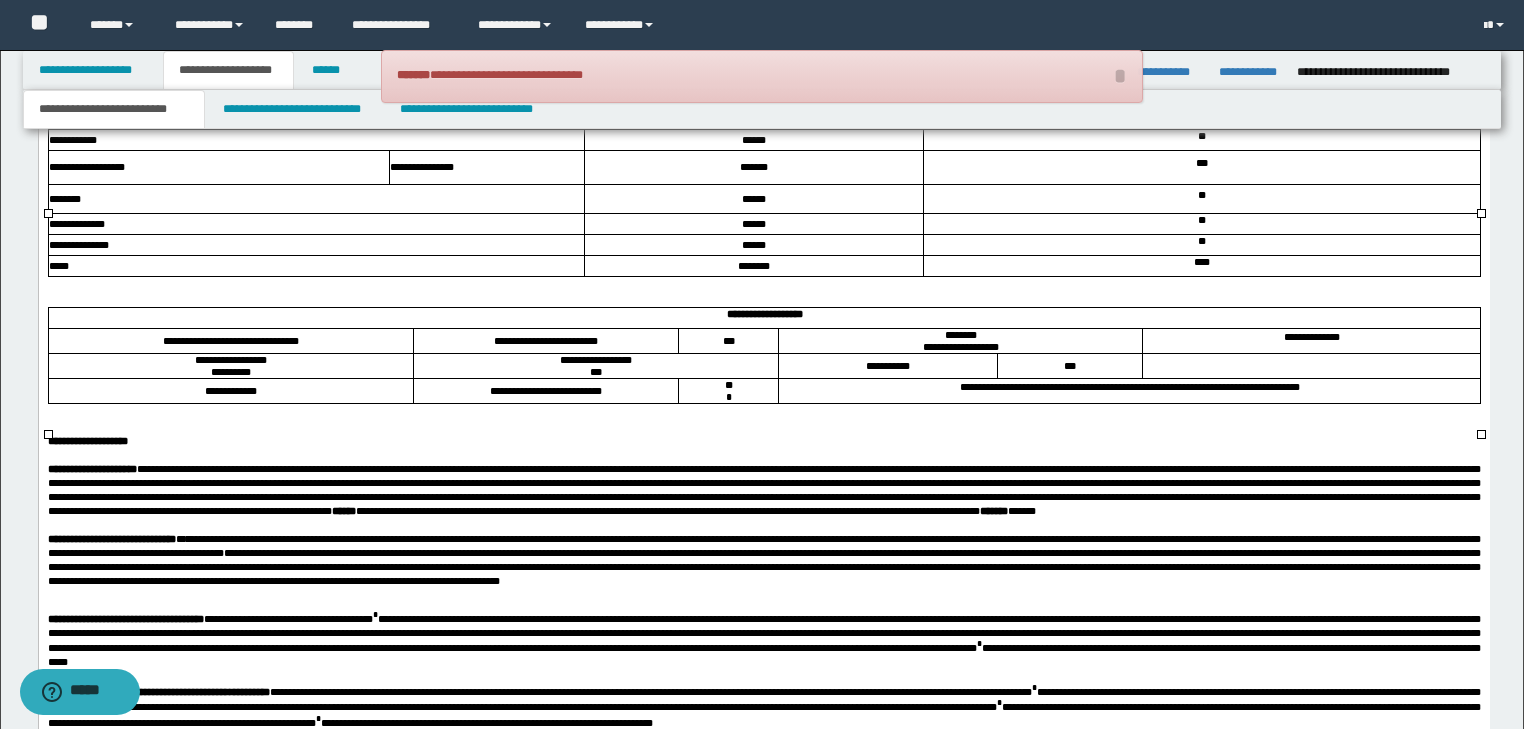 click at bounding box center [763, 300] 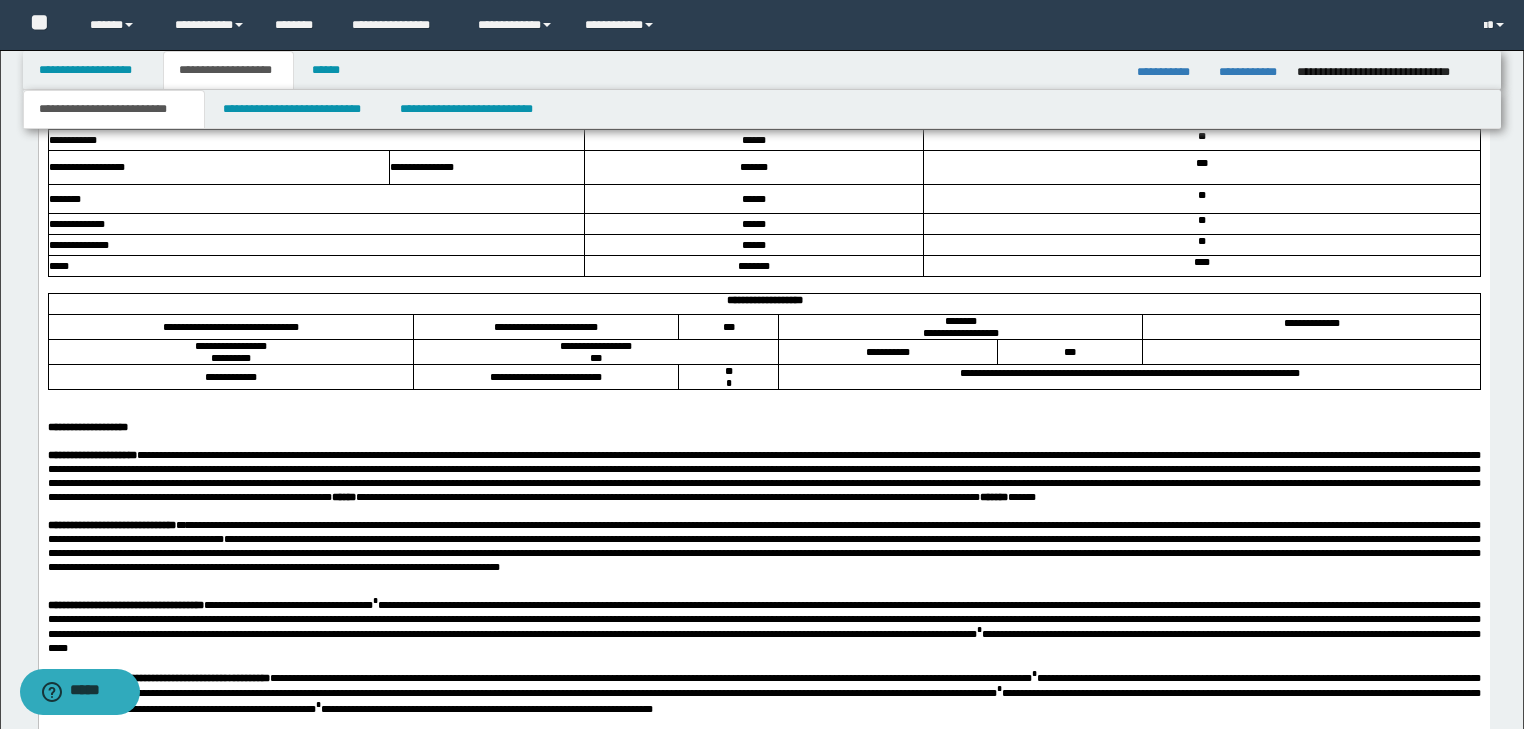click at bounding box center [230, 398] 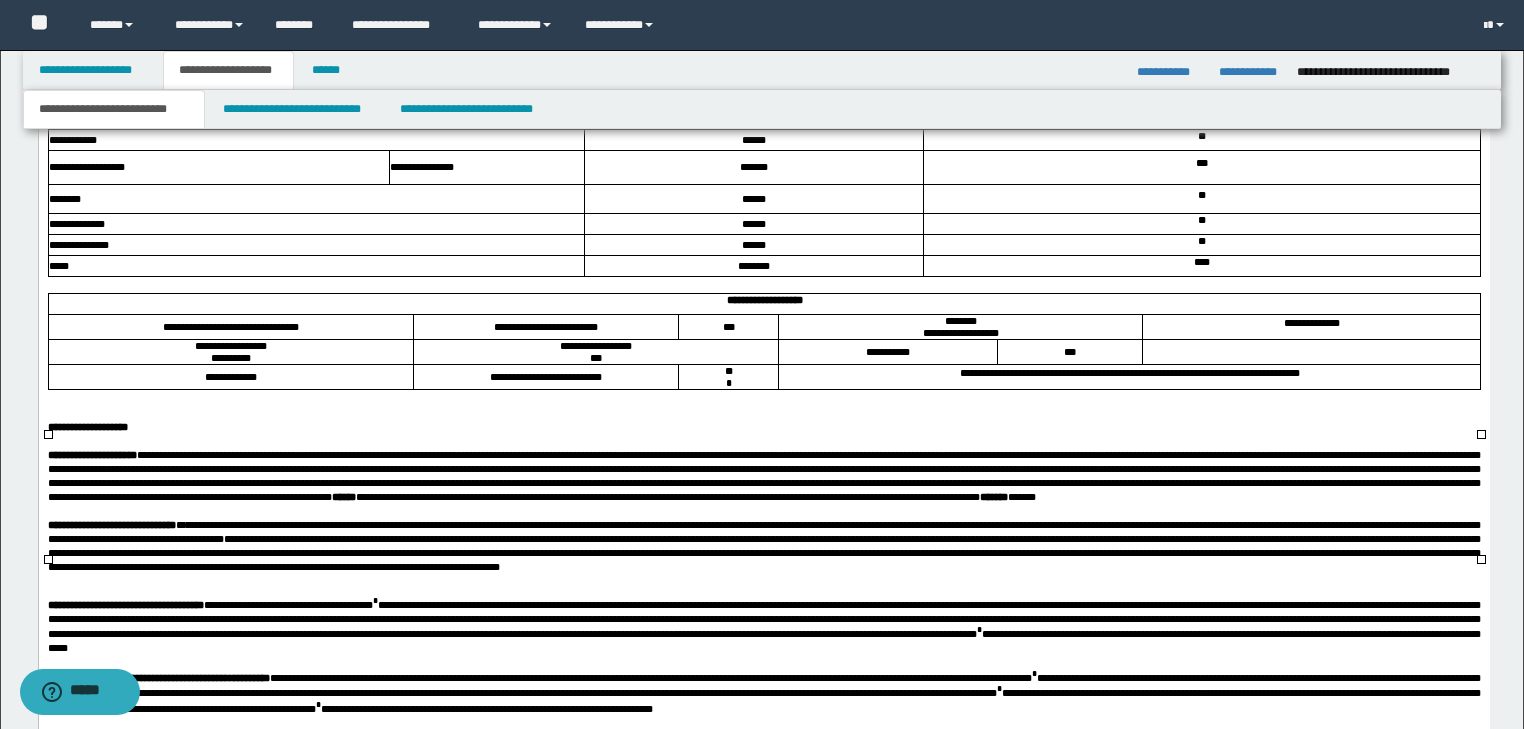 click at bounding box center (230, 398) 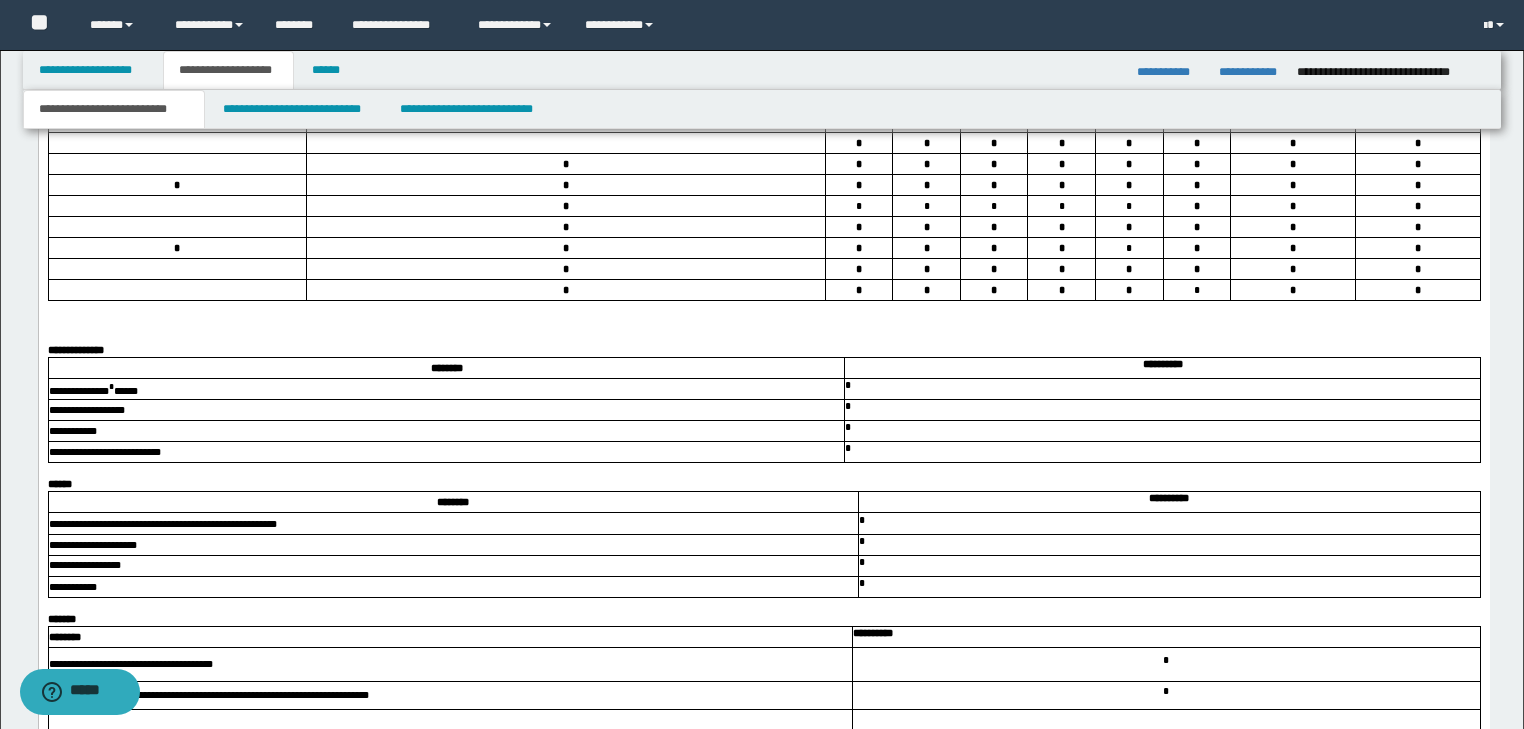 scroll, scrollTop: 3386, scrollLeft: 0, axis: vertical 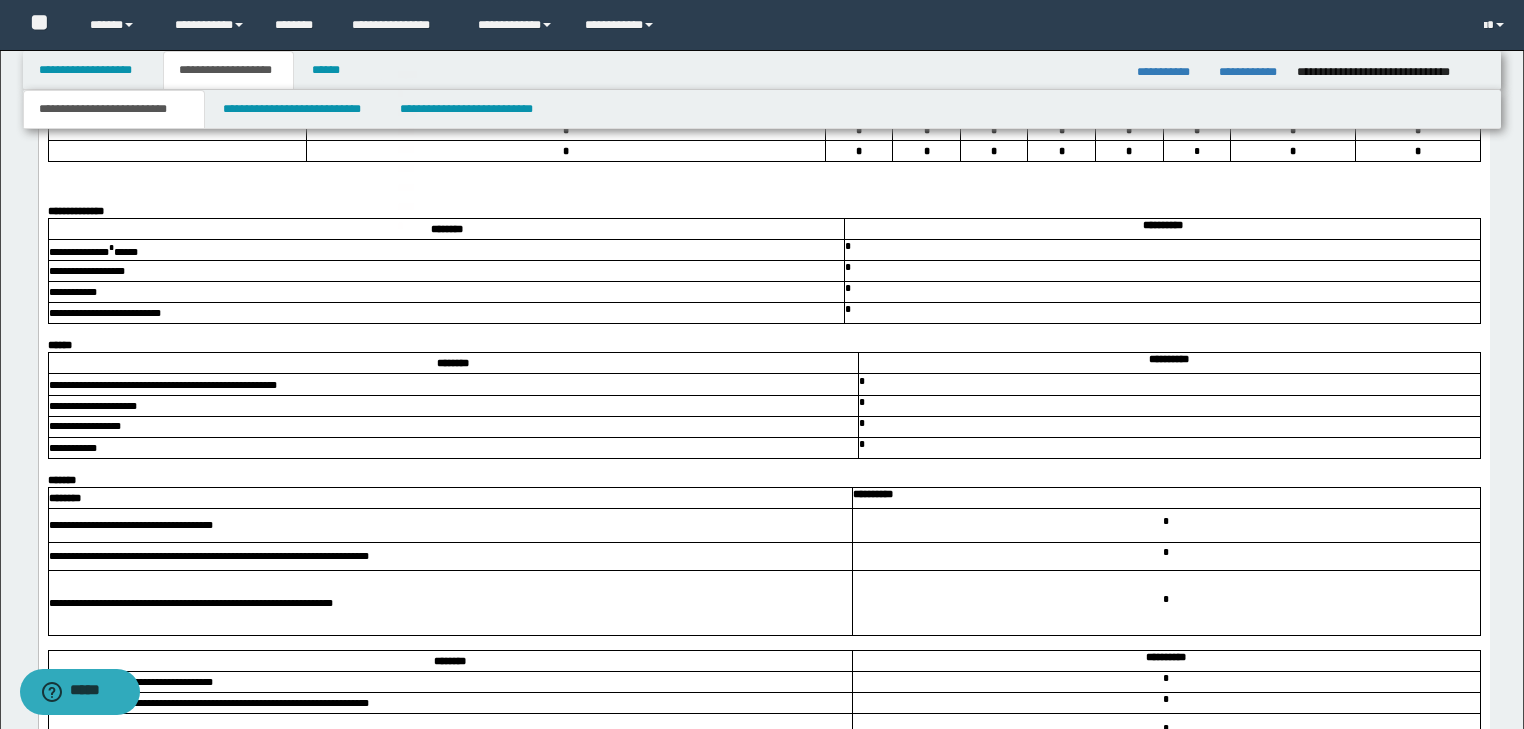 click at bounding box center [763, 169] 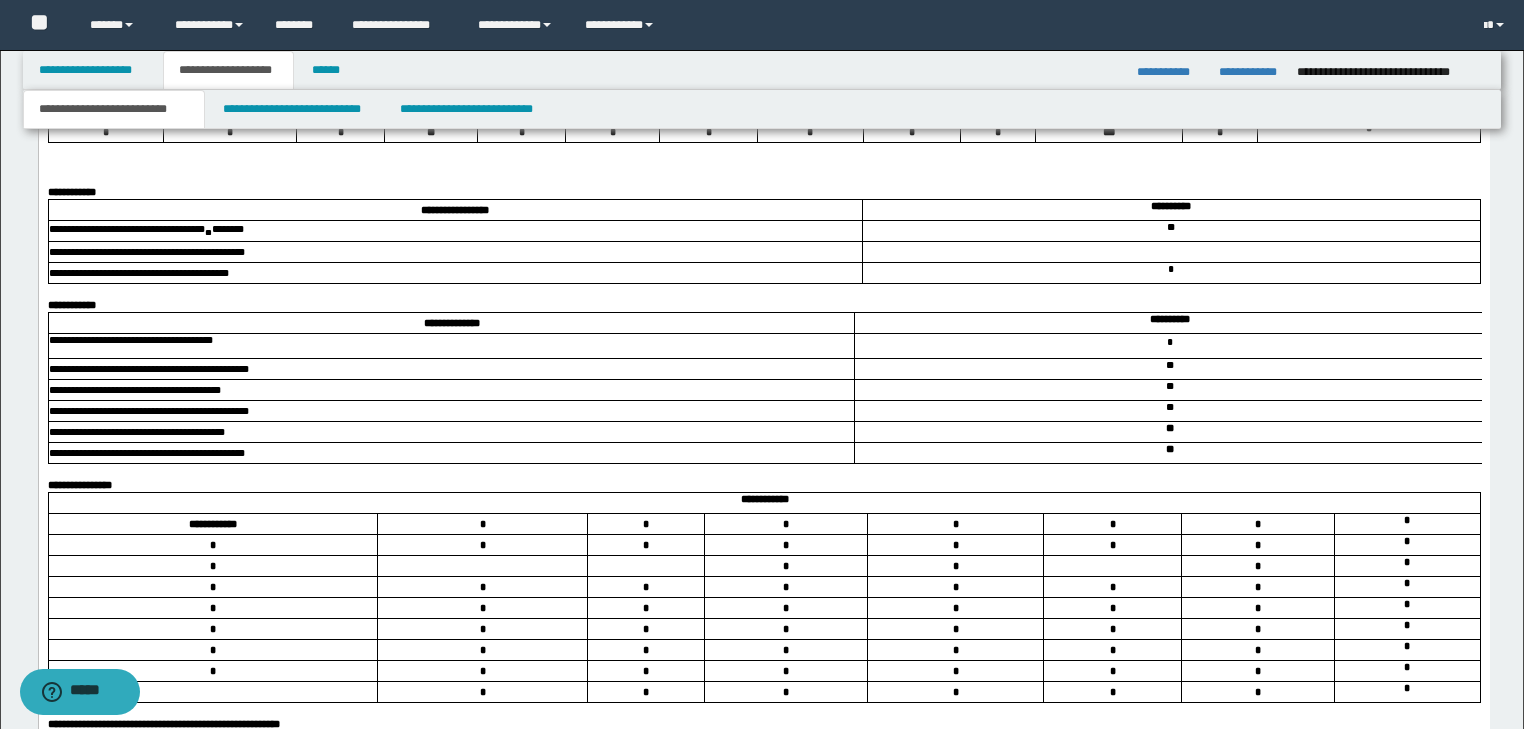 scroll, scrollTop: 4266, scrollLeft: 0, axis: vertical 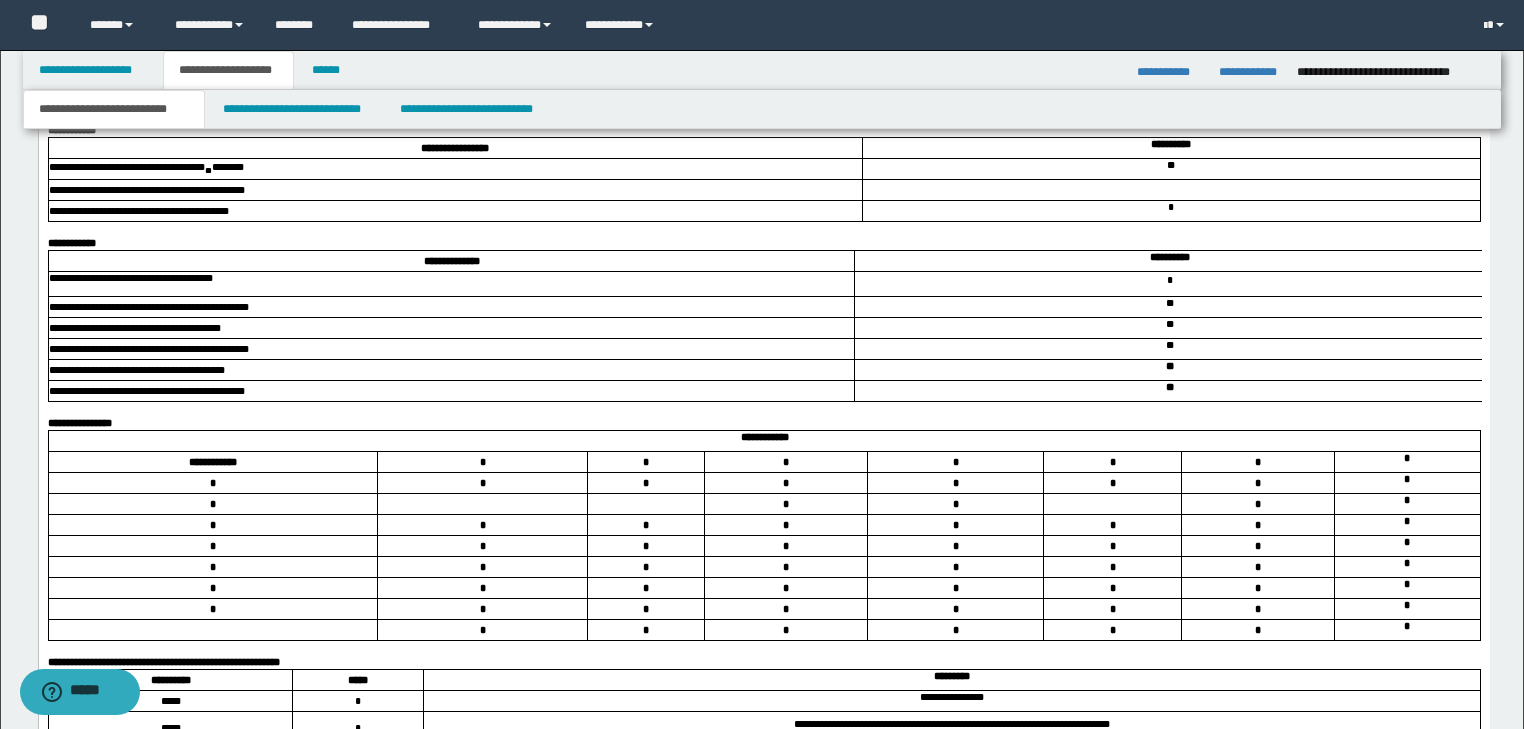 click at bounding box center [763, 88] 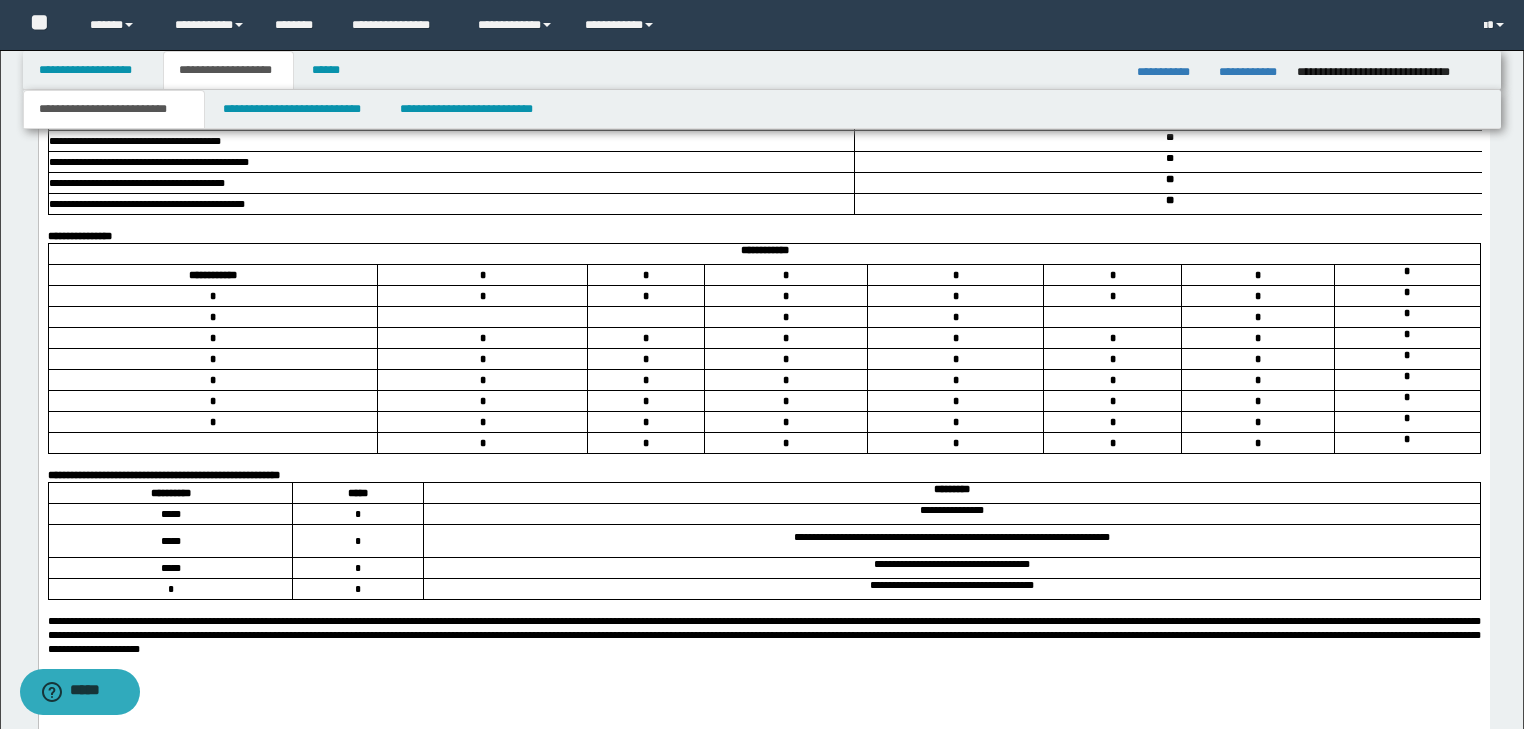 scroll, scrollTop: 4426, scrollLeft: 0, axis: vertical 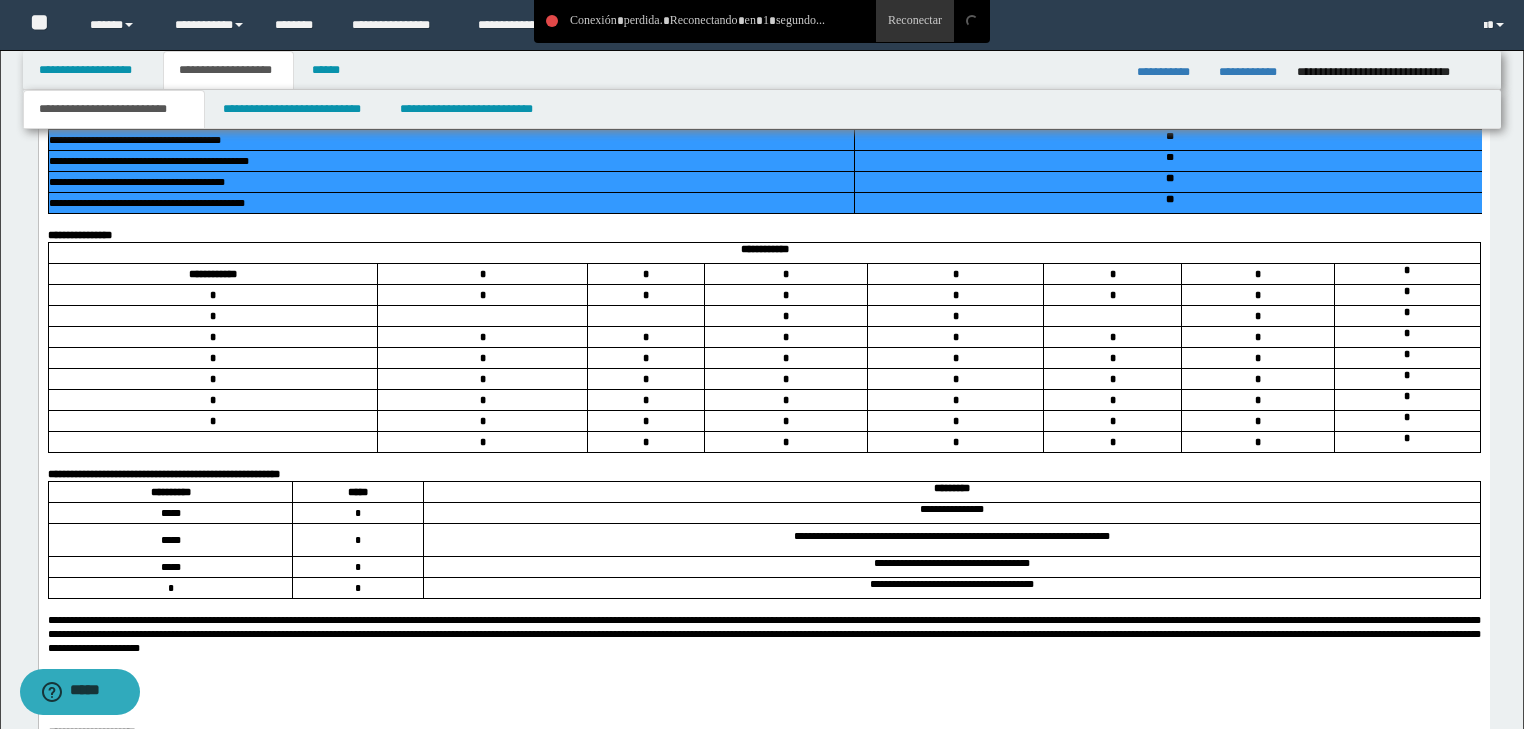 drag, startPoint x: 113, startPoint y: 395, endPoint x: 1159, endPoint y: 536, distance: 1055.4606 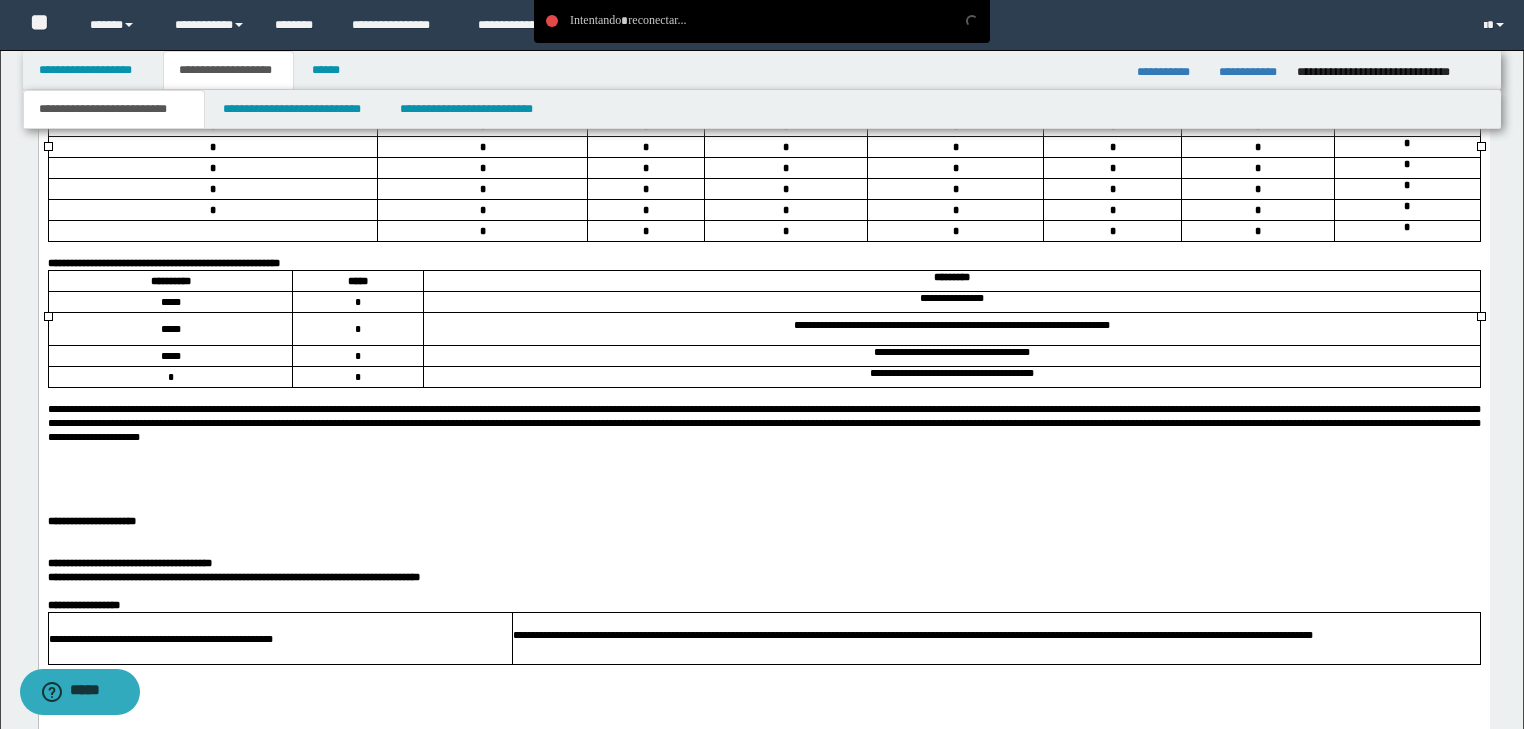 scroll, scrollTop: 4666, scrollLeft: 0, axis: vertical 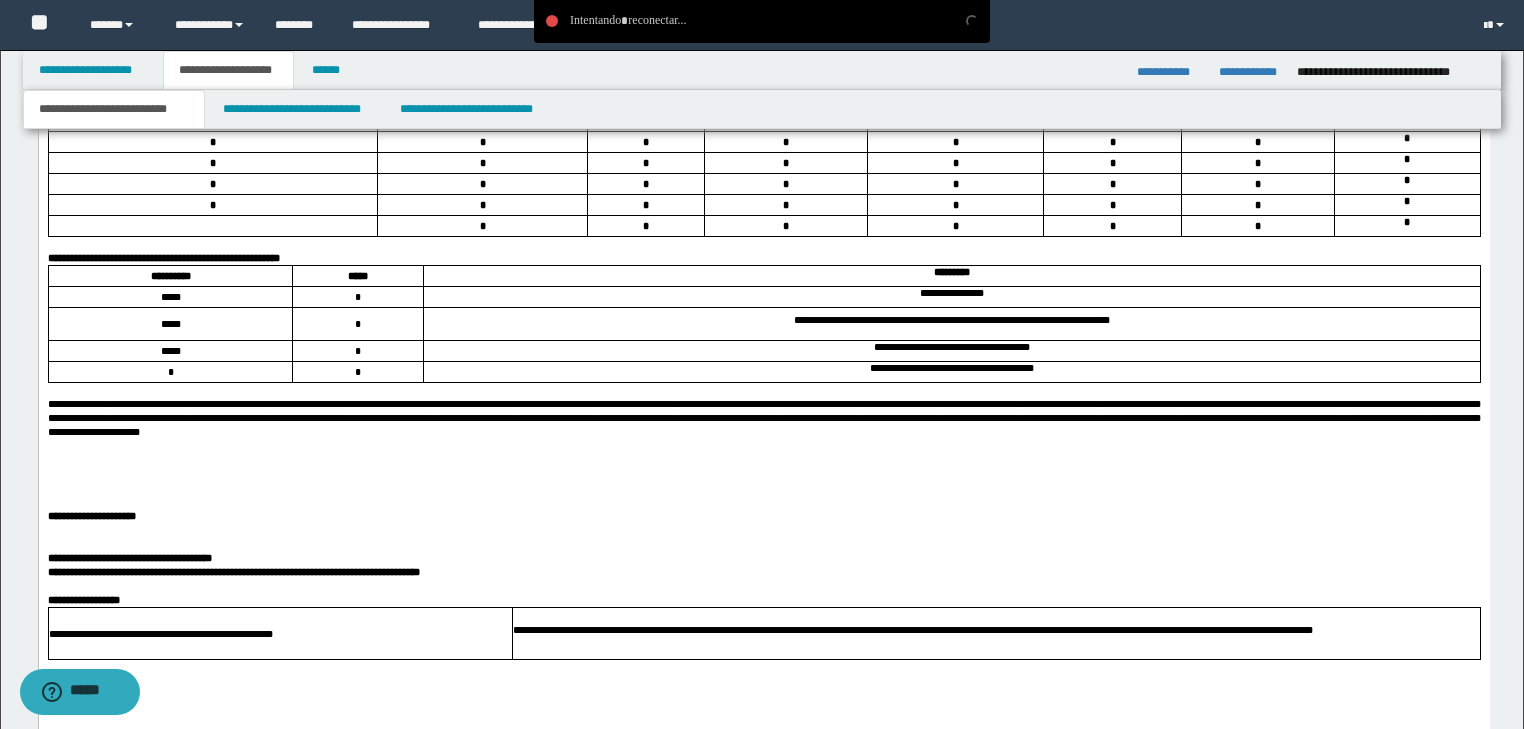 click at bounding box center (763, 5) 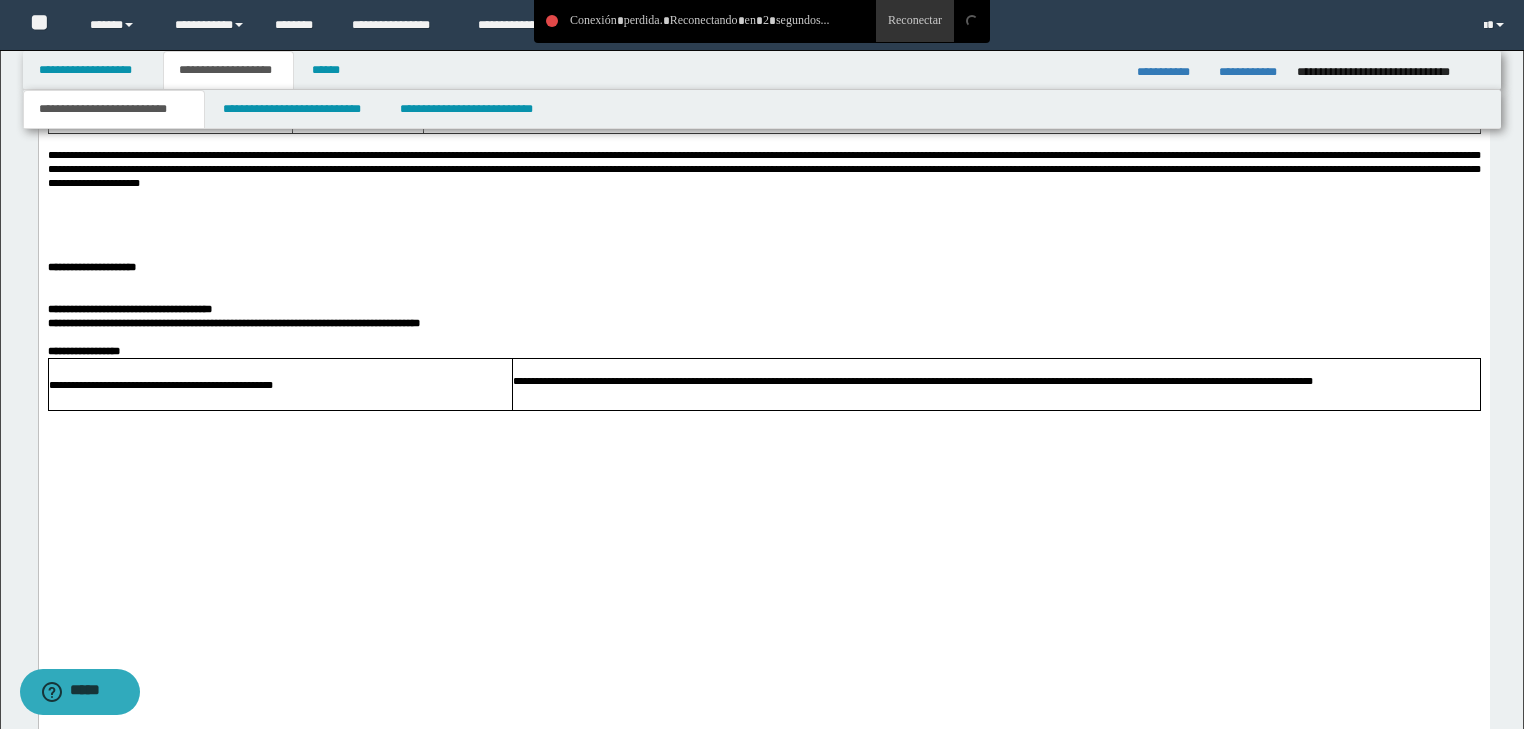 scroll, scrollTop: 4986, scrollLeft: 0, axis: vertical 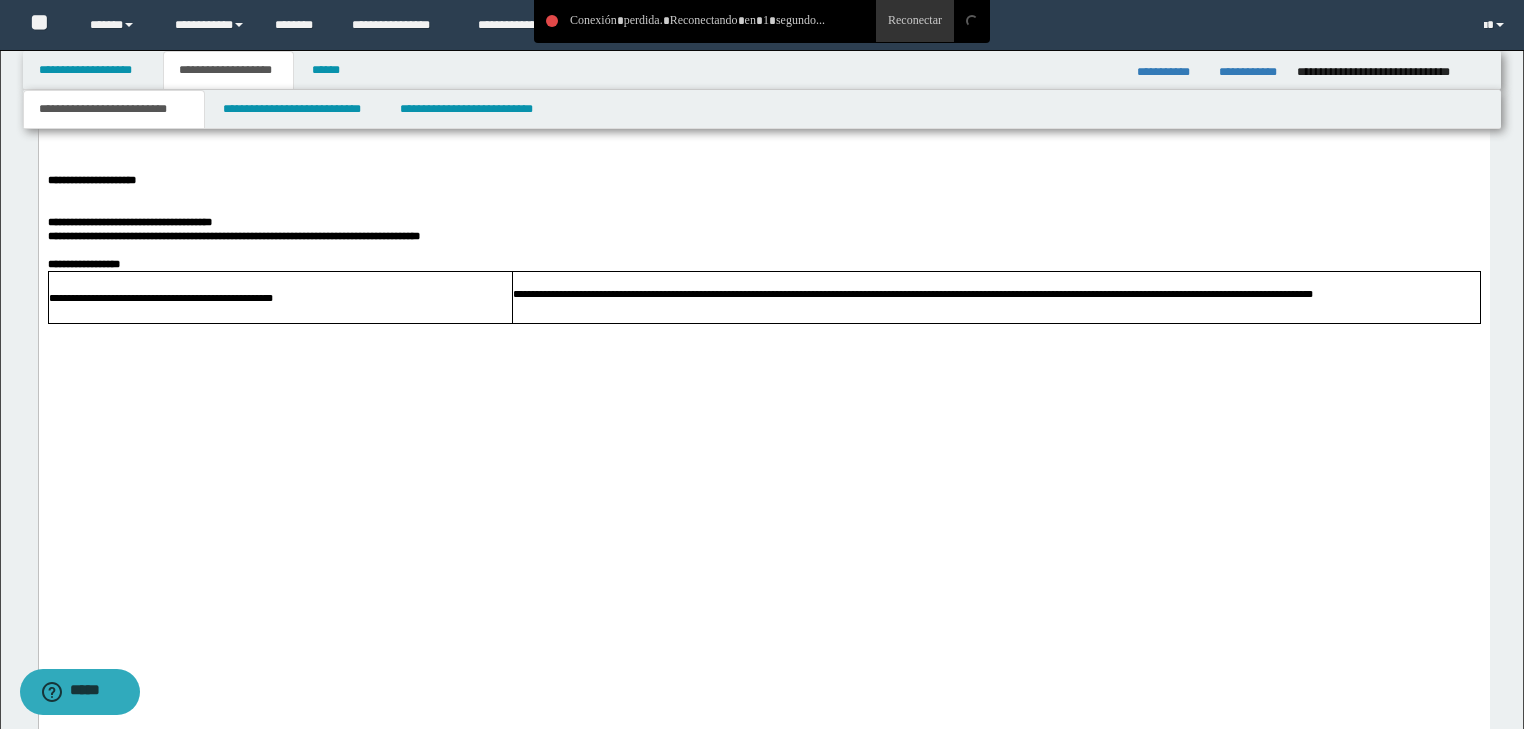 click on "**********" at bounding box center [763, 82] 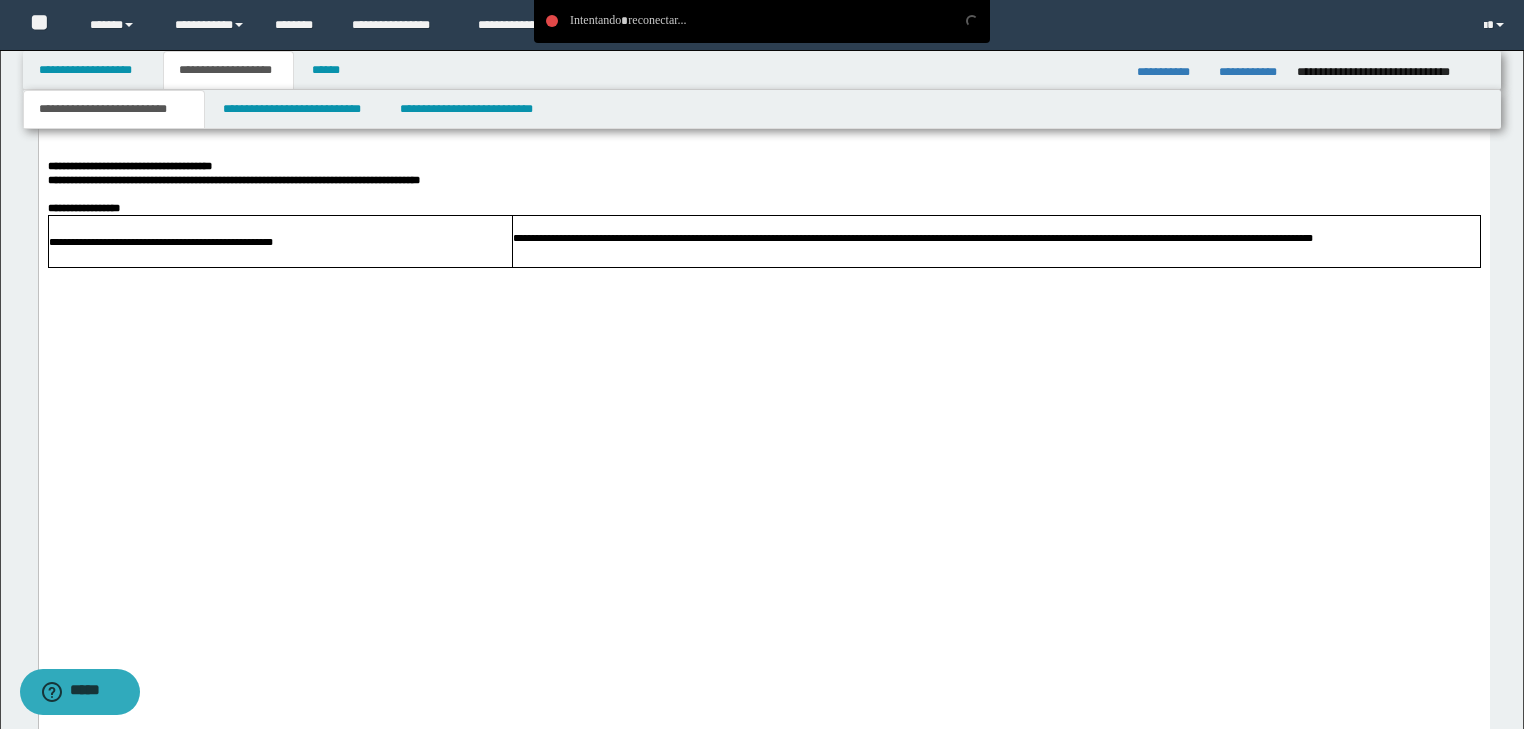 click at bounding box center [763, 110] 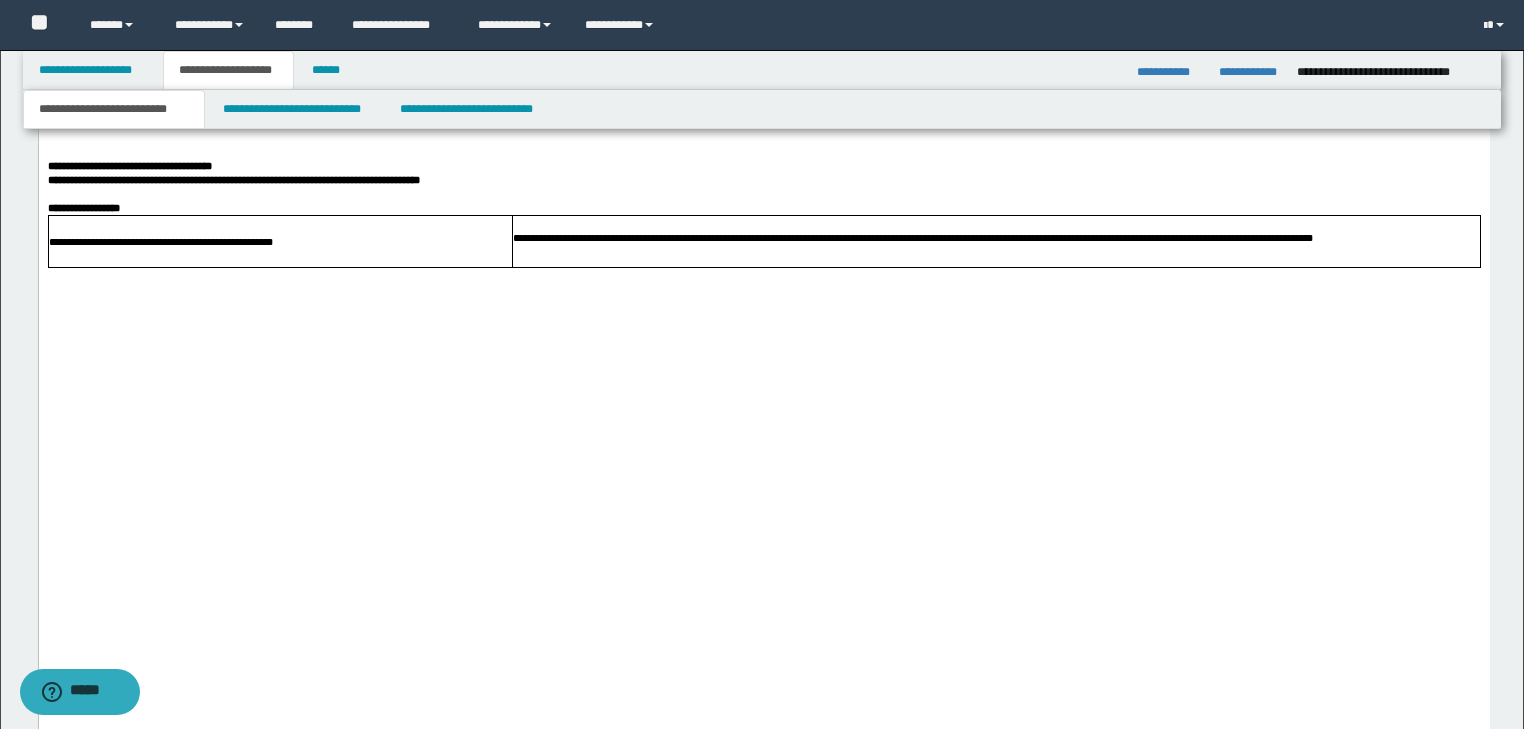 click on "**********" at bounding box center [763, 124] 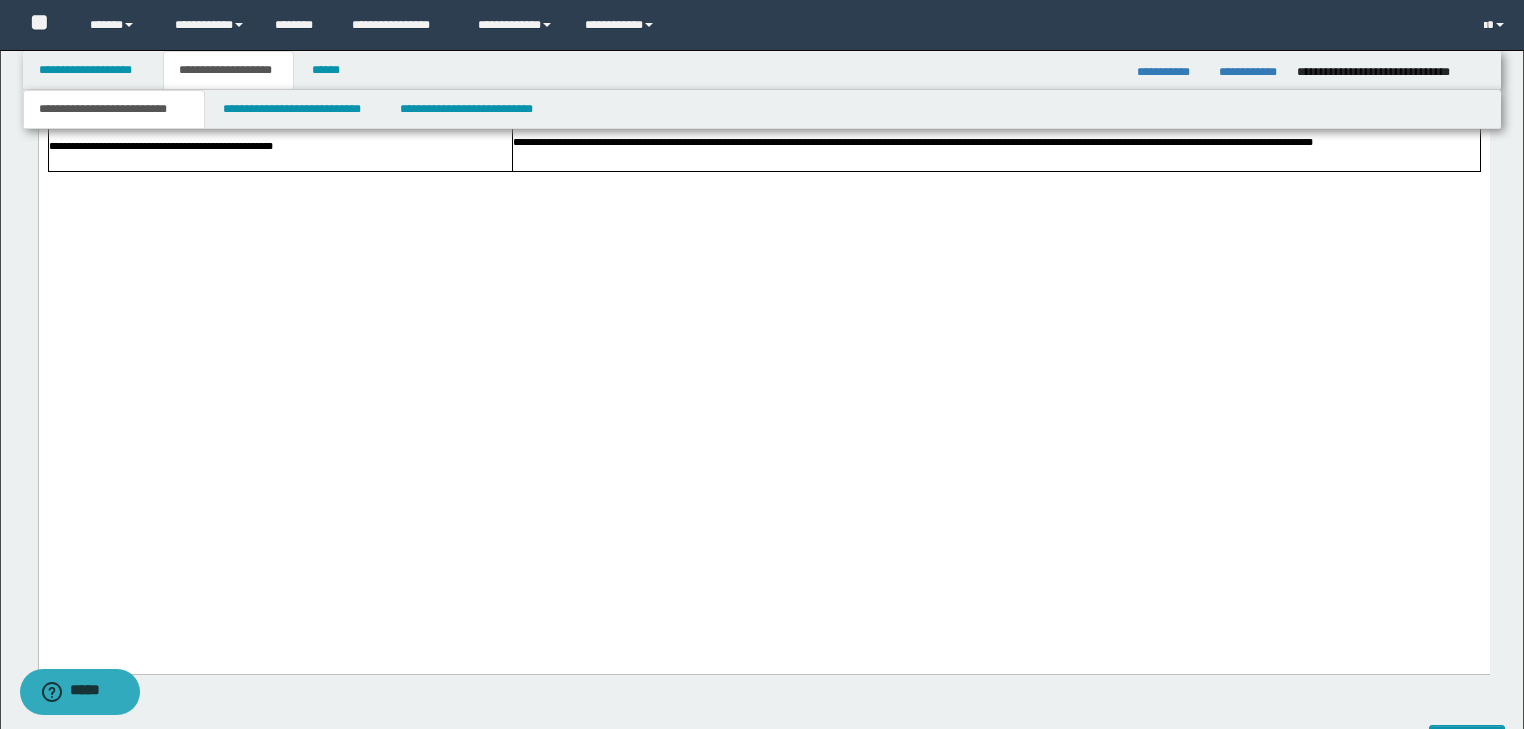 scroll, scrollTop: 5146, scrollLeft: 0, axis: vertical 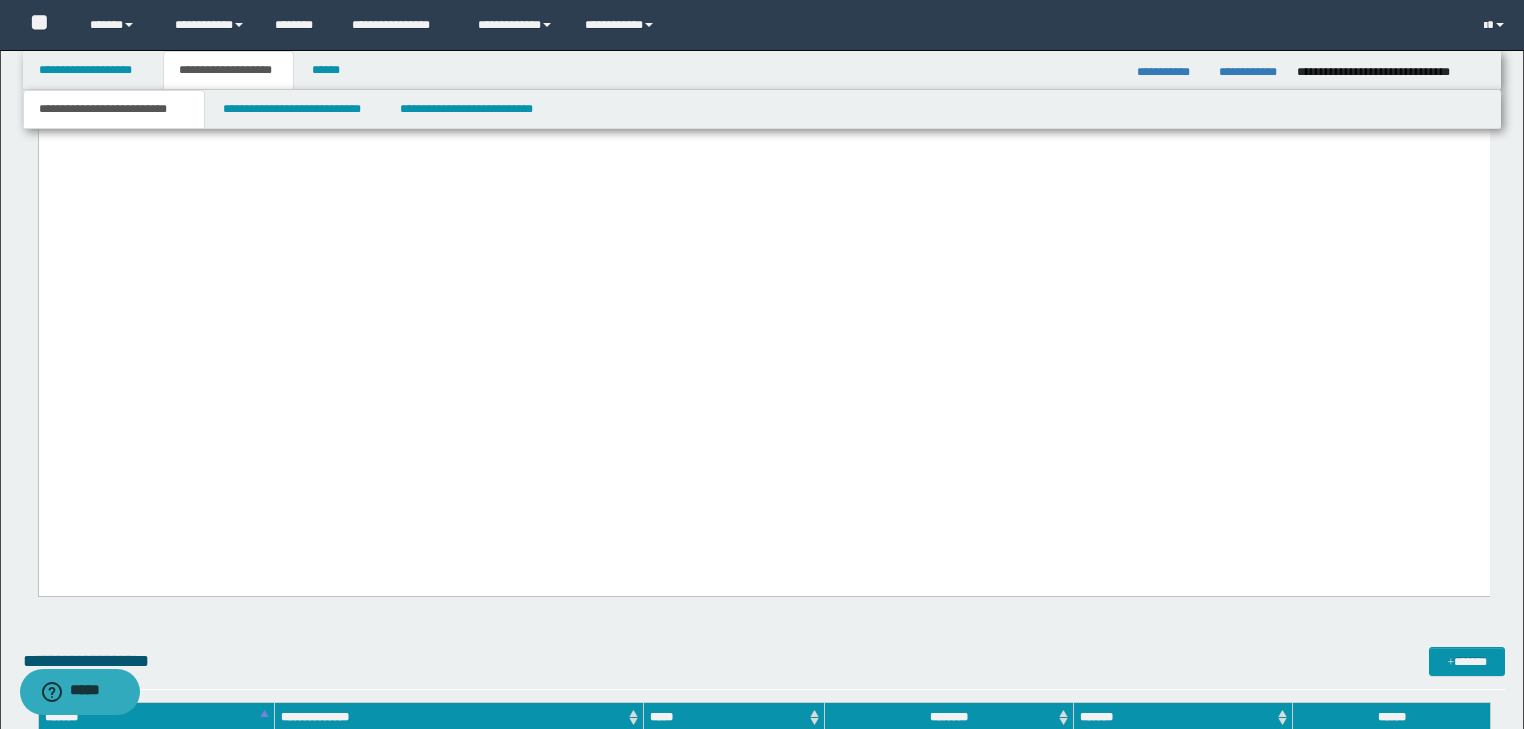 click at bounding box center [763, 20] 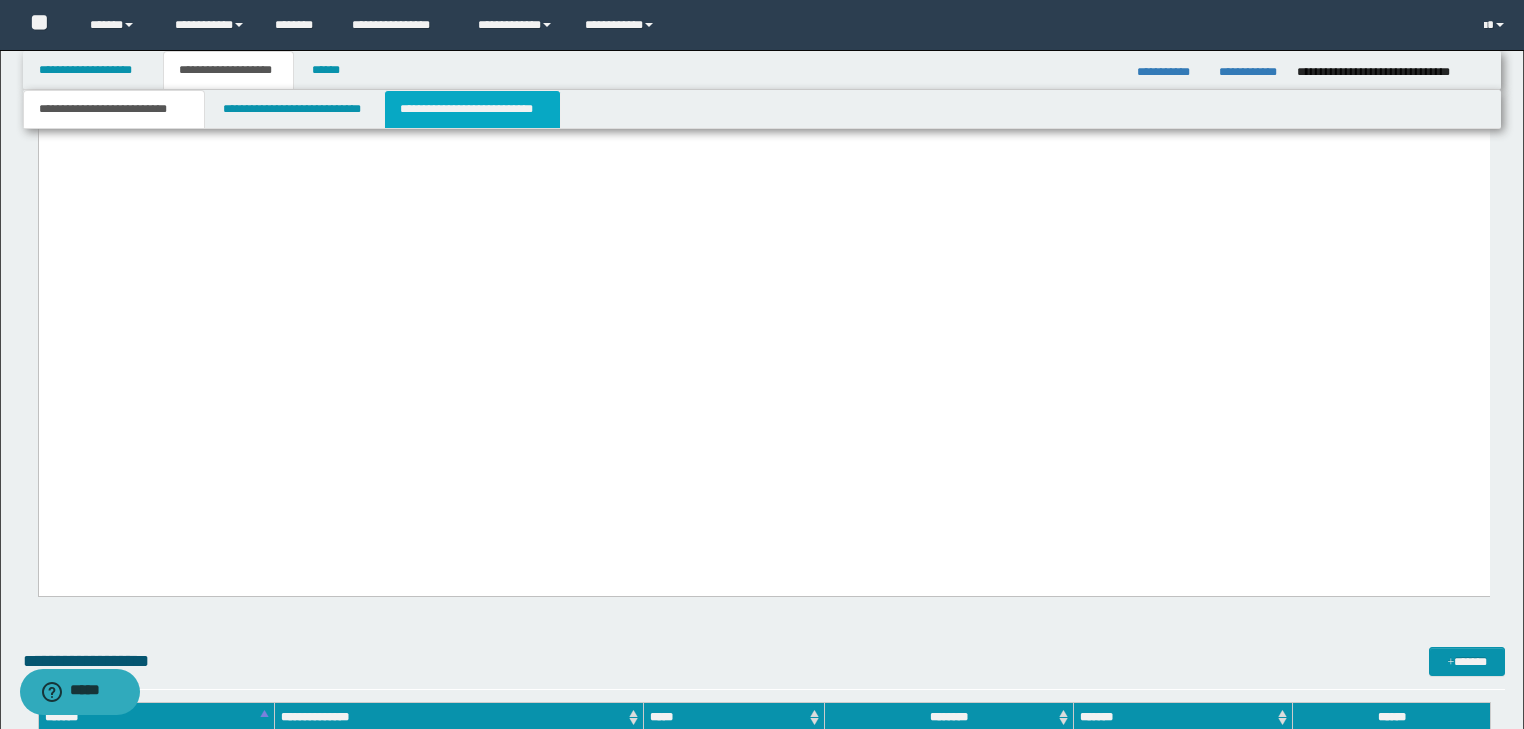 click on "**********" at bounding box center (472, 109) 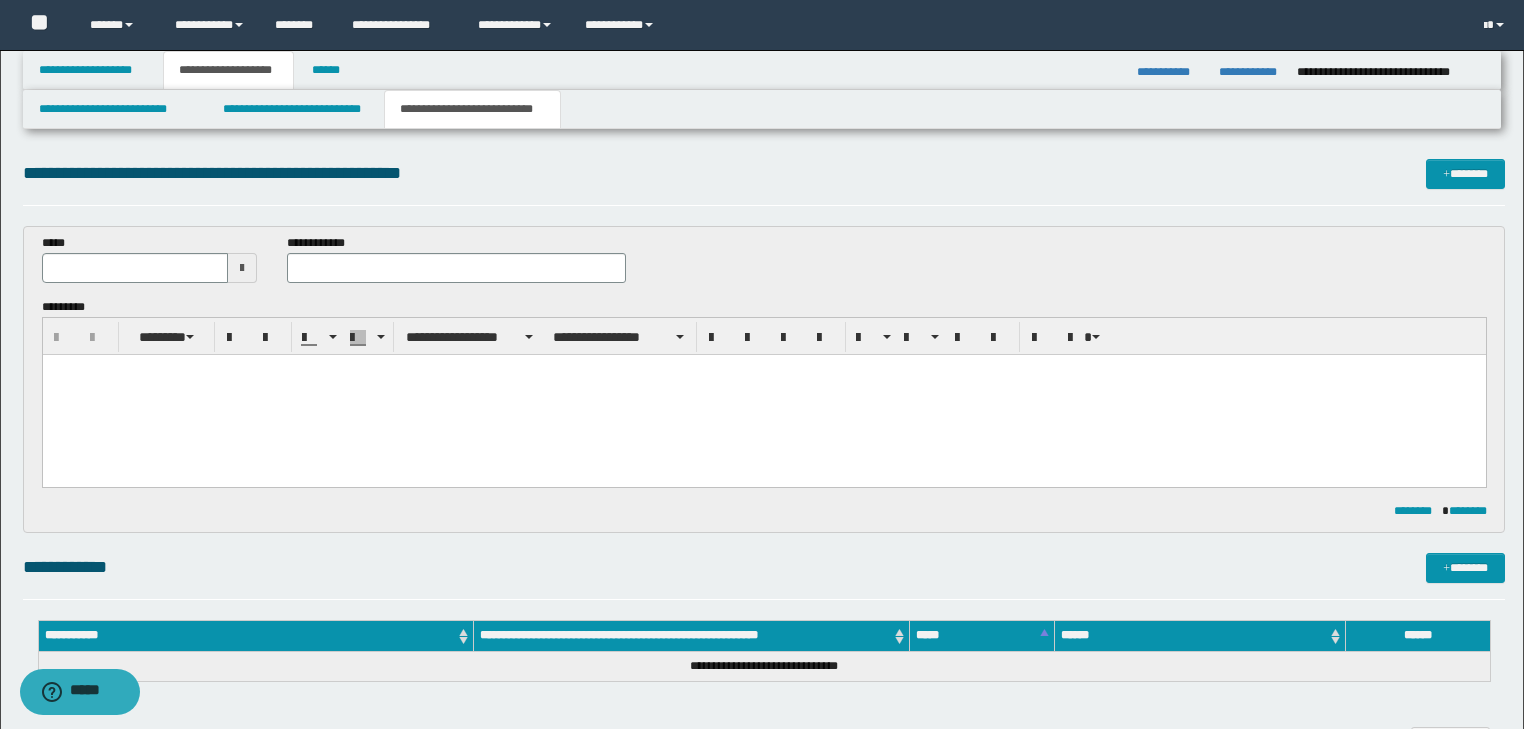 scroll, scrollTop: 0, scrollLeft: 0, axis: both 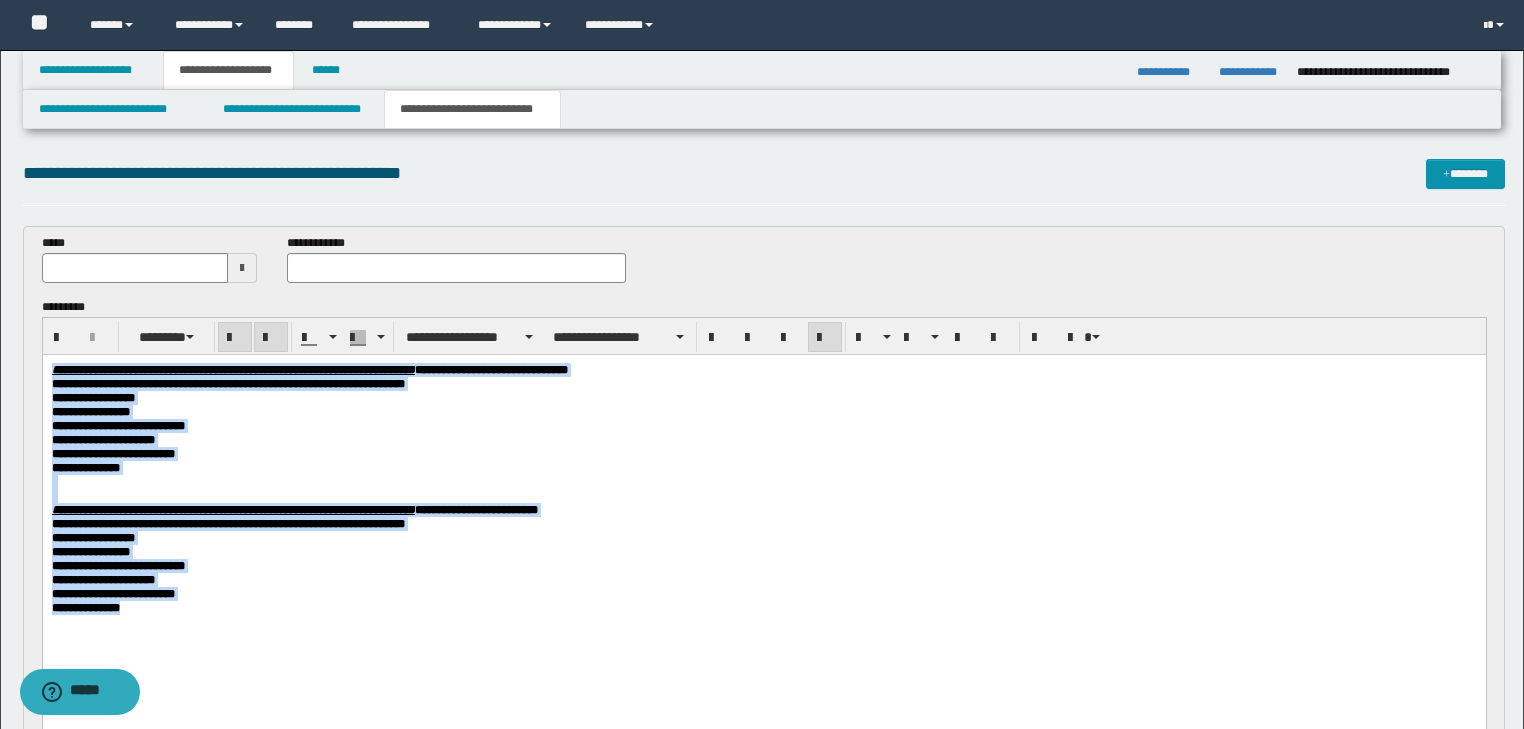 drag, startPoint x: 53, startPoint y: 368, endPoint x: 312, endPoint y: 577, distance: 332.80927 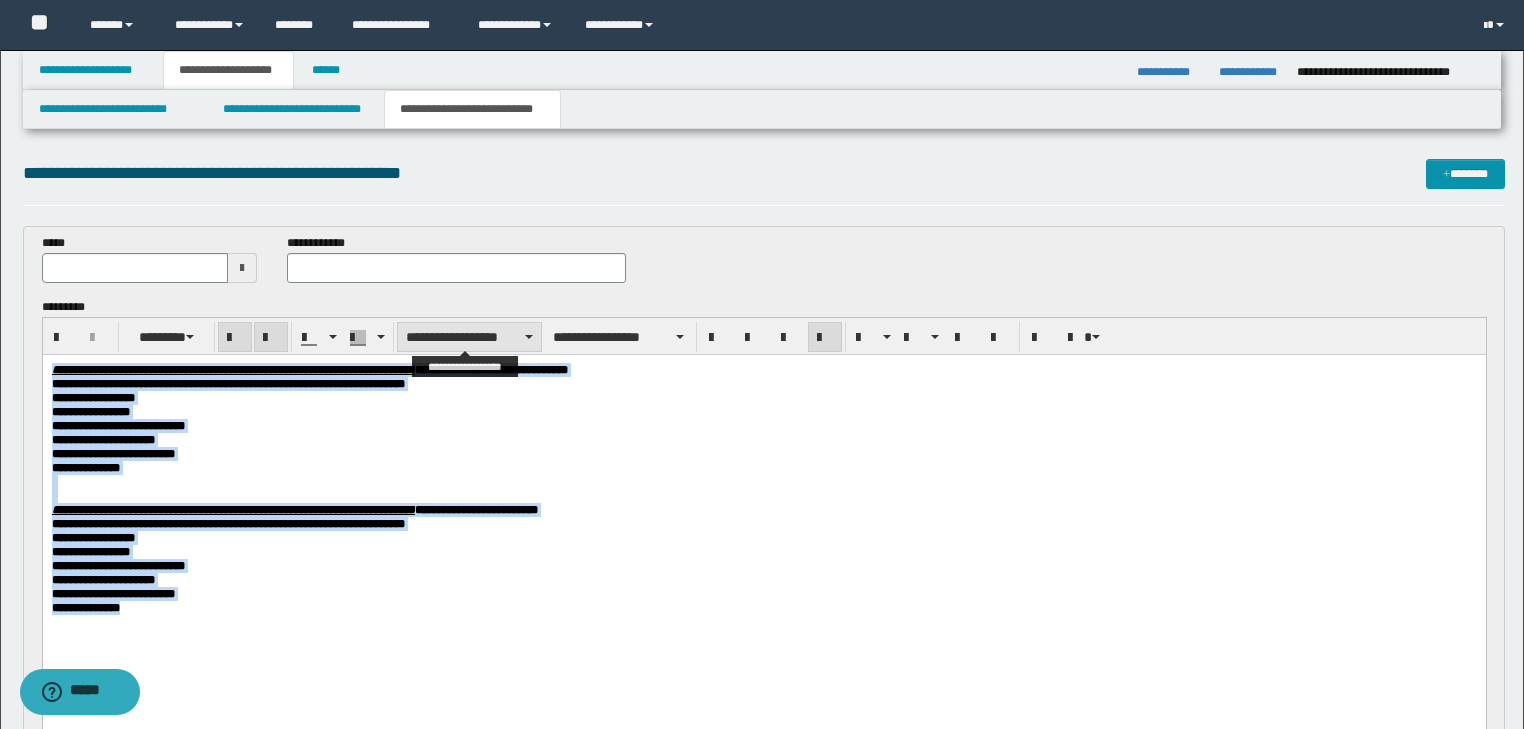 click on "**********" at bounding box center (469, 337) 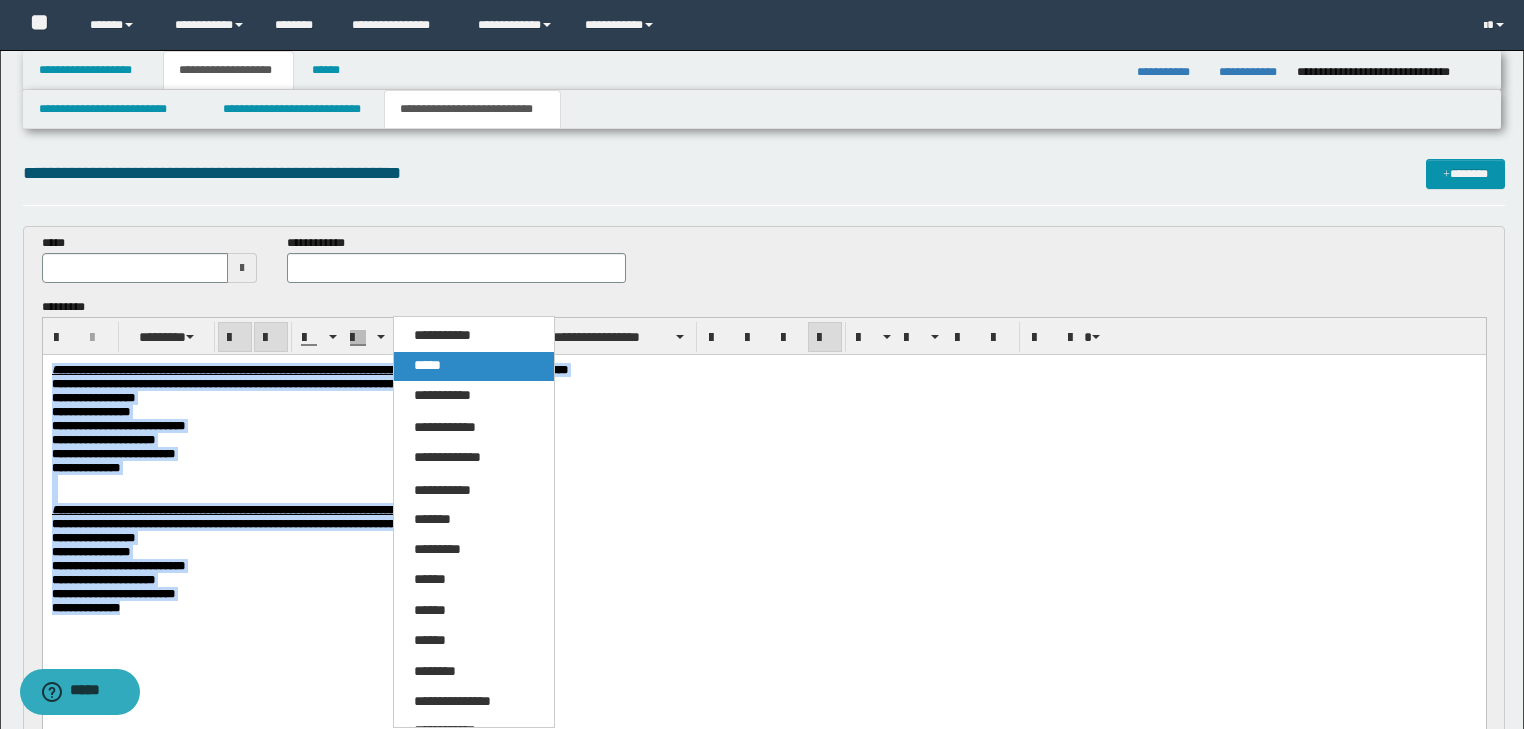 click on "*****" at bounding box center (427, 365) 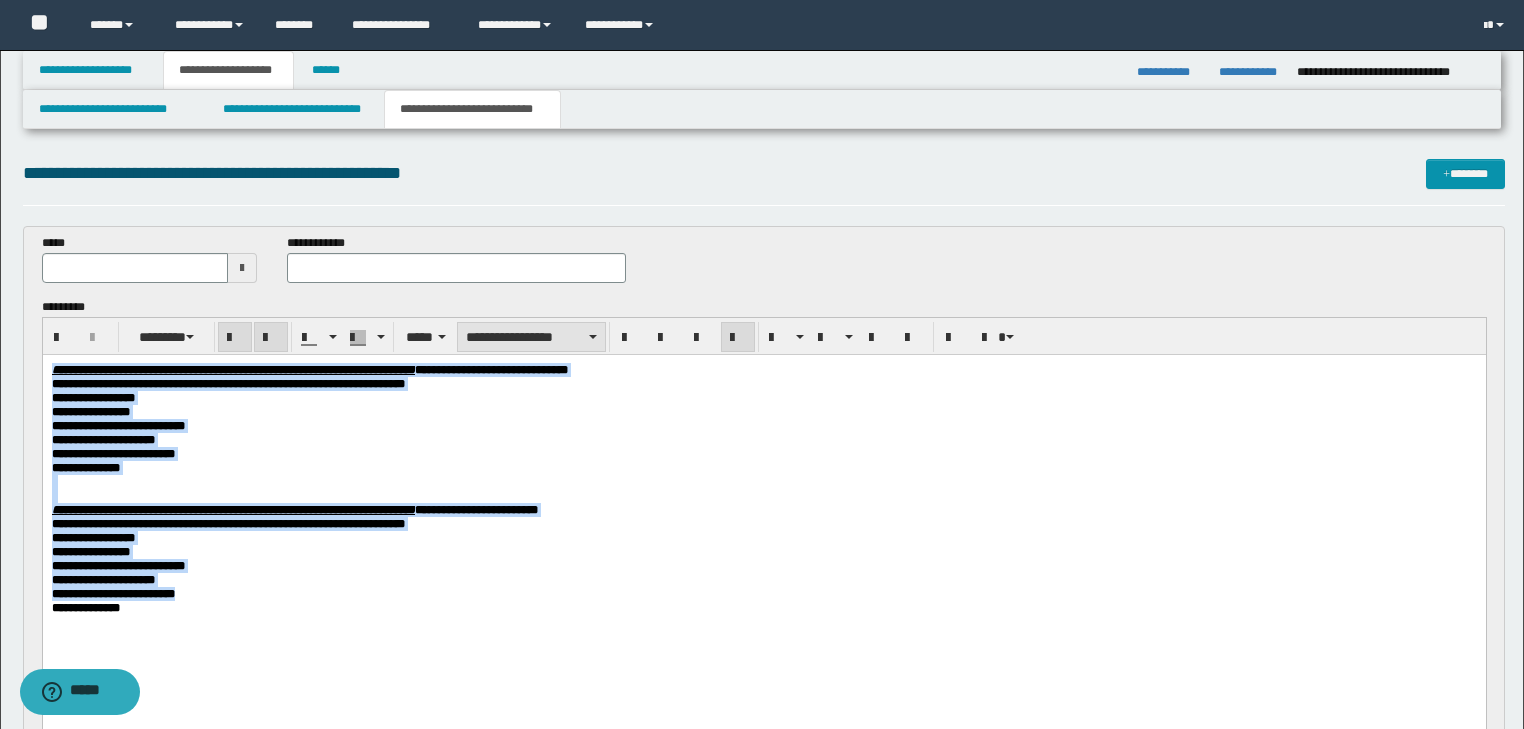 click on "**********" at bounding box center (531, 337) 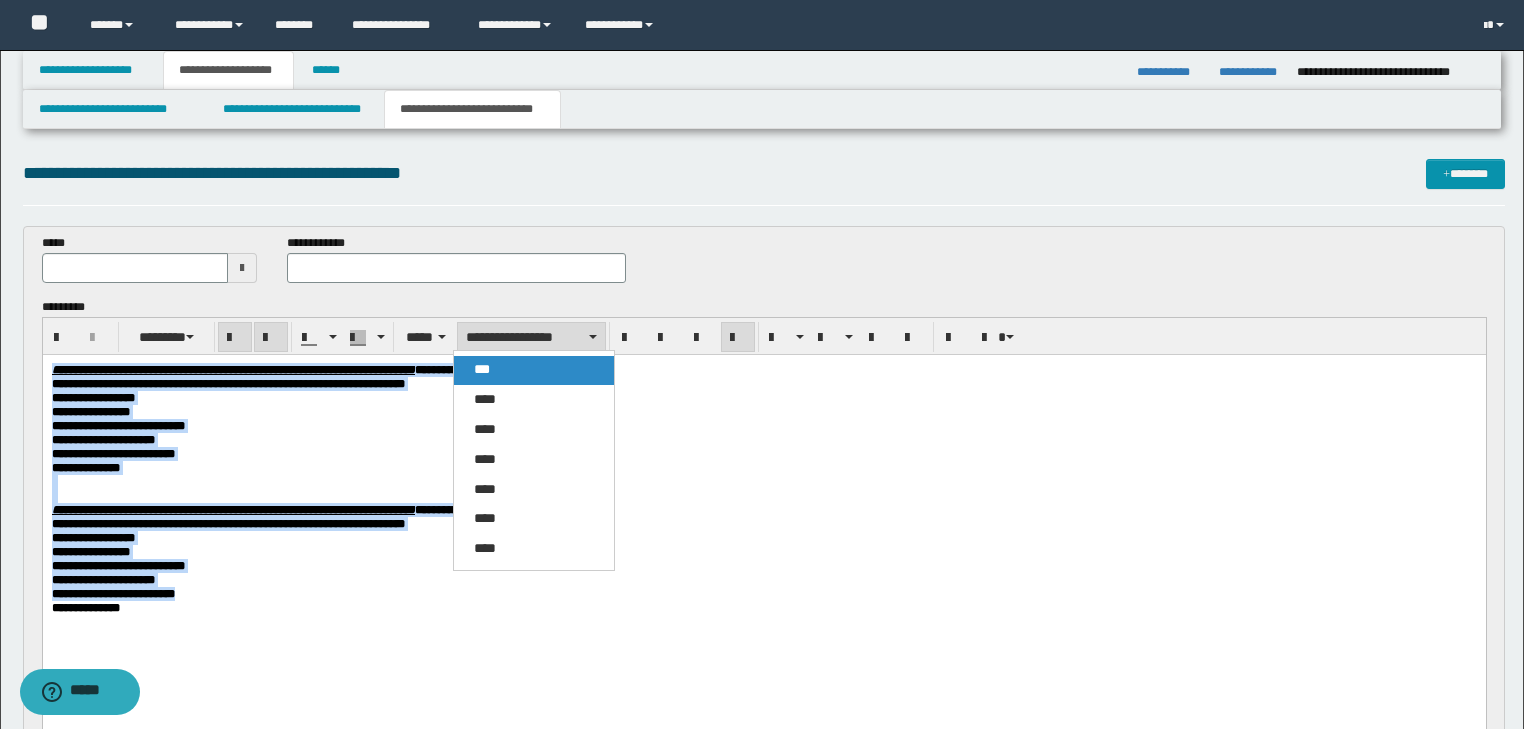 click on "***" at bounding box center (482, 369) 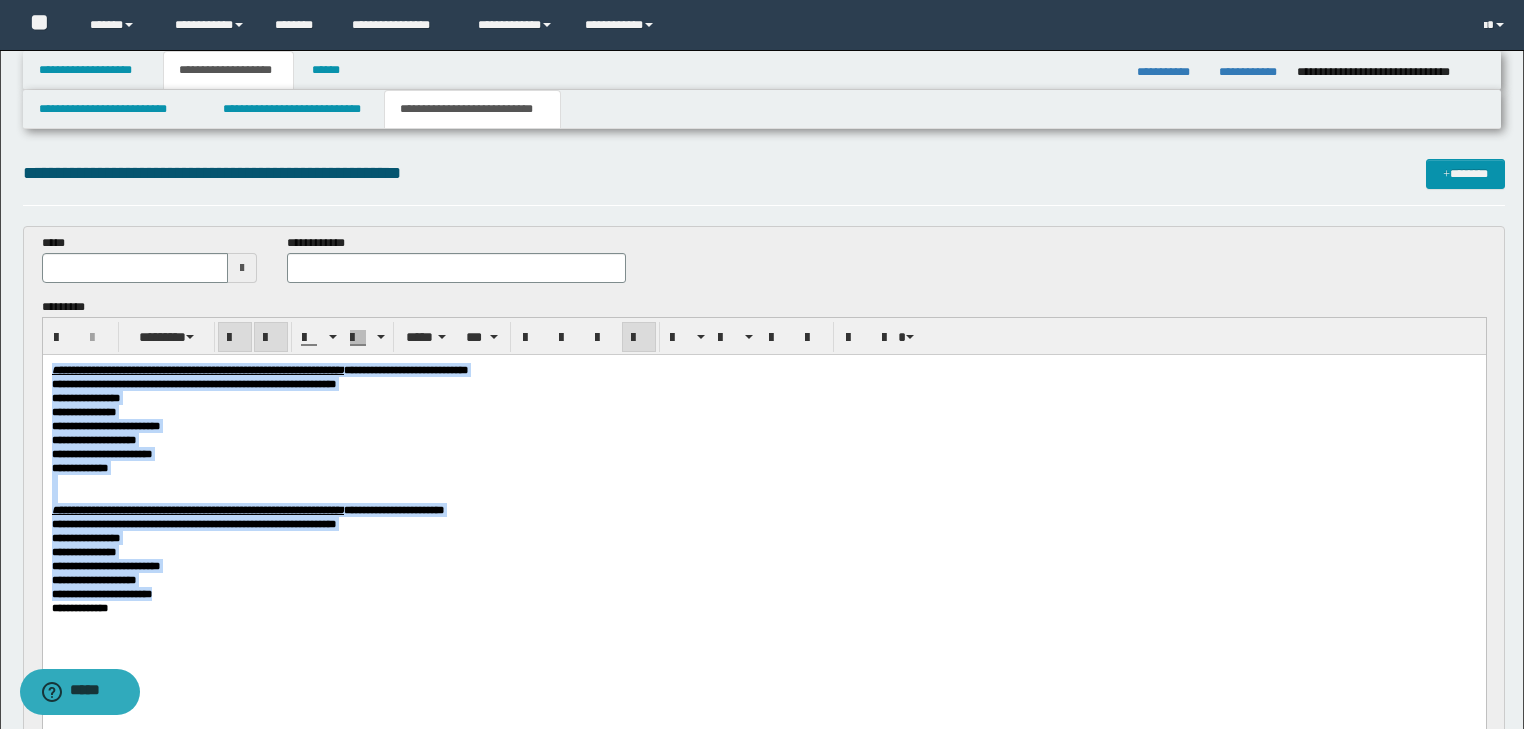click at bounding box center [639, 338] 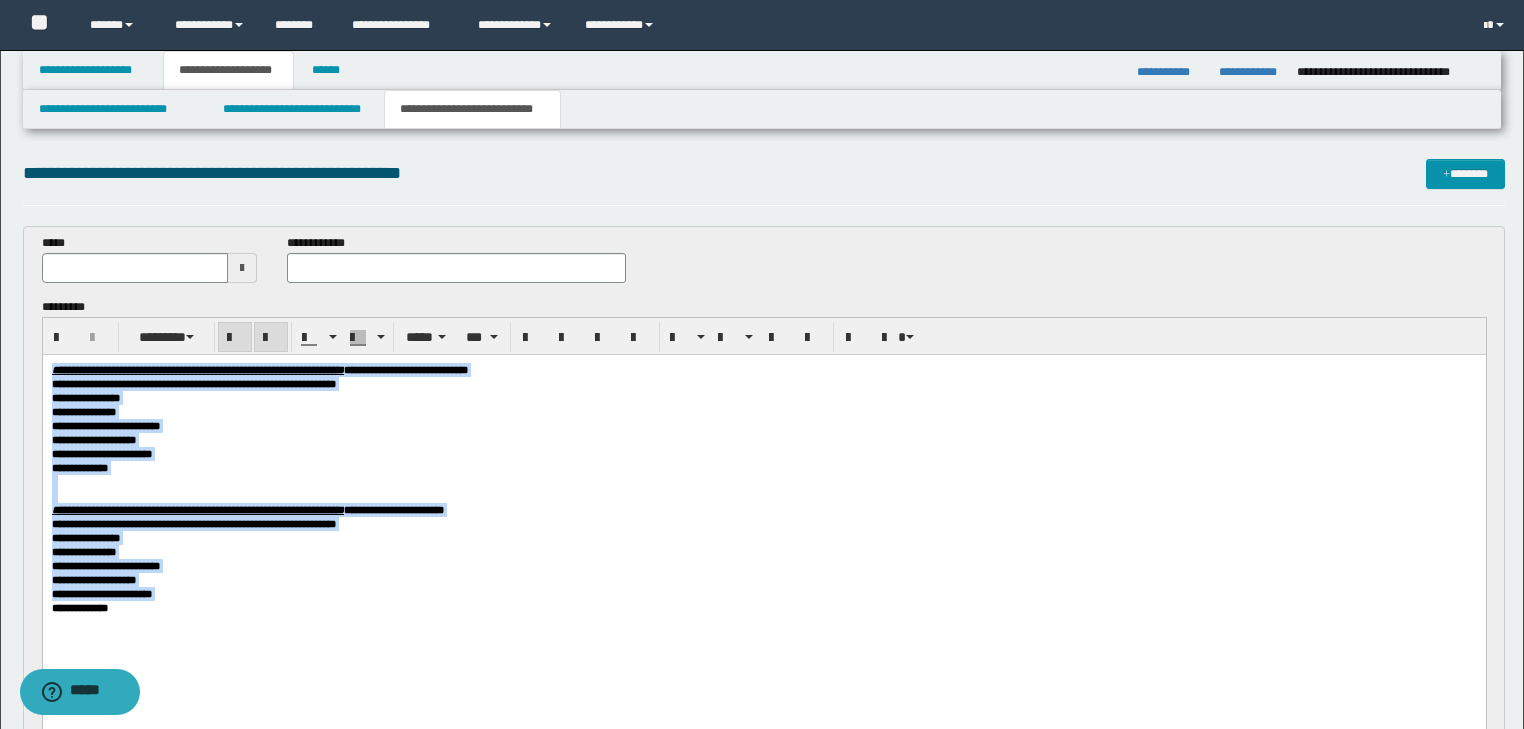 click on "**********" at bounding box center (763, 411) 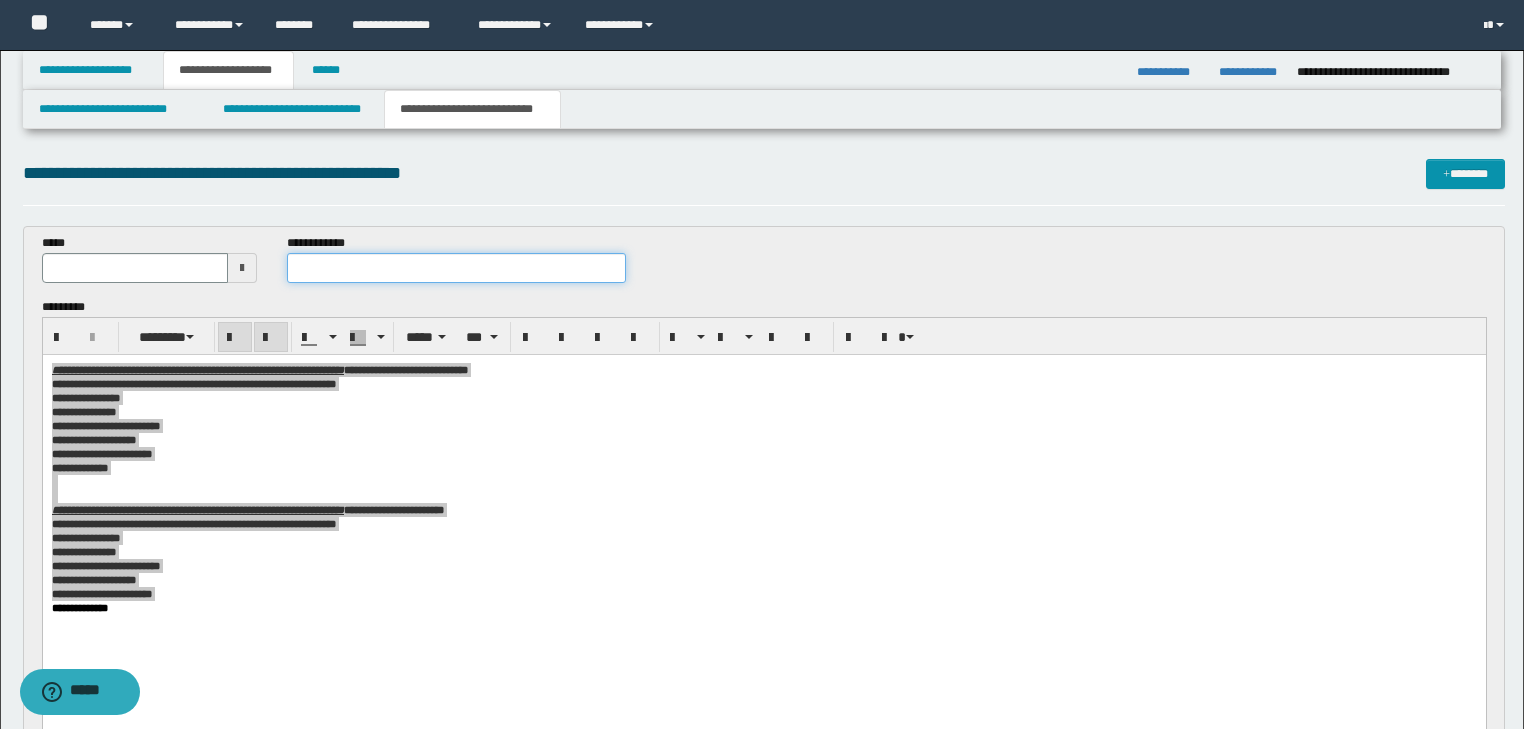 click at bounding box center [456, 268] 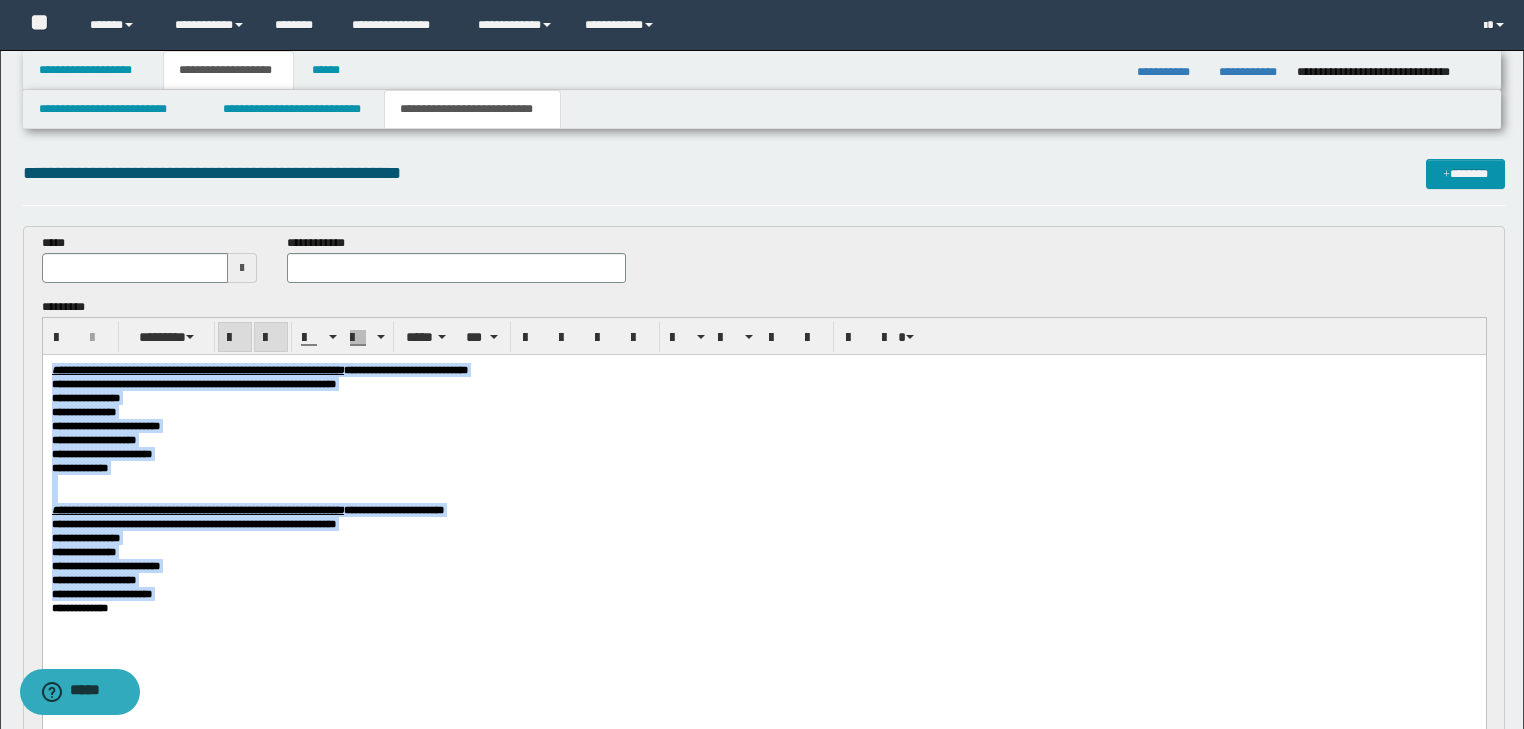 click on "**********" at bounding box center (763, 397) 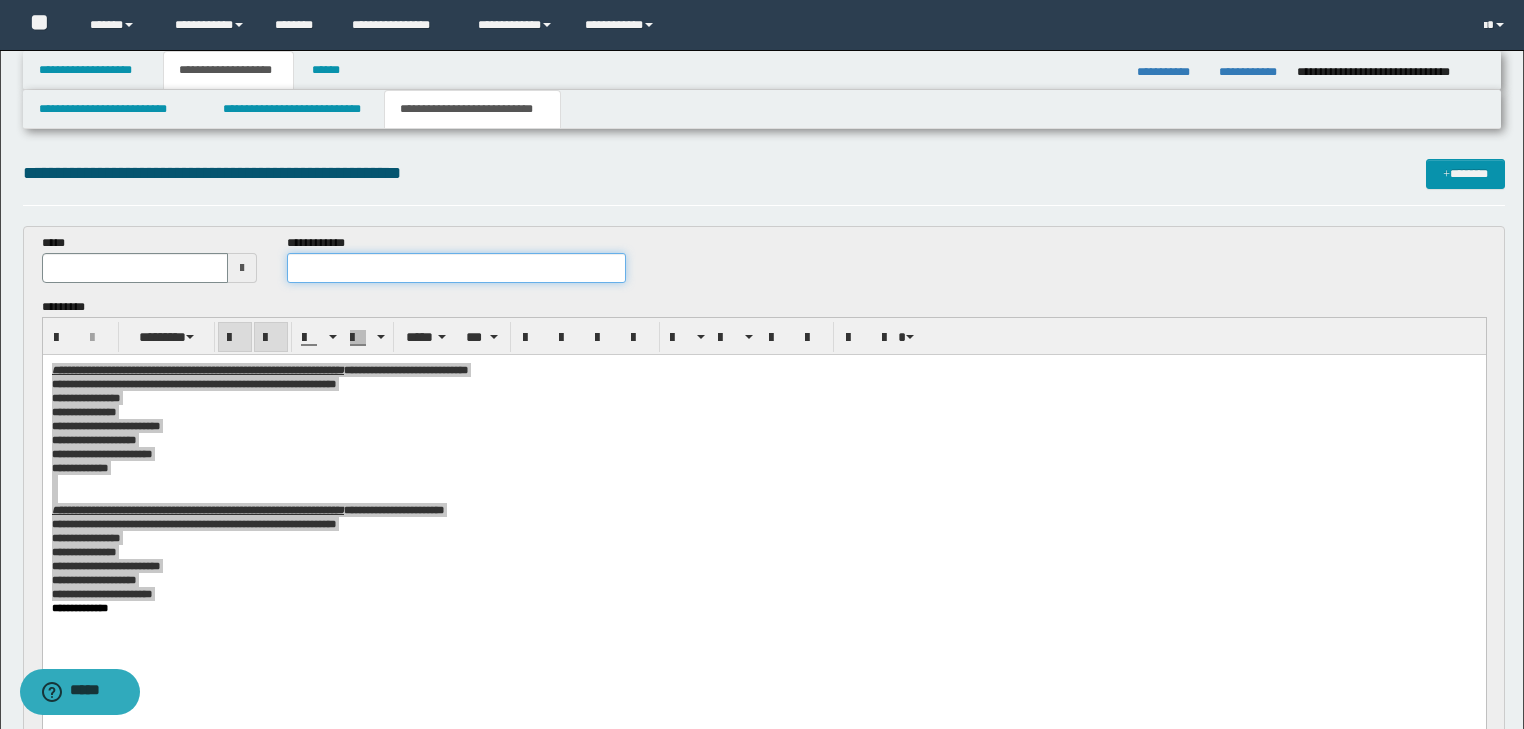 click at bounding box center [456, 268] 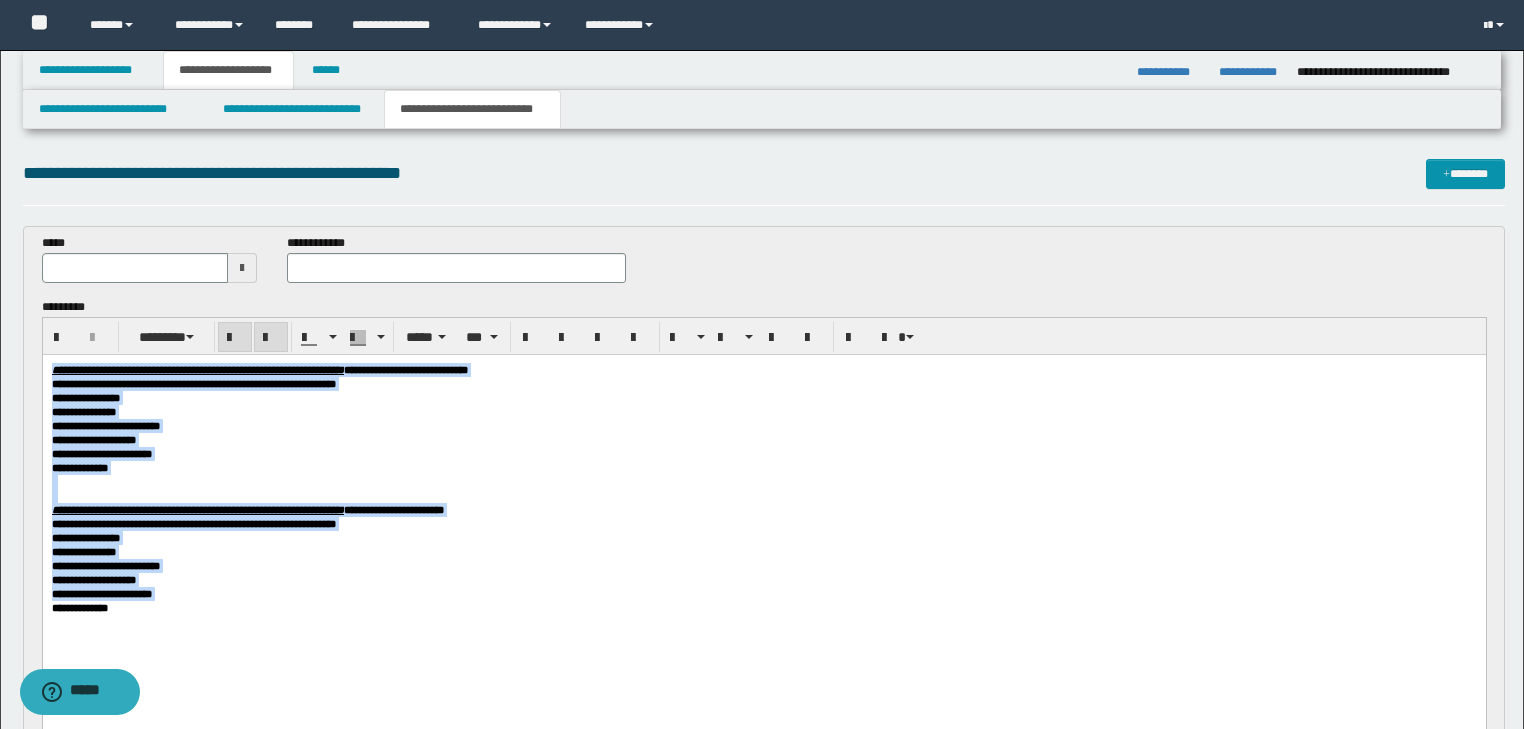 click on "**********" at bounding box center [763, 411] 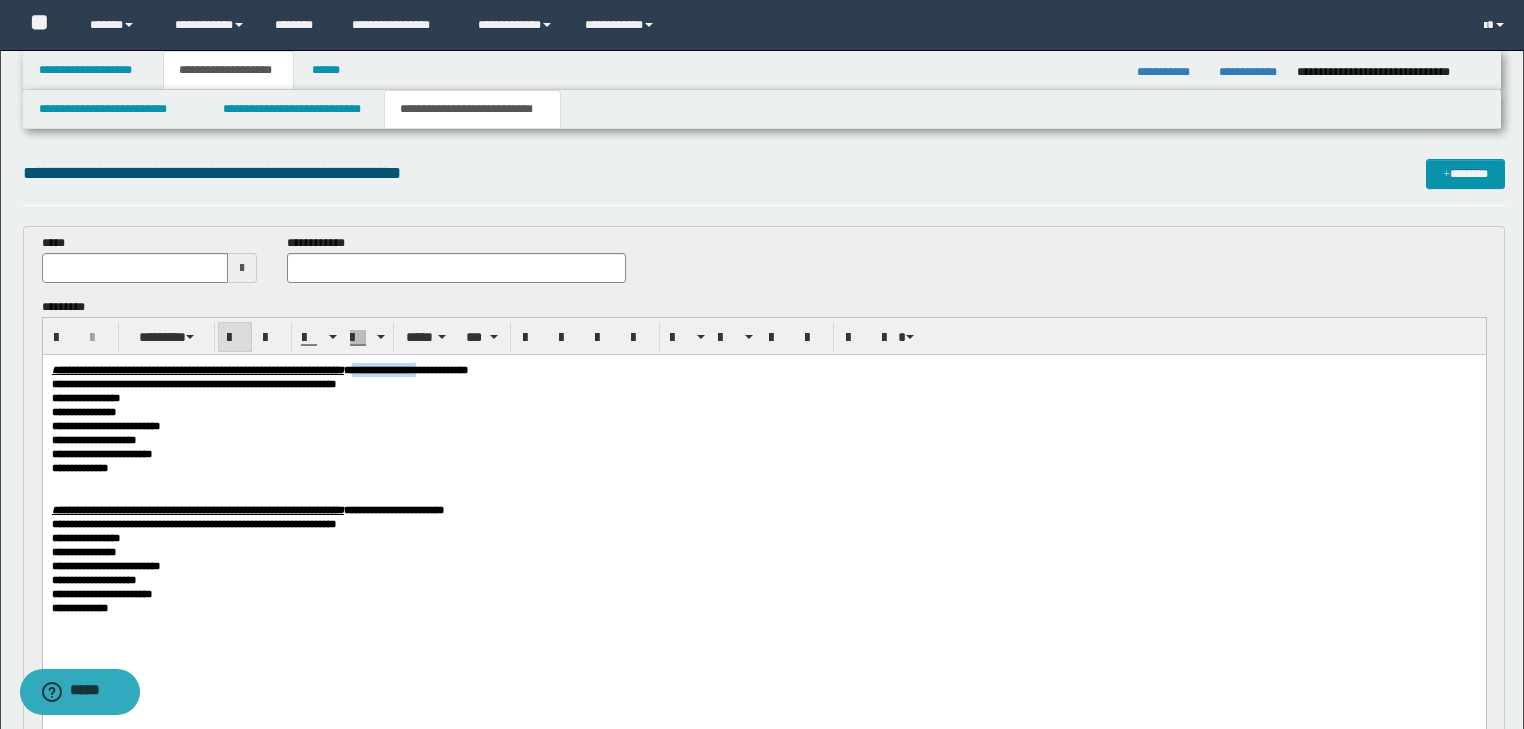 drag, startPoint x: 512, startPoint y: 369, endPoint x: 599, endPoint y: 372, distance: 87.05171 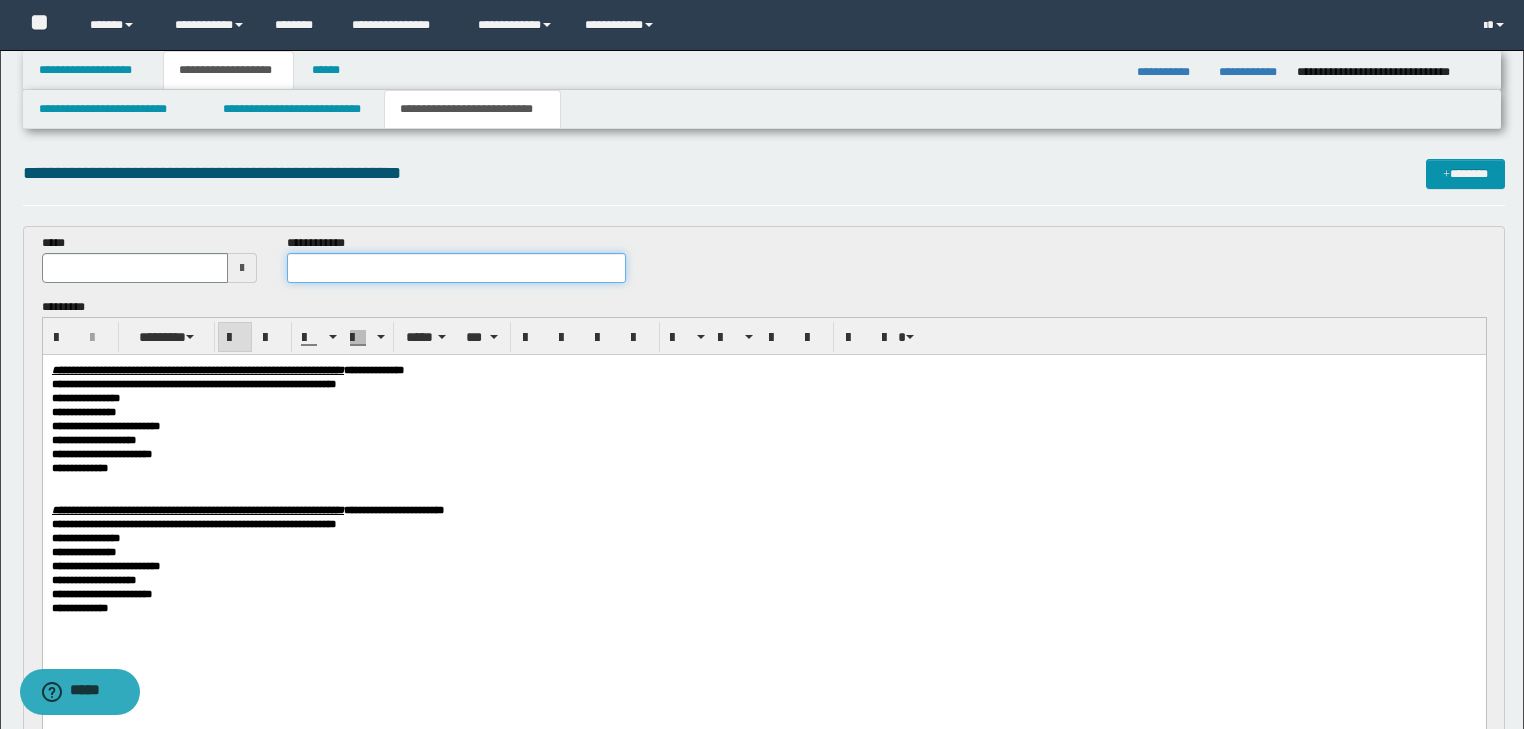 click at bounding box center [456, 268] 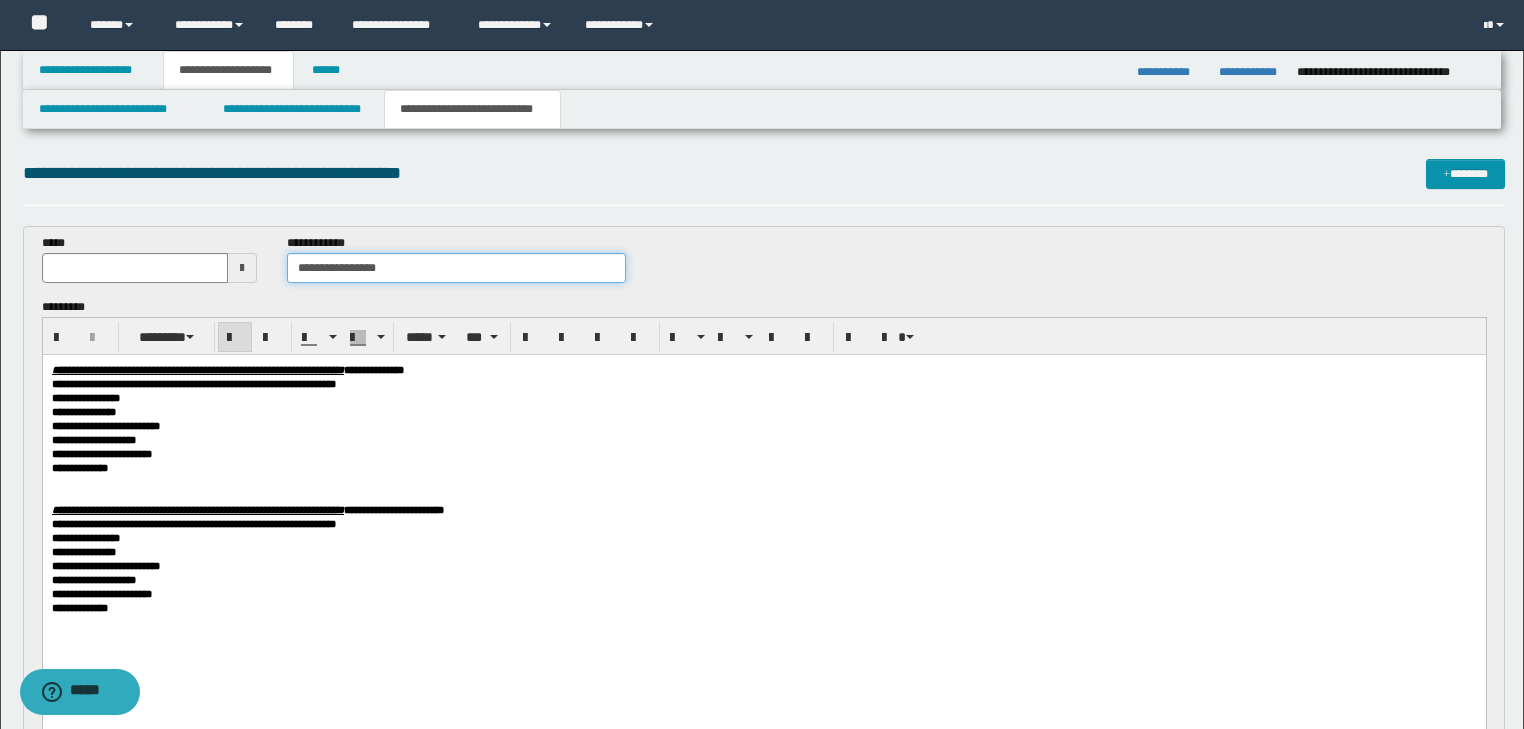 type on "**********" 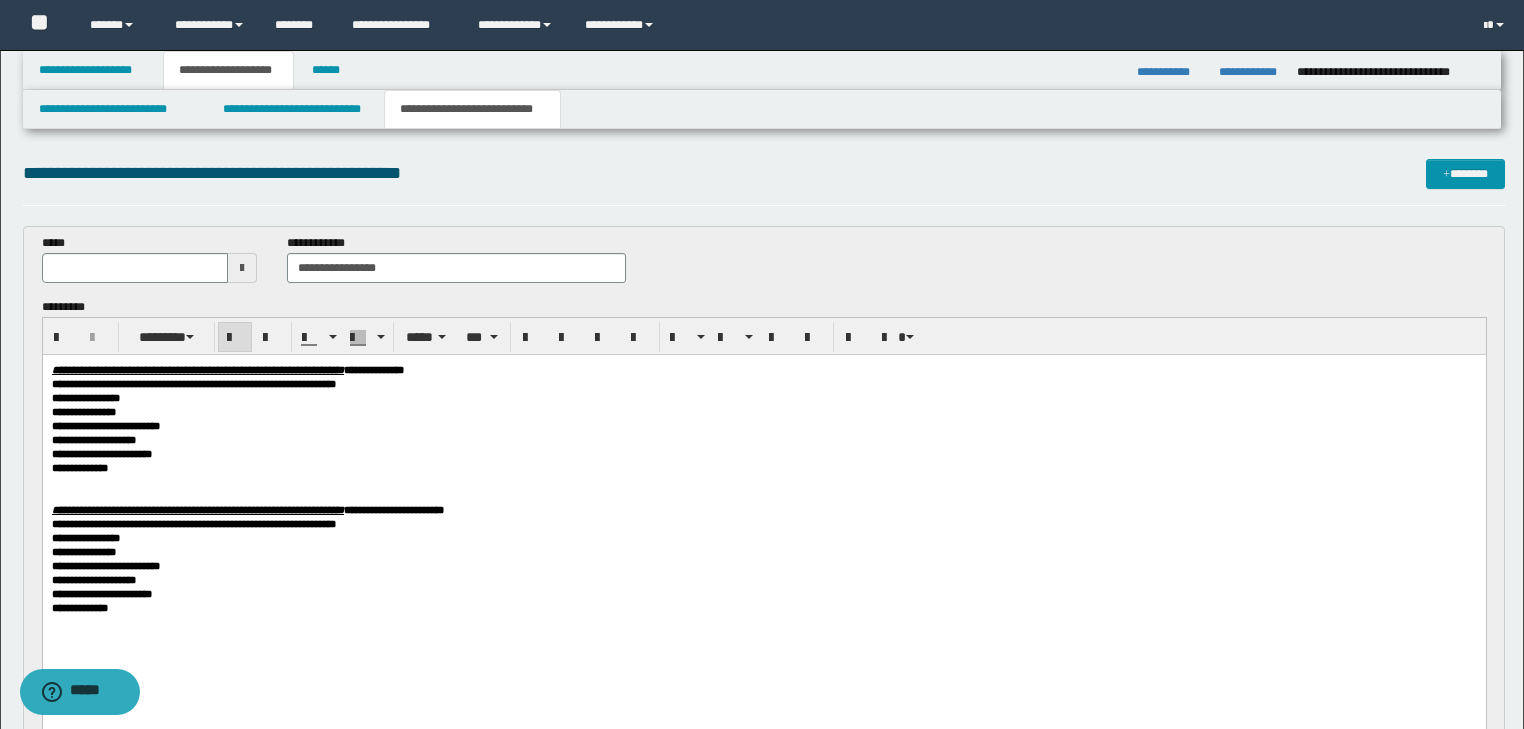 click on "**********" at bounding box center (763, 383) 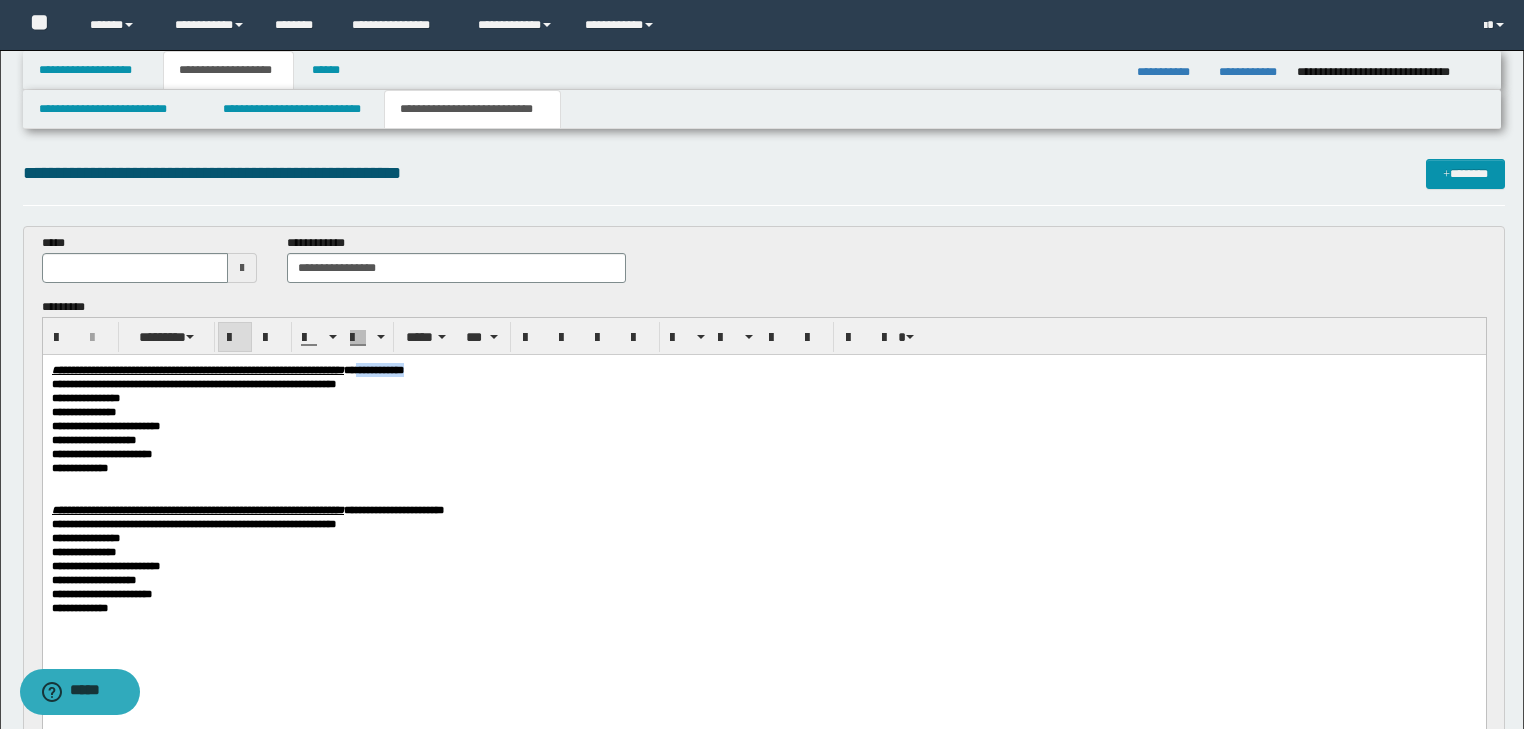 drag, startPoint x: 528, startPoint y: 372, endPoint x: 599, endPoint y: 373, distance: 71.00704 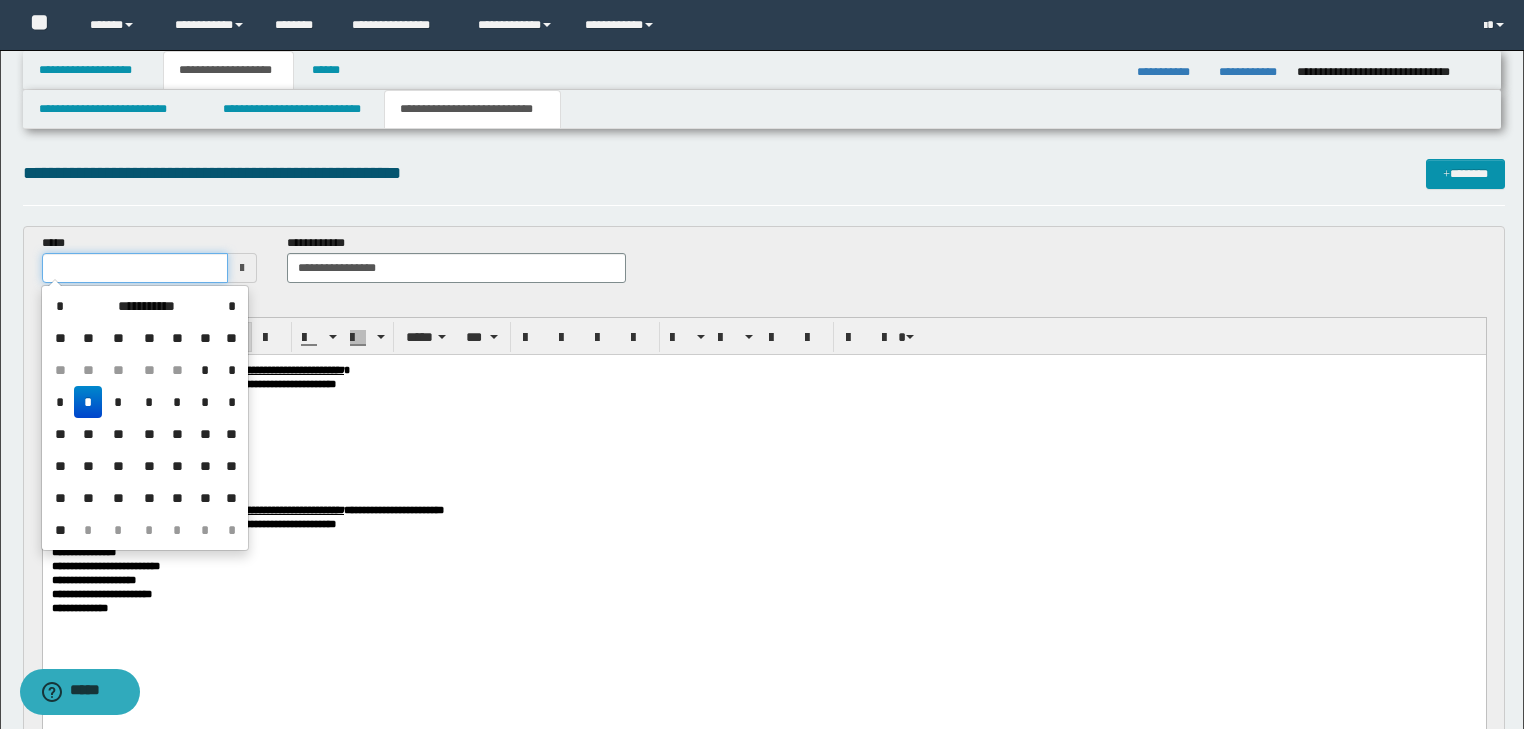 click at bounding box center [135, 268] 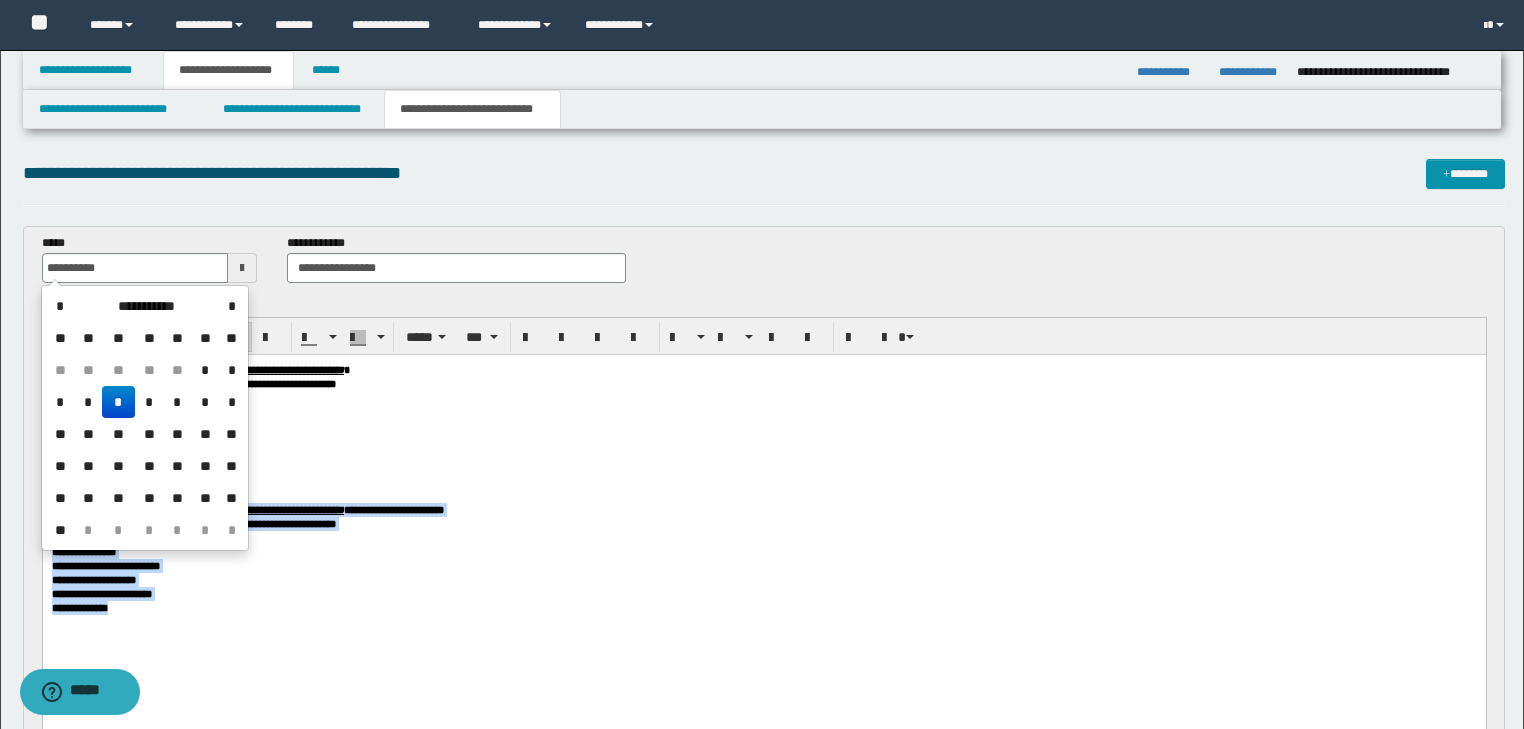 drag, startPoint x: 371, startPoint y: 494, endPoint x: 382, endPoint y: 684, distance: 190.31816 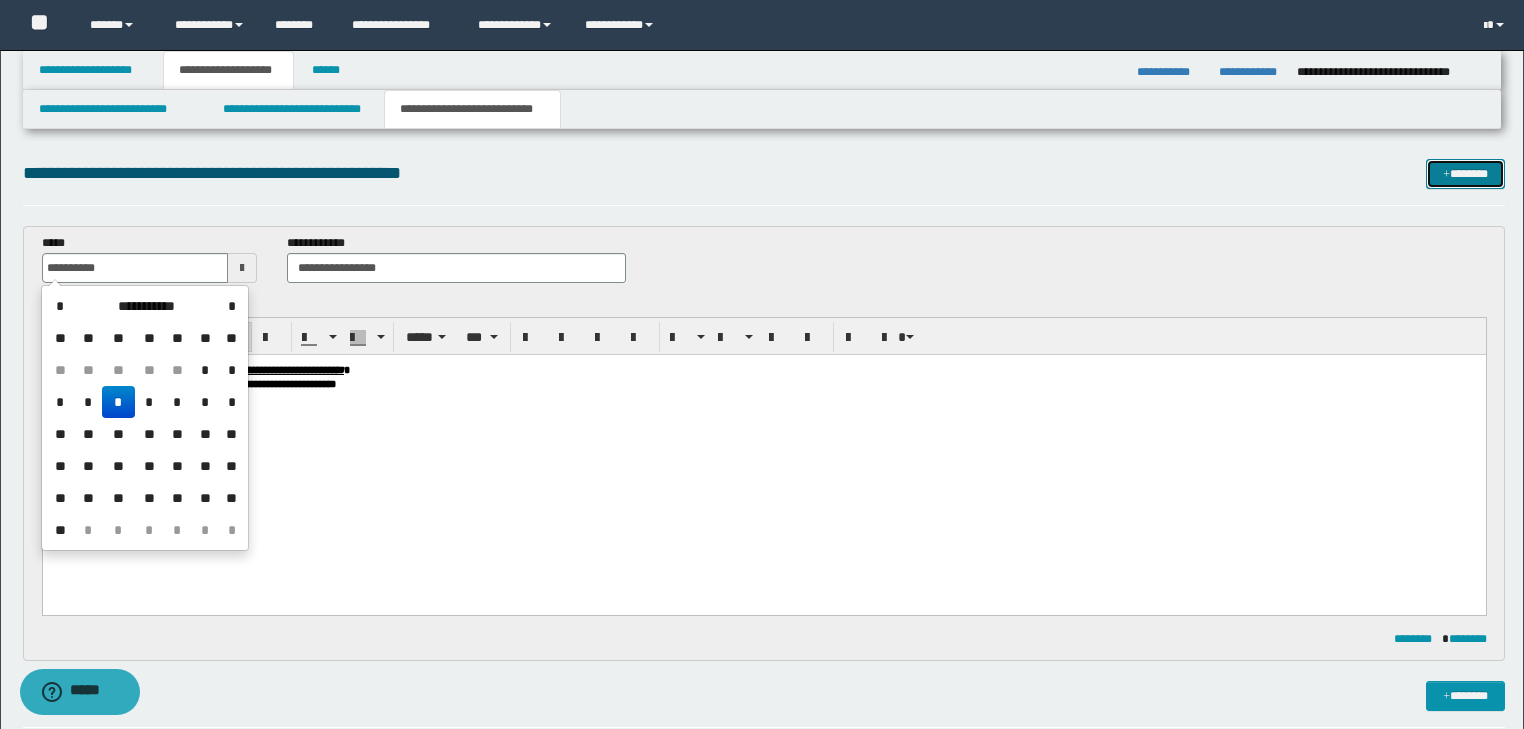 type on "**********" 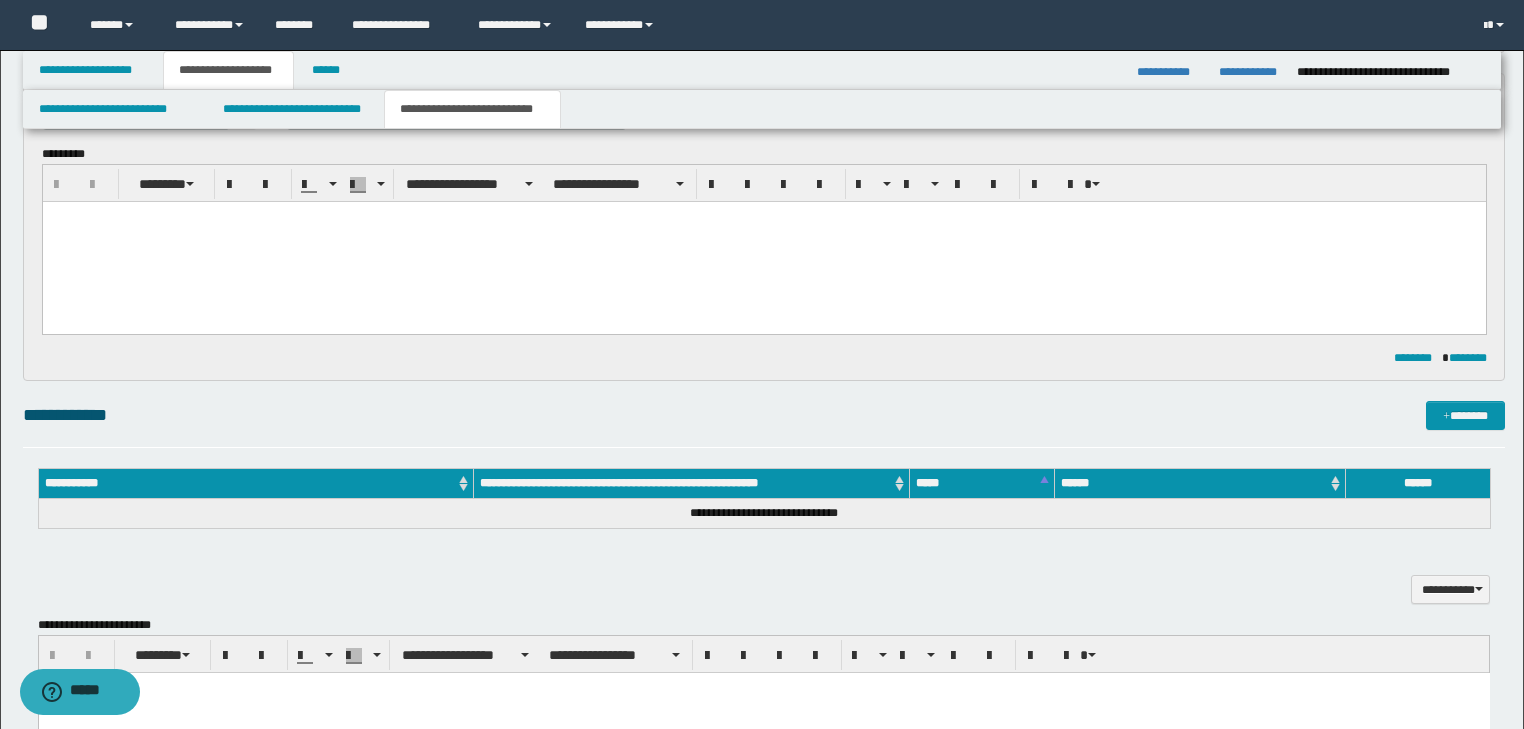 scroll, scrollTop: 0, scrollLeft: 0, axis: both 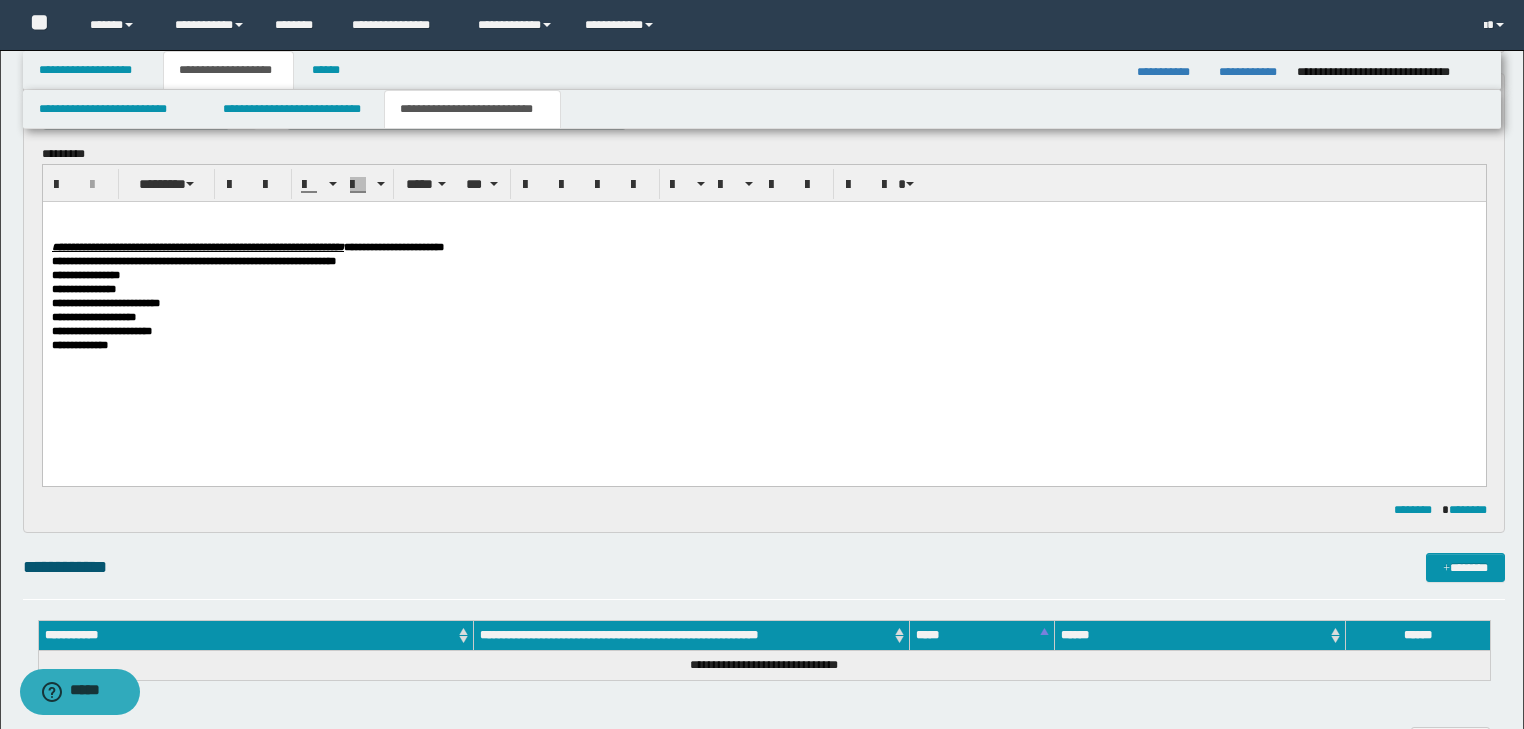 click on "**********" at bounding box center (197, 247) 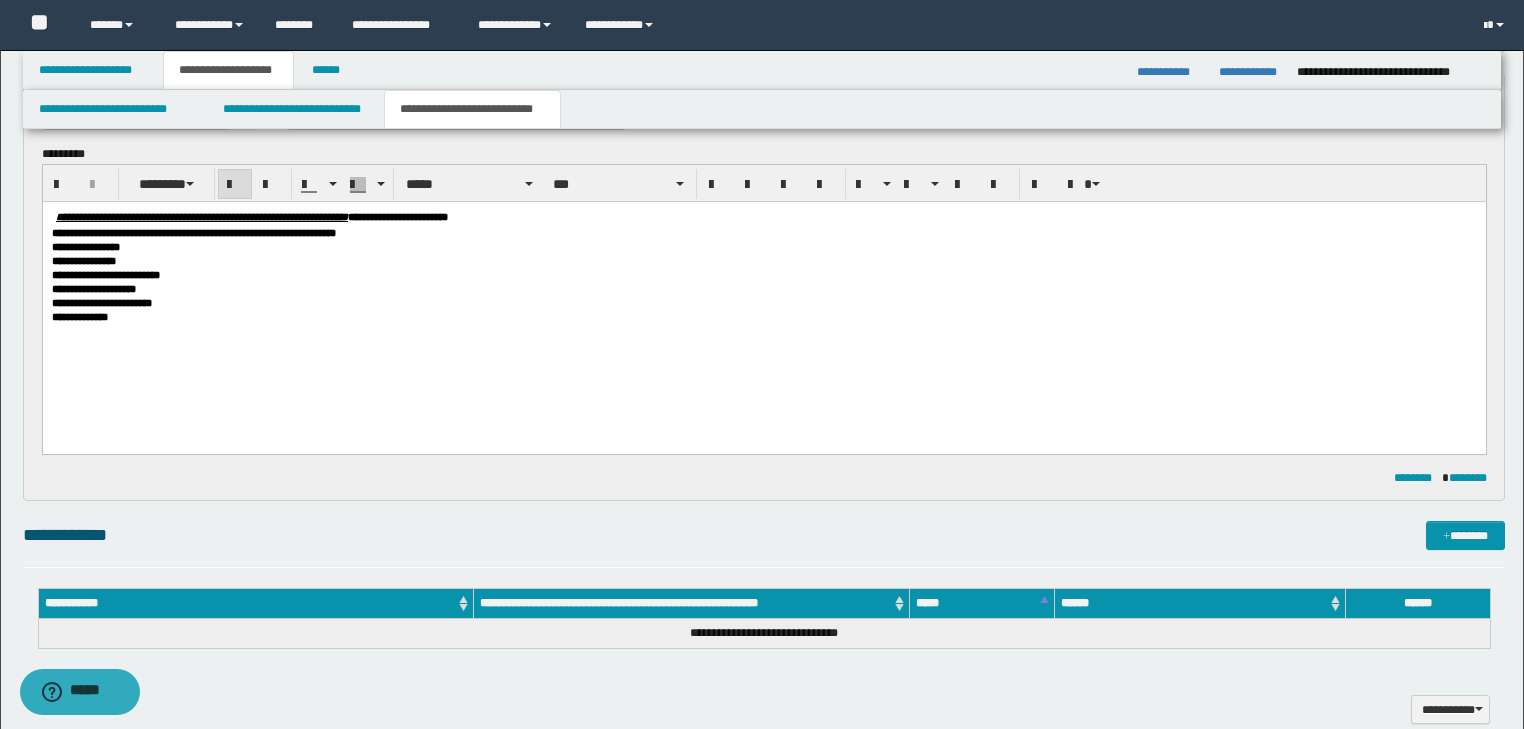 click on "**********" at bounding box center (397, 217) 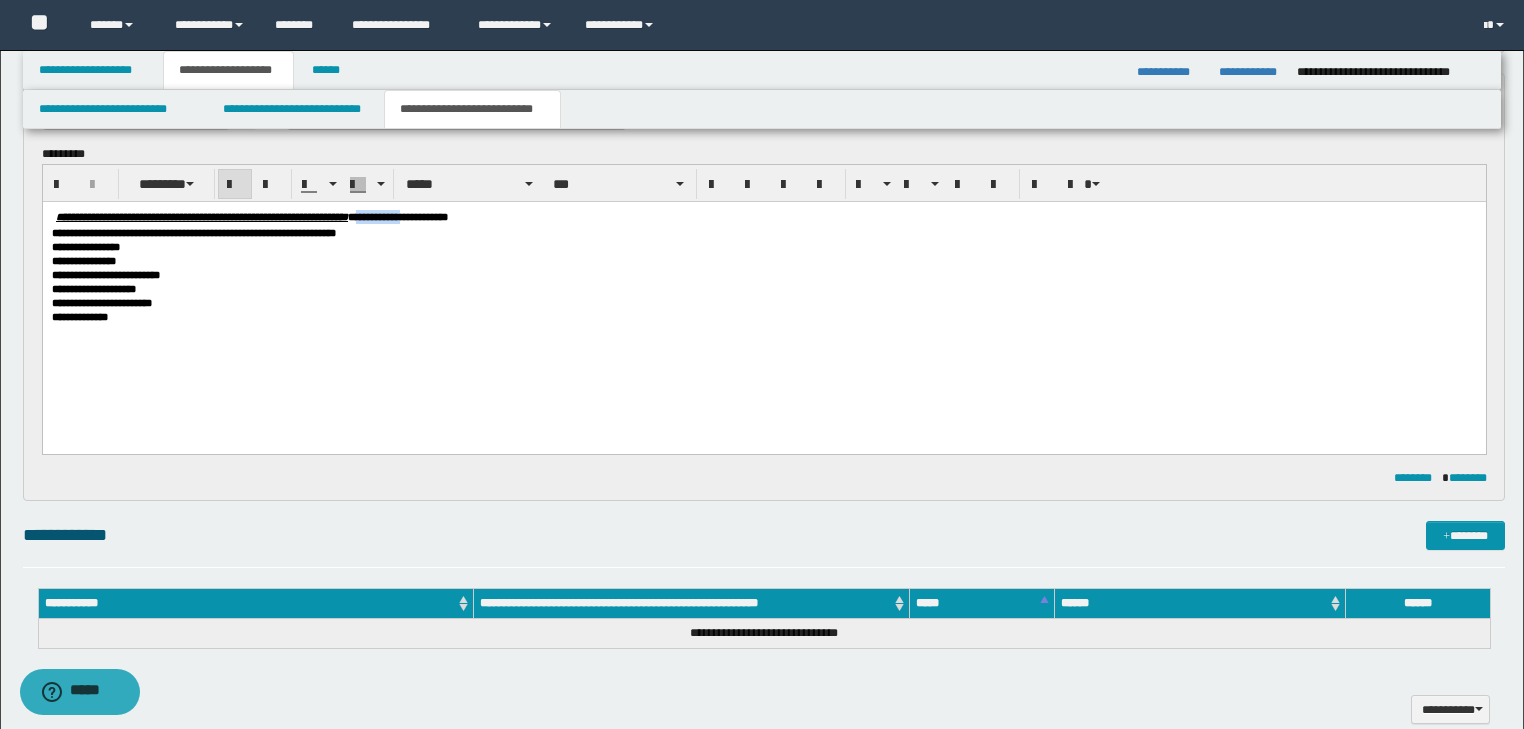click on "**********" at bounding box center (397, 217) 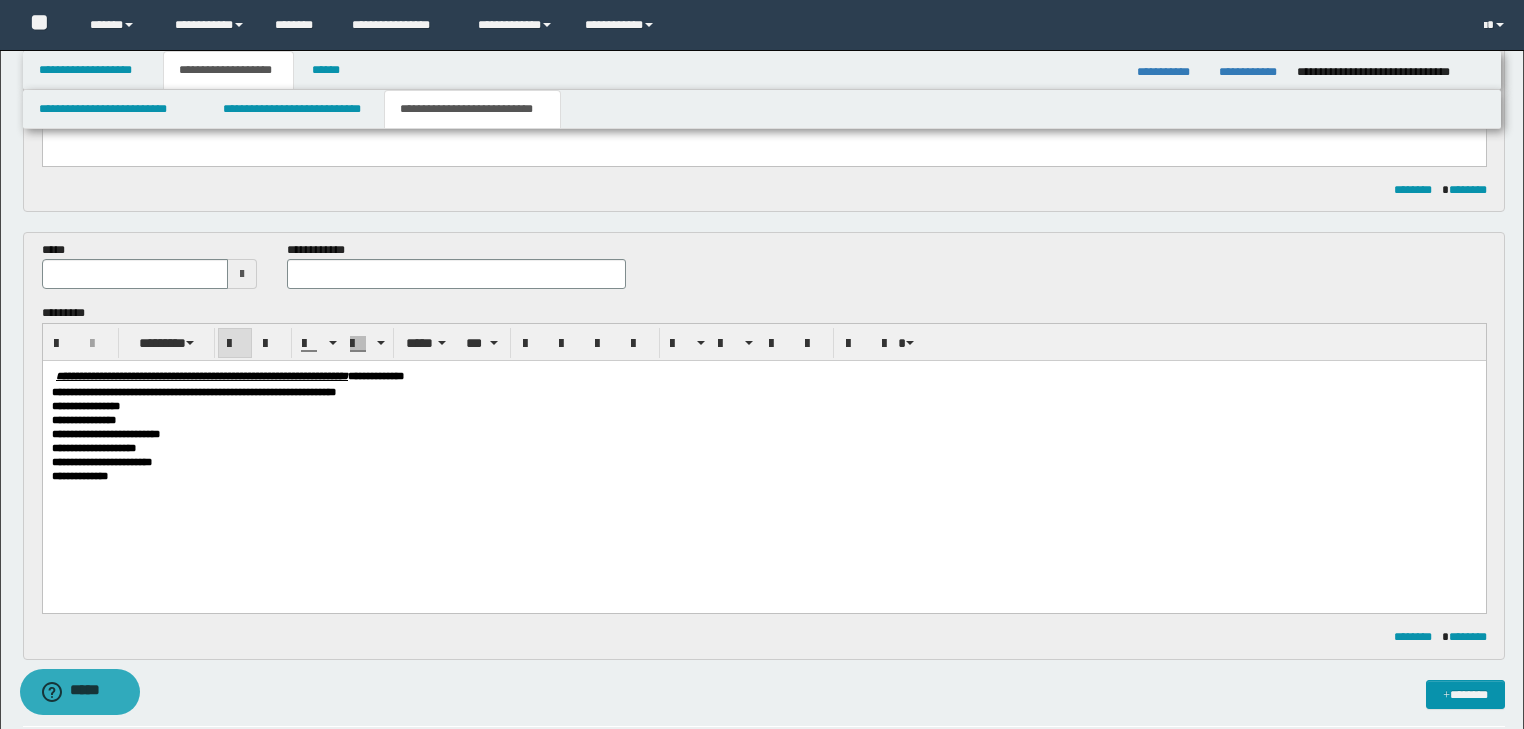 scroll, scrollTop: 448, scrollLeft: 0, axis: vertical 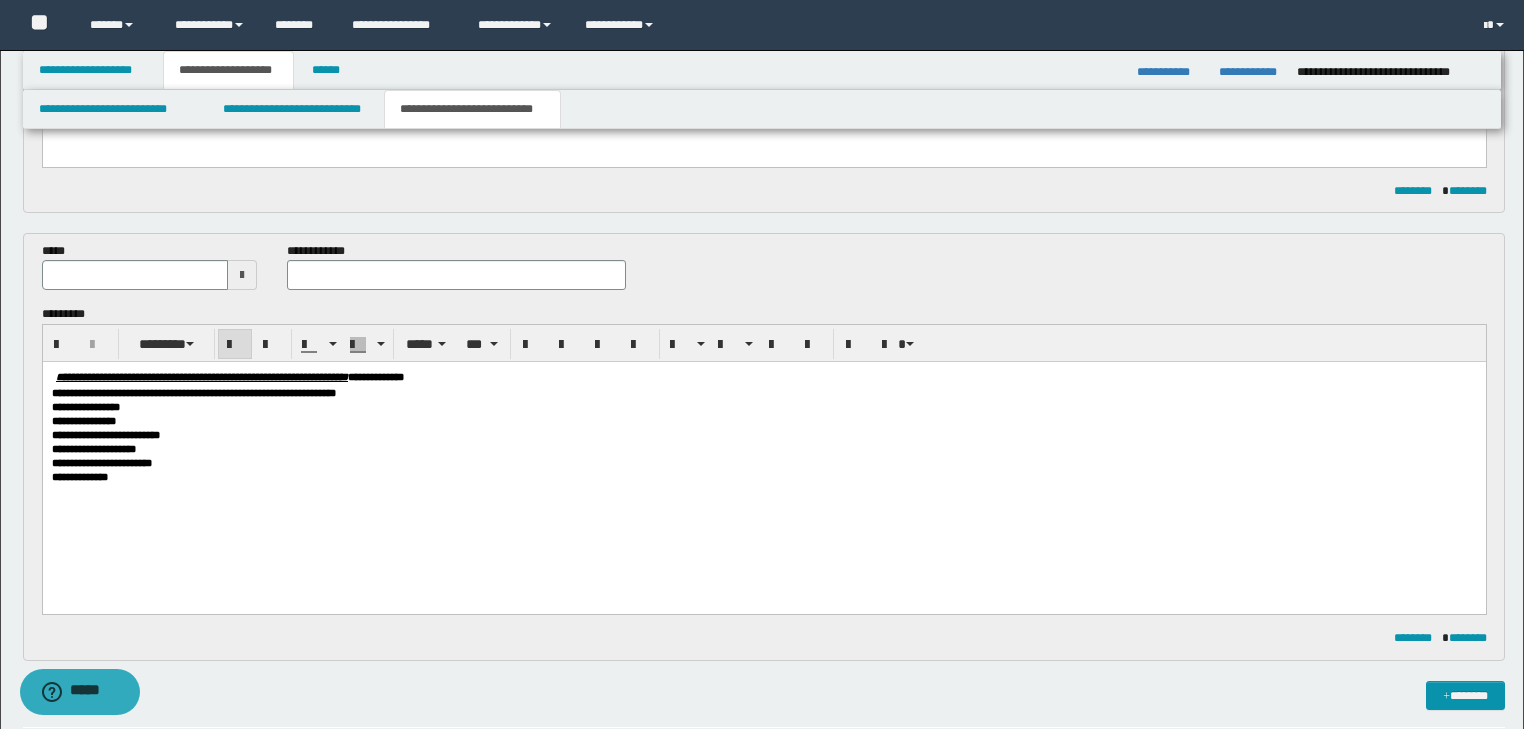click at bounding box center [456, 275] 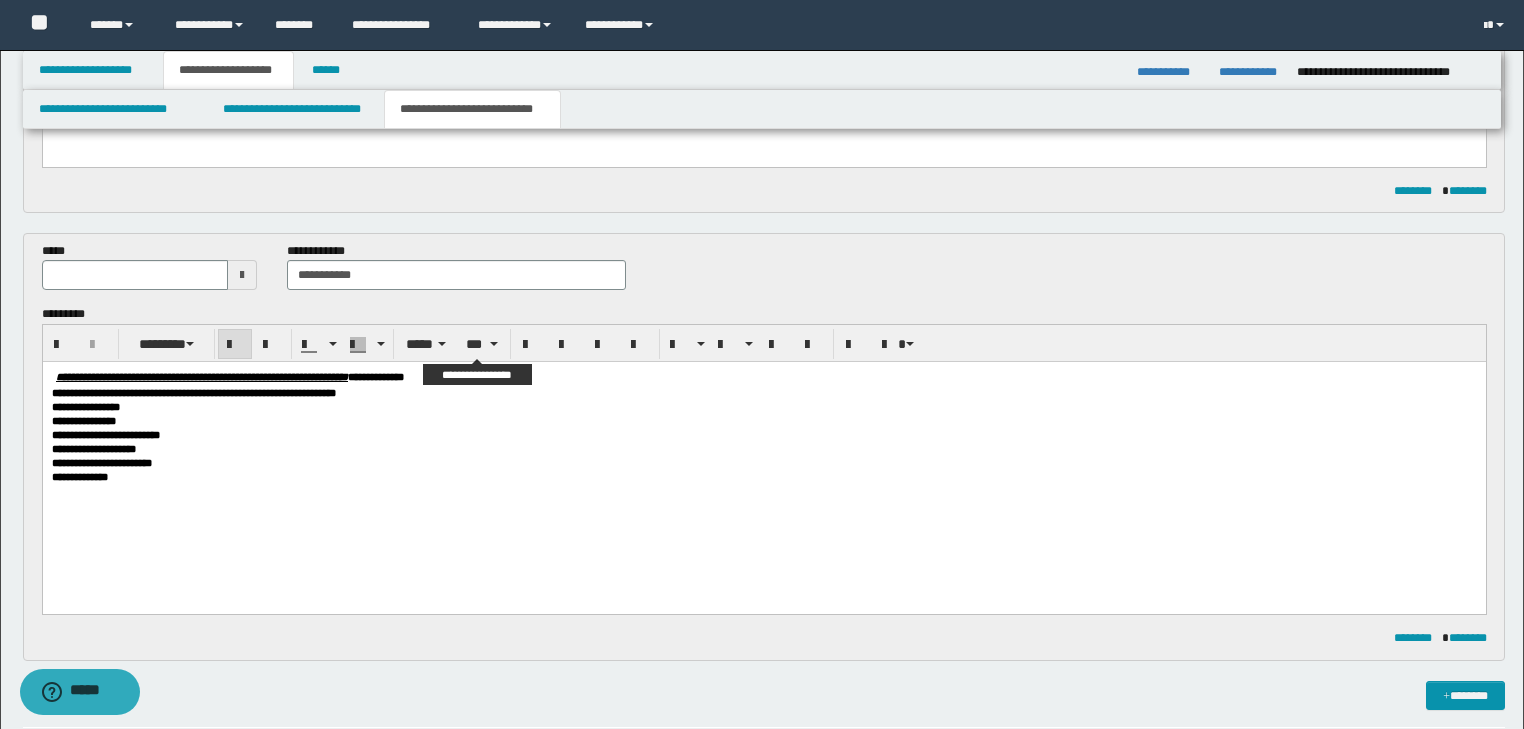 type on "**********" 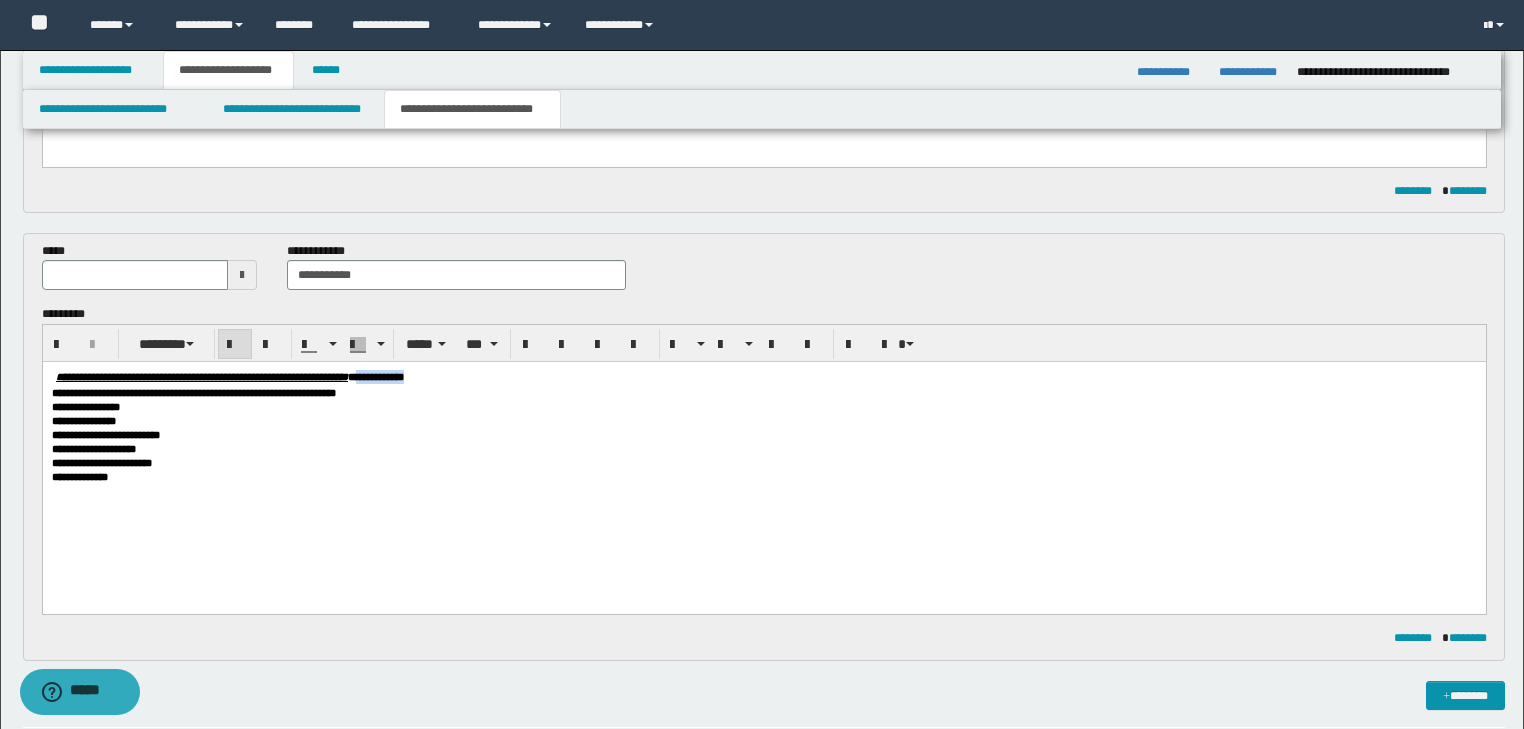 drag, startPoint x: 513, startPoint y: 376, endPoint x: 608, endPoint y: 381, distance: 95.131485 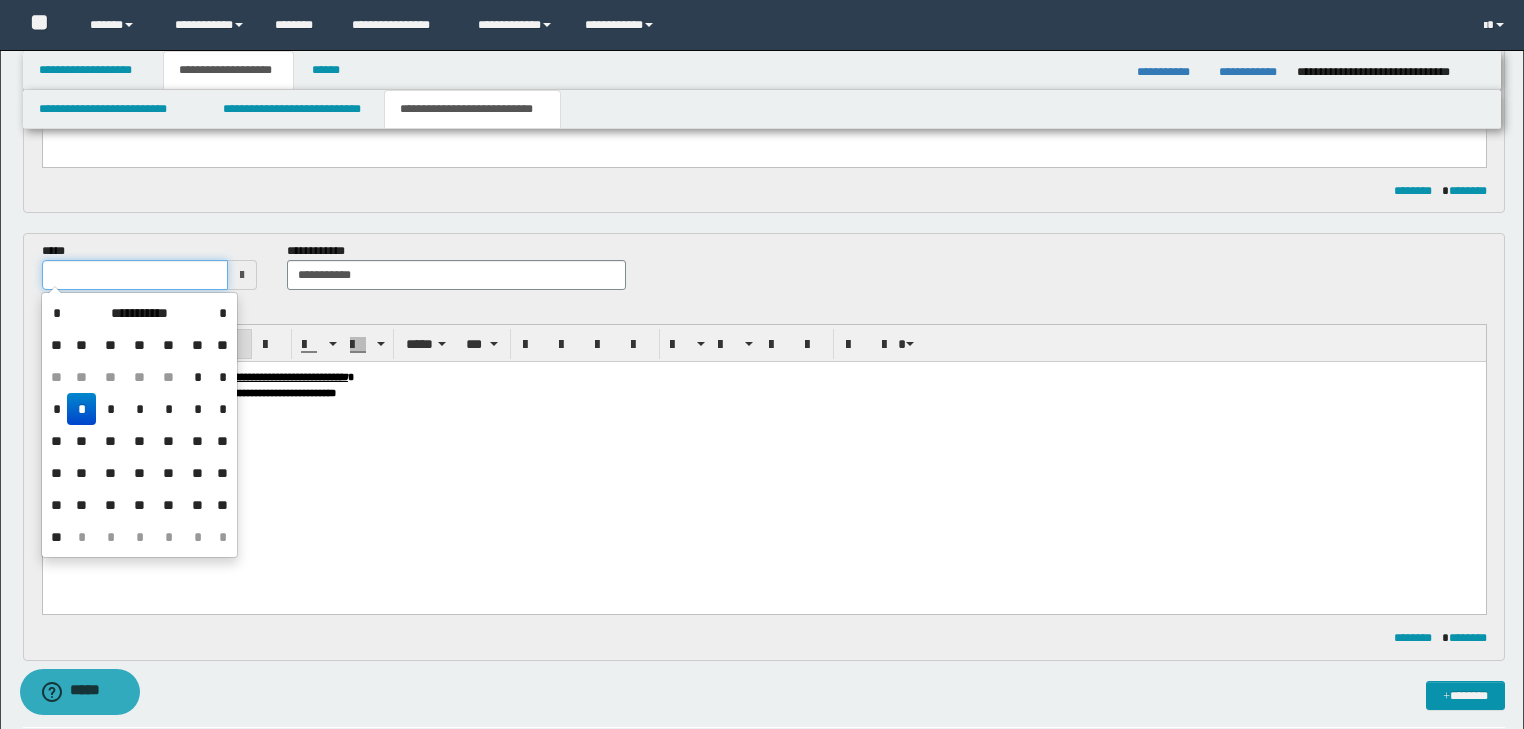 click at bounding box center [135, 275] 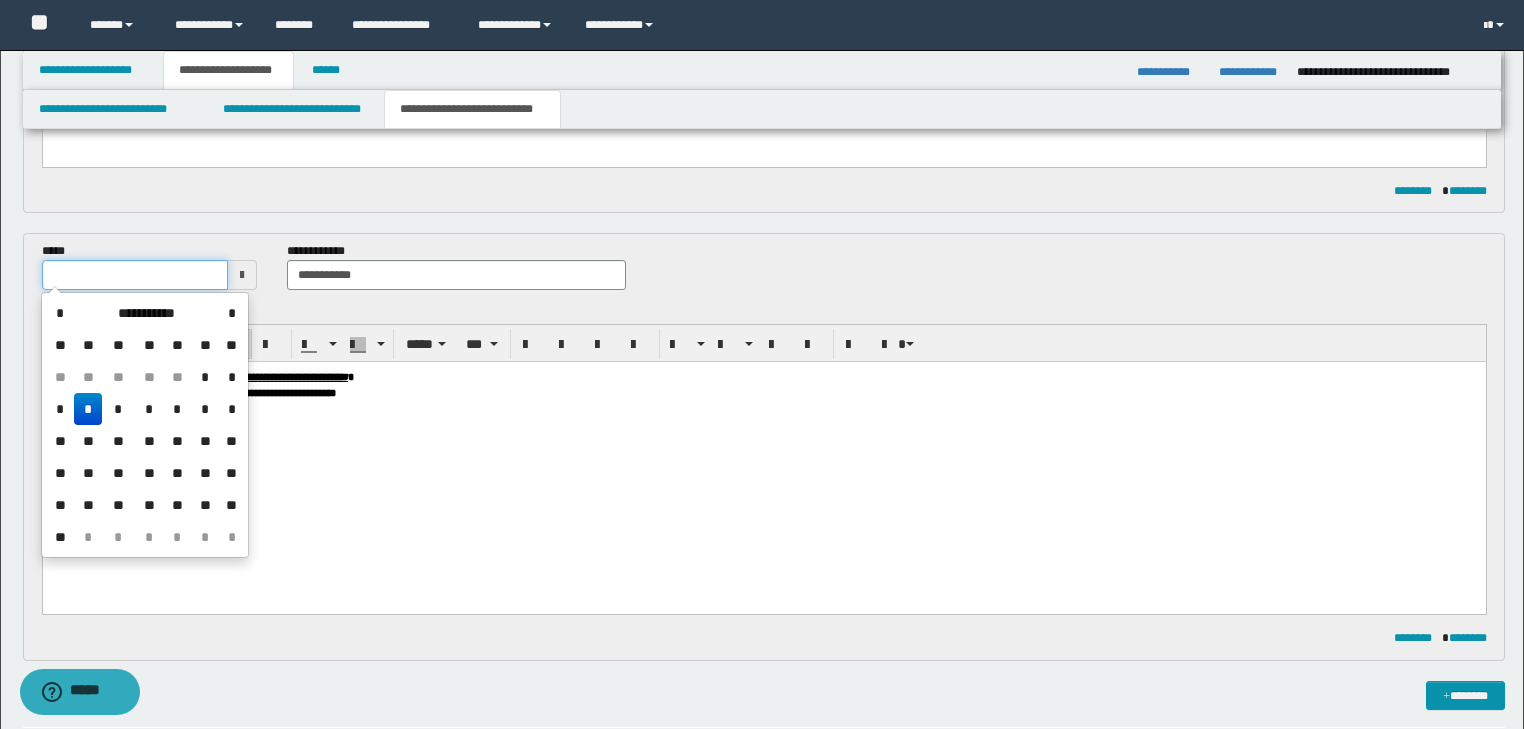 type on "**********" 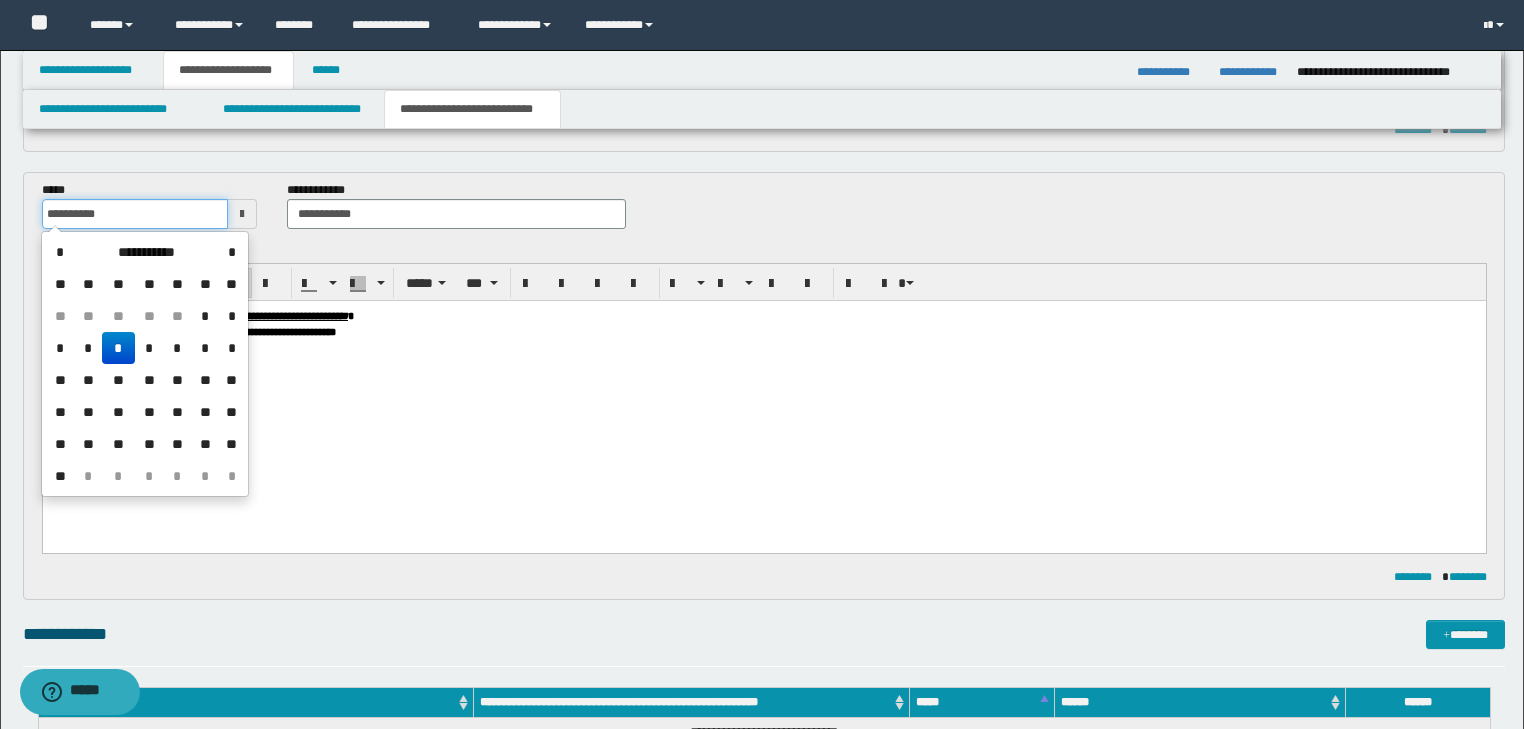 scroll, scrollTop: 608, scrollLeft: 0, axis: vertical 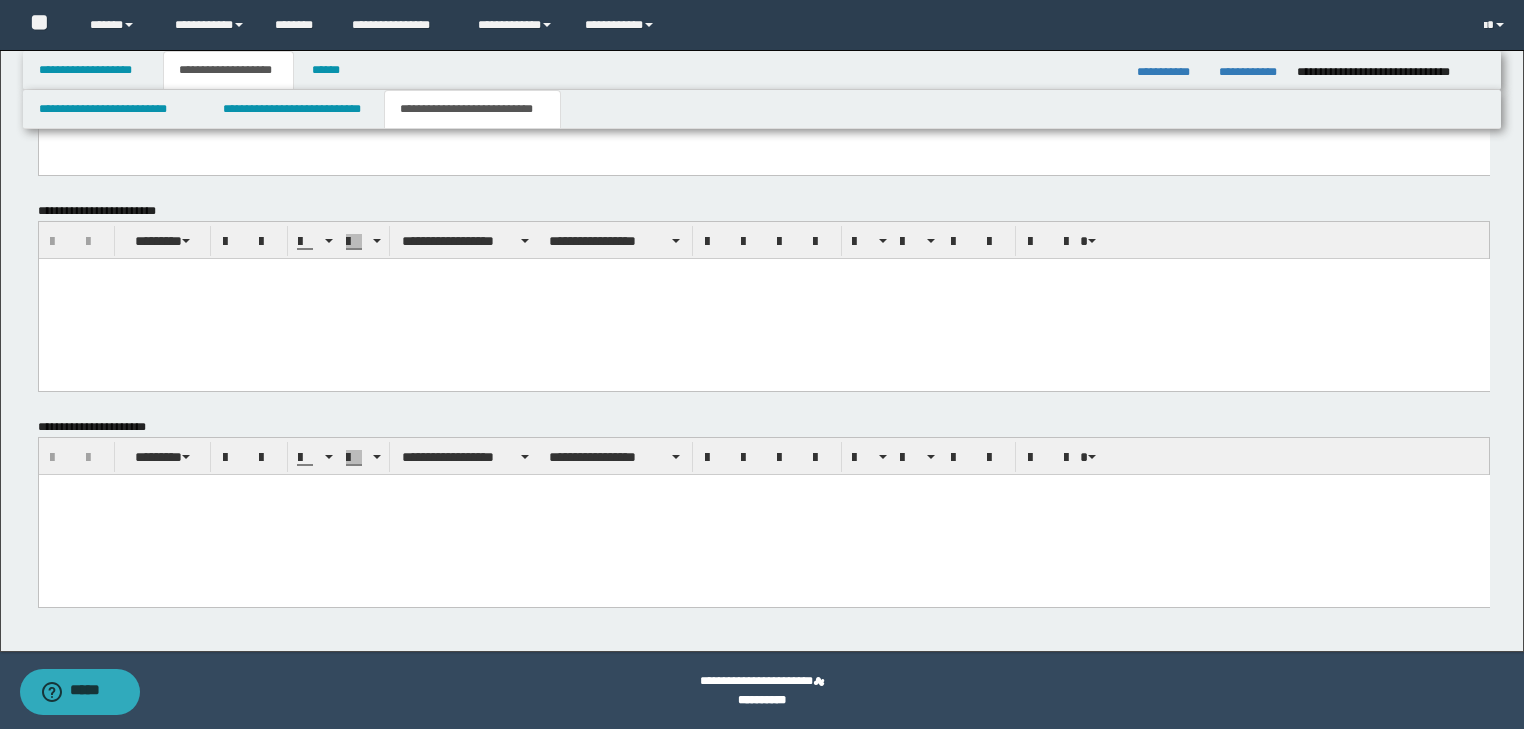 click at bounding box center (763, 514) 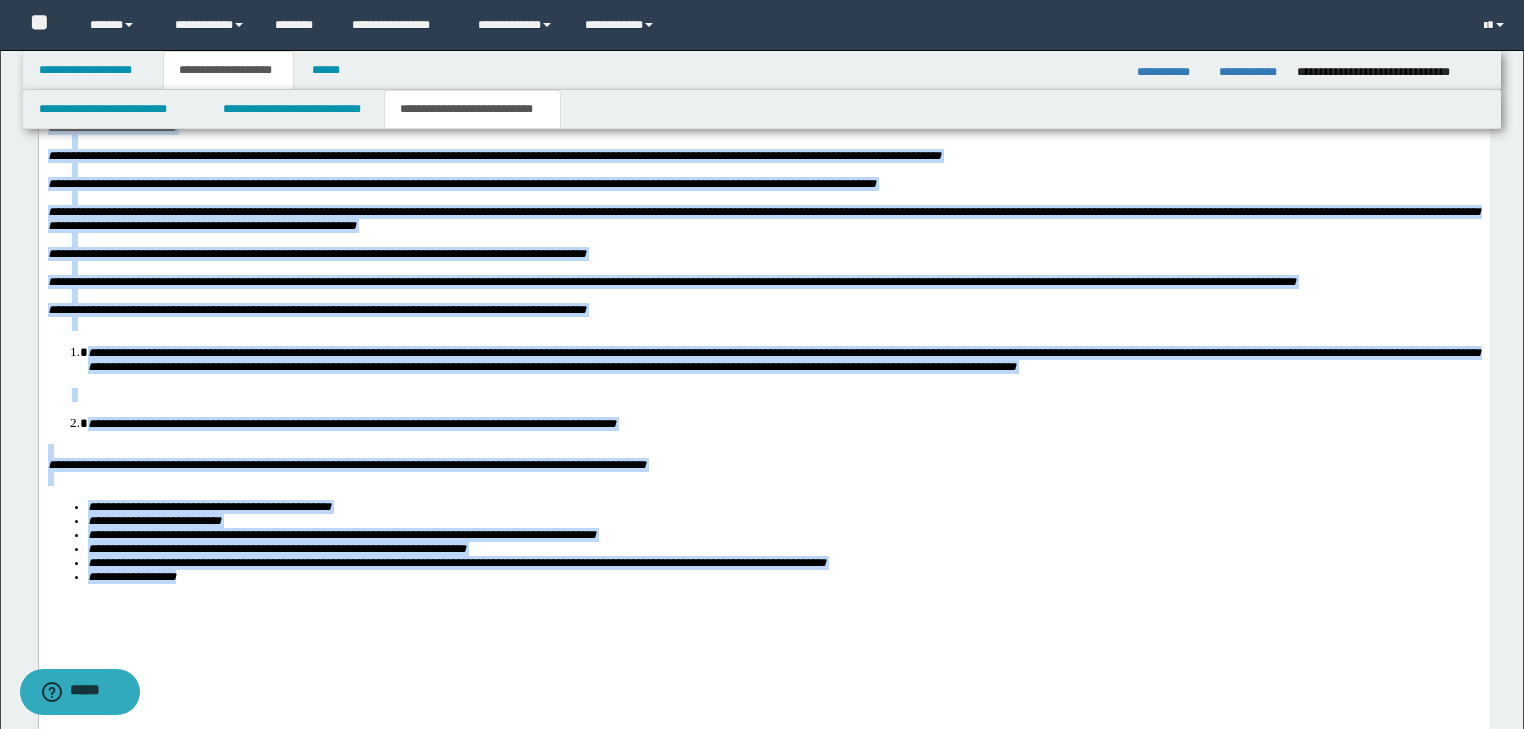 drag, startPoint x: 47, startPoint y: 40, endPoint x: 752, endPoint y: 684, distance: 954.86176 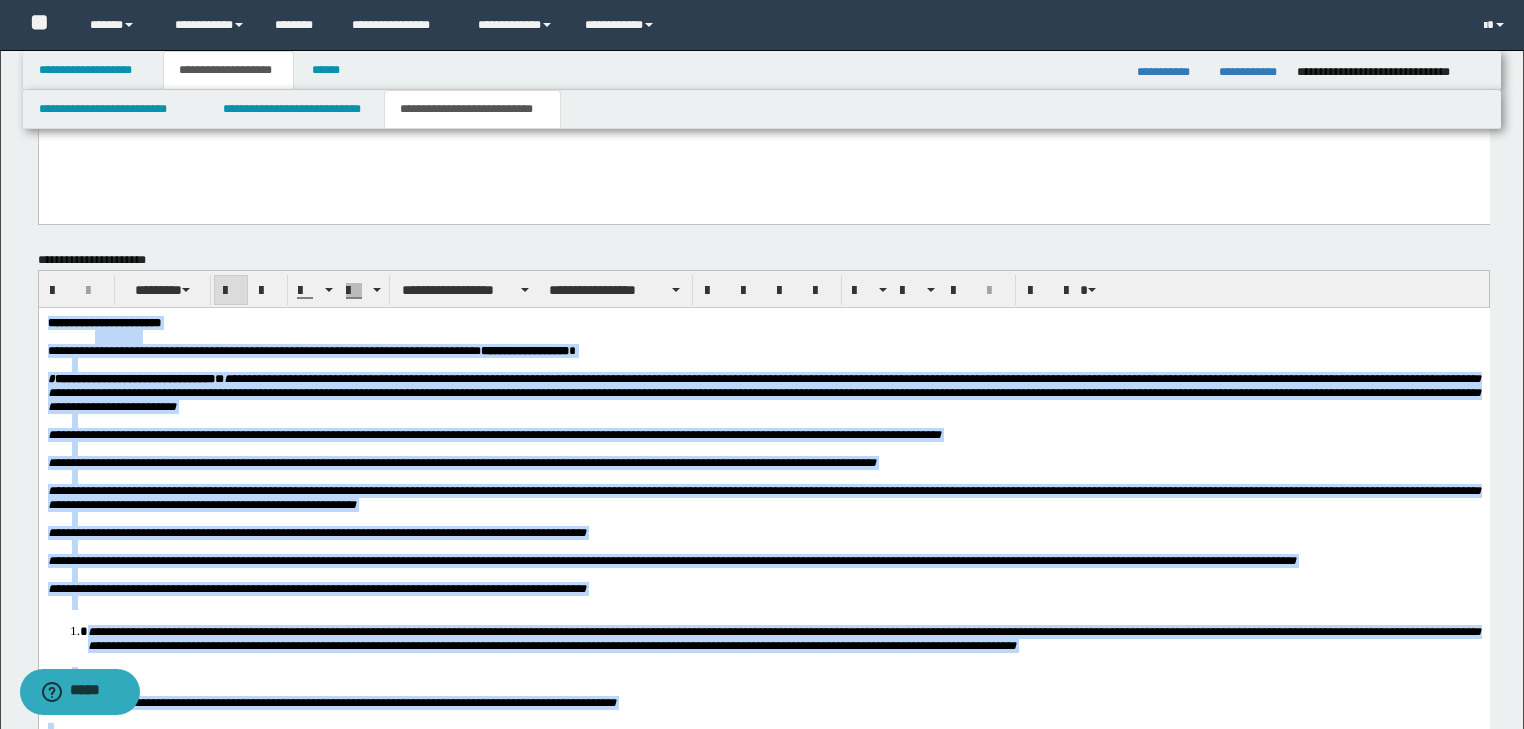 scroll, scrollTop: 1484, scrollLeft: 0, axis: vertical 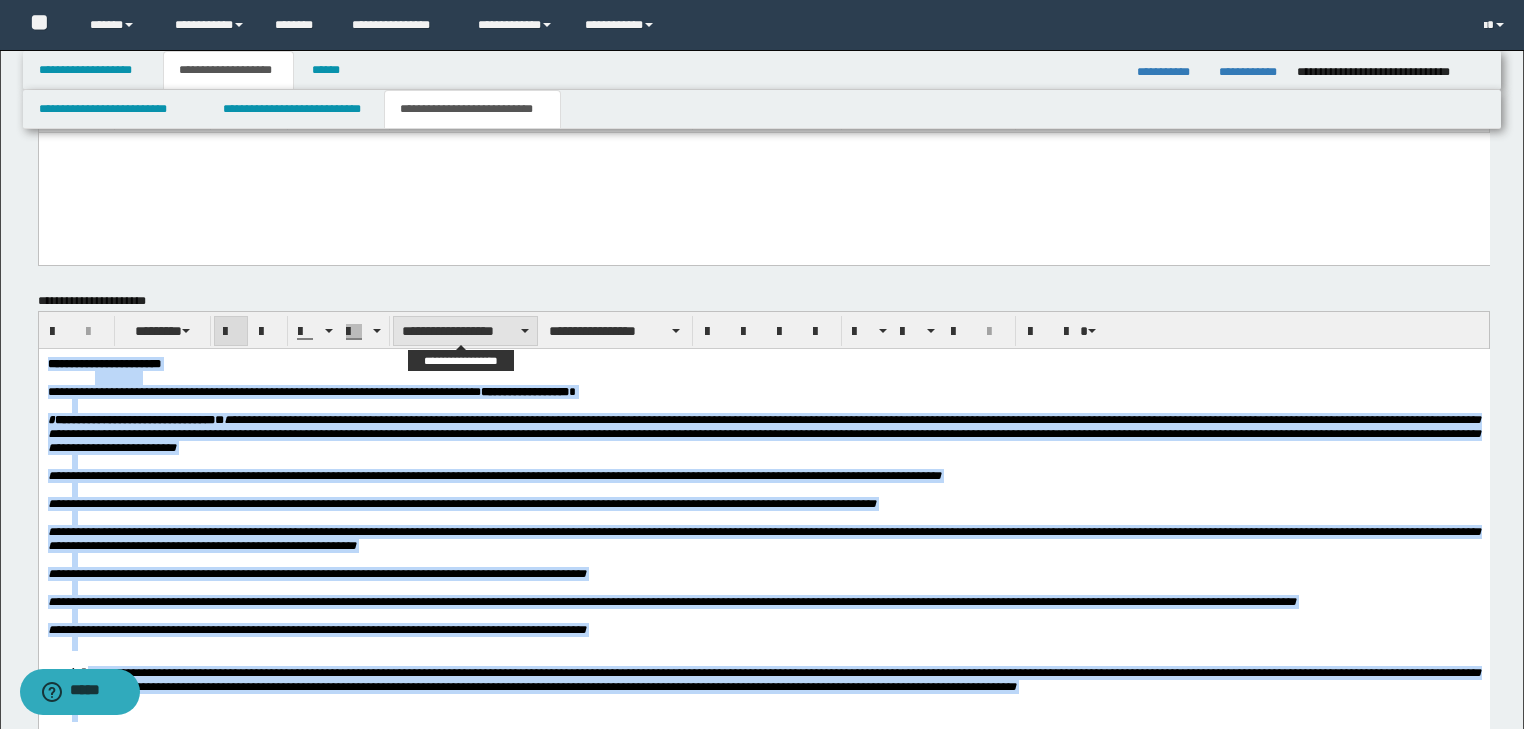 type on "**********" 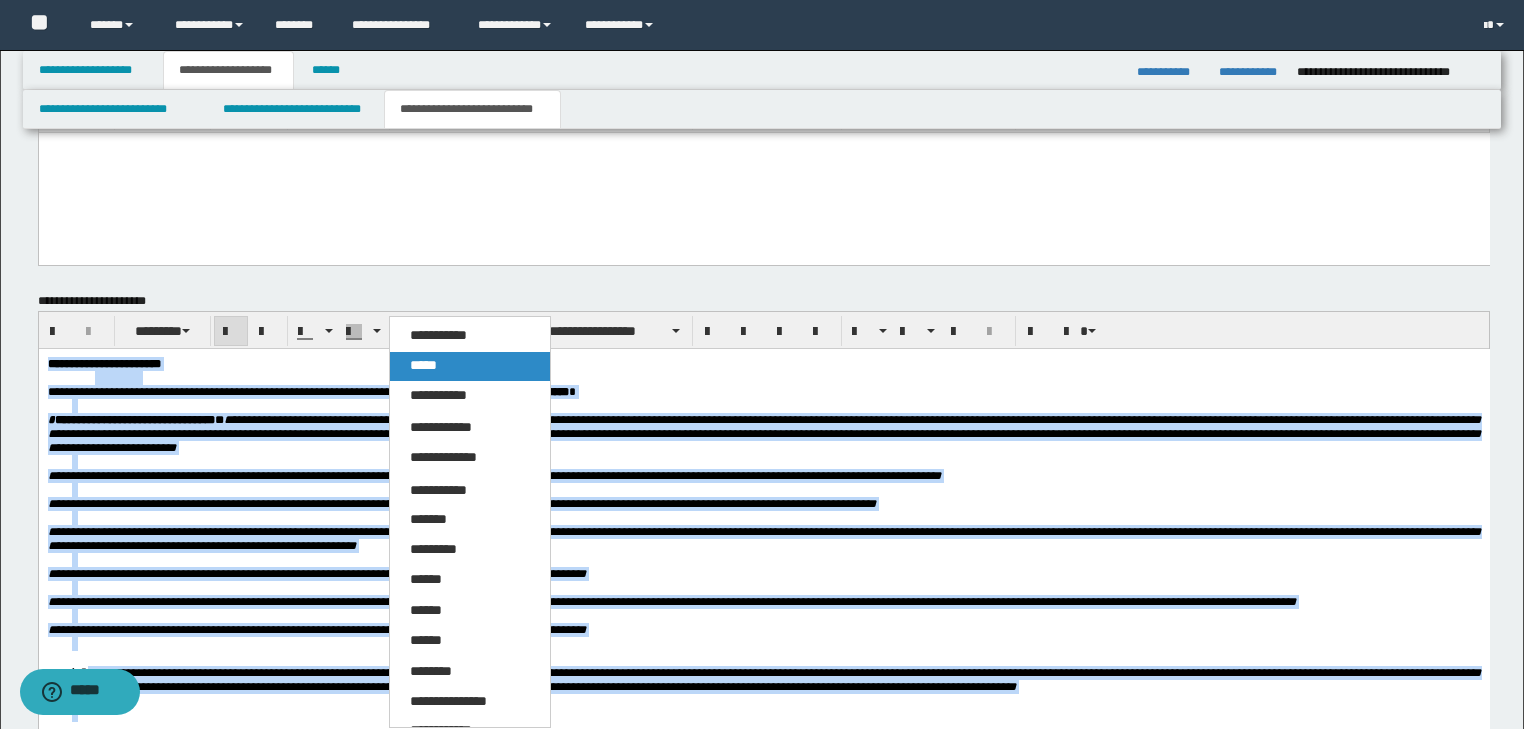 drag, startPoint x: 446, startPoint y: 360, endPoint x: 437, endPoint y: 3, distance: 357.11343 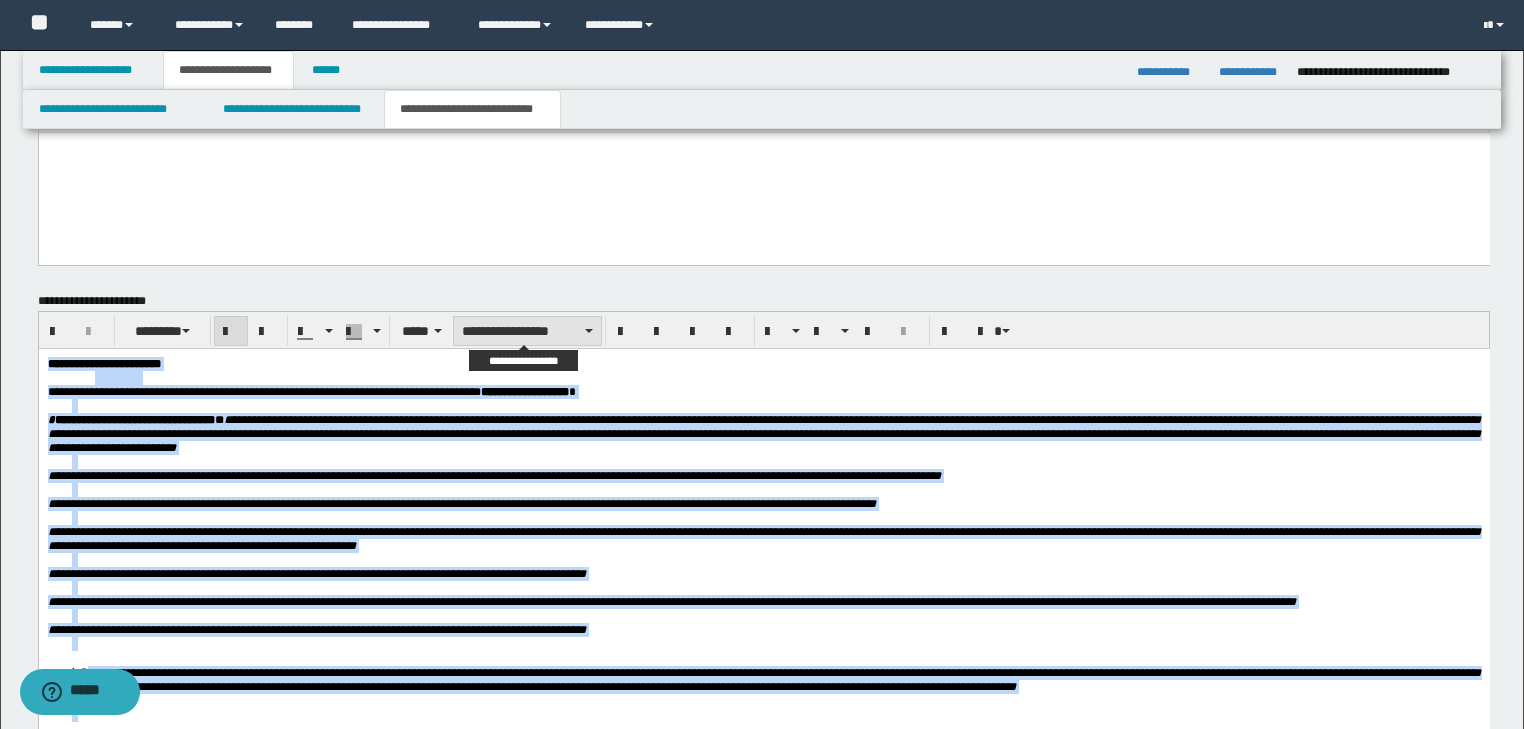 click on "**********" at bounding box center (527, 331) 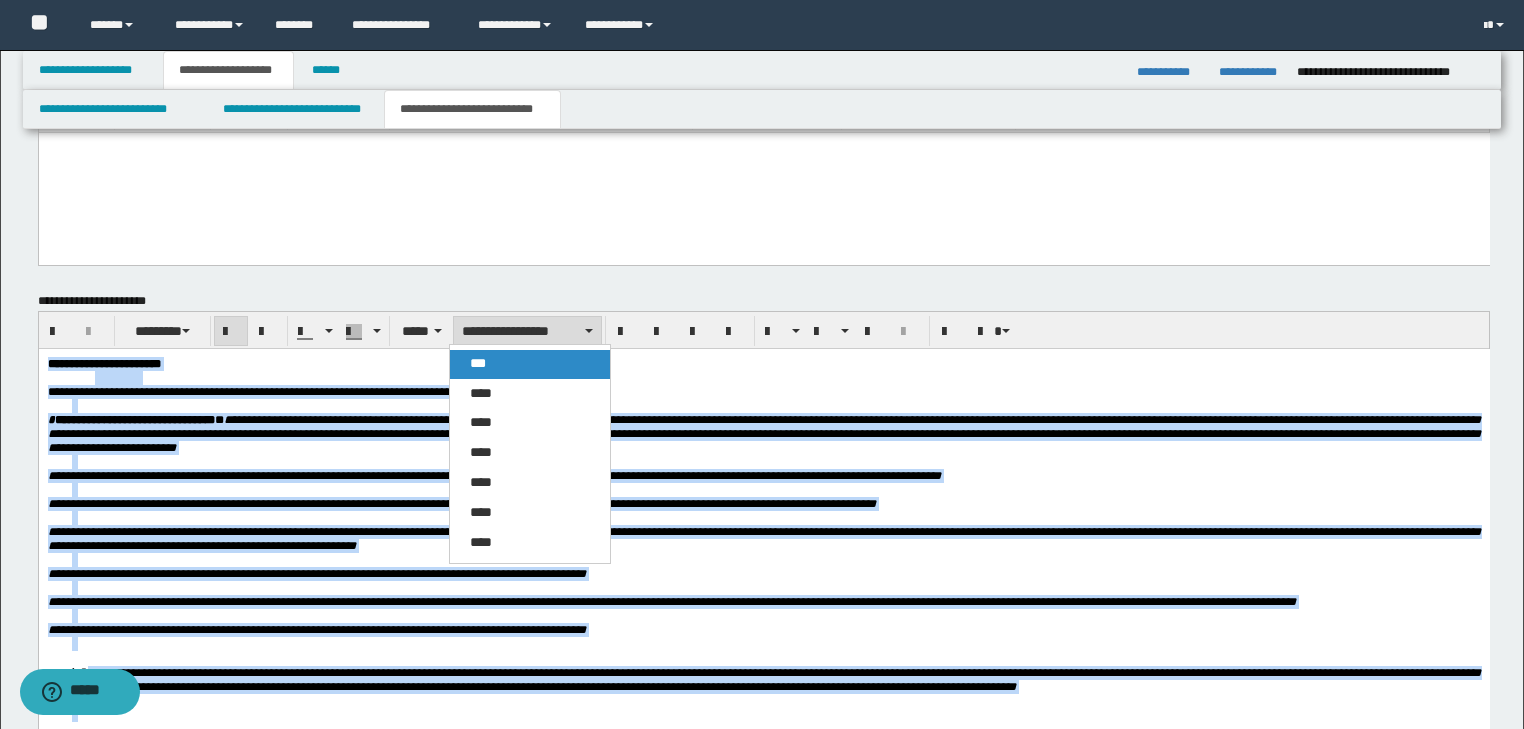 click on "***" at bounding box center [530, 364] 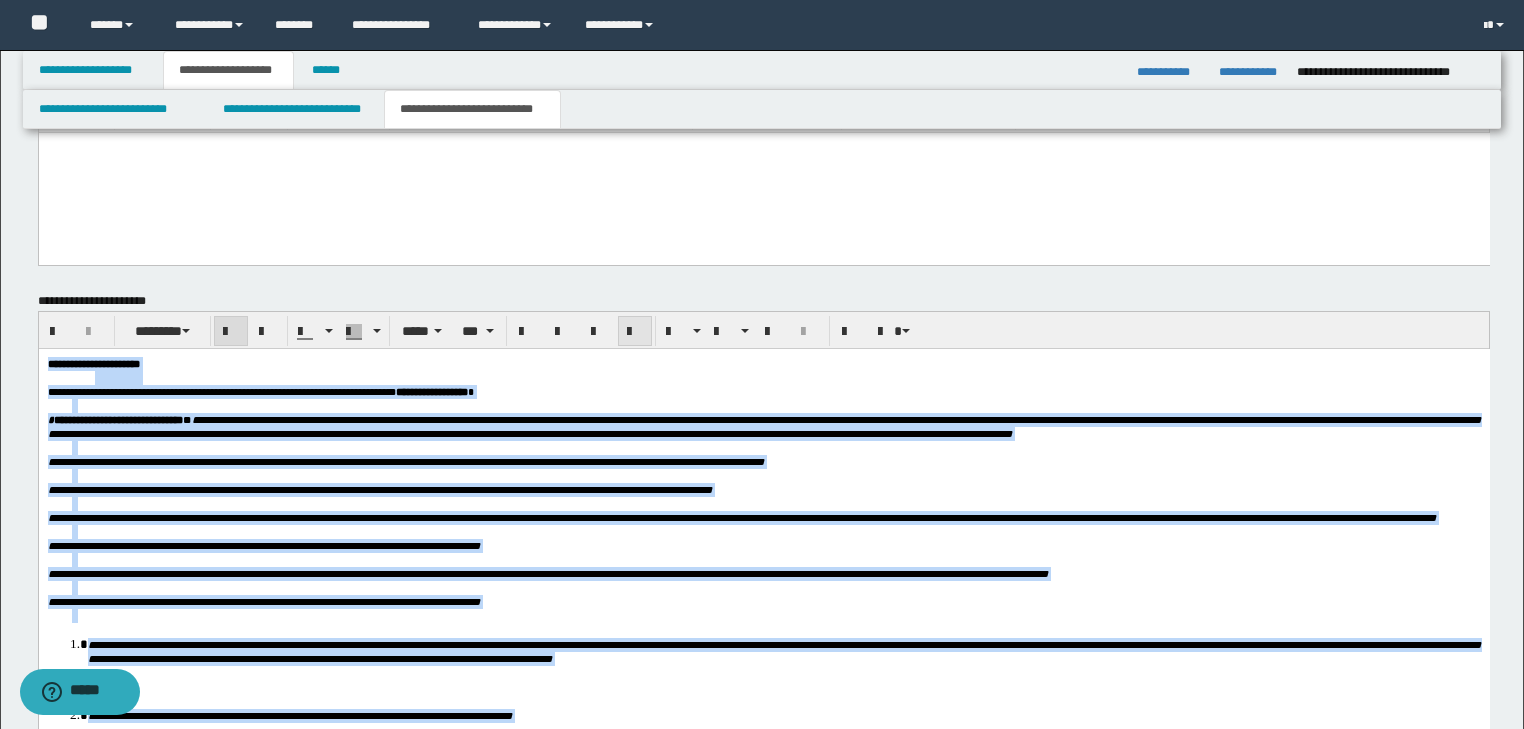 click at bounding box center [635, 332] 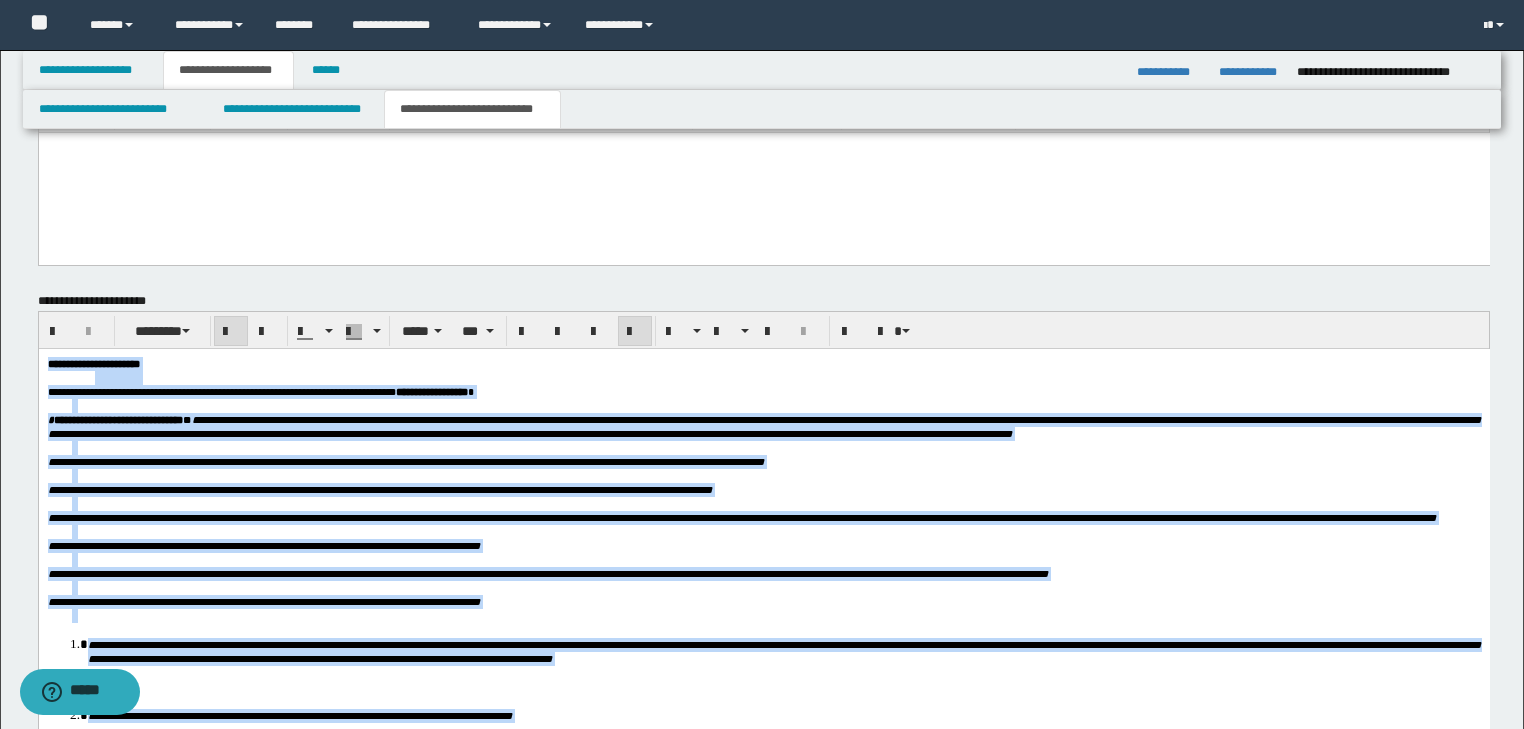 drag, startPoint x: 618, startPoint y: 383, endPoint x: 656, endPoint y: 392, distance: 39.051247 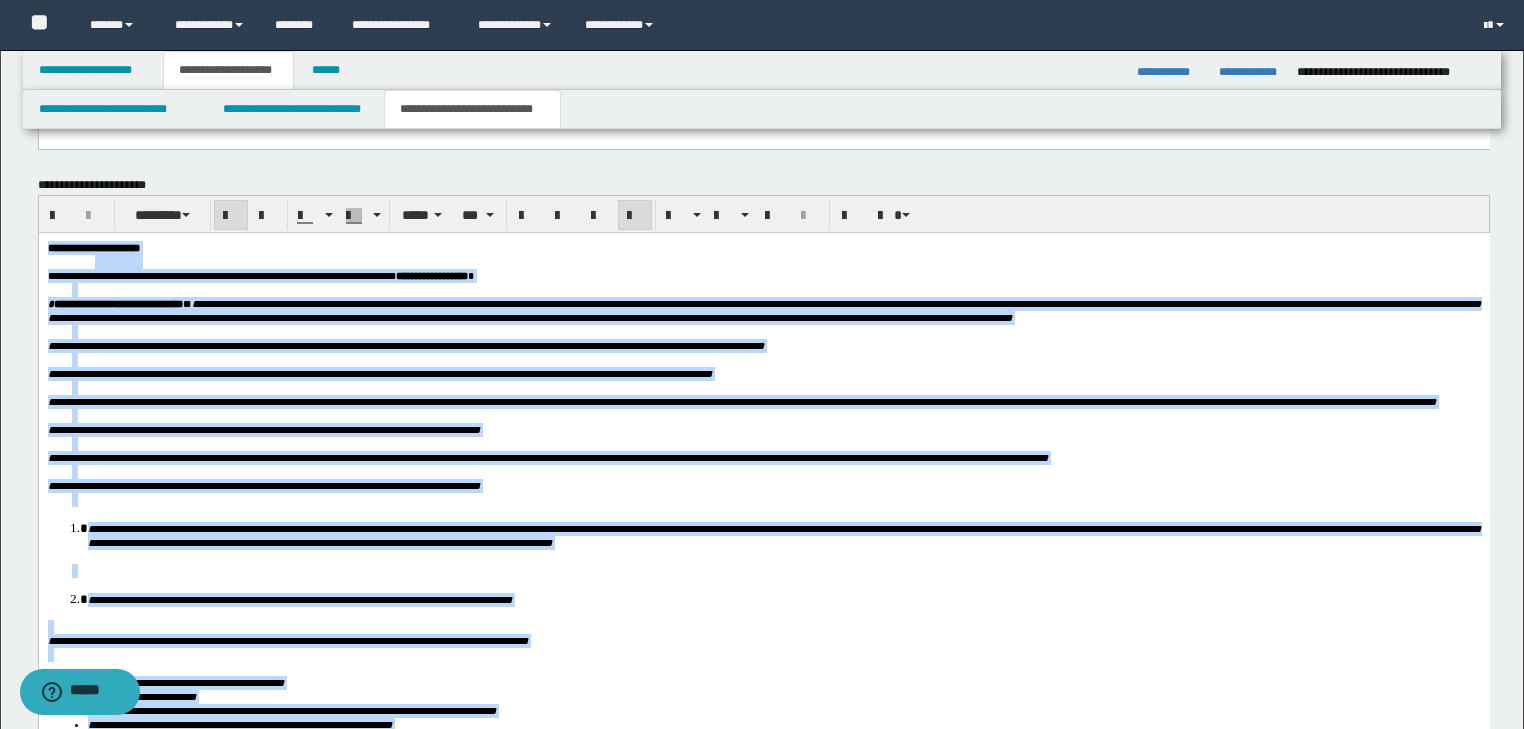 scroll, scrollTop: 1724, scrollLeft: 0, axis: vertical 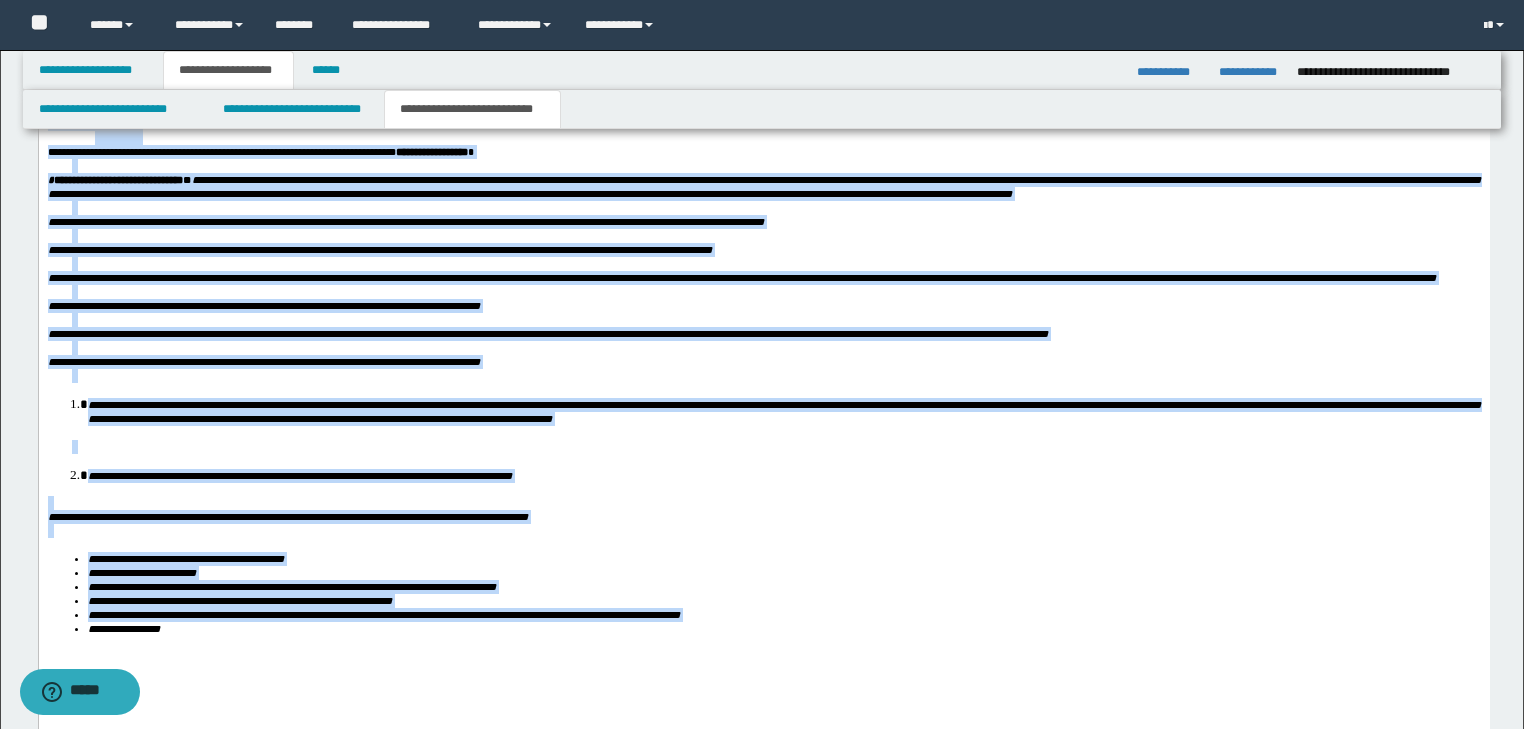 click at bounding box center [775, 319] 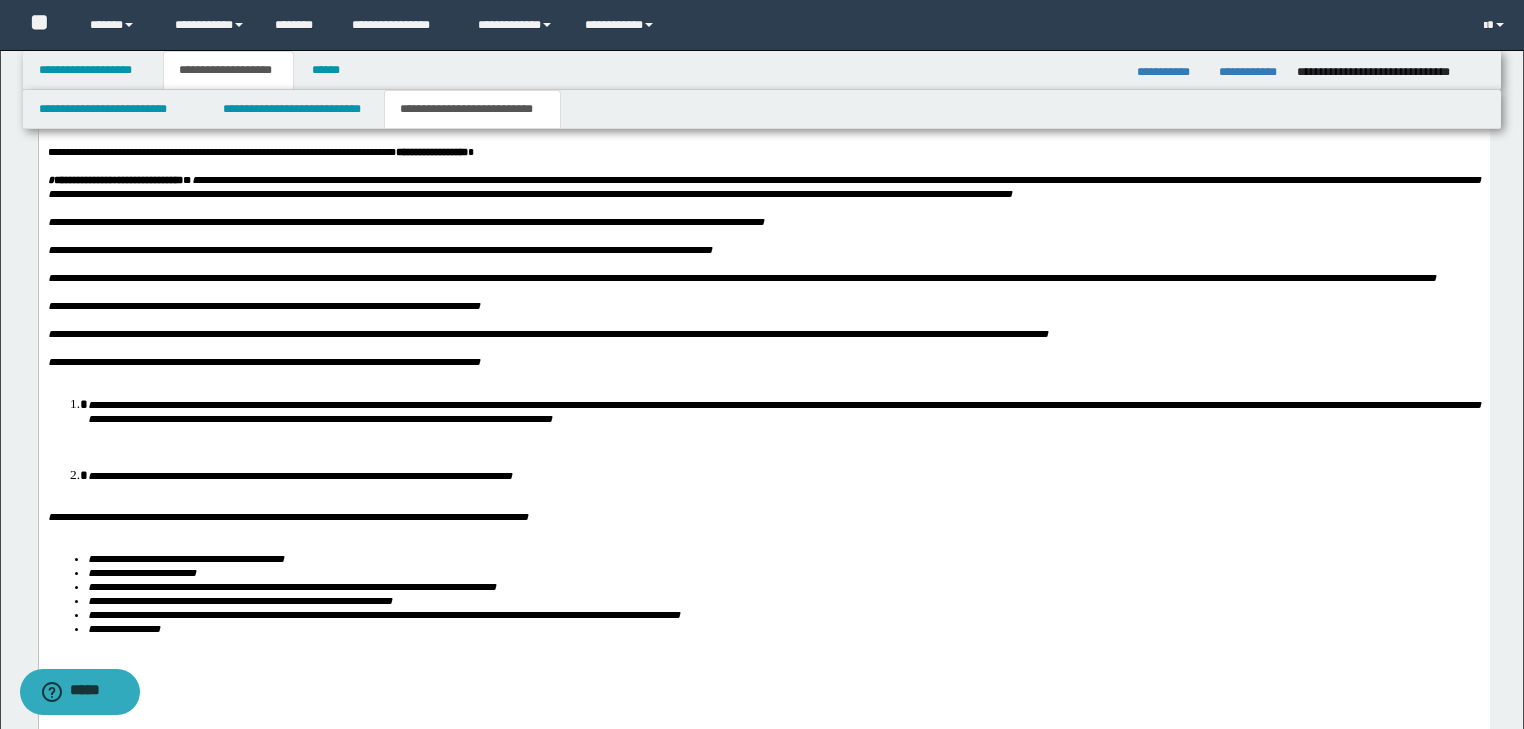 click at bounding box center [775, 347] 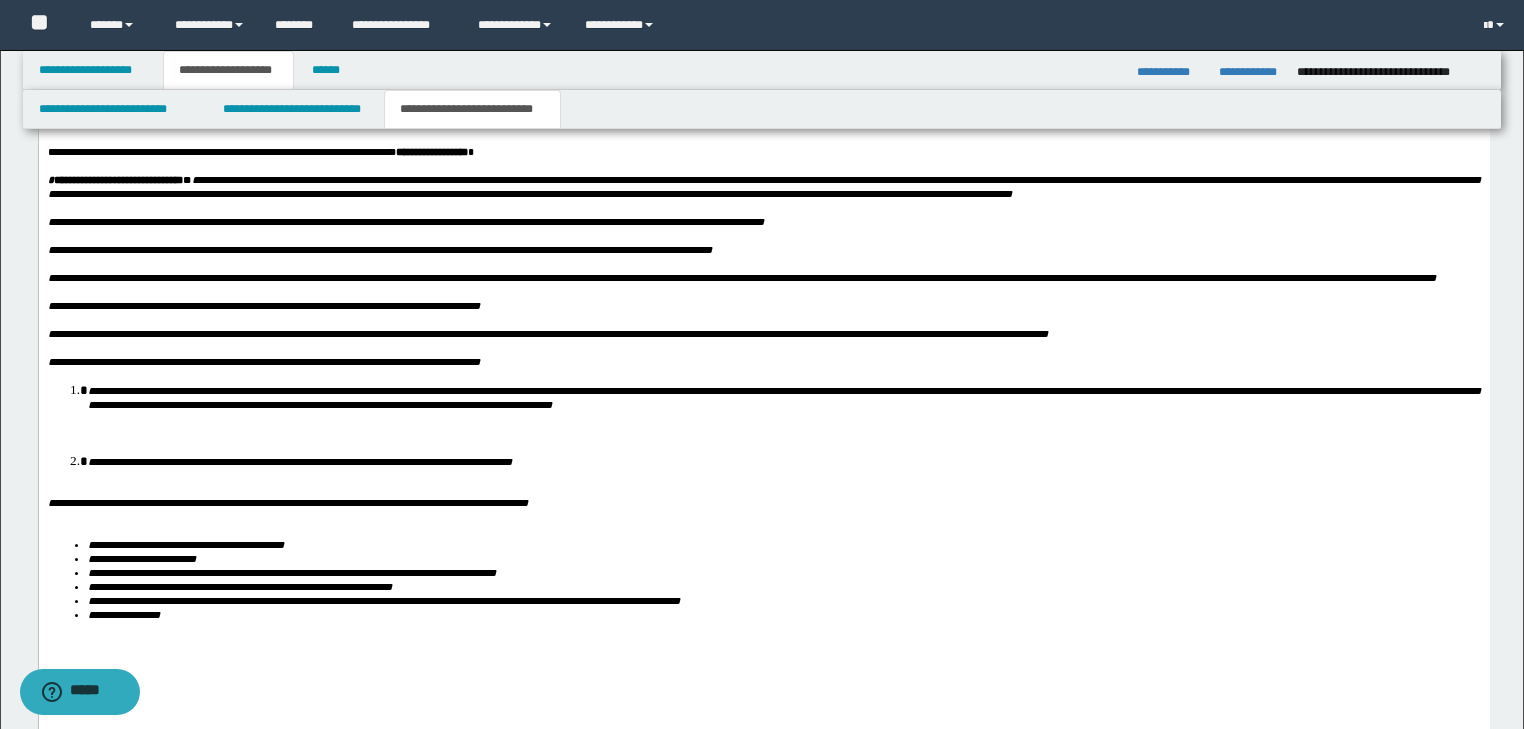 click on "**********" at bounding box center (783, 396) 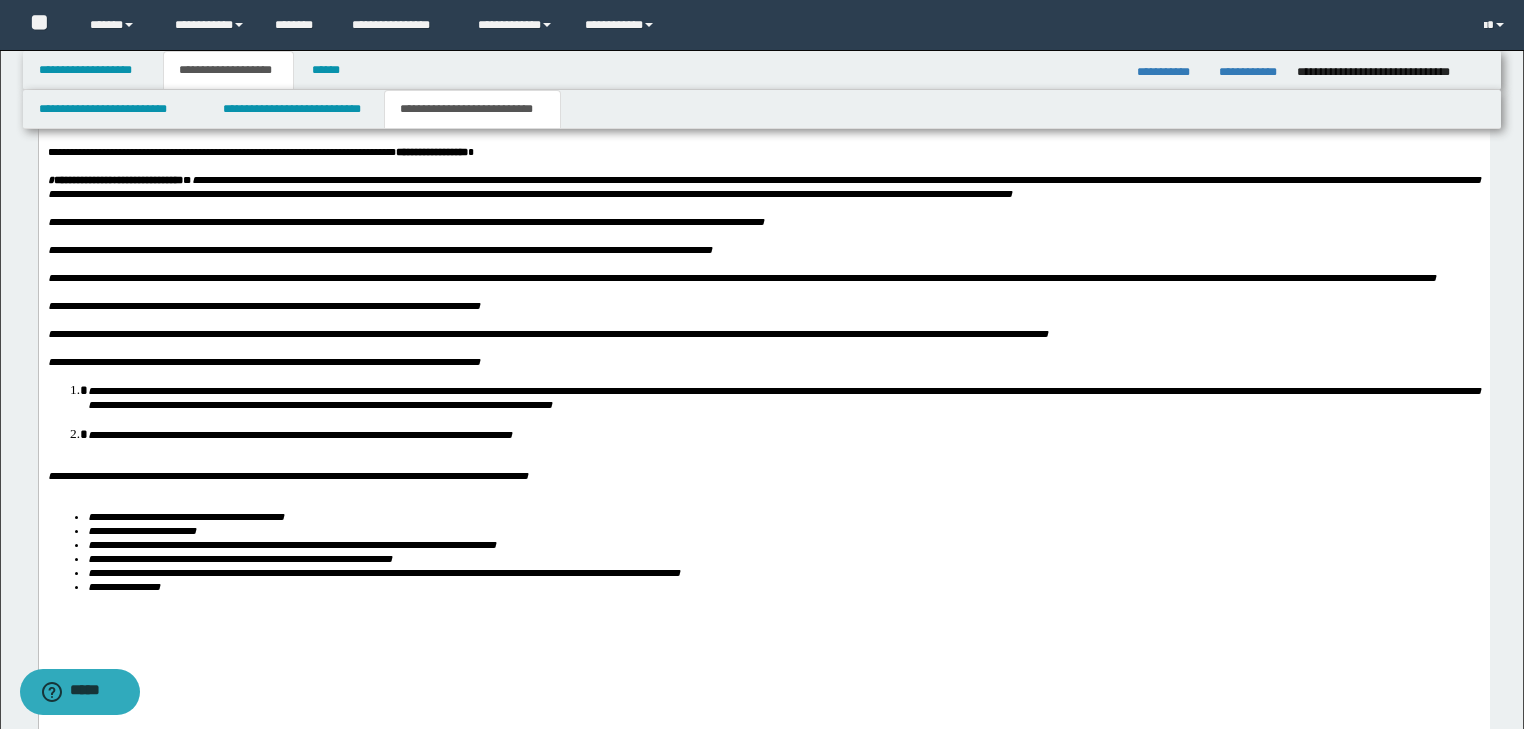 click on "**********" at bounding box center [783, 433] 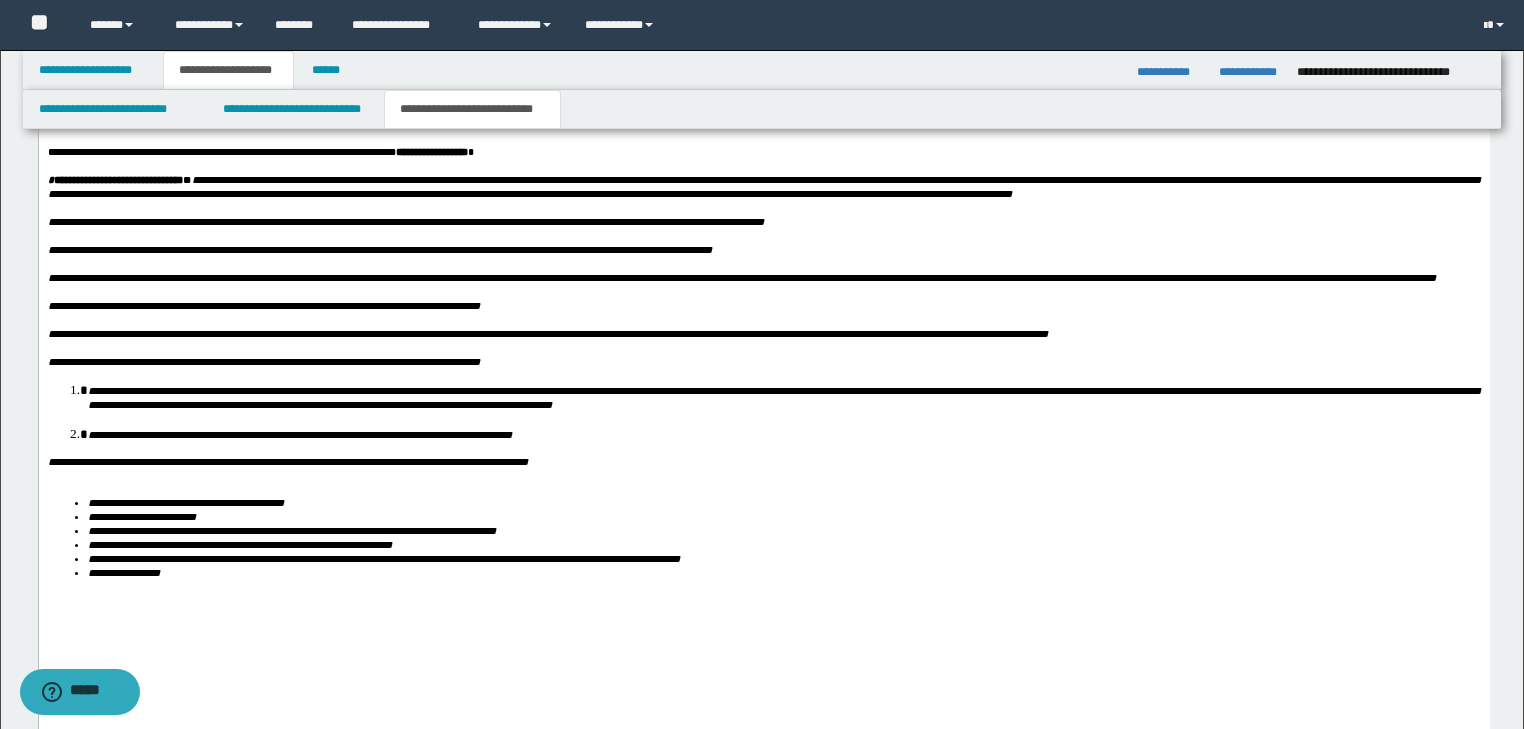 click on "**********" at bounding box center (763, 379) 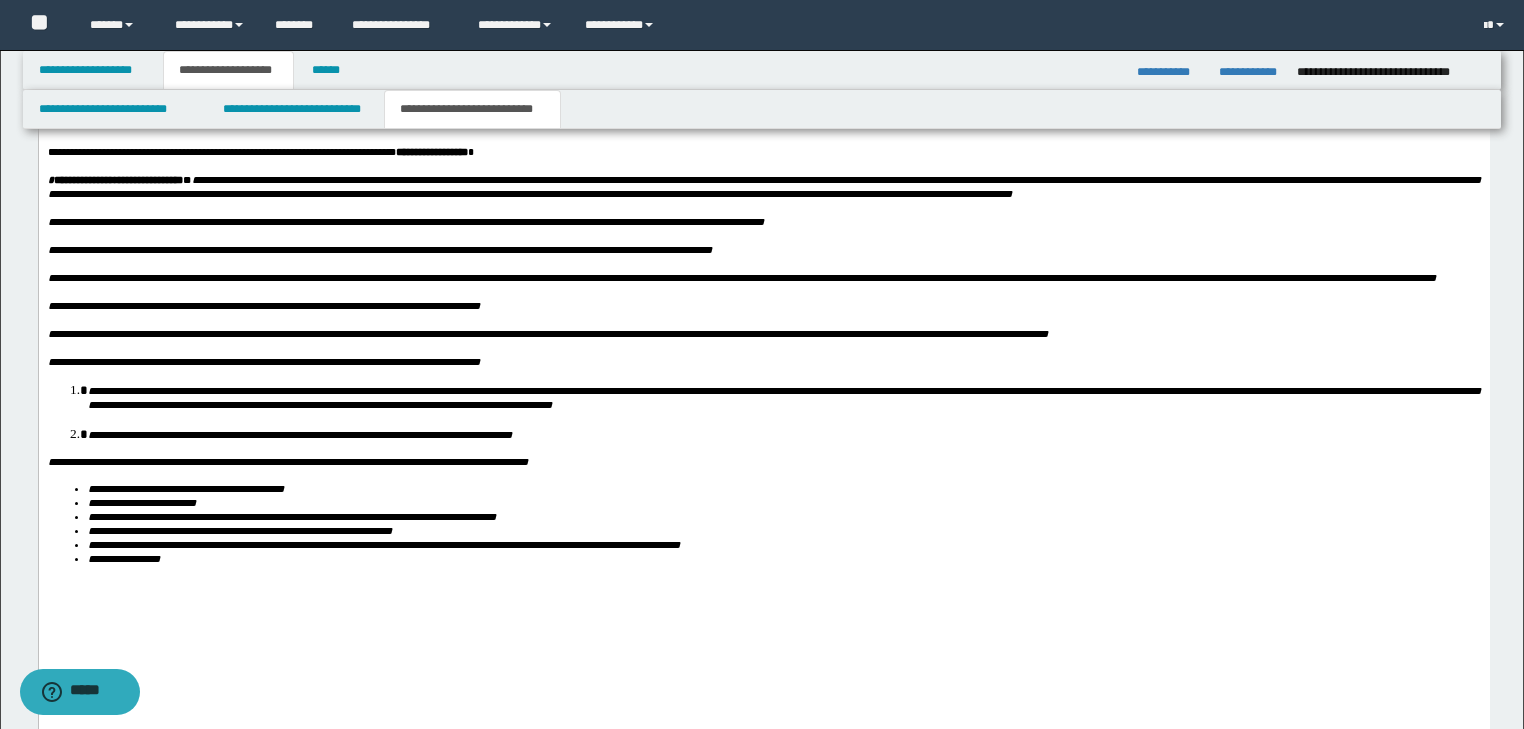 click on "**********" at bounding box center [763, 372] 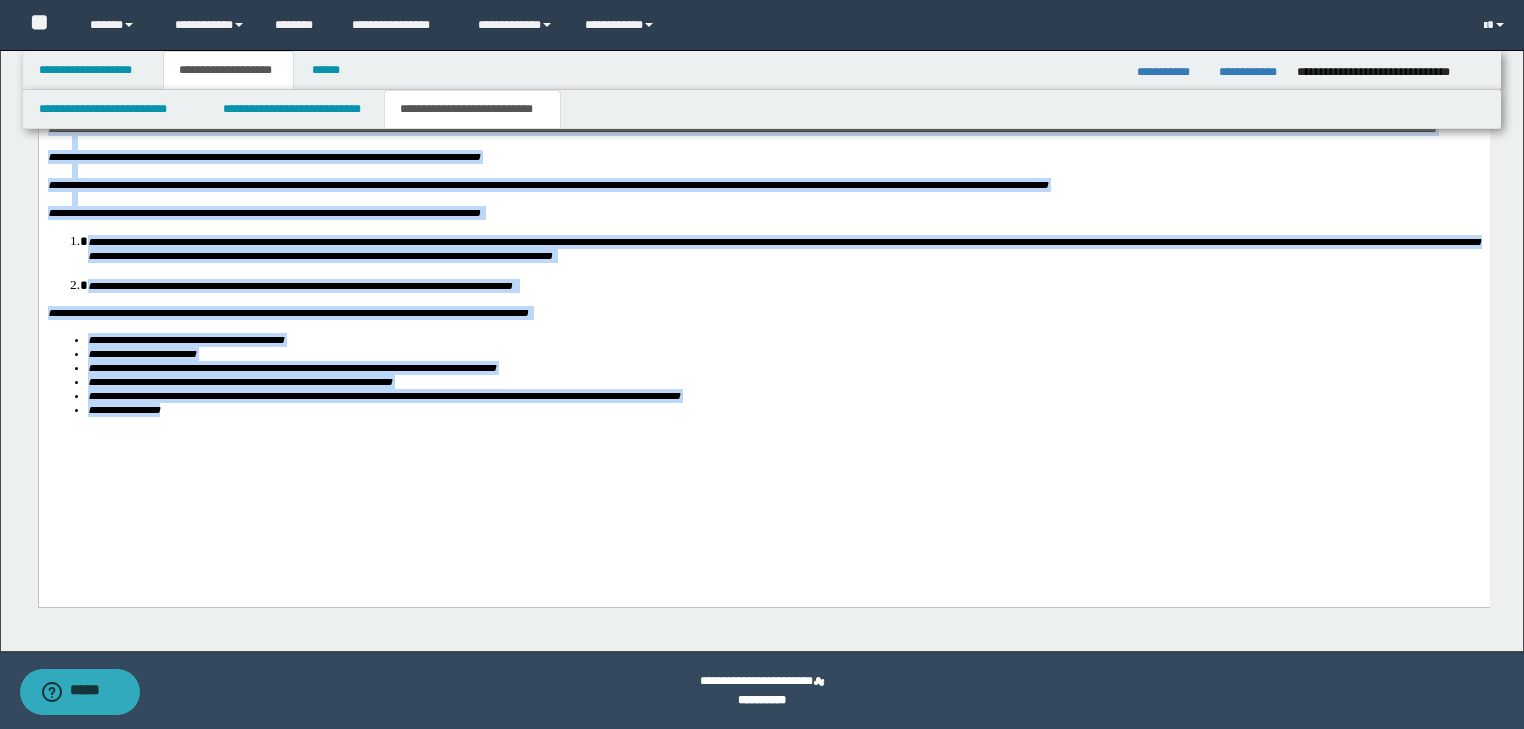 drag, startPoint x: 46, startPoint y: -25, endPoint x: 379, endPoint y: 552, distance: 666.19666 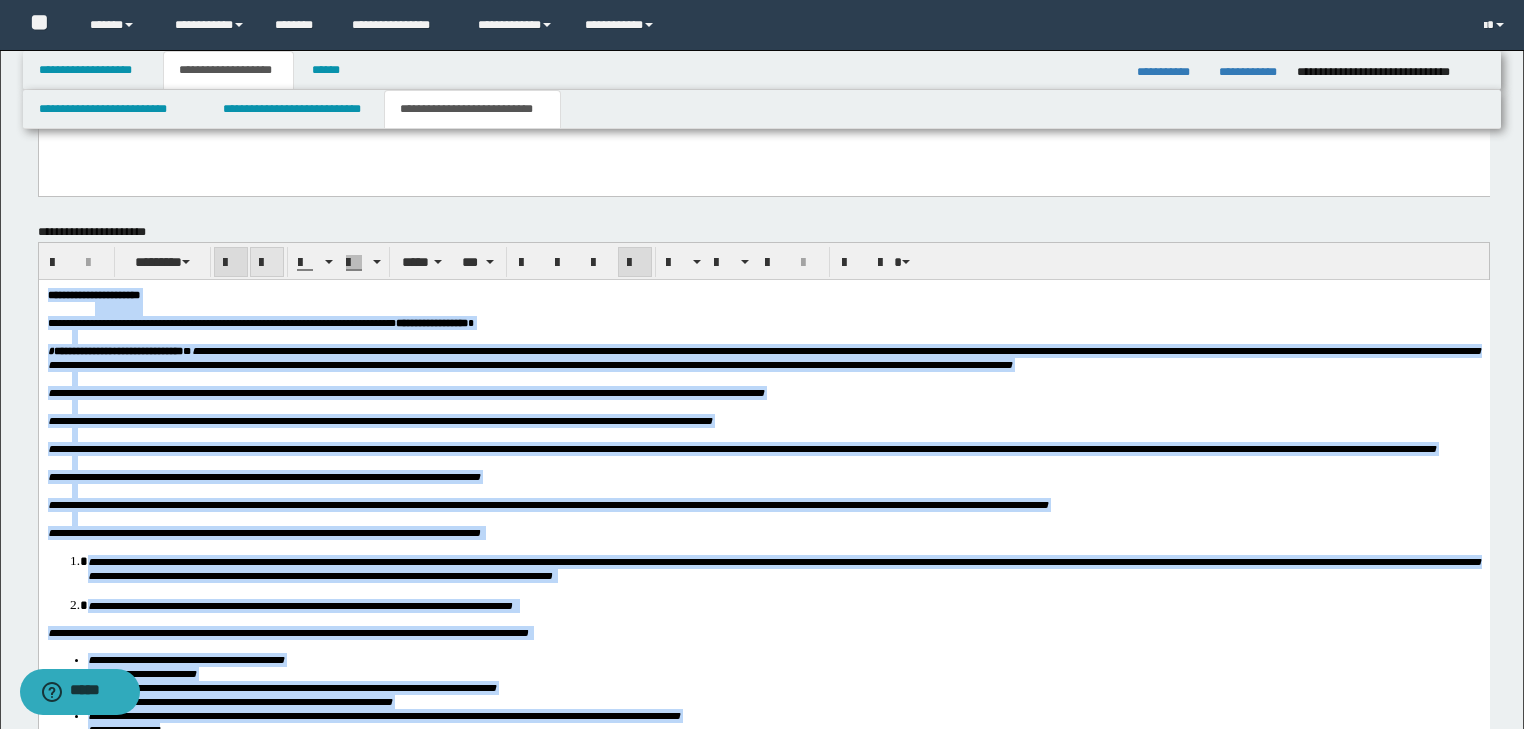 click at bounding box center (267, 263) 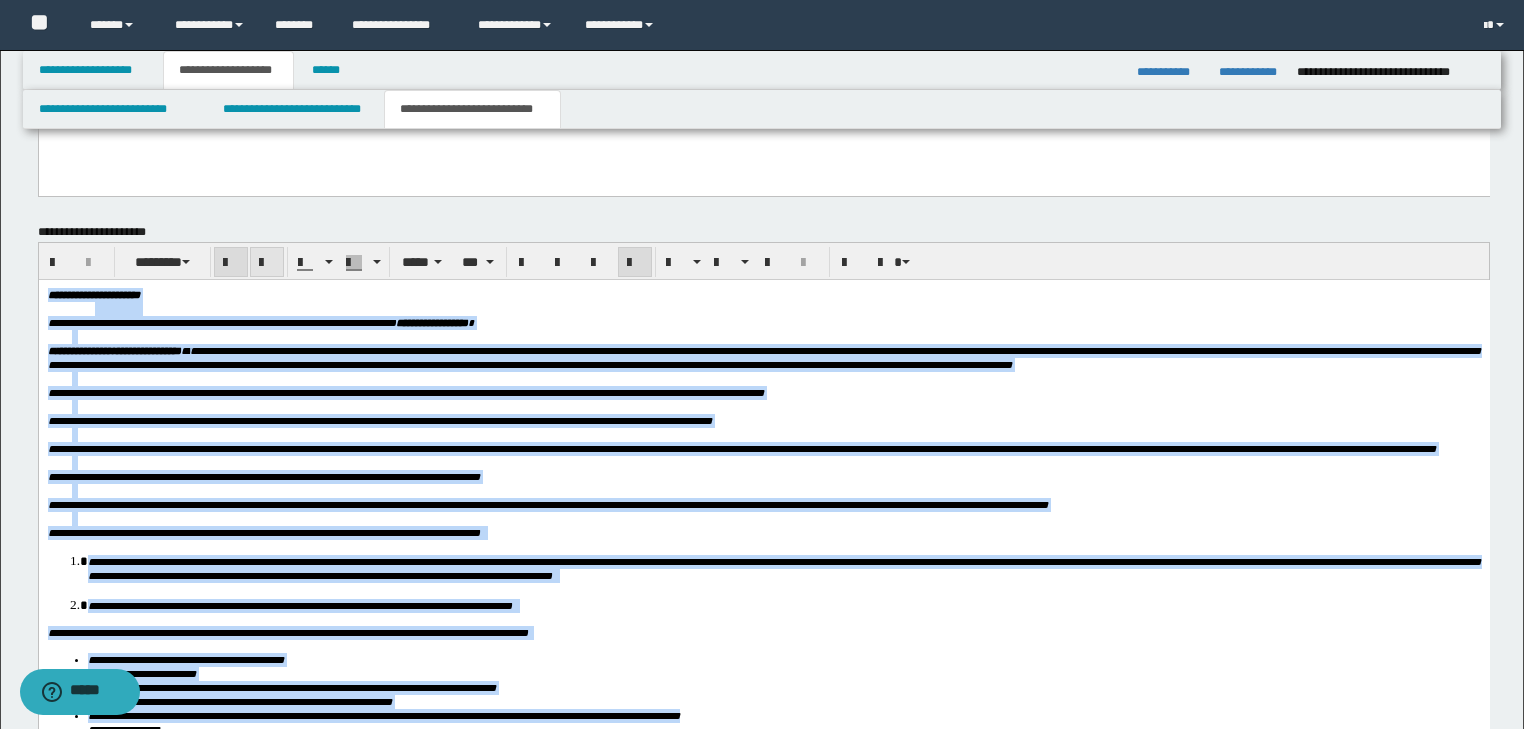 click at bounding box center [267, 263] 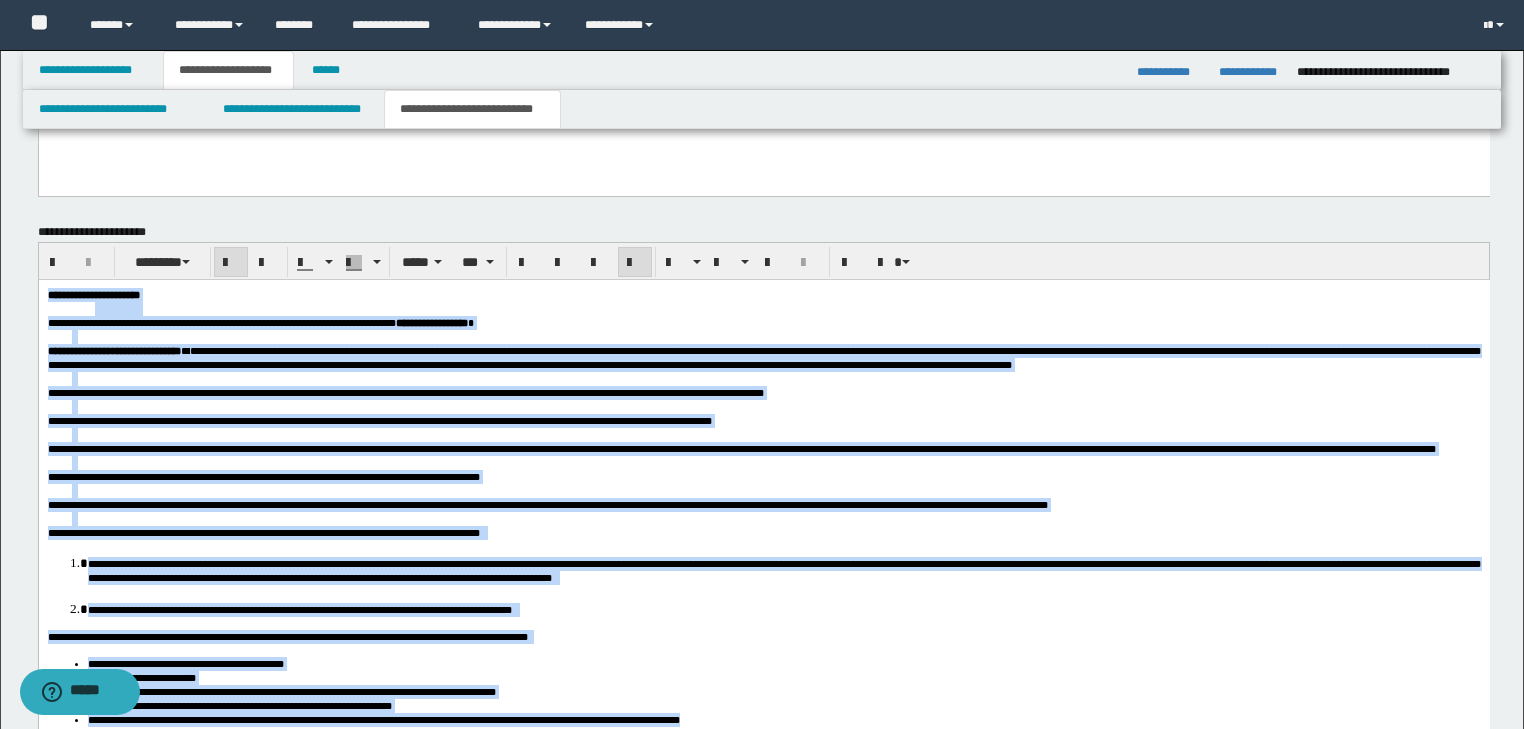 click on "**********" at bounding box center [763, 476] 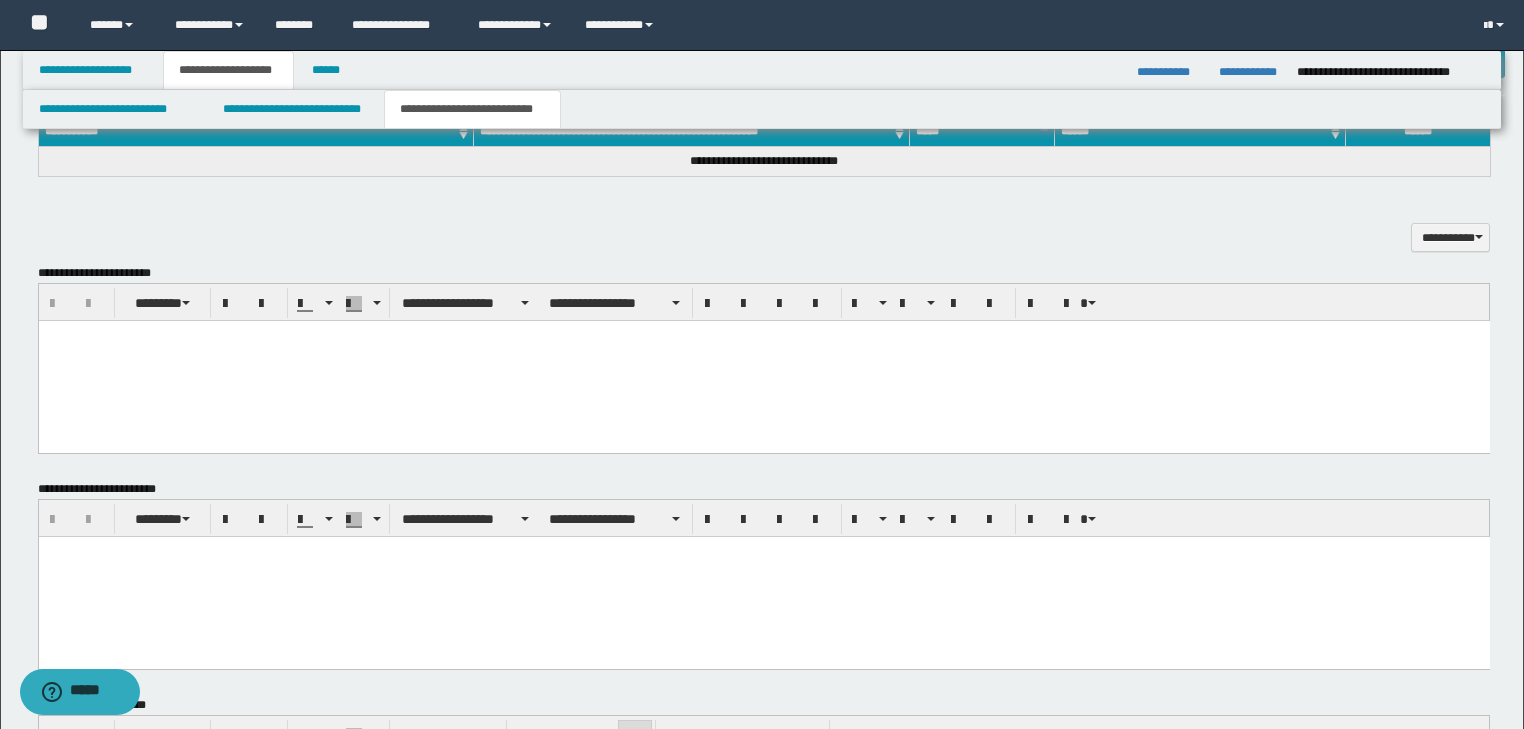 scroll, scrollTop: 993, scrollLeft: 0, axis: vertical 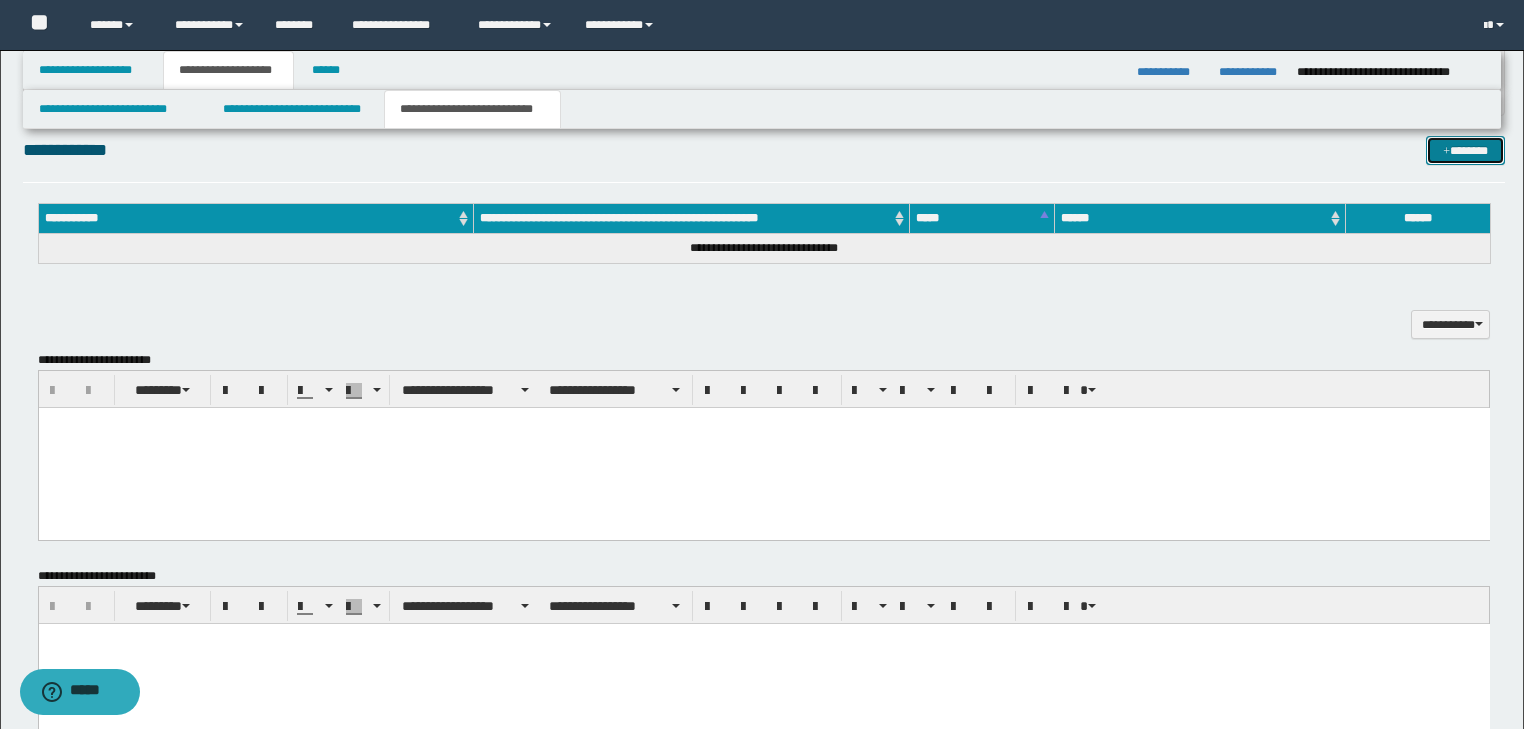 click on "*******" at bounding box center [1465, 151] 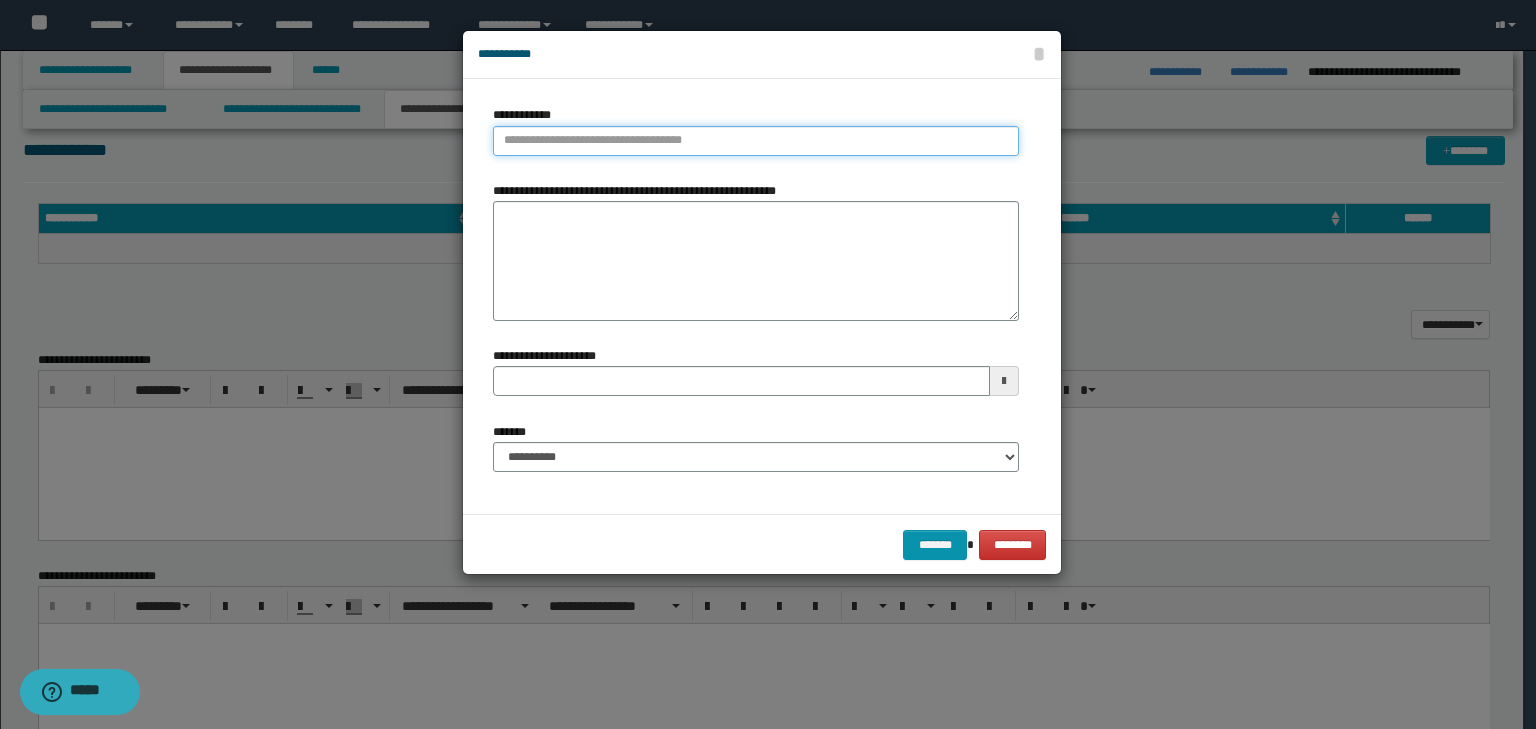 click on "**********" at bounding box center [756, 141] 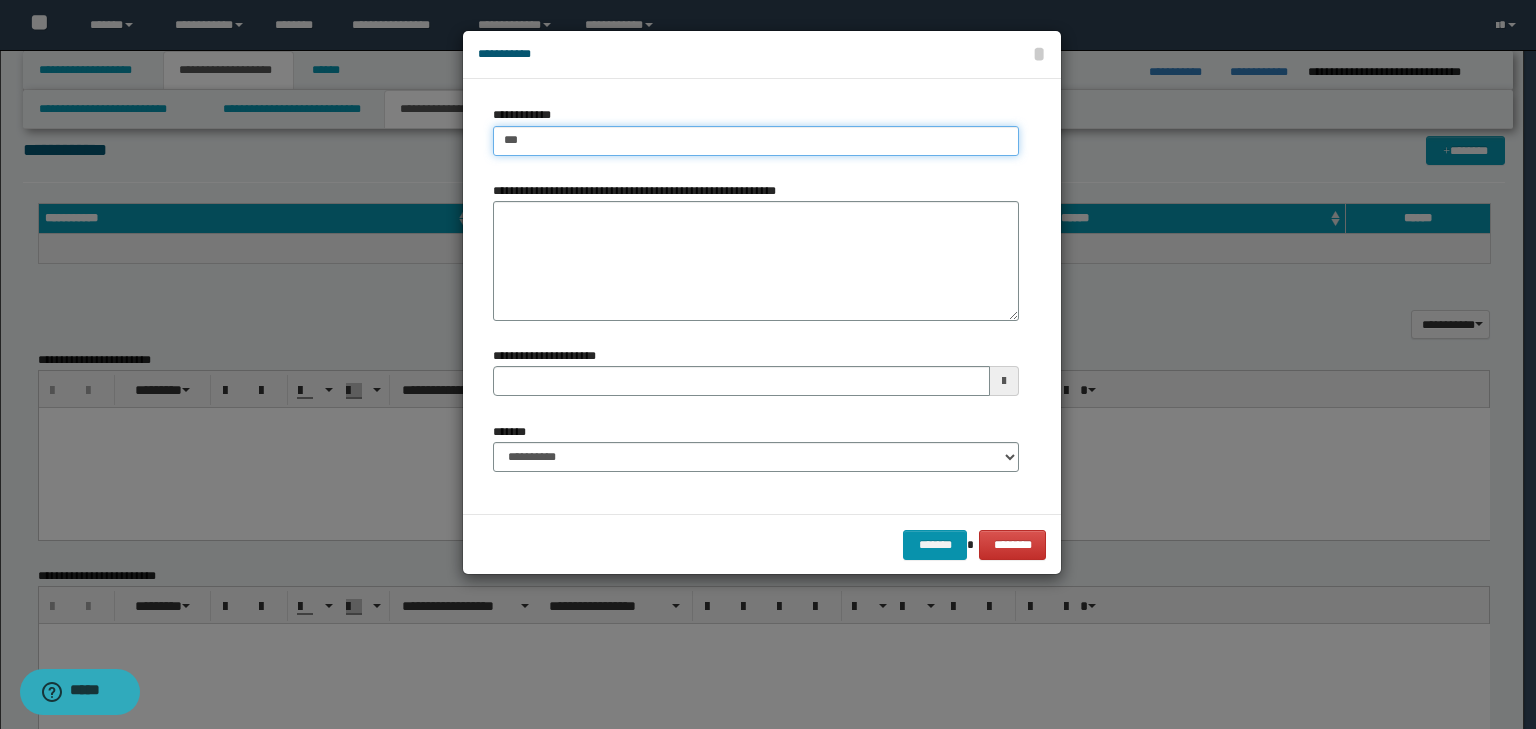 type on "****" 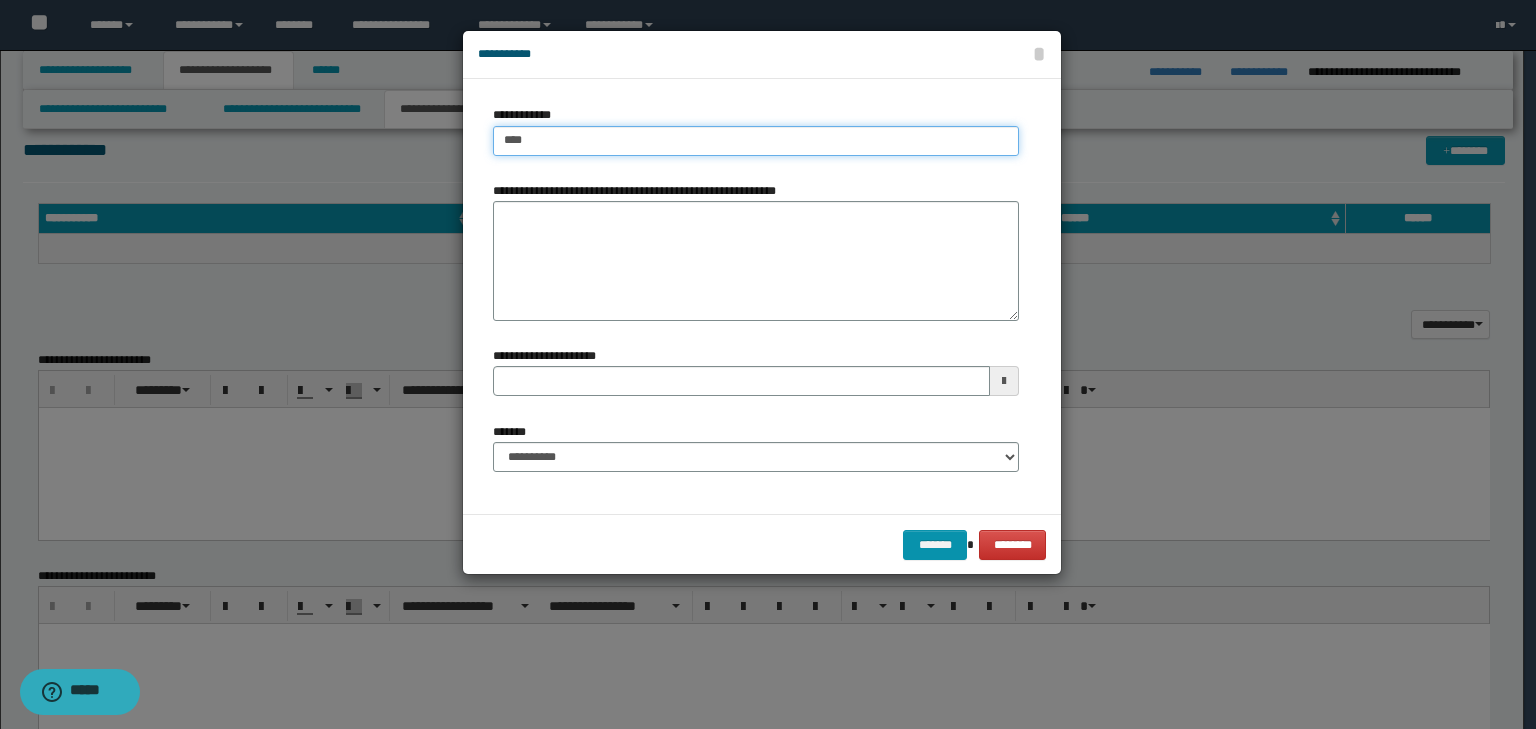 type on "****" 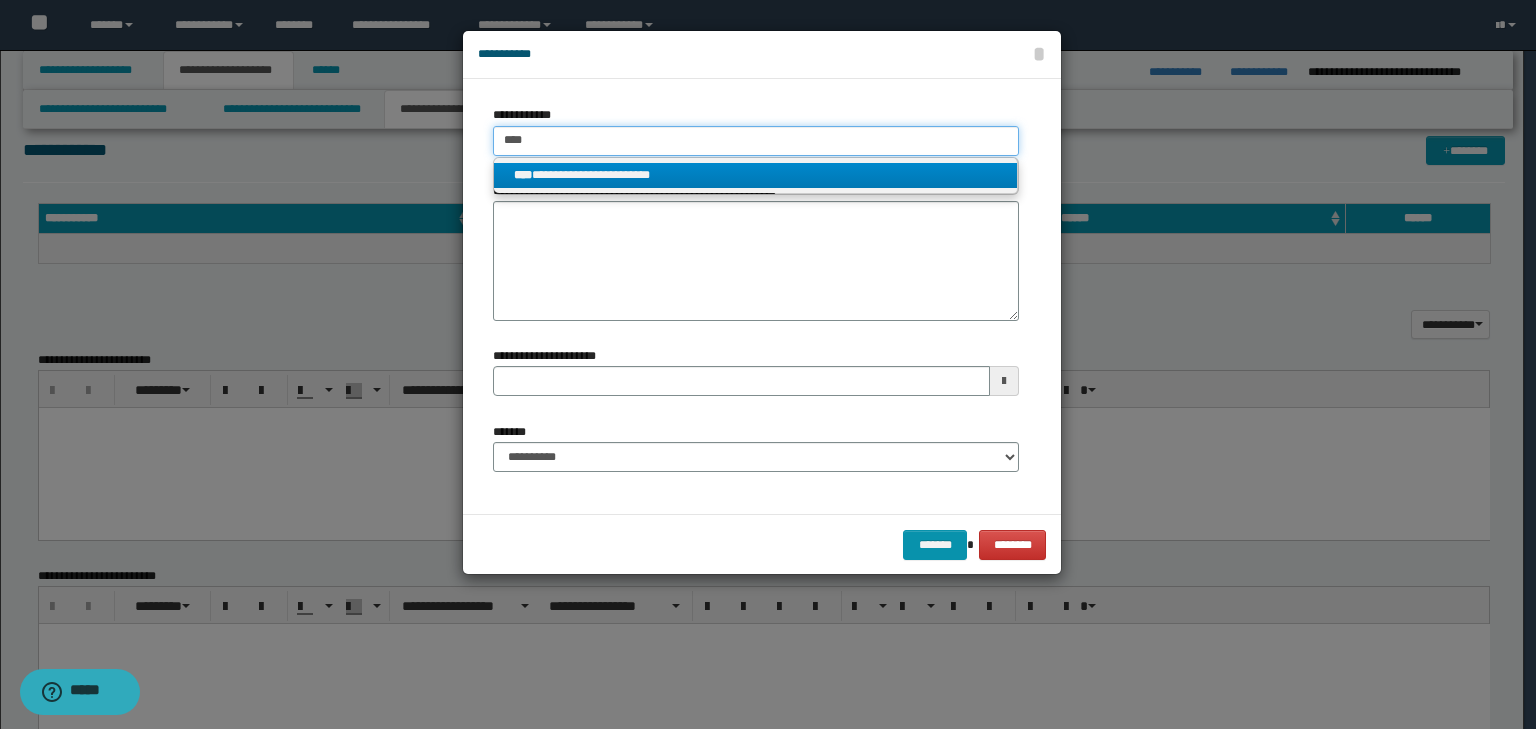 type on "****" 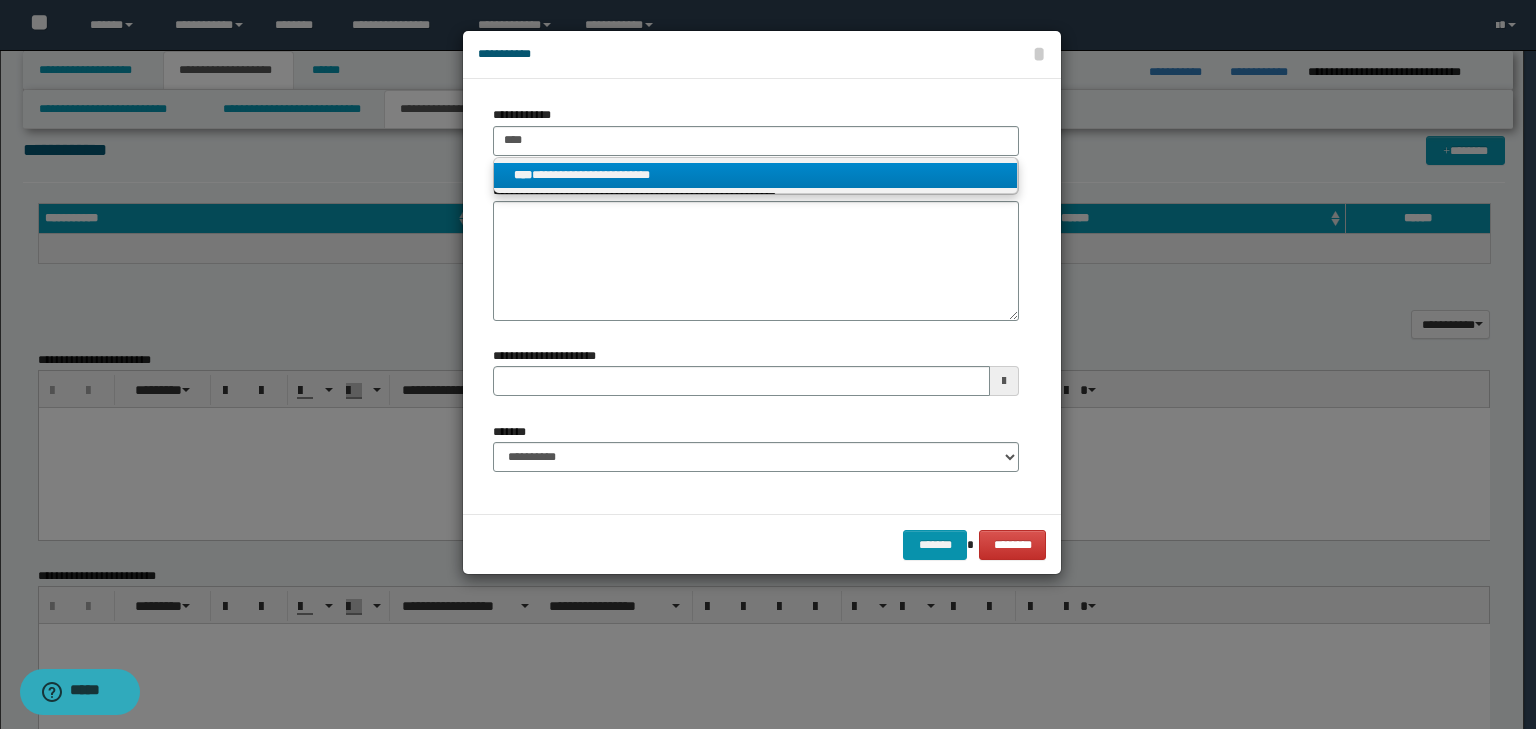 click on "**********" at bounding box center (756, 175) 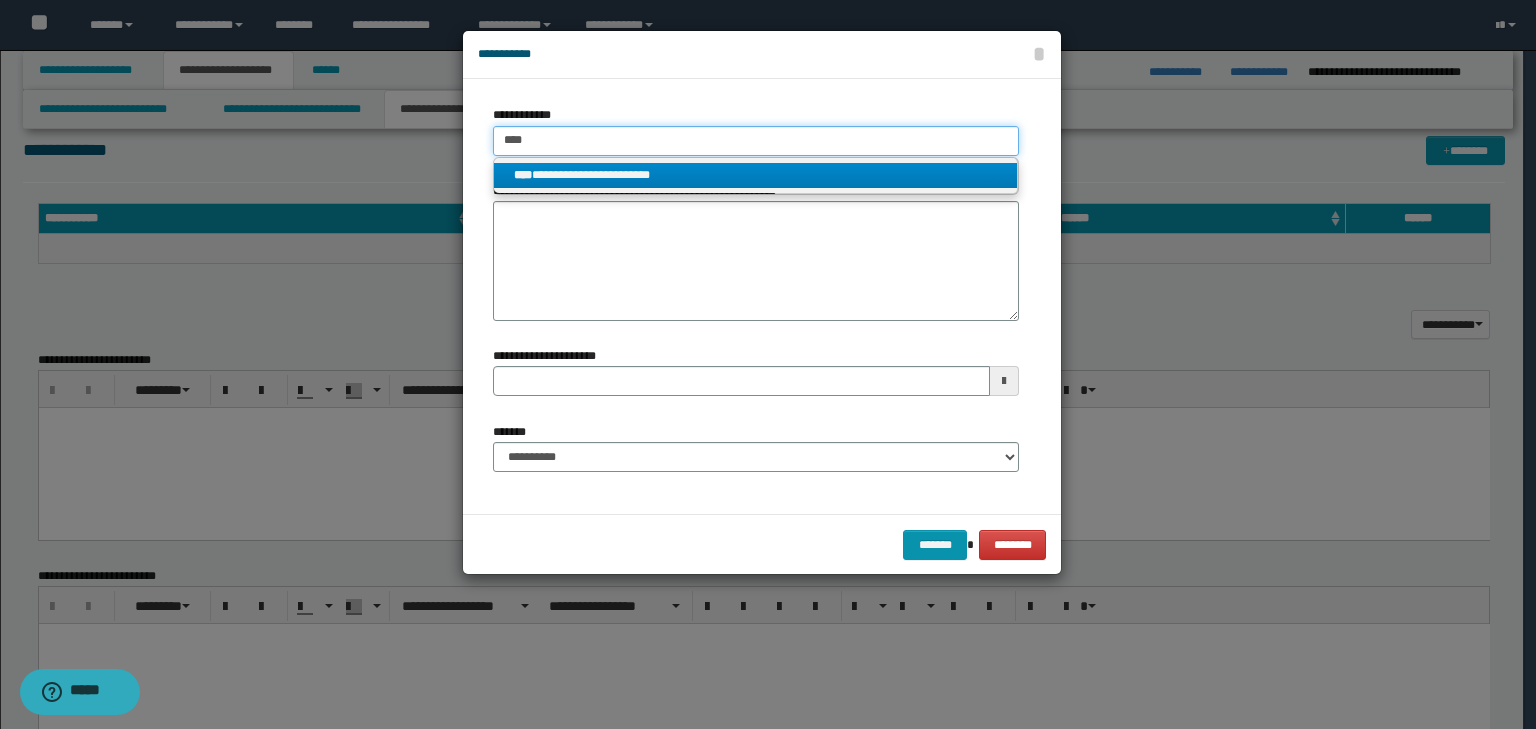 type 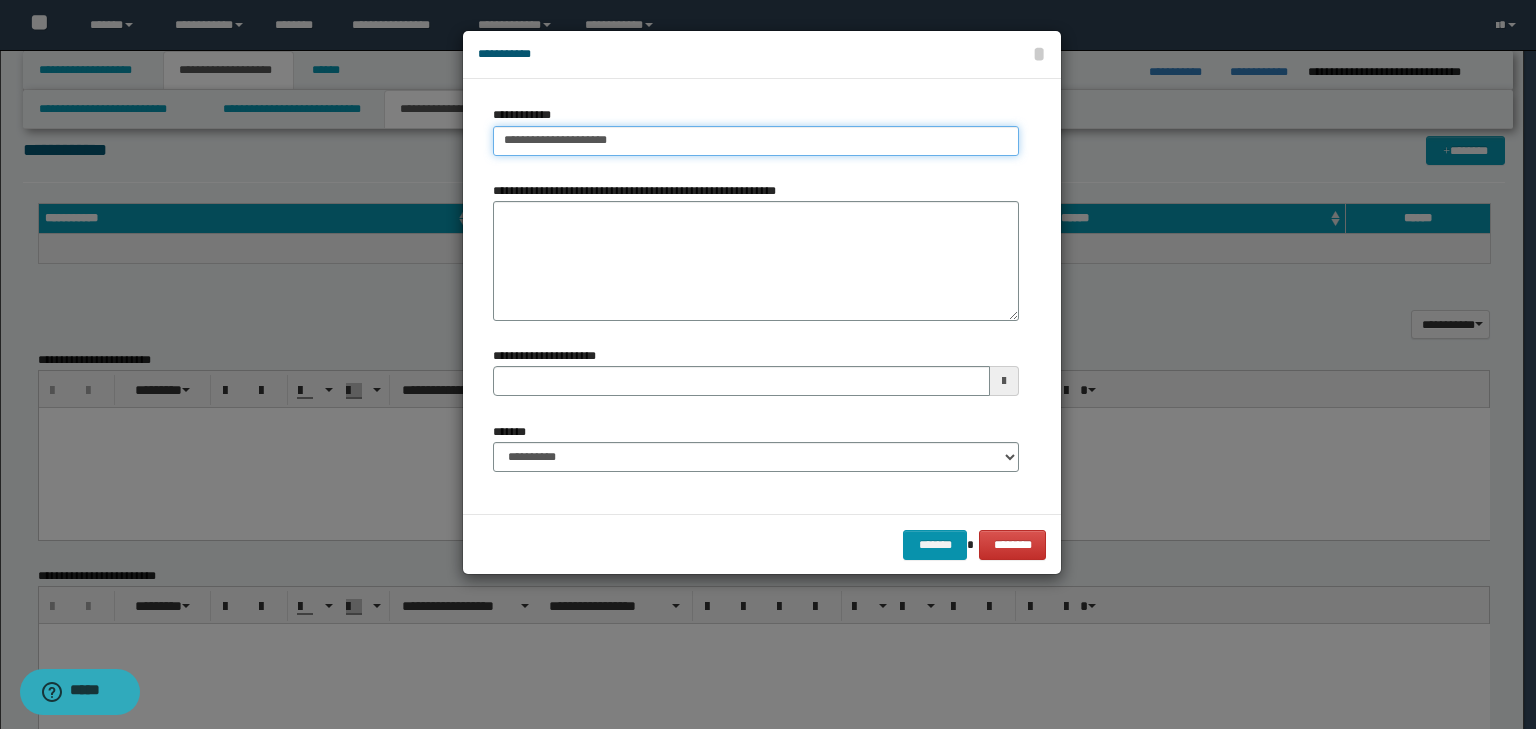 type 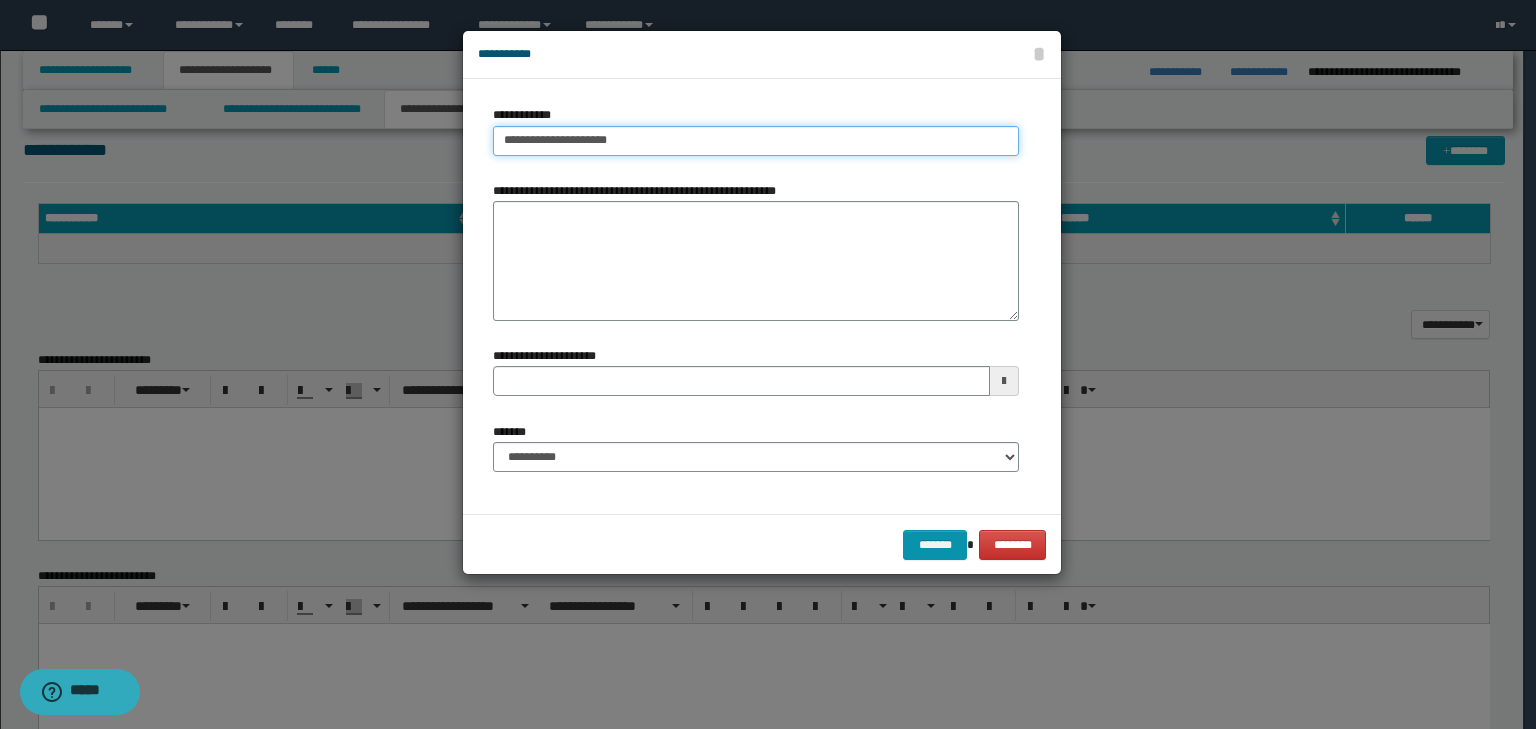 type on "**********" 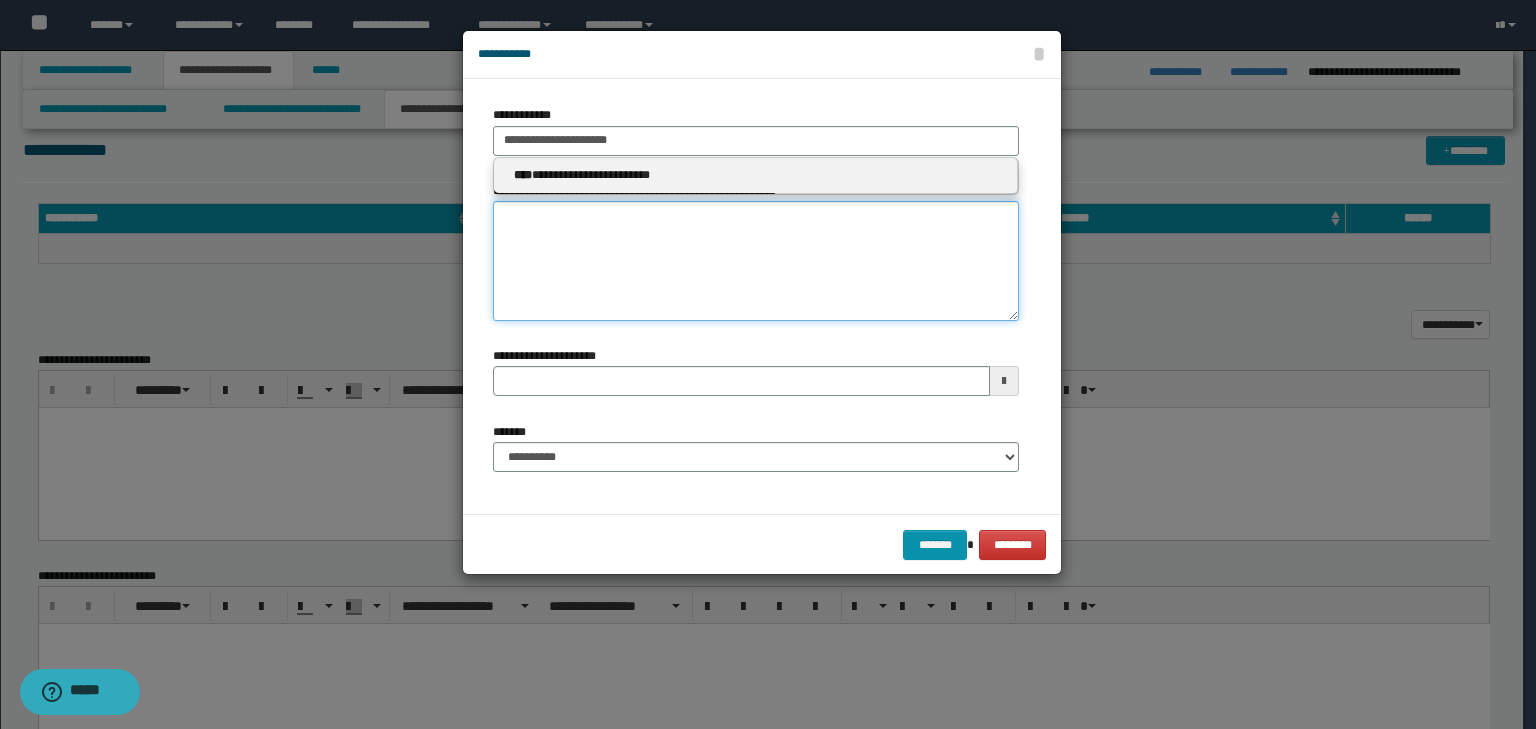 type 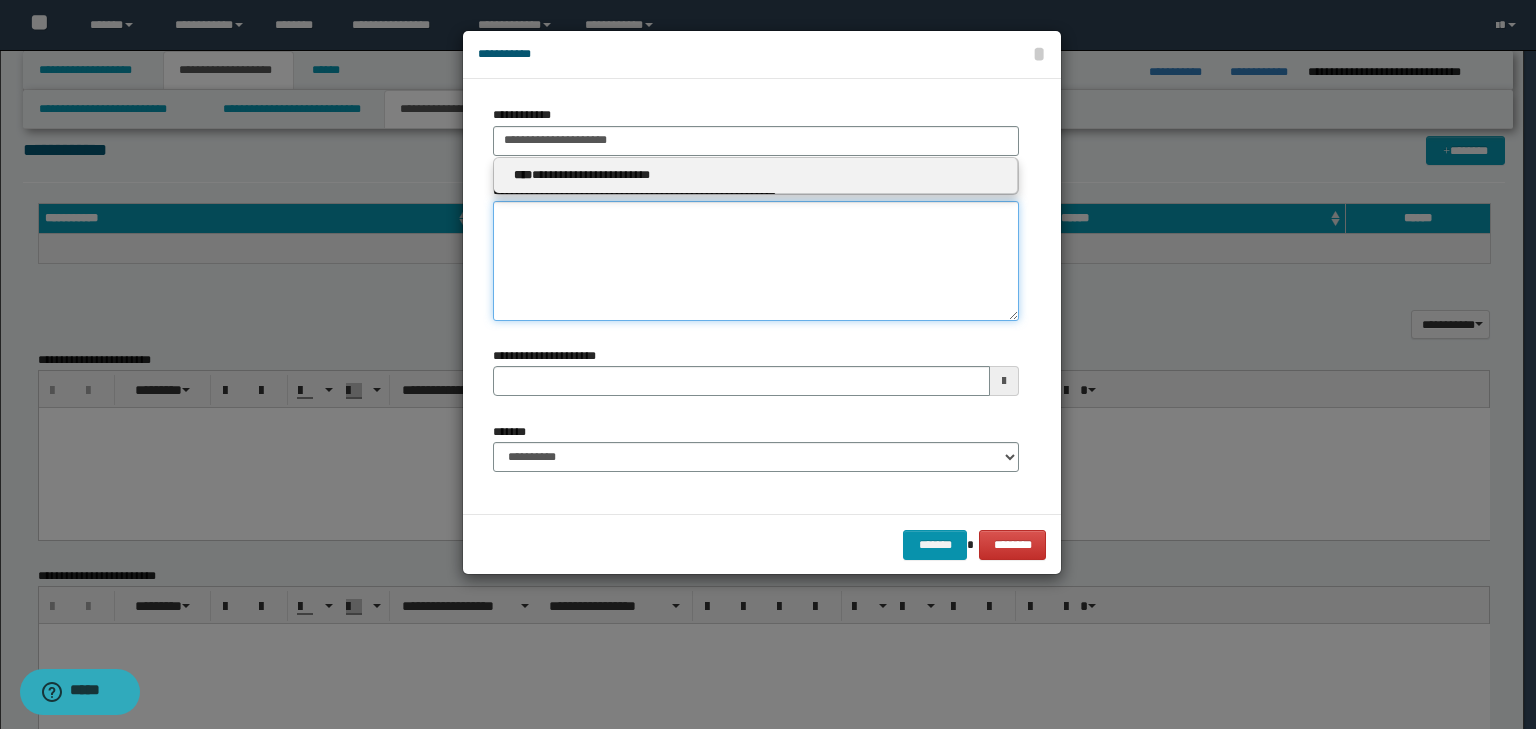 click on "**********" at bounding box center [756, 261] 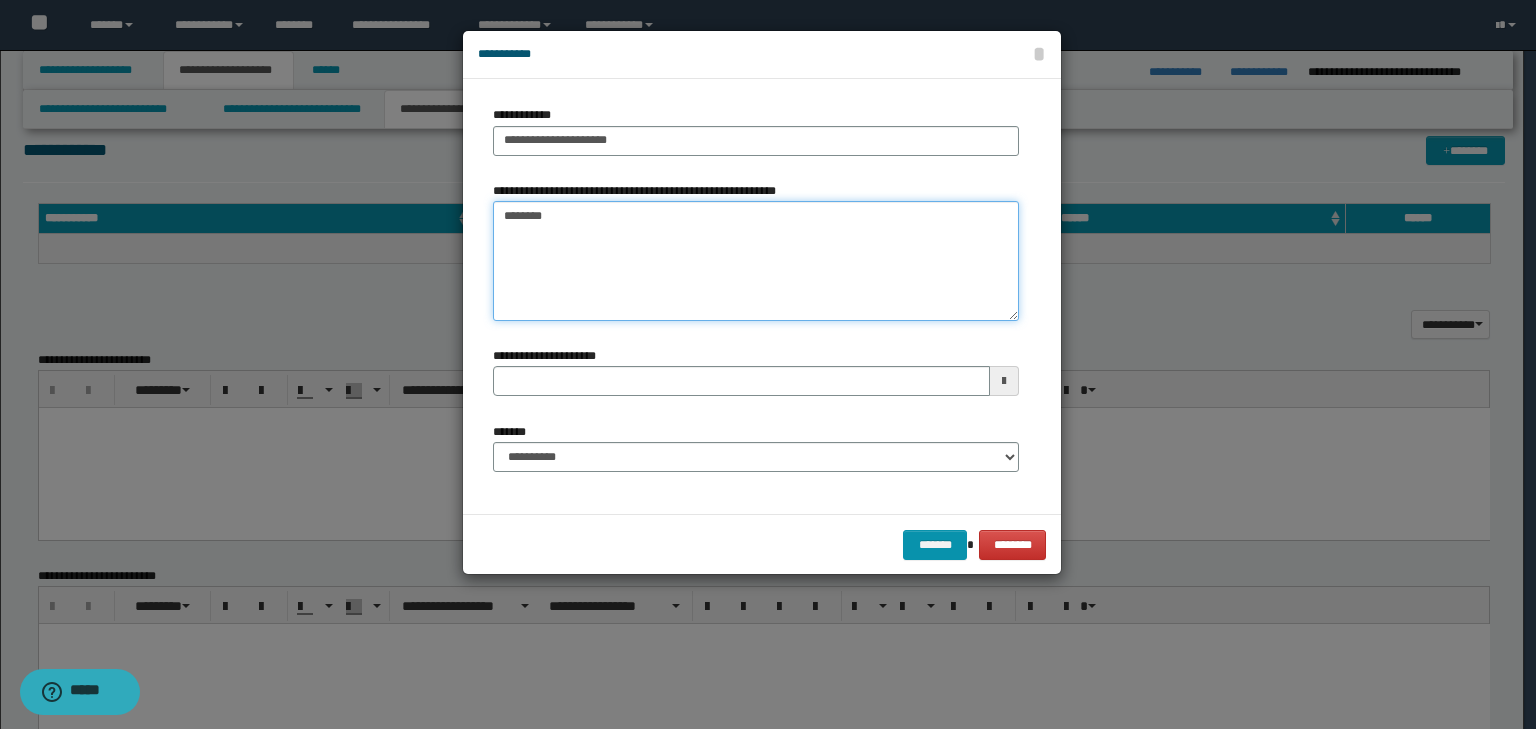 type on "*********" 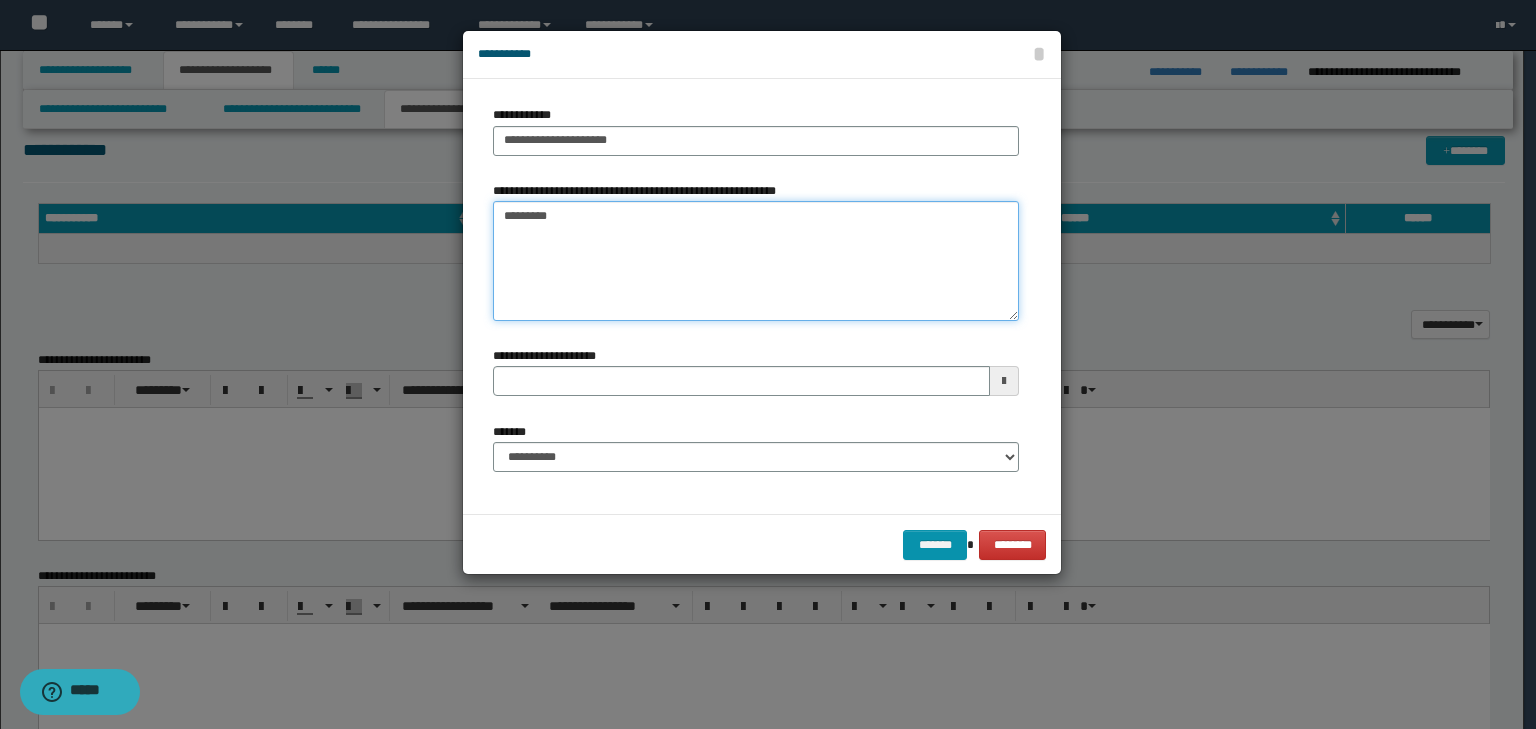 type 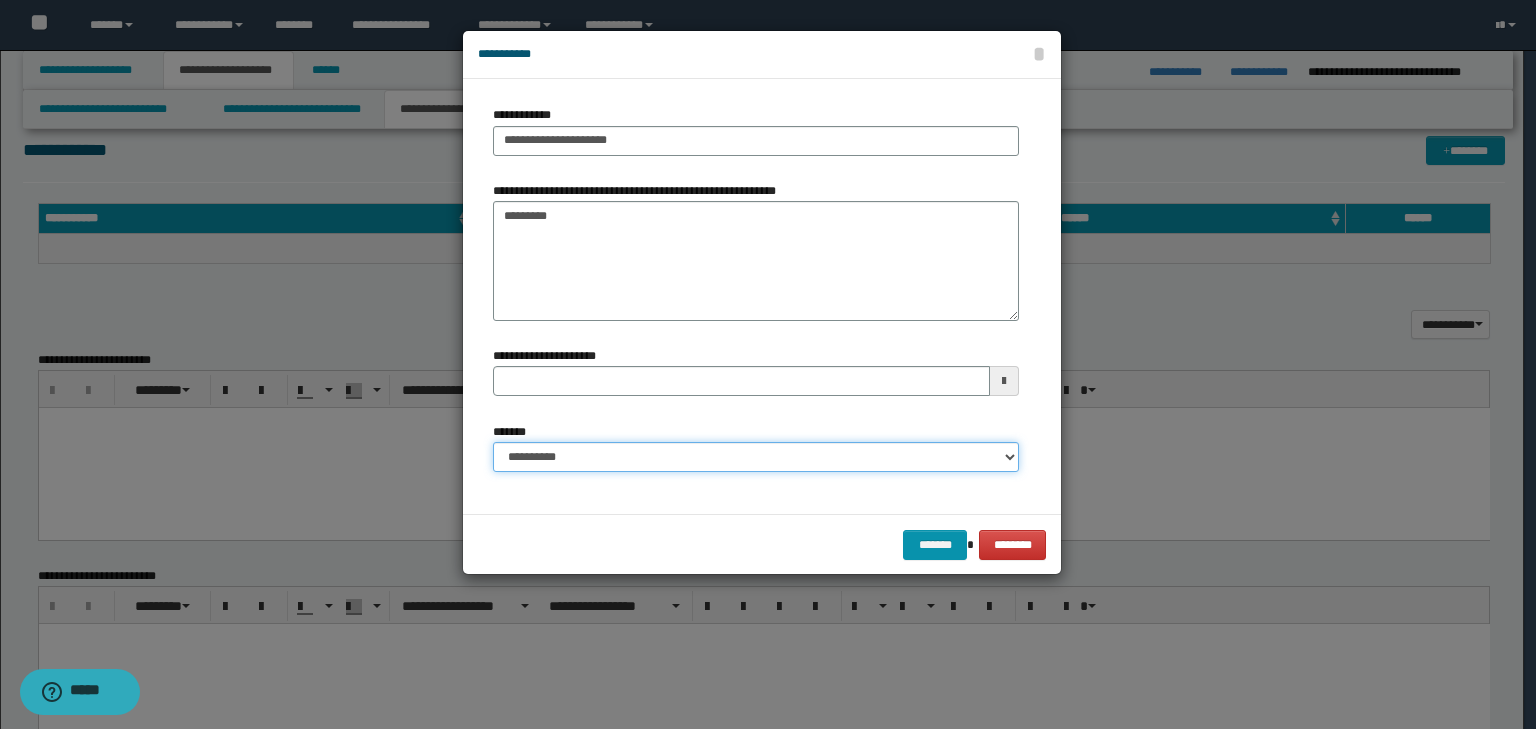 click on "**********" at bounding box center [756, 457] 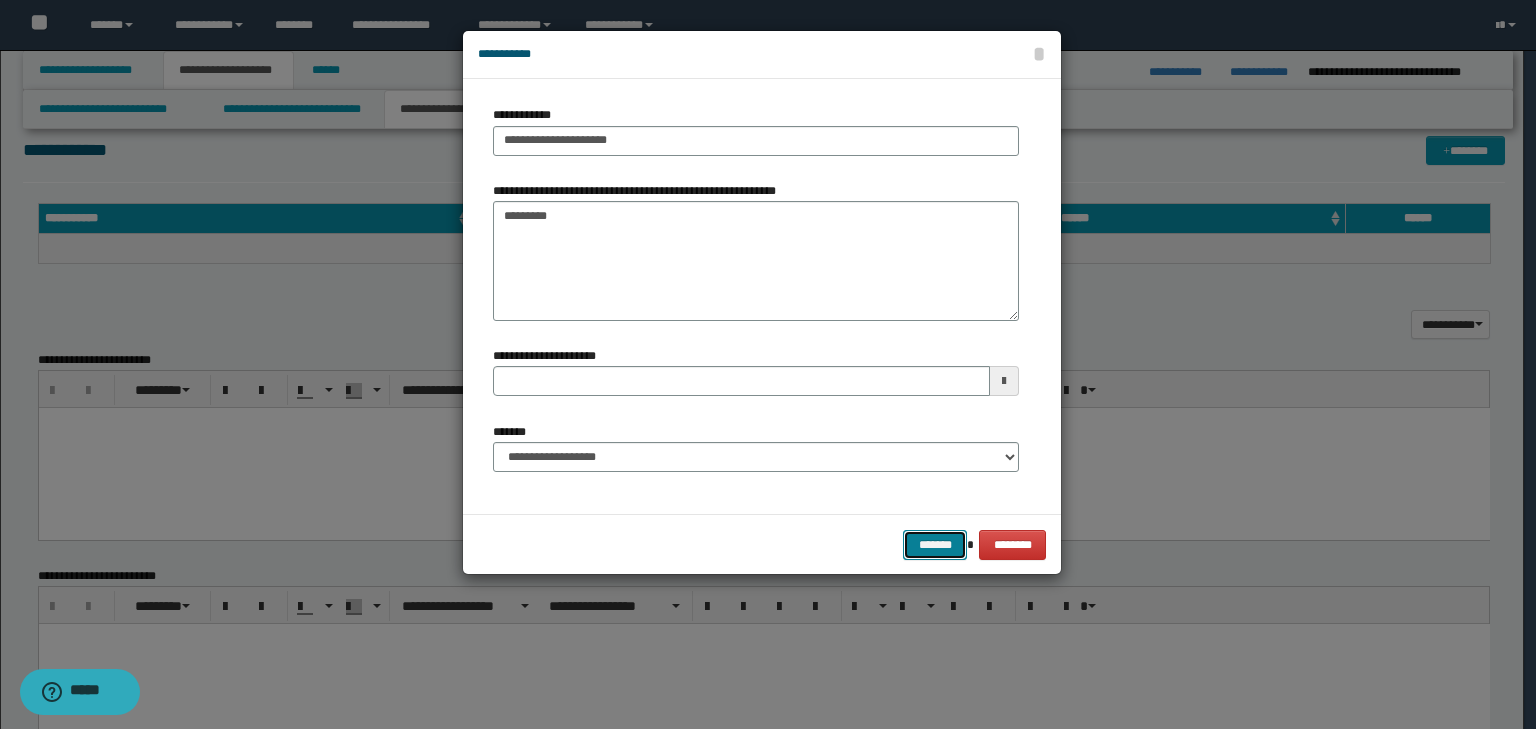 click on "*******" at bounding box center [935, 545] 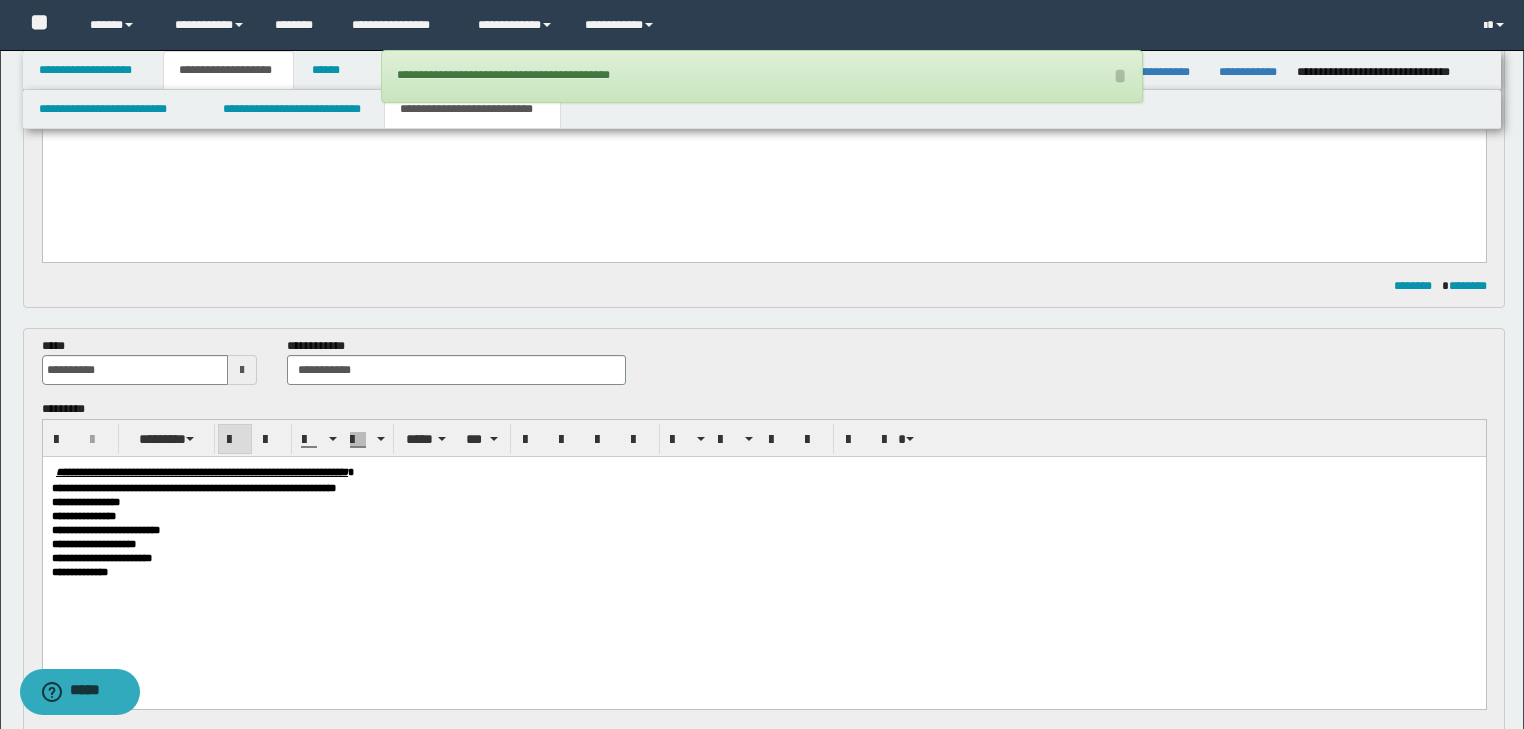 scroll, scrollTop: 113, scrollLeft: 0, axis: vertical 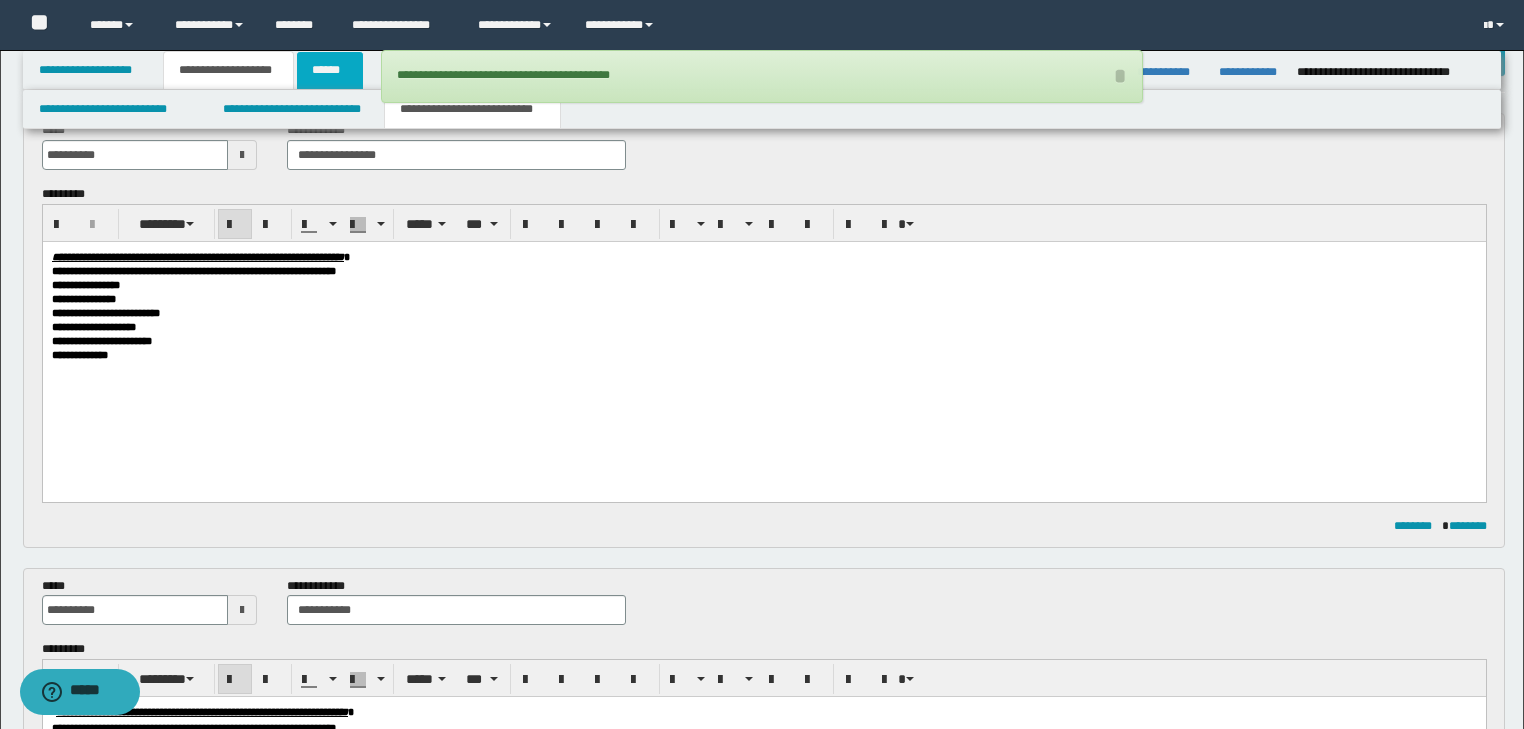 click on "******" at bounding box center [330, 70] 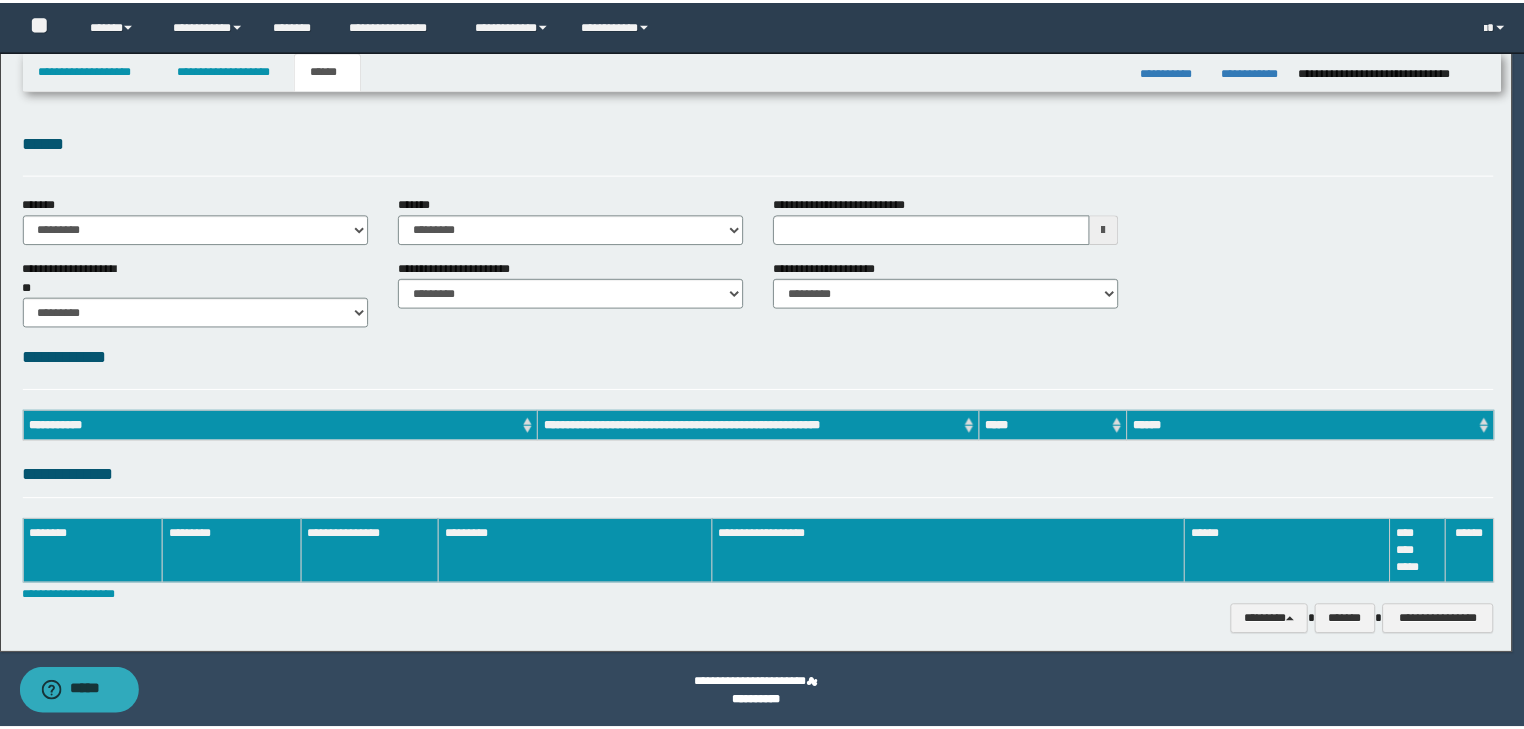 scroll, scrollTop: 0, scrollLeft: 0, axis: both 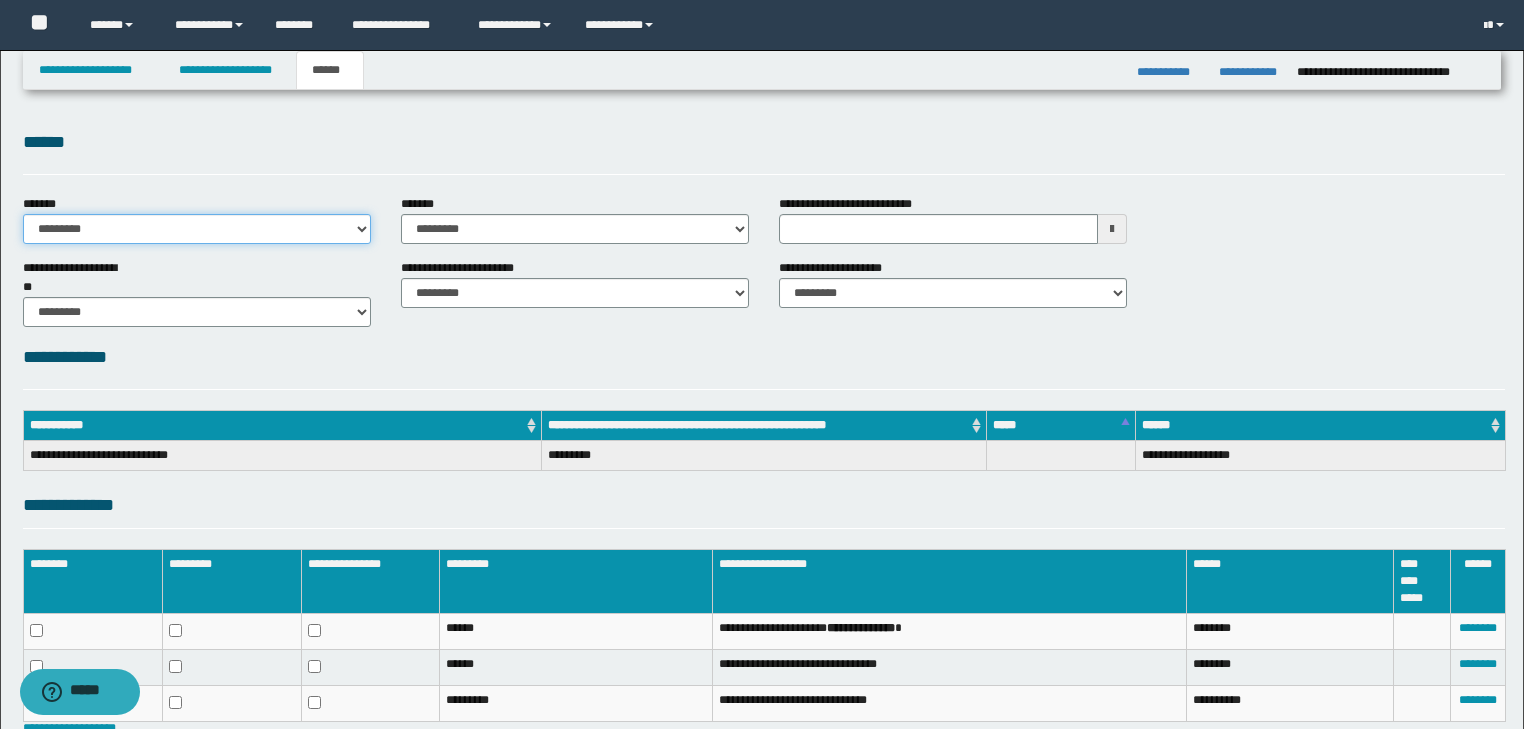 click on "**********" at bounding box center (197, 229) 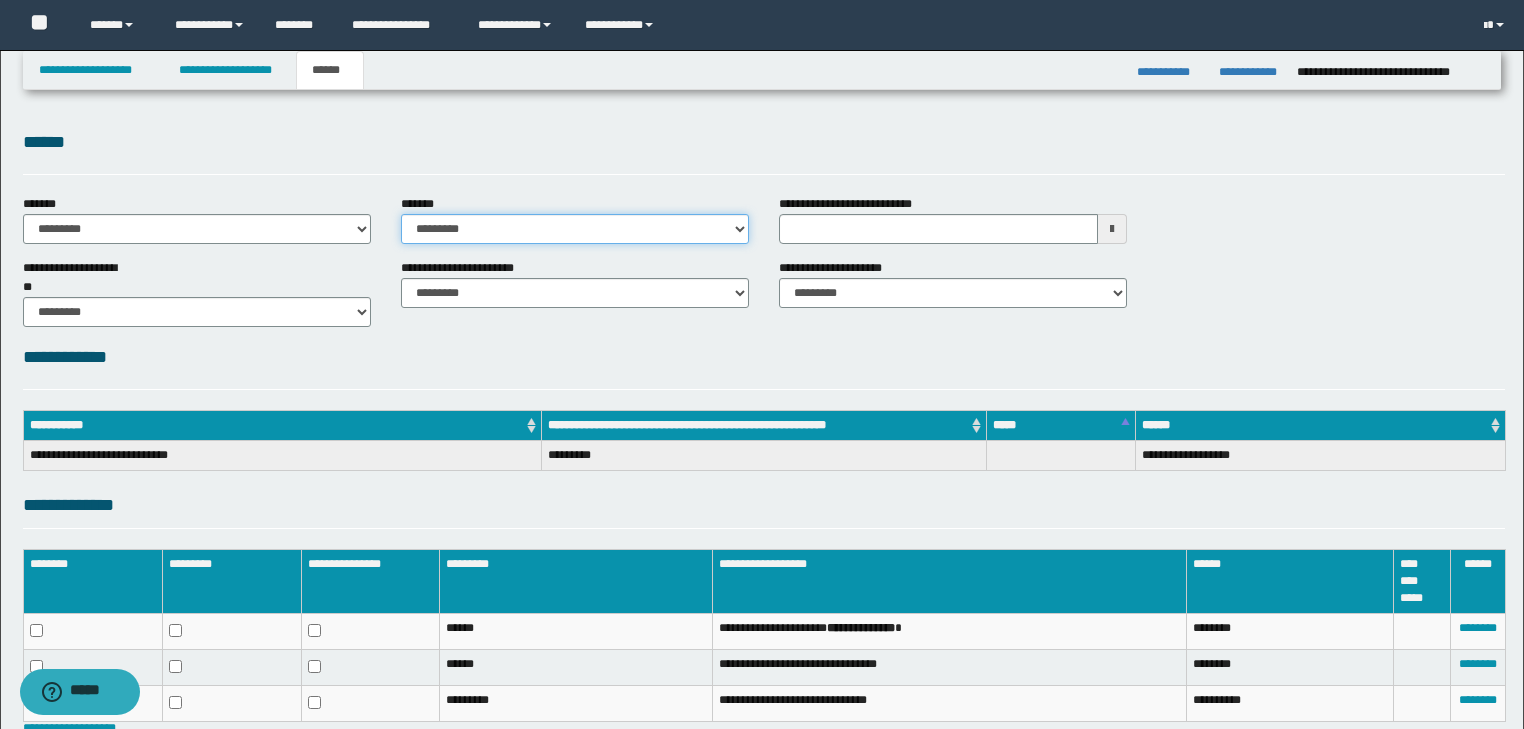 click on "**********" at bounding box center (575, 229) 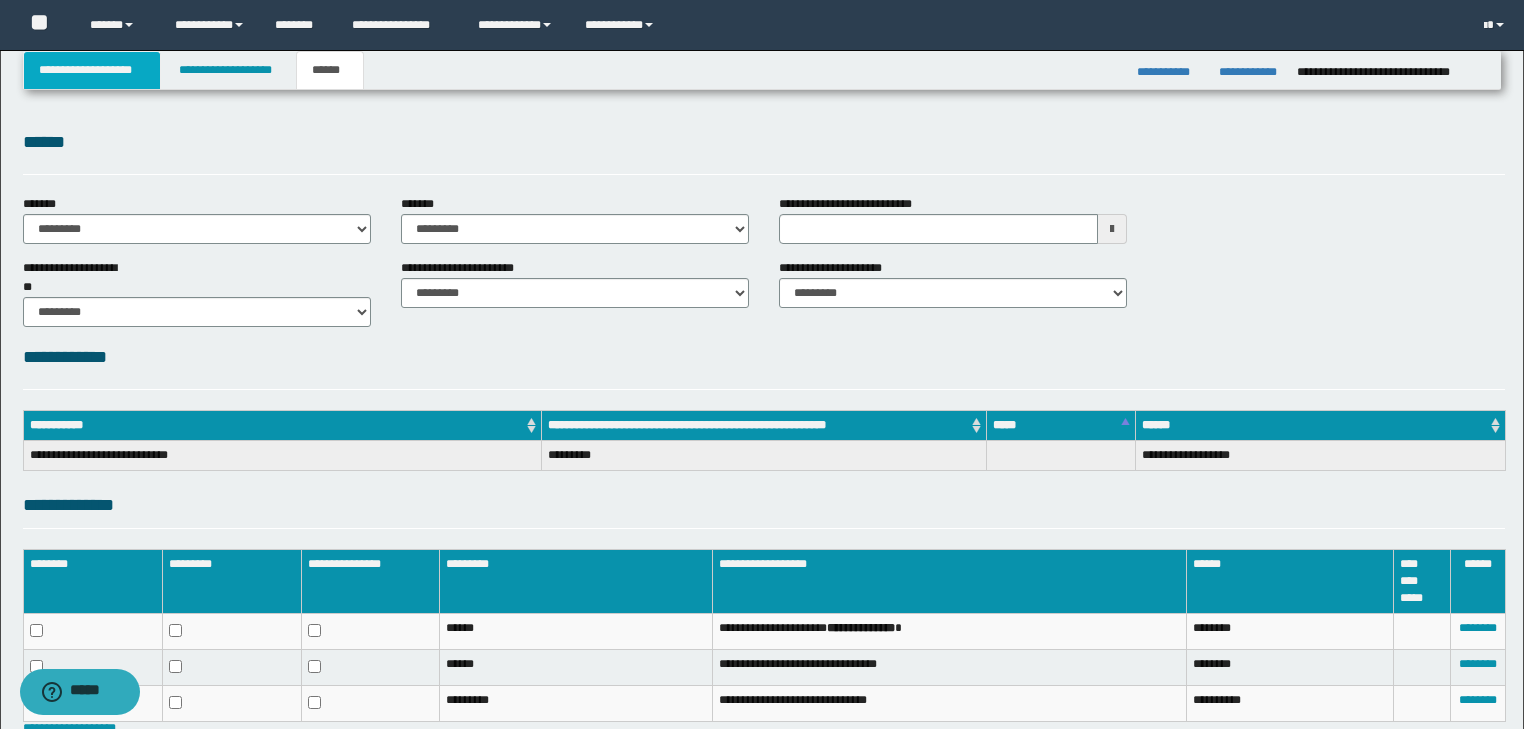 click on "**********" at bounding box center [92, 70] 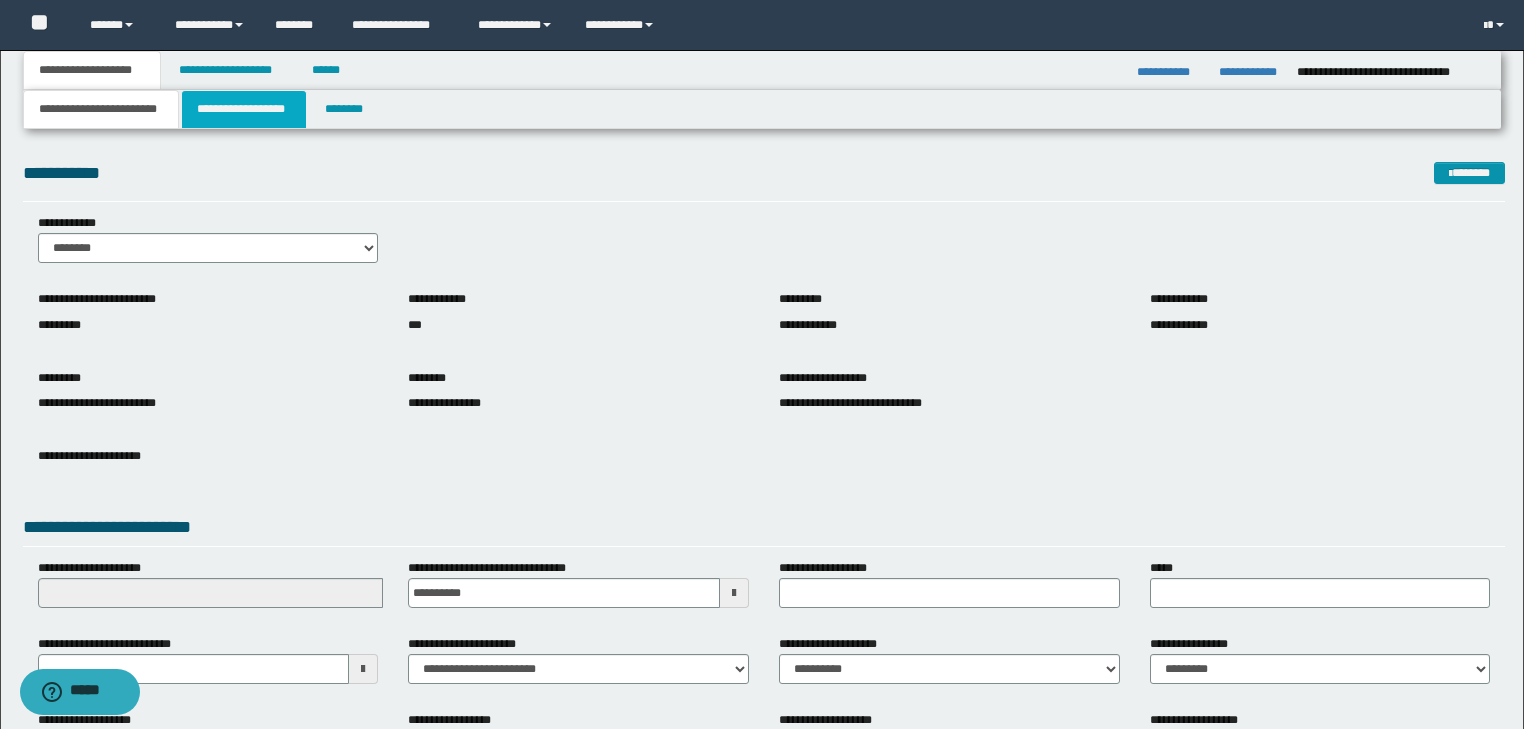 click on "**********" at bounding box center [244, 109] 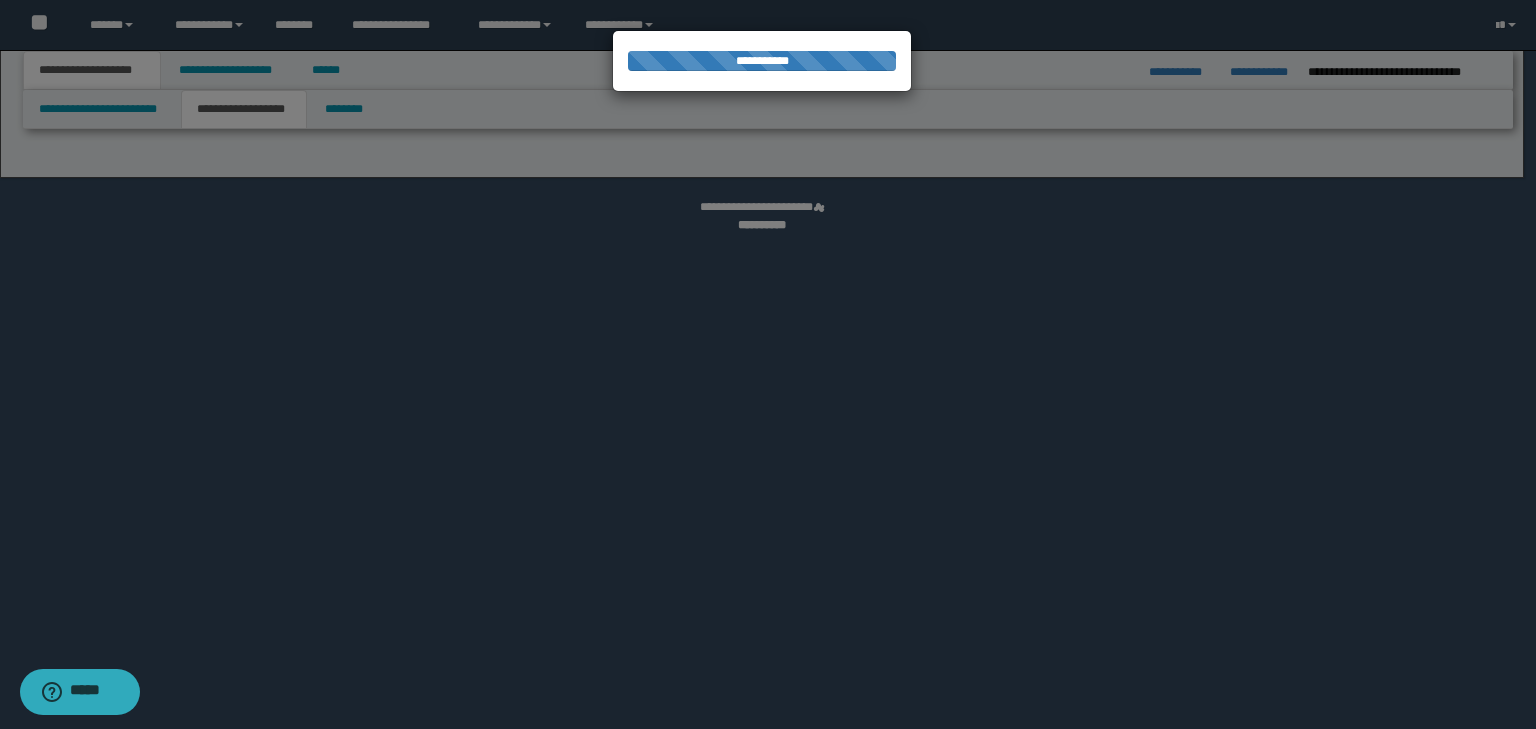 select on "*" 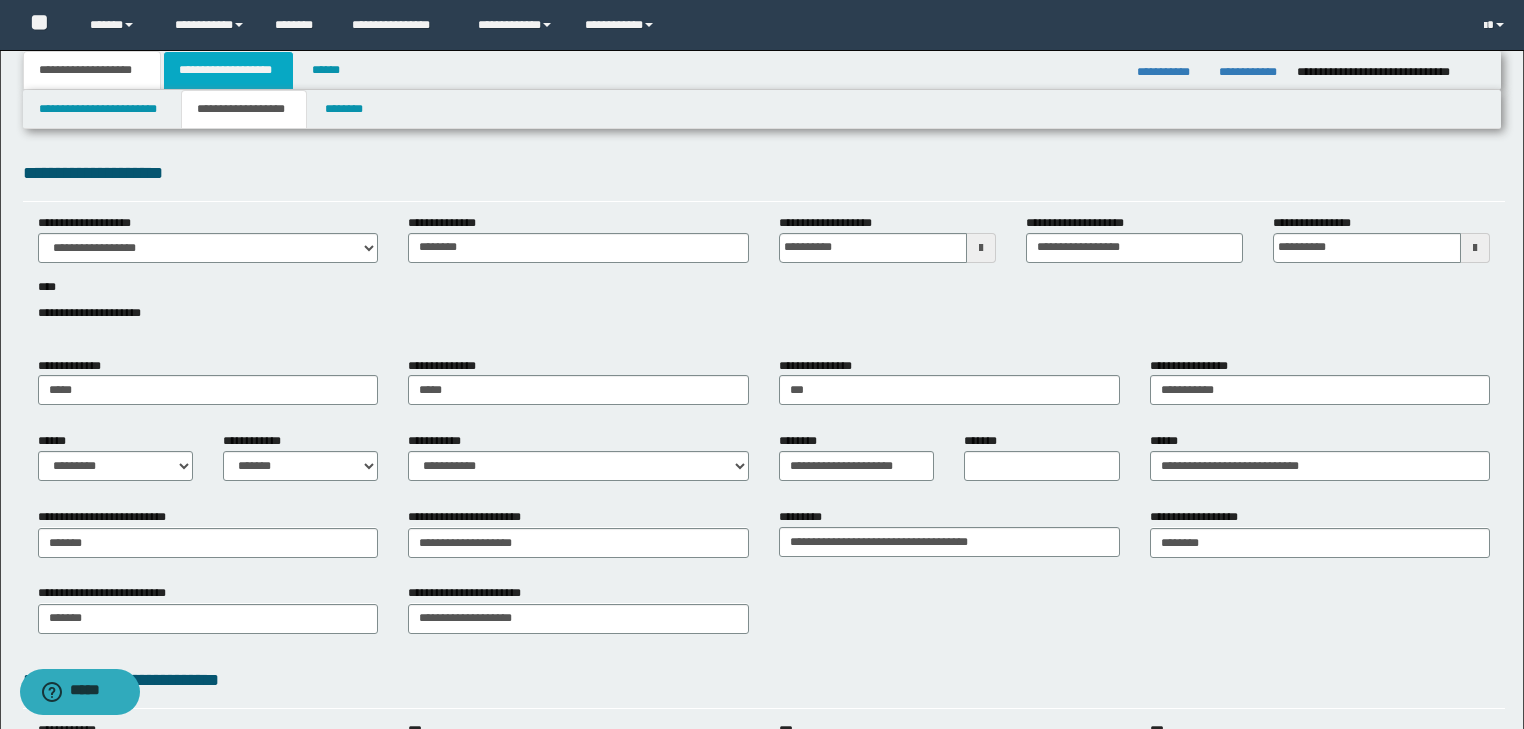 click on "**********" at bounding box center [228, 70] 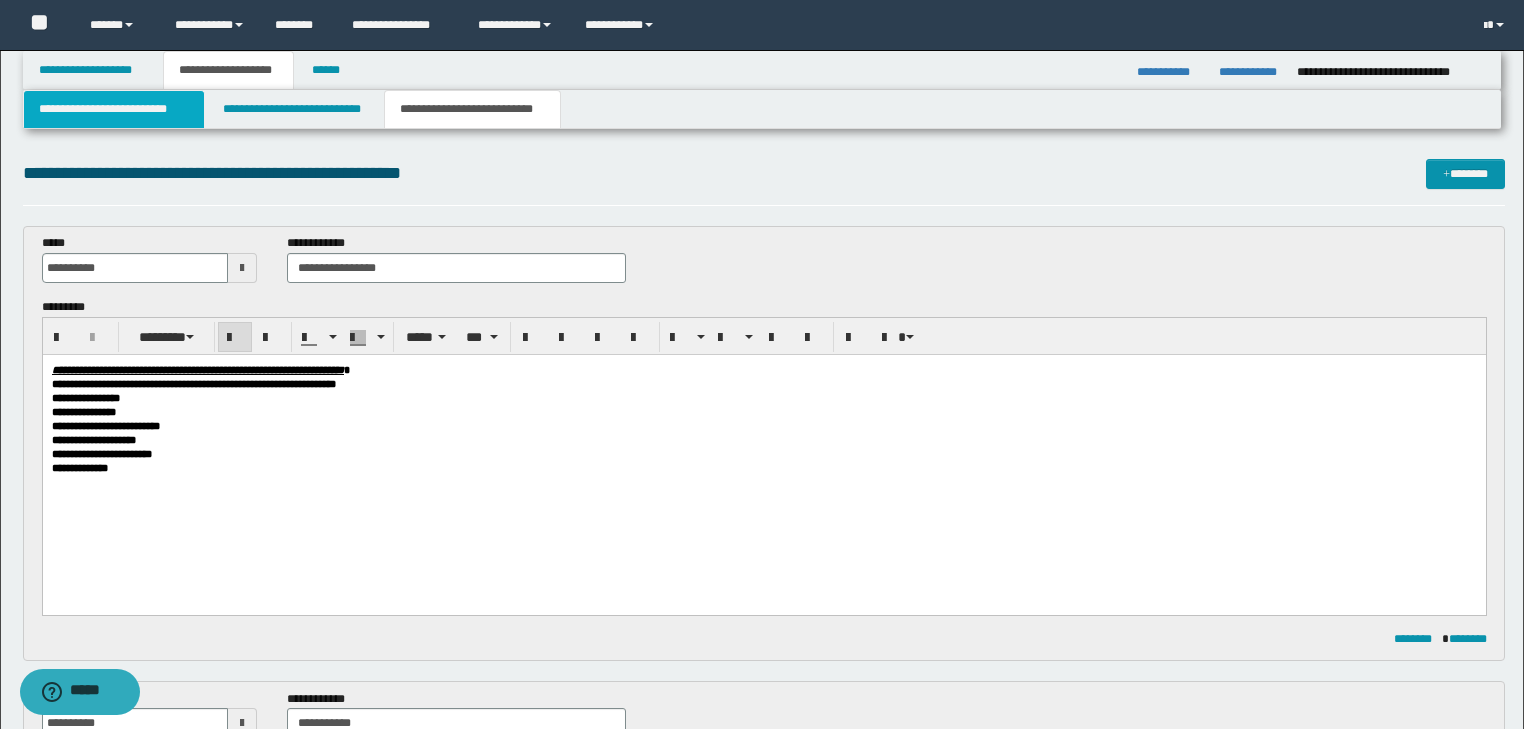 drag, startPoint x: 158, startPoint y: 110, endPoint x: 202, endPoint y: 113, distance: 44.102154 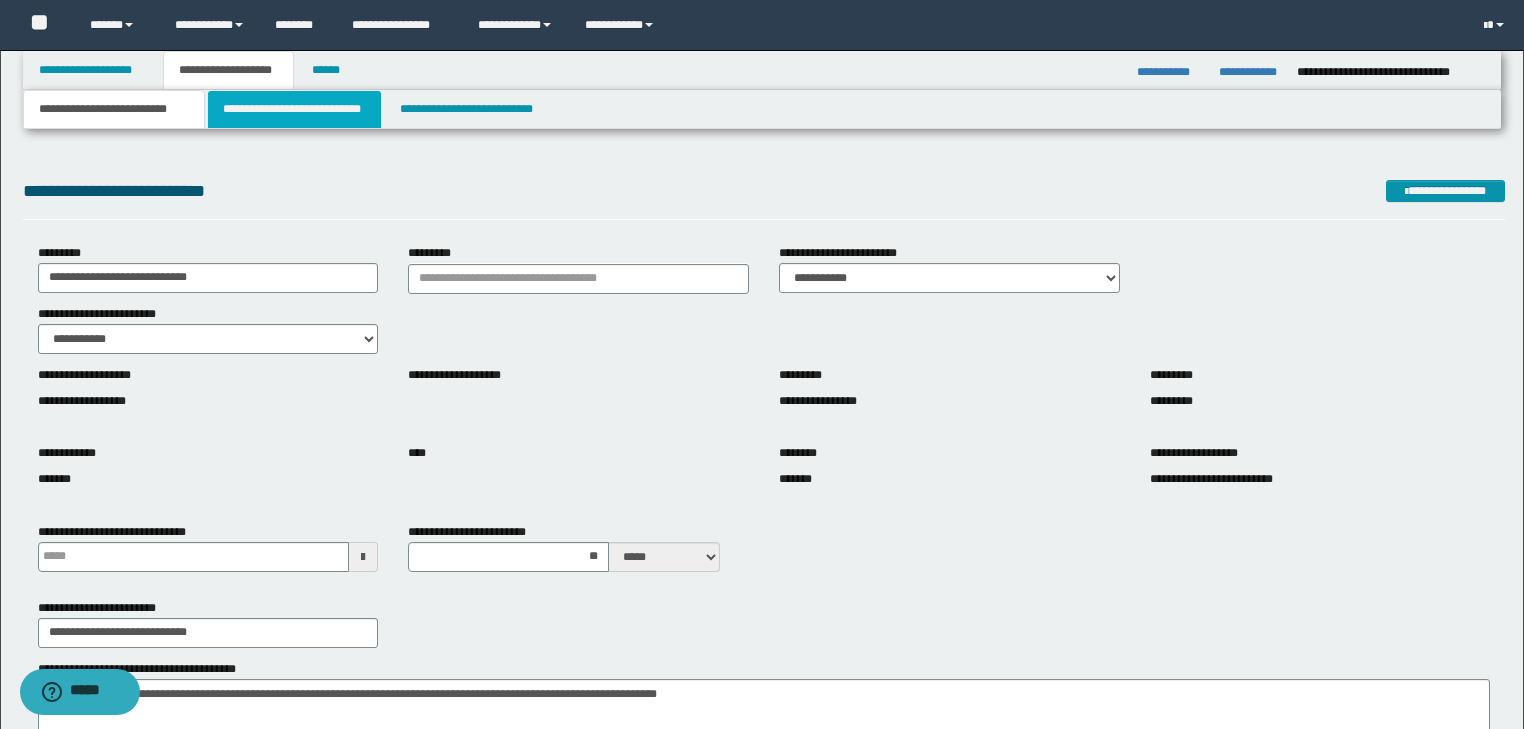 click on "**********" at bounding box center [294, 109] 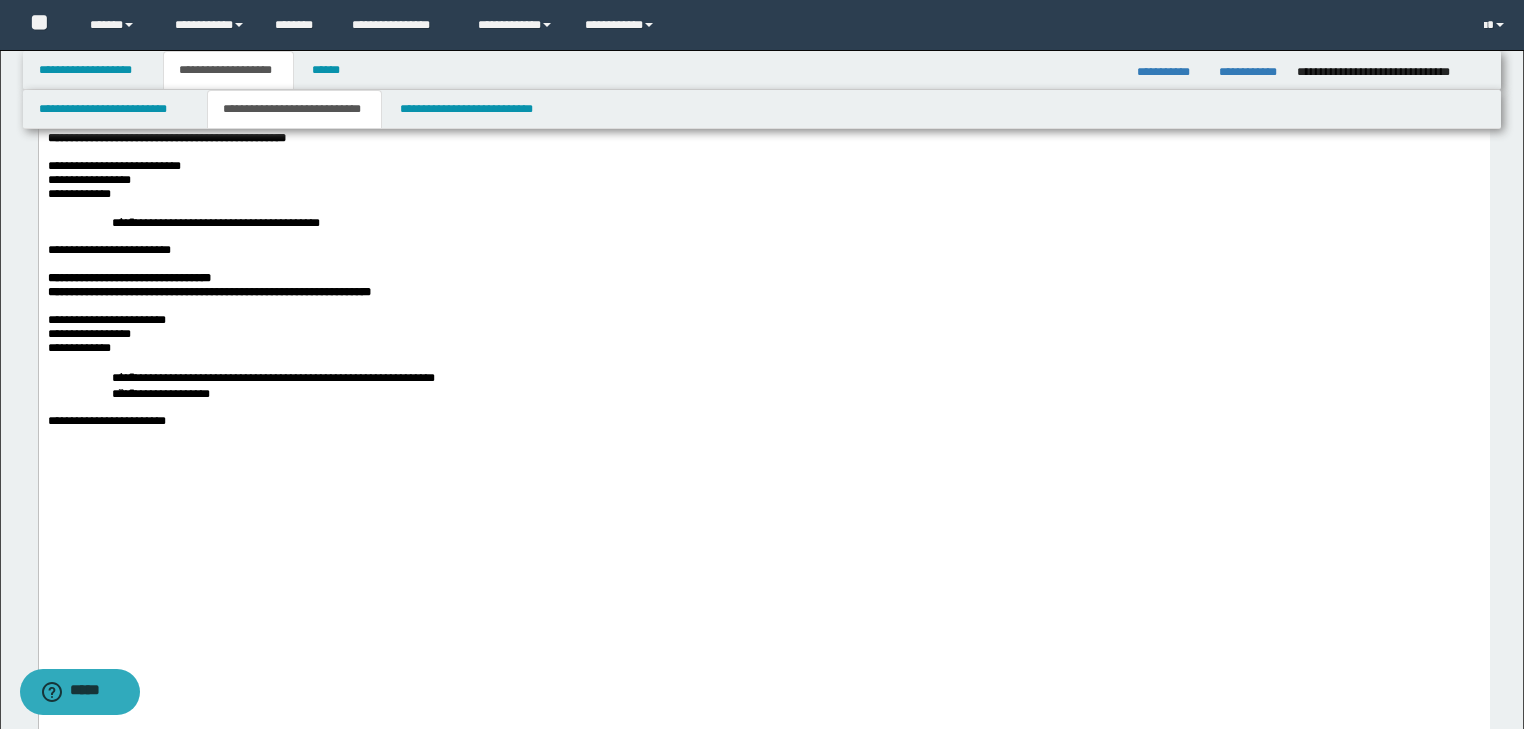 scroll, scrollTop: 1600, scrollLeft: 0, axis: vertical 